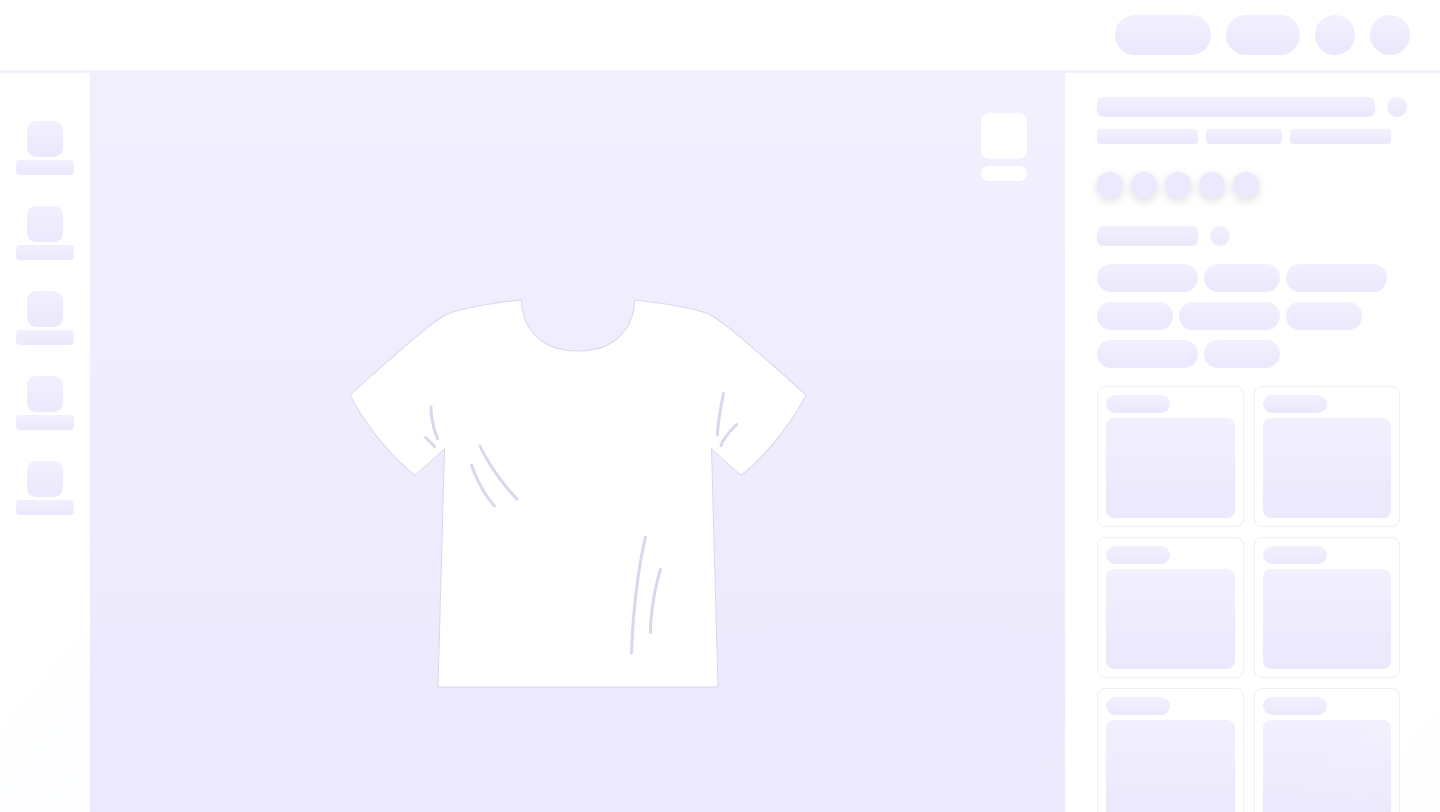 scroll, scrollTop: 0, scrollLeft: 0, axis: both 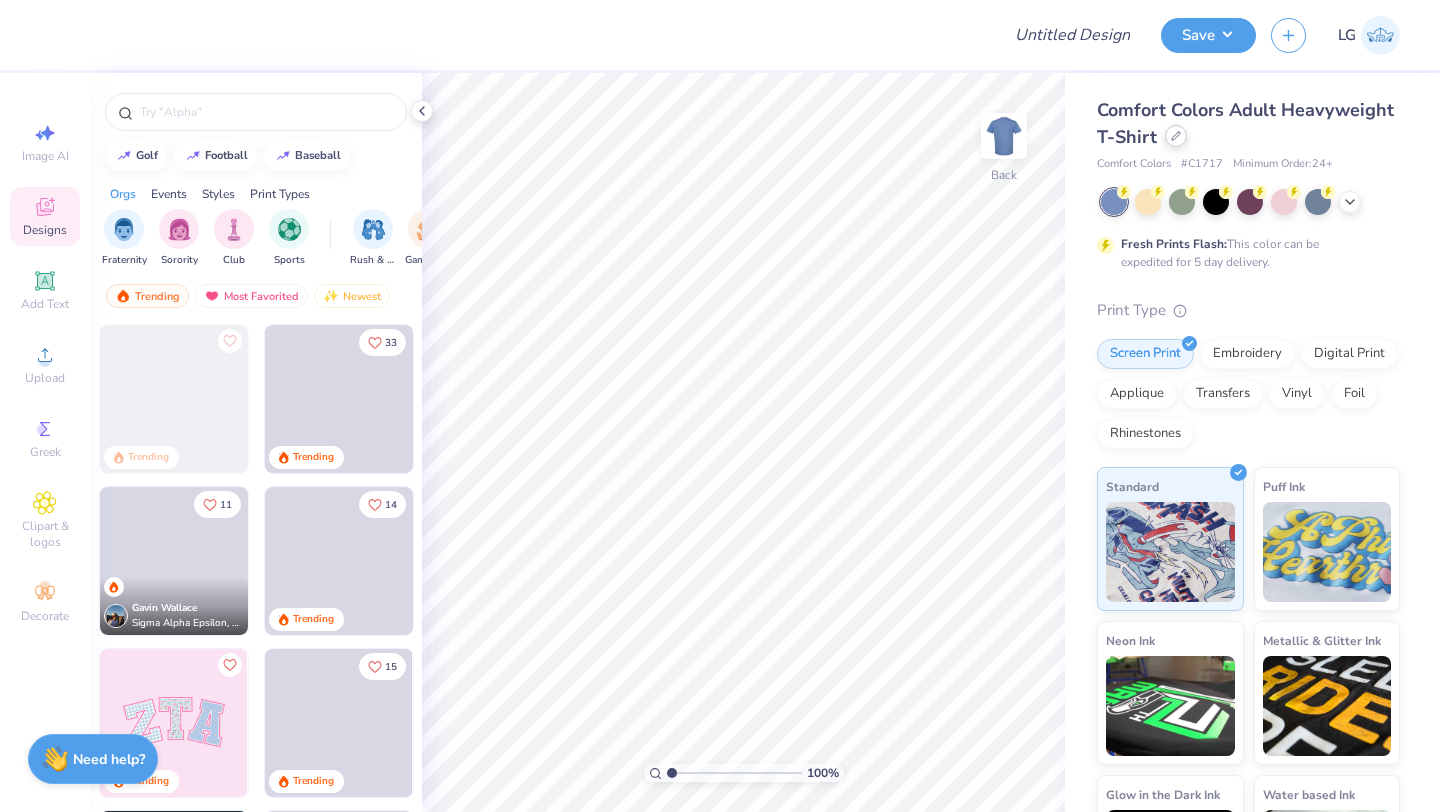 click 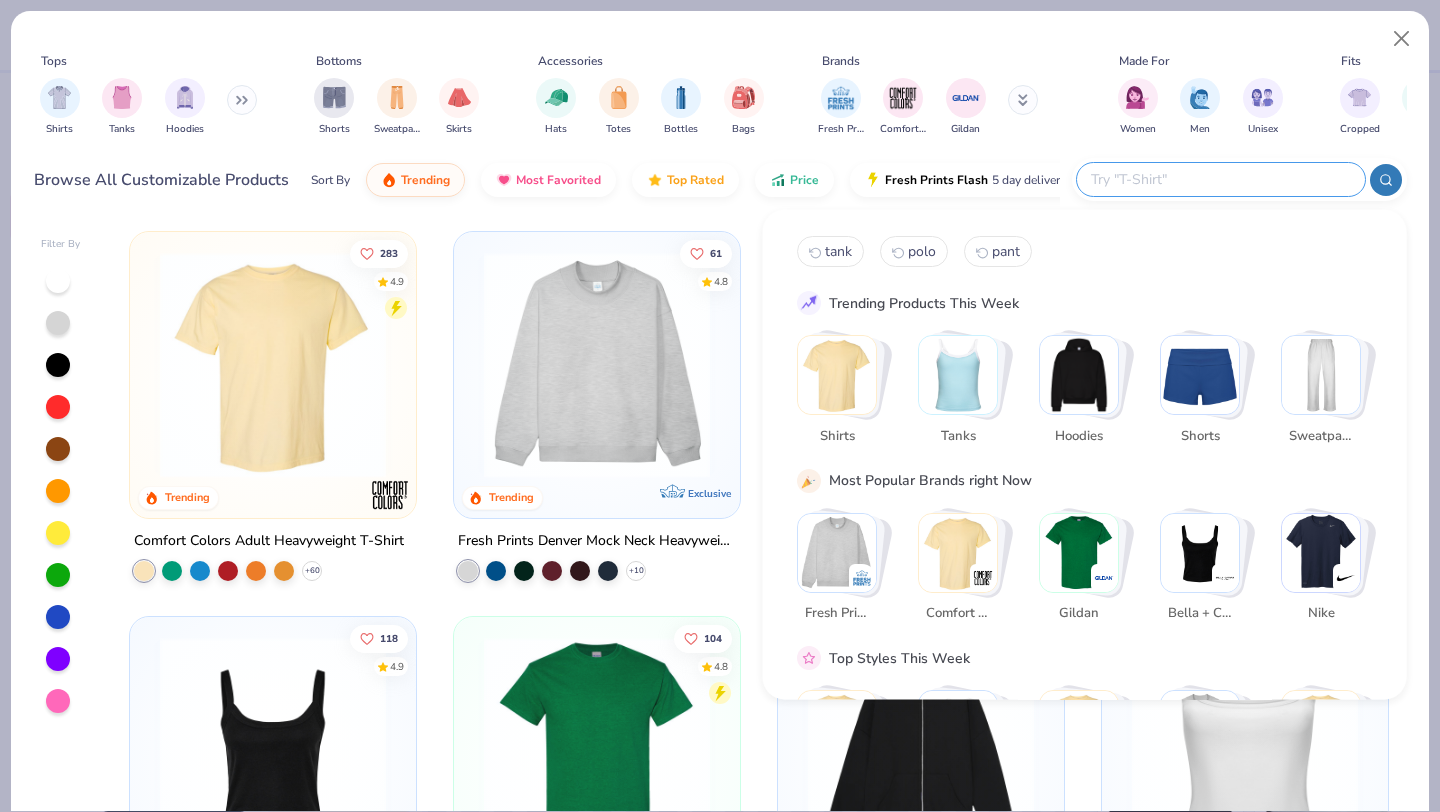 click at bounding box center [1220, 179] 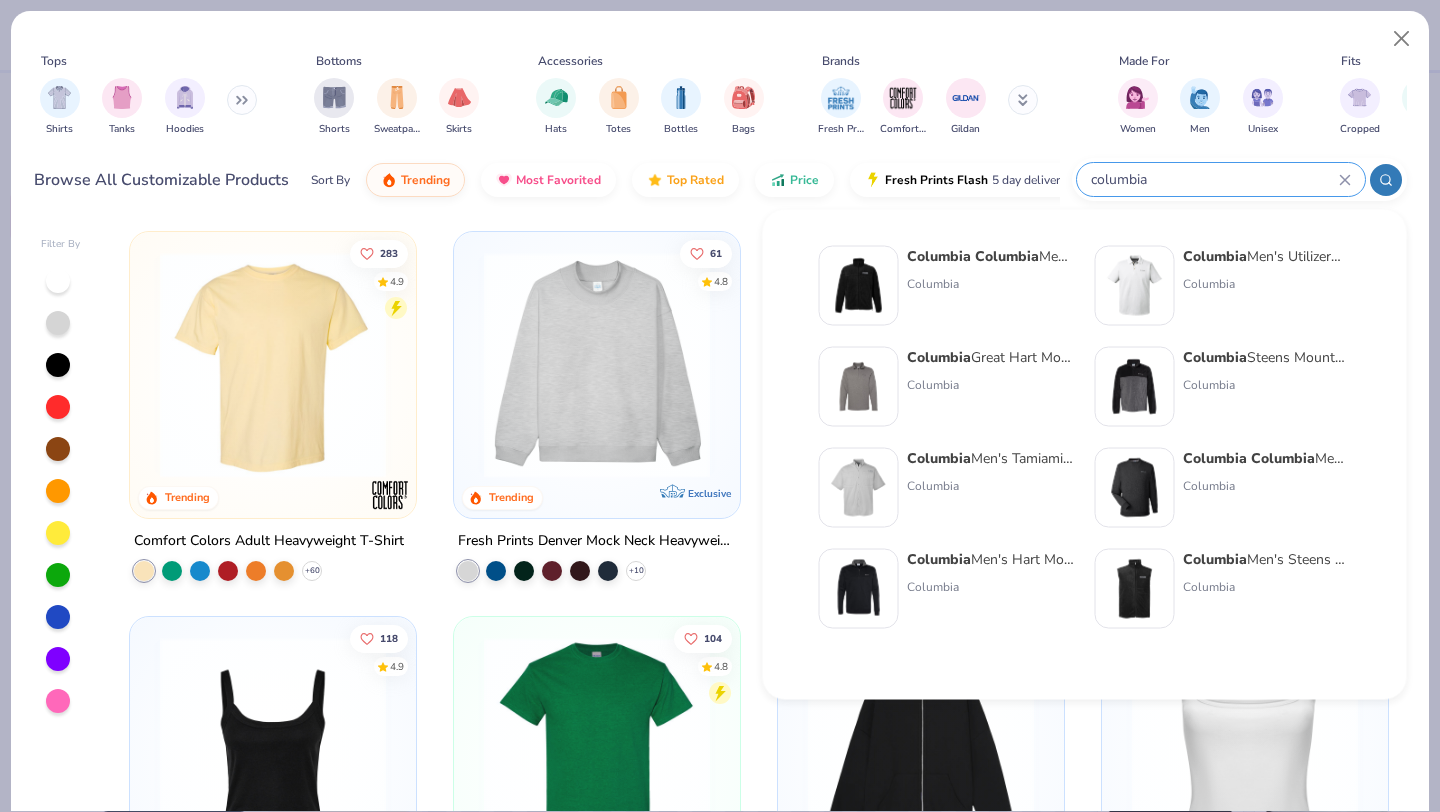 type on "columbia" 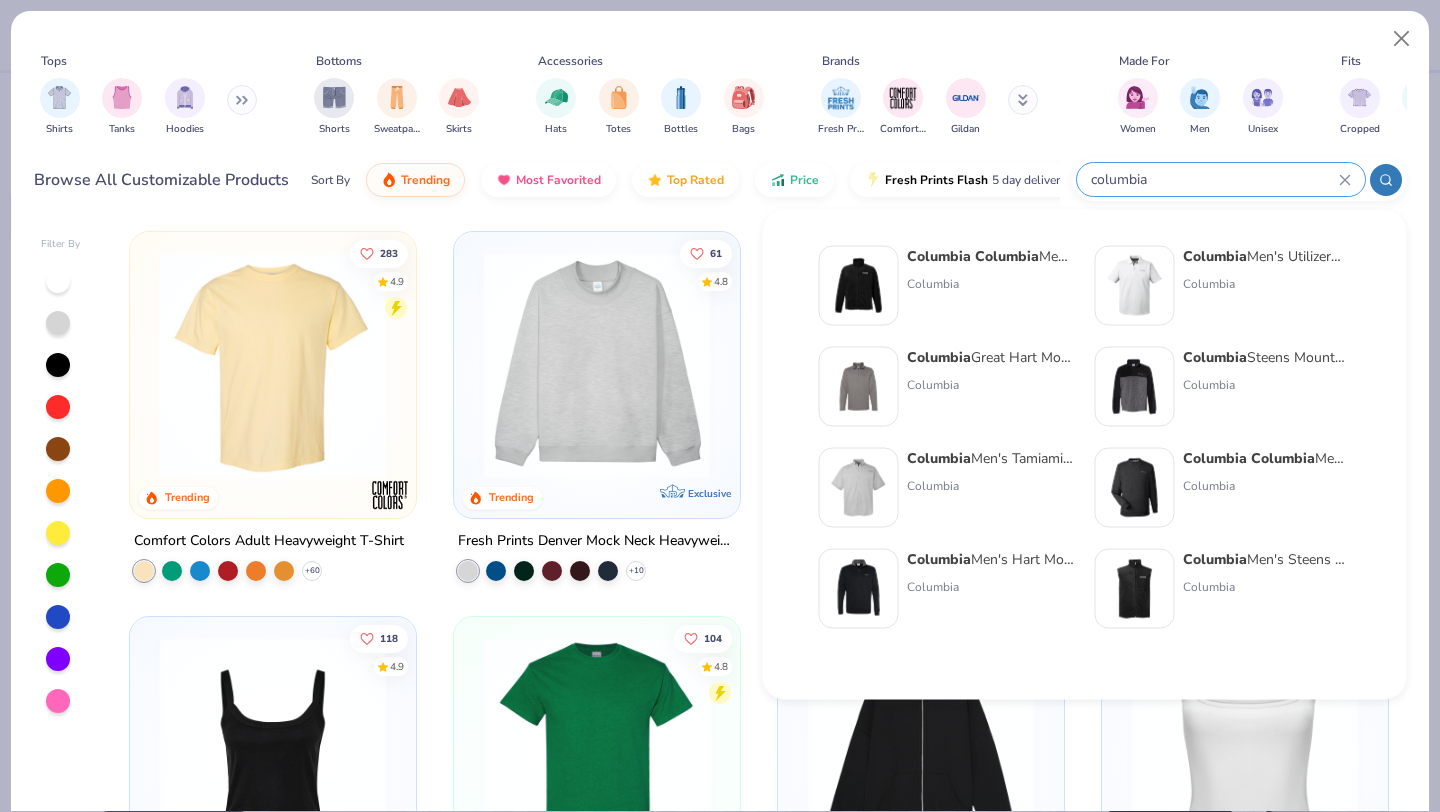 click at bounding box center [1135, 589] 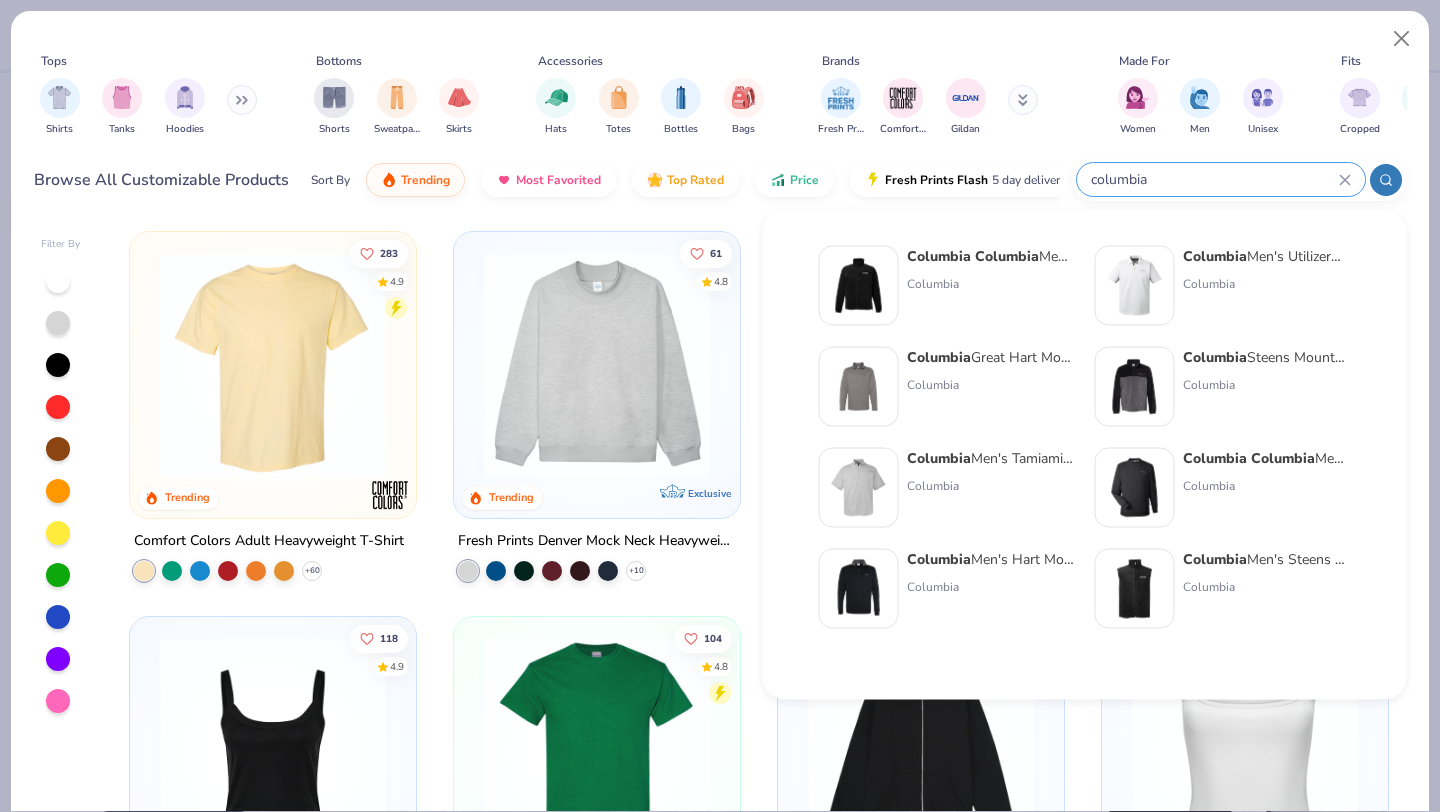 type 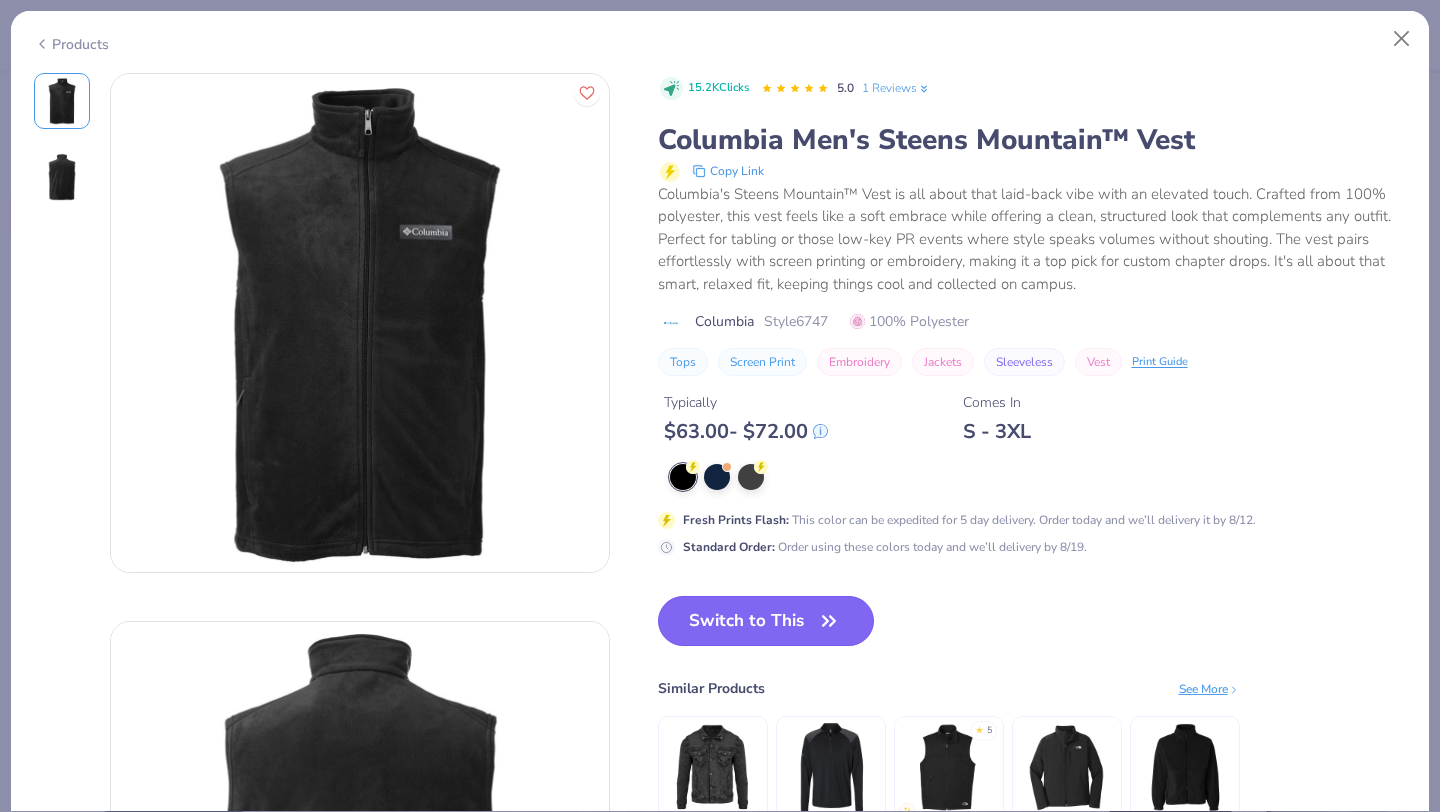 click on "Switch to This" at bounding box center (766, 621) 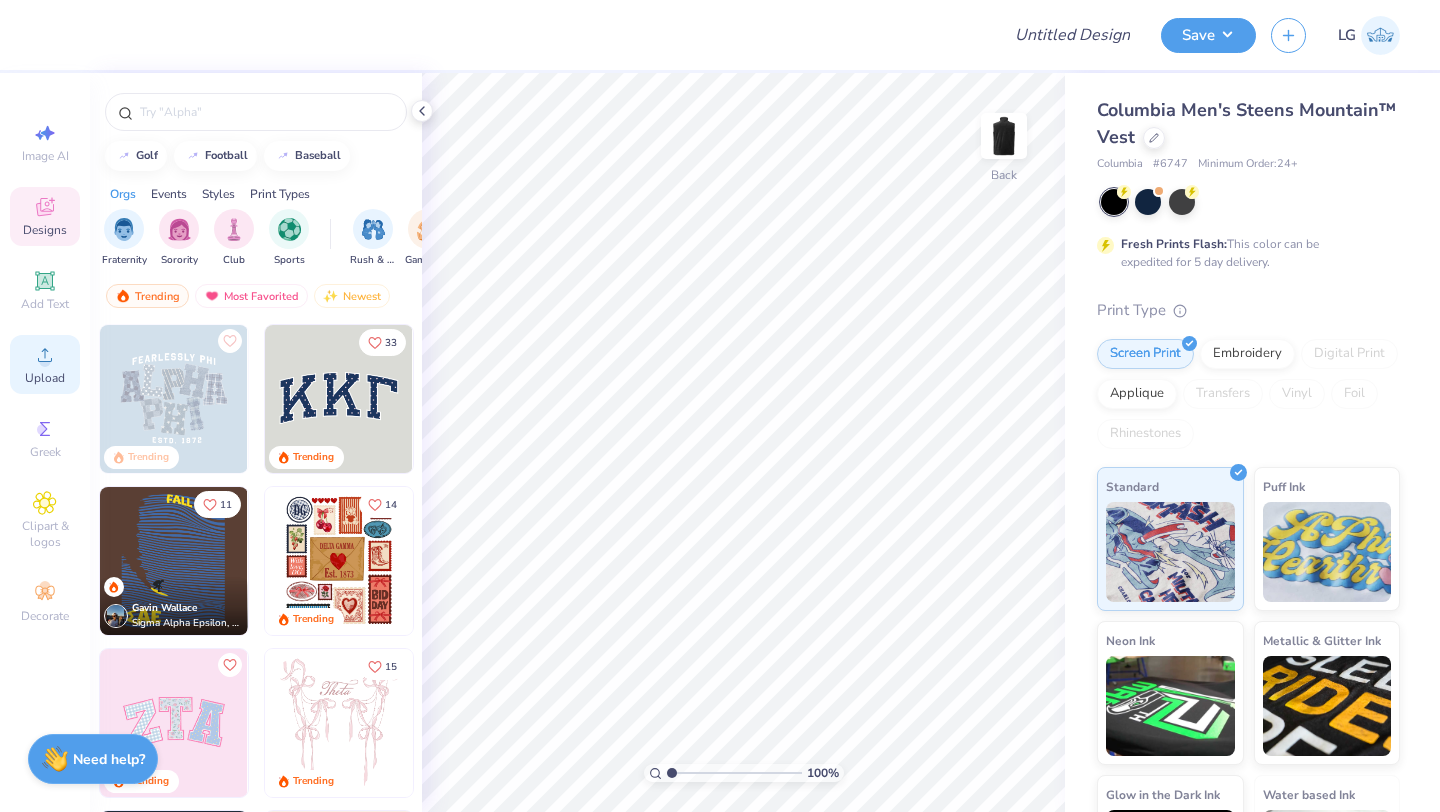 click 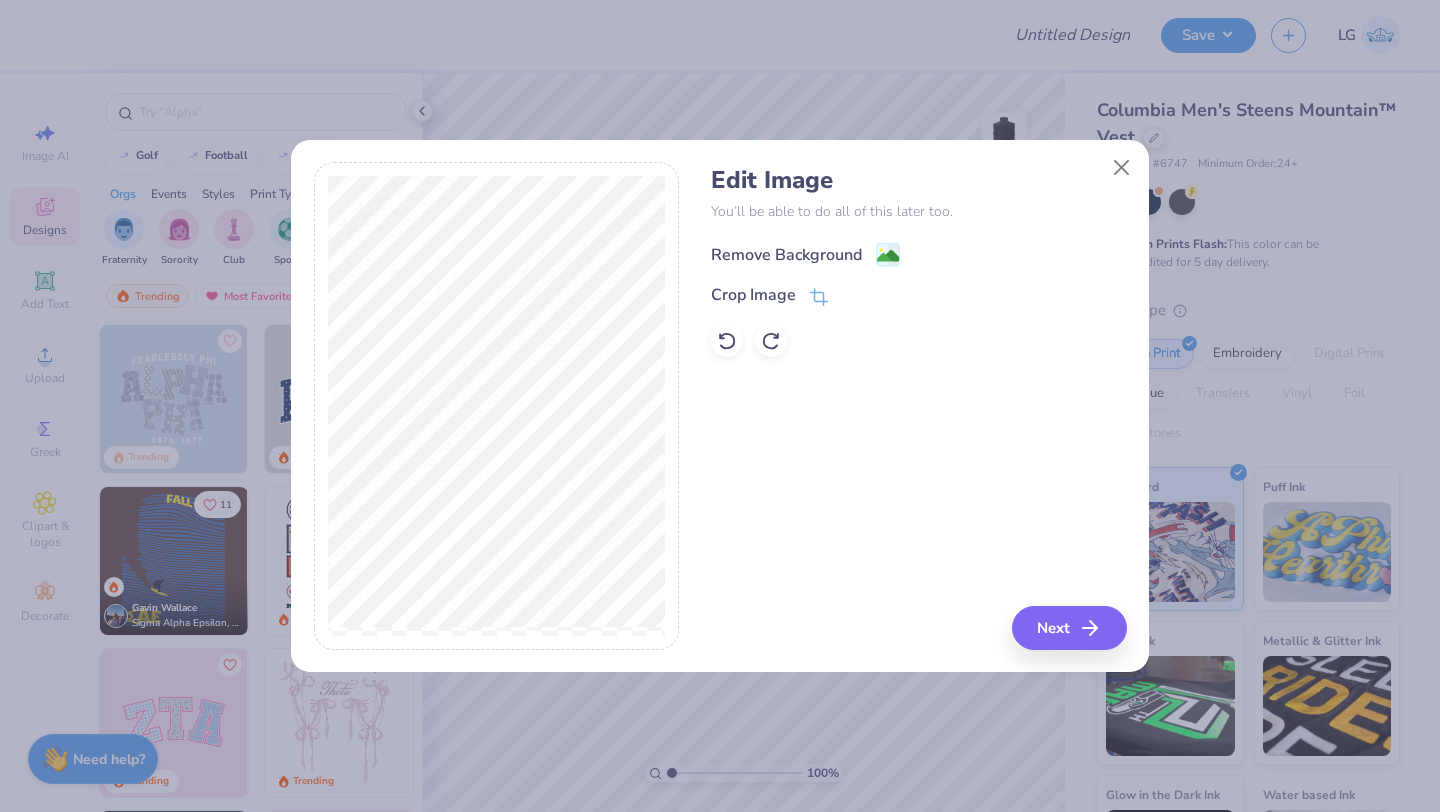 click on "Remove Background" at bounding box center (786, 255) 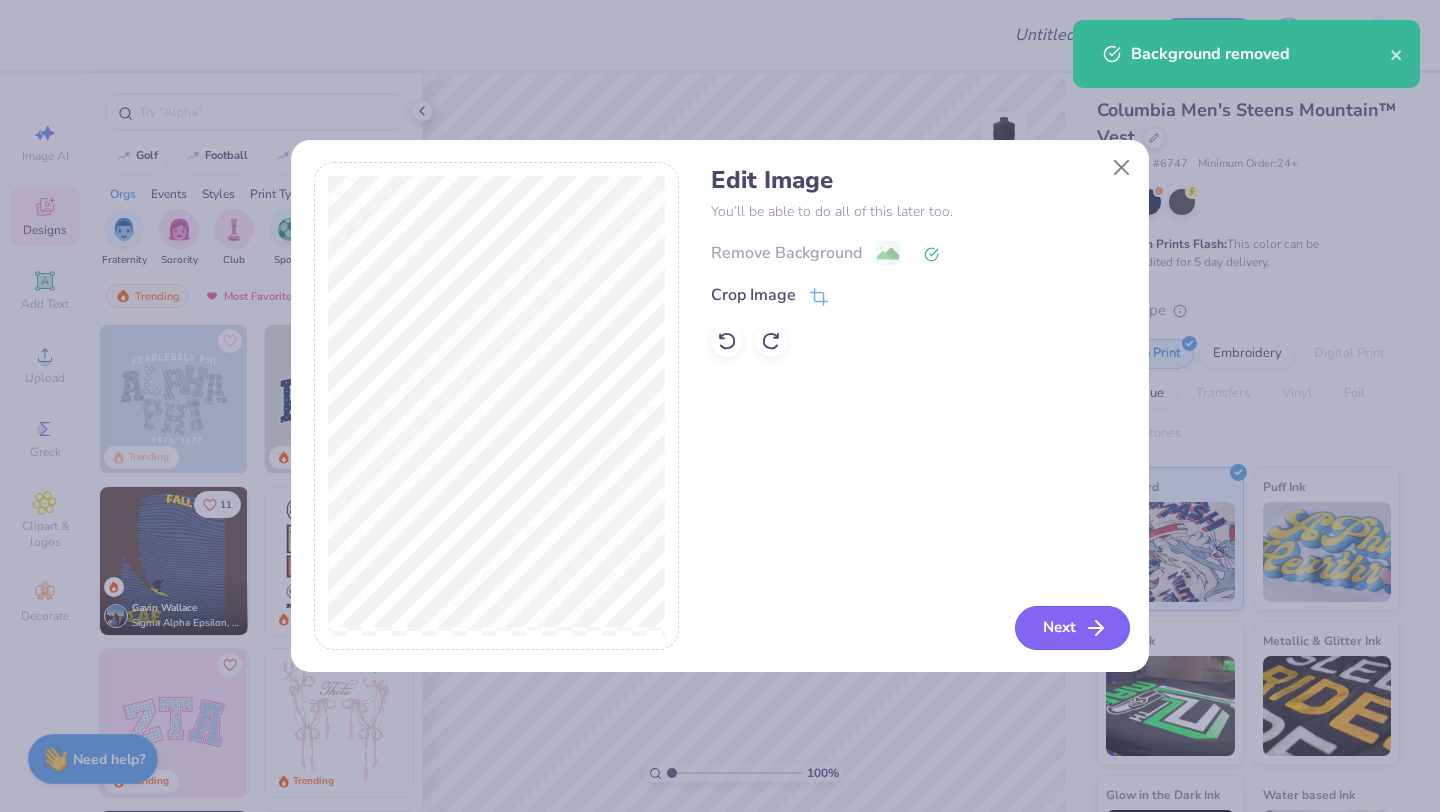 click on "Next" at bounding box center [1072, 628] 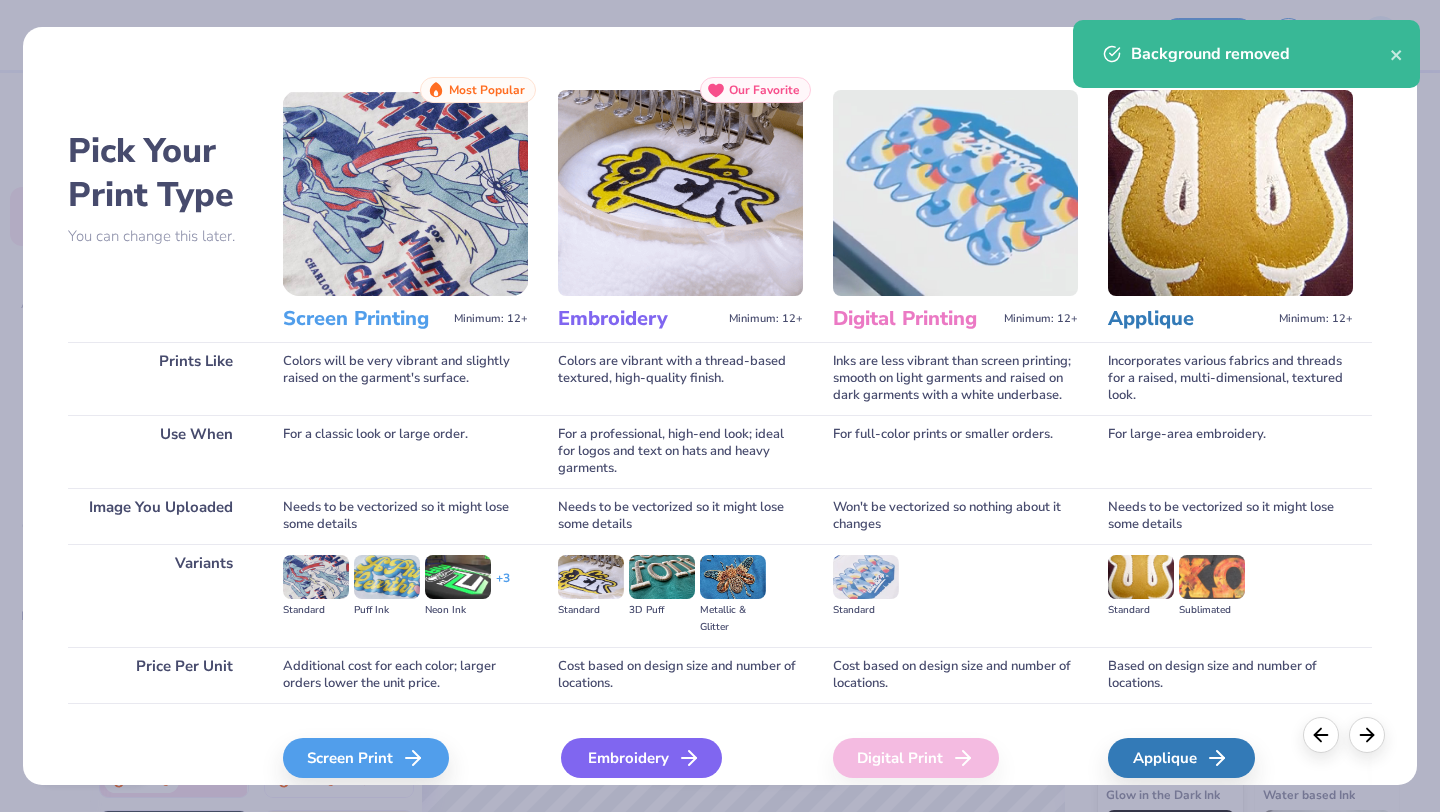 click on "Embroidery" at bounding box center [641, 758] 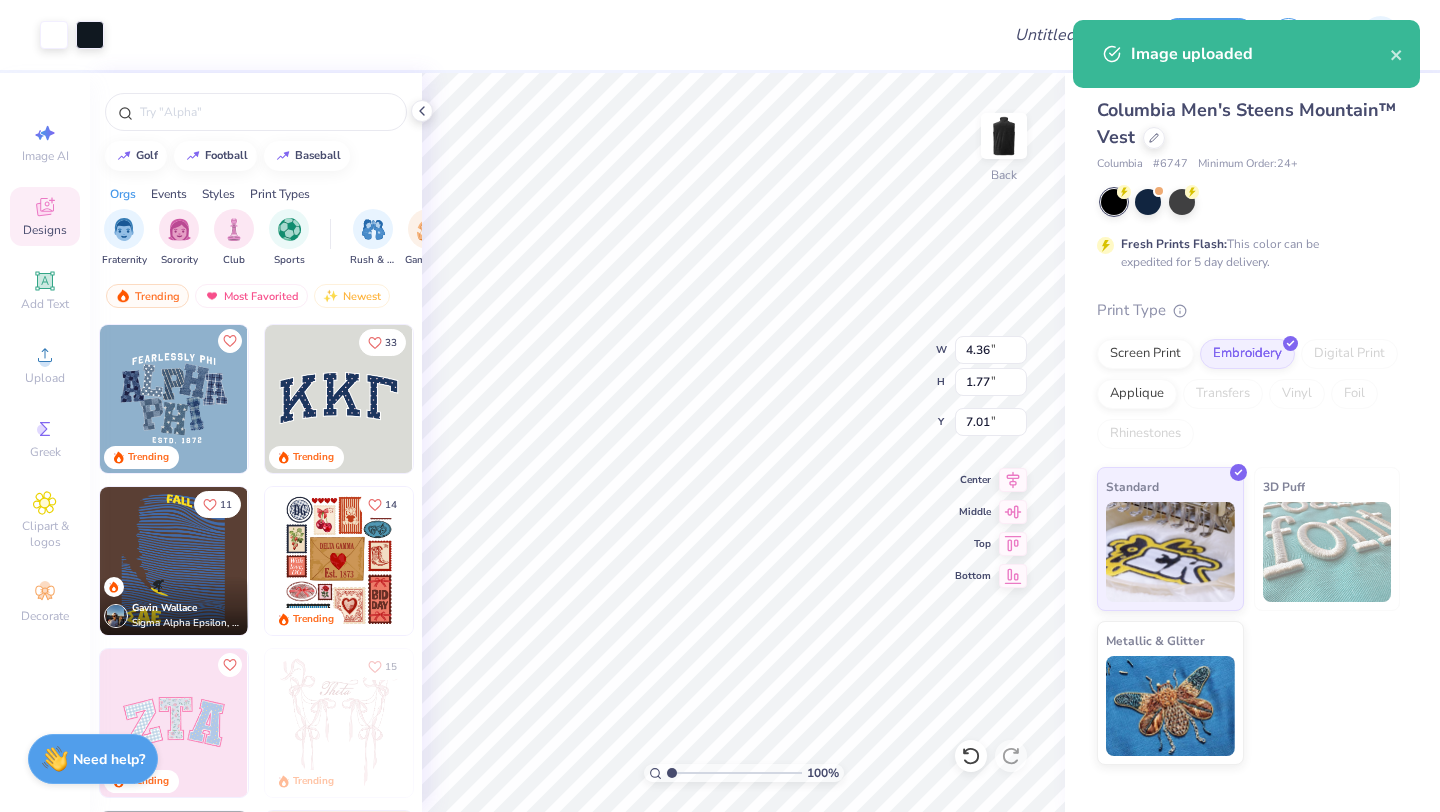 type on "4.36" 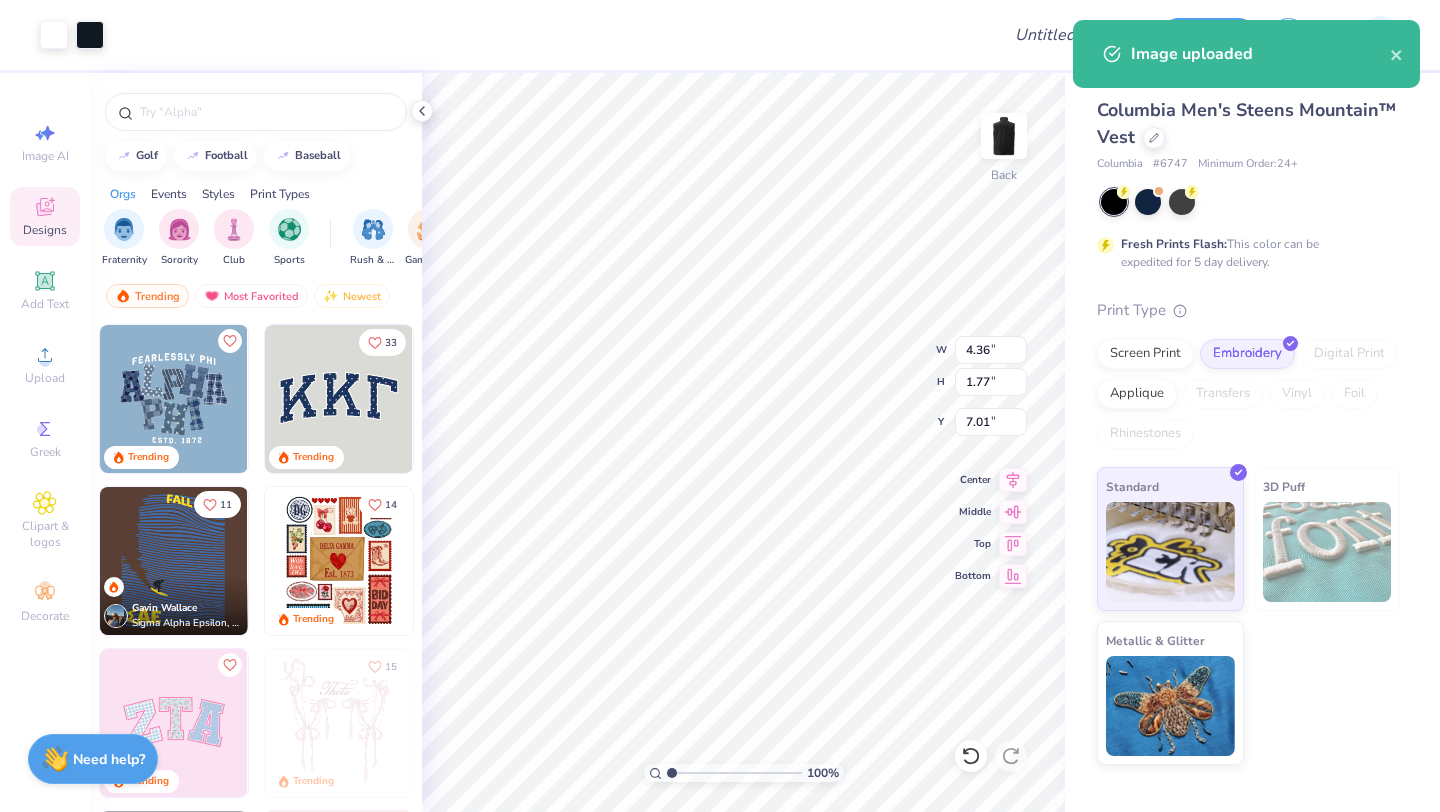 type on "1.77" 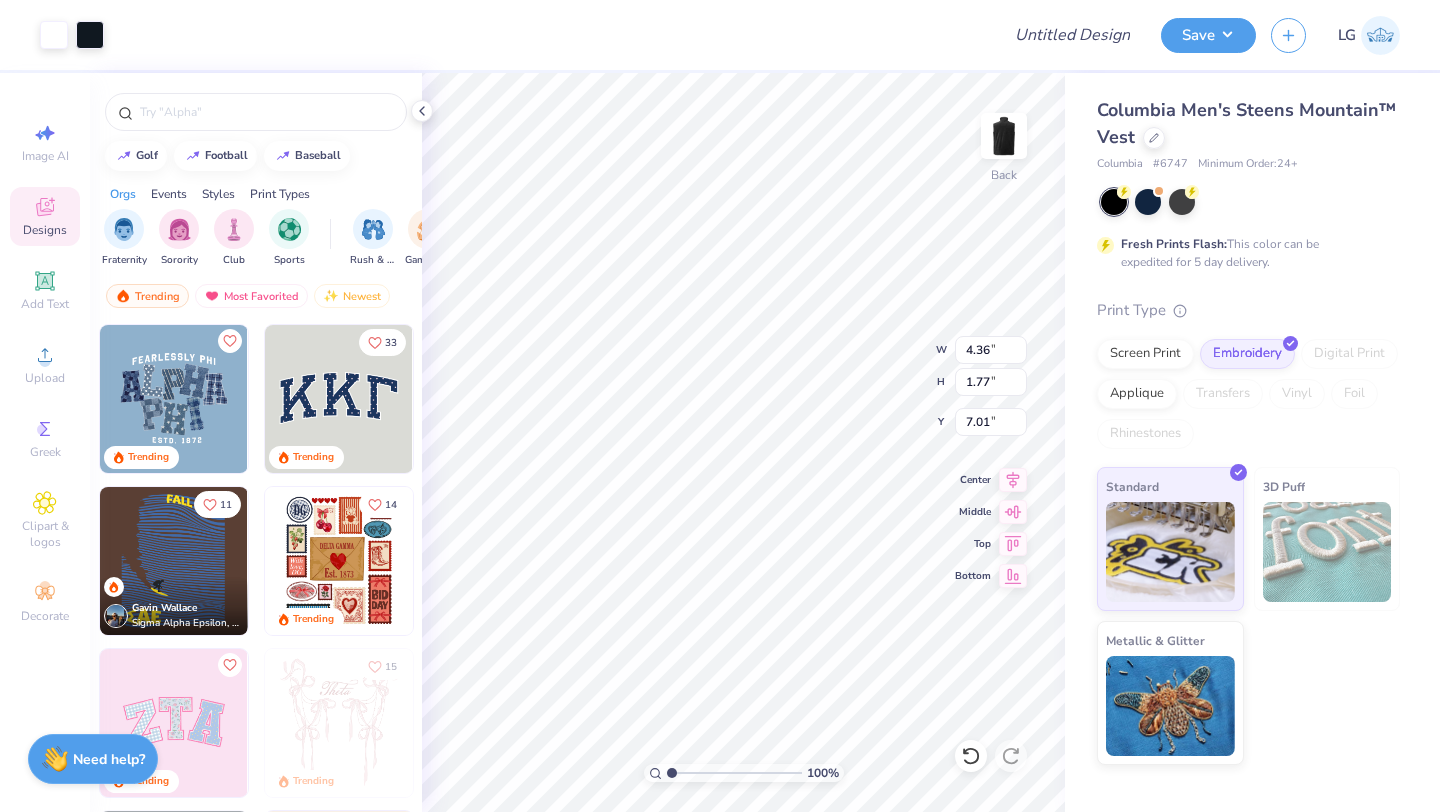 type on "3.76" 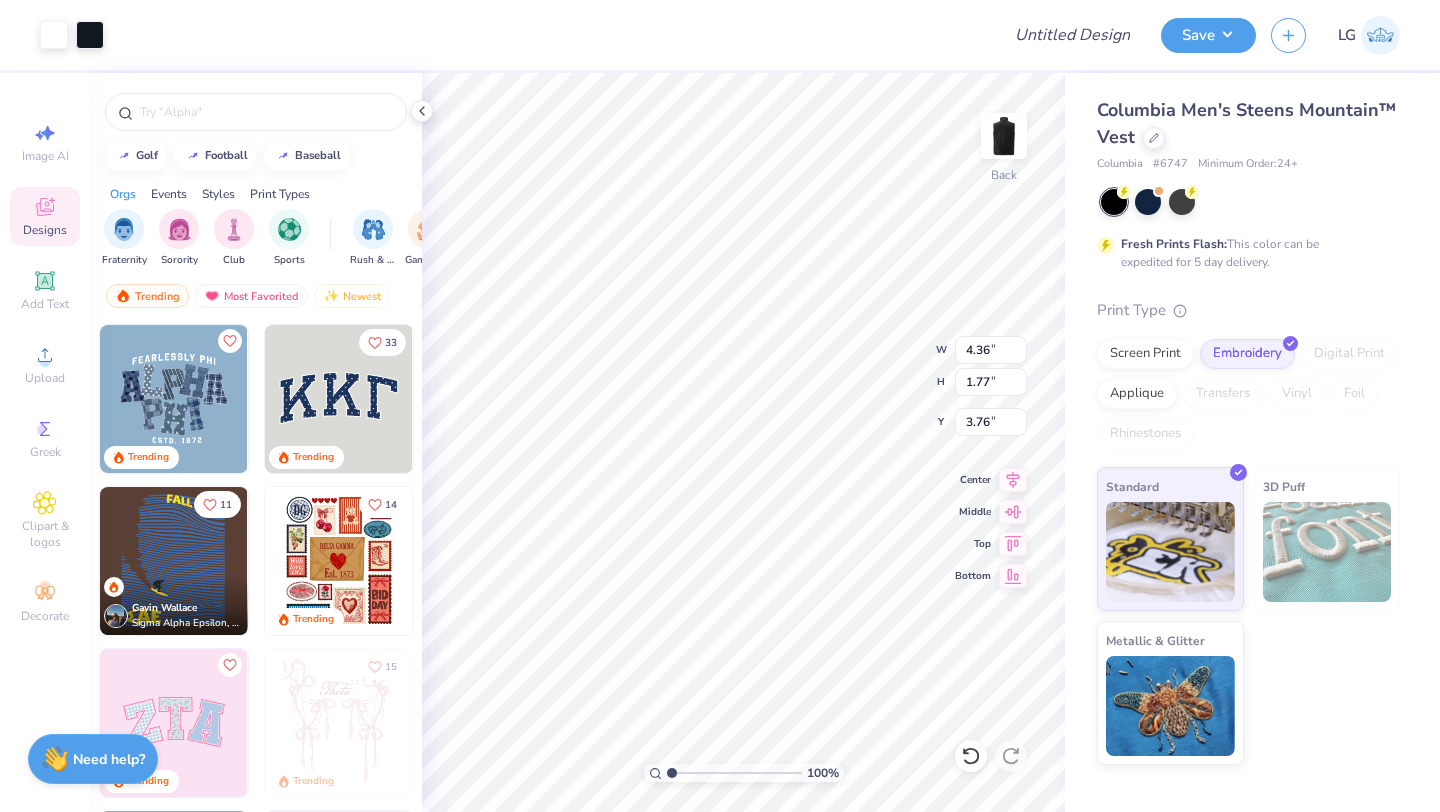 type on "3.77" 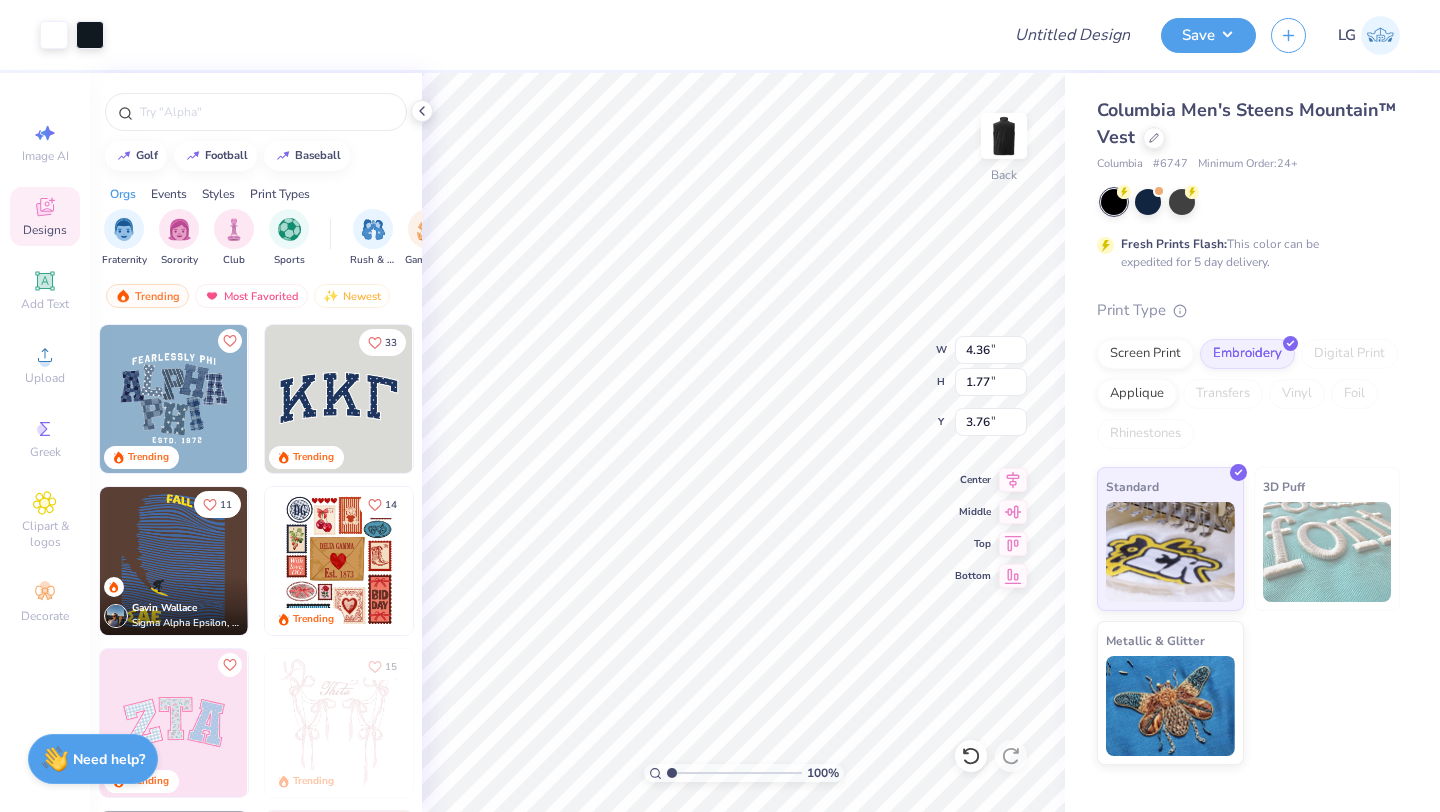 type on "1.53" 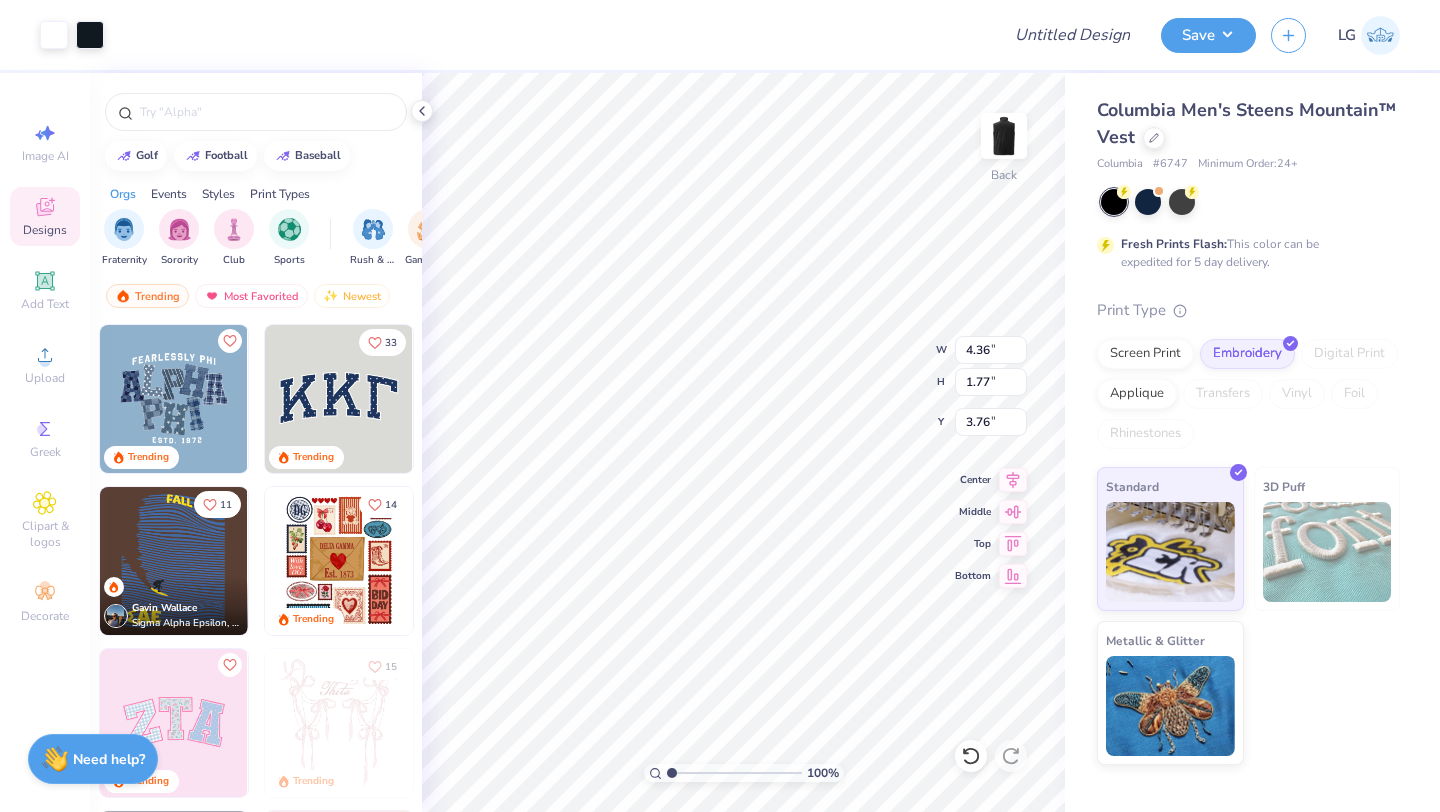 type on "4.00" 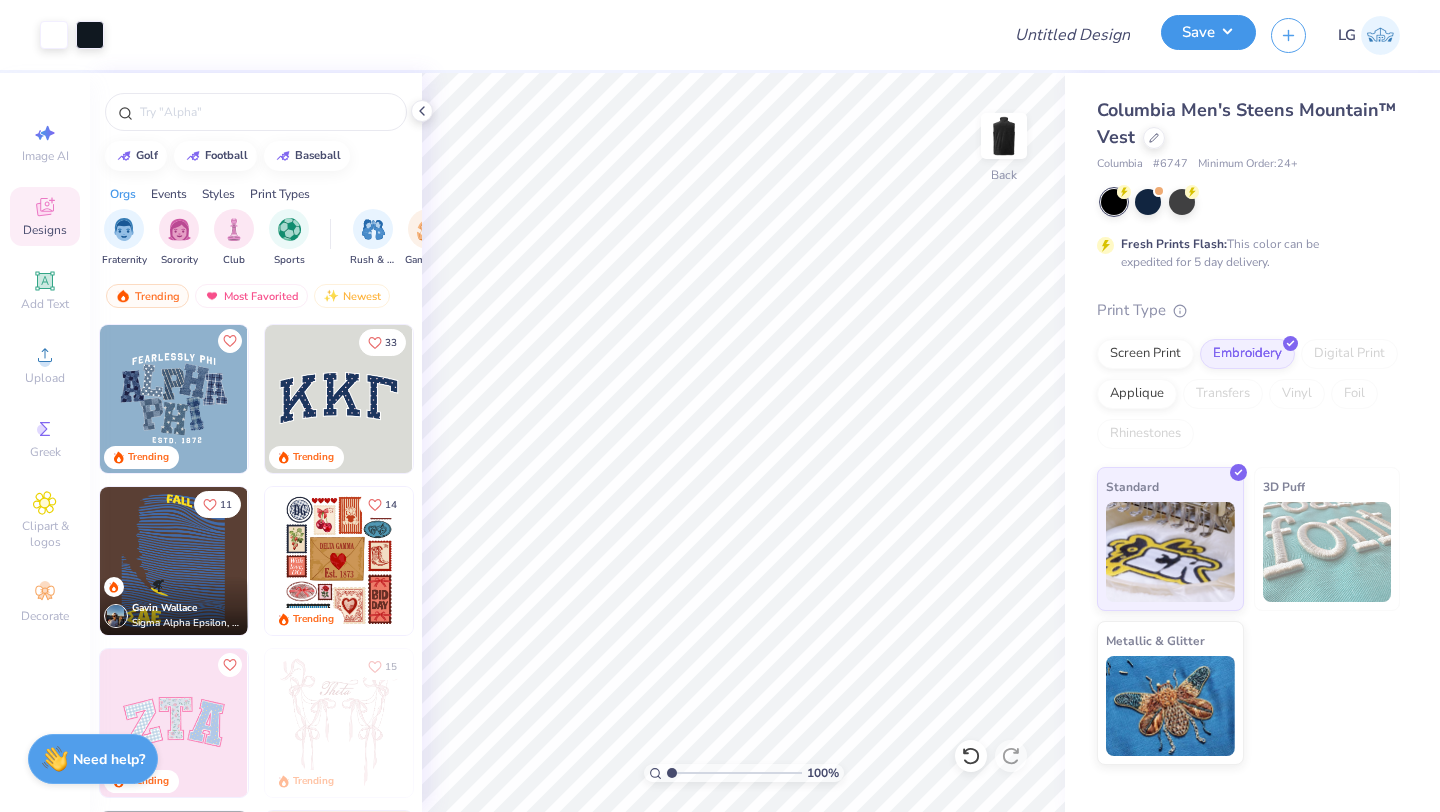 click on "Save" at bounding box center (1208, 32) 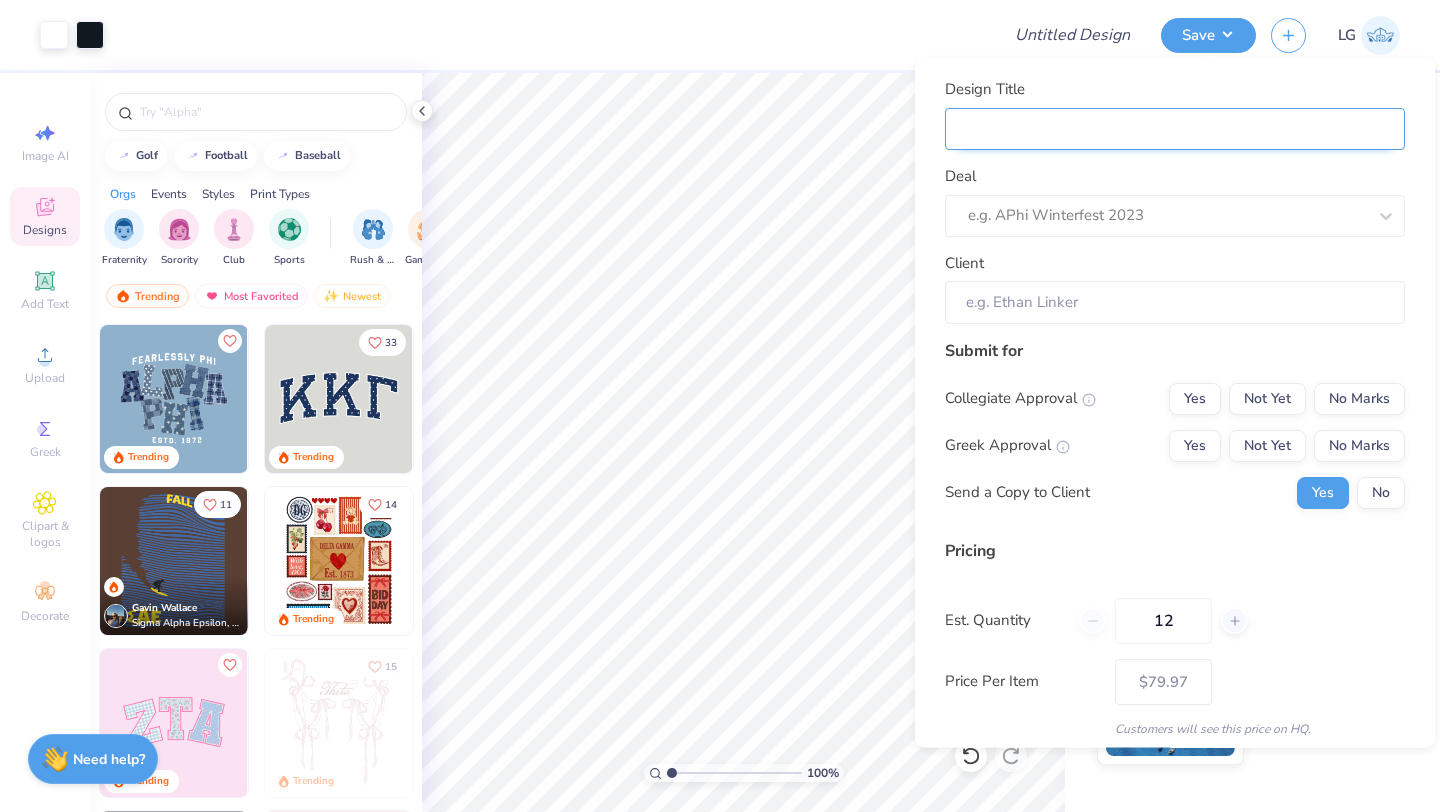 click on "Design Title" at bounding box center (1175, 128) 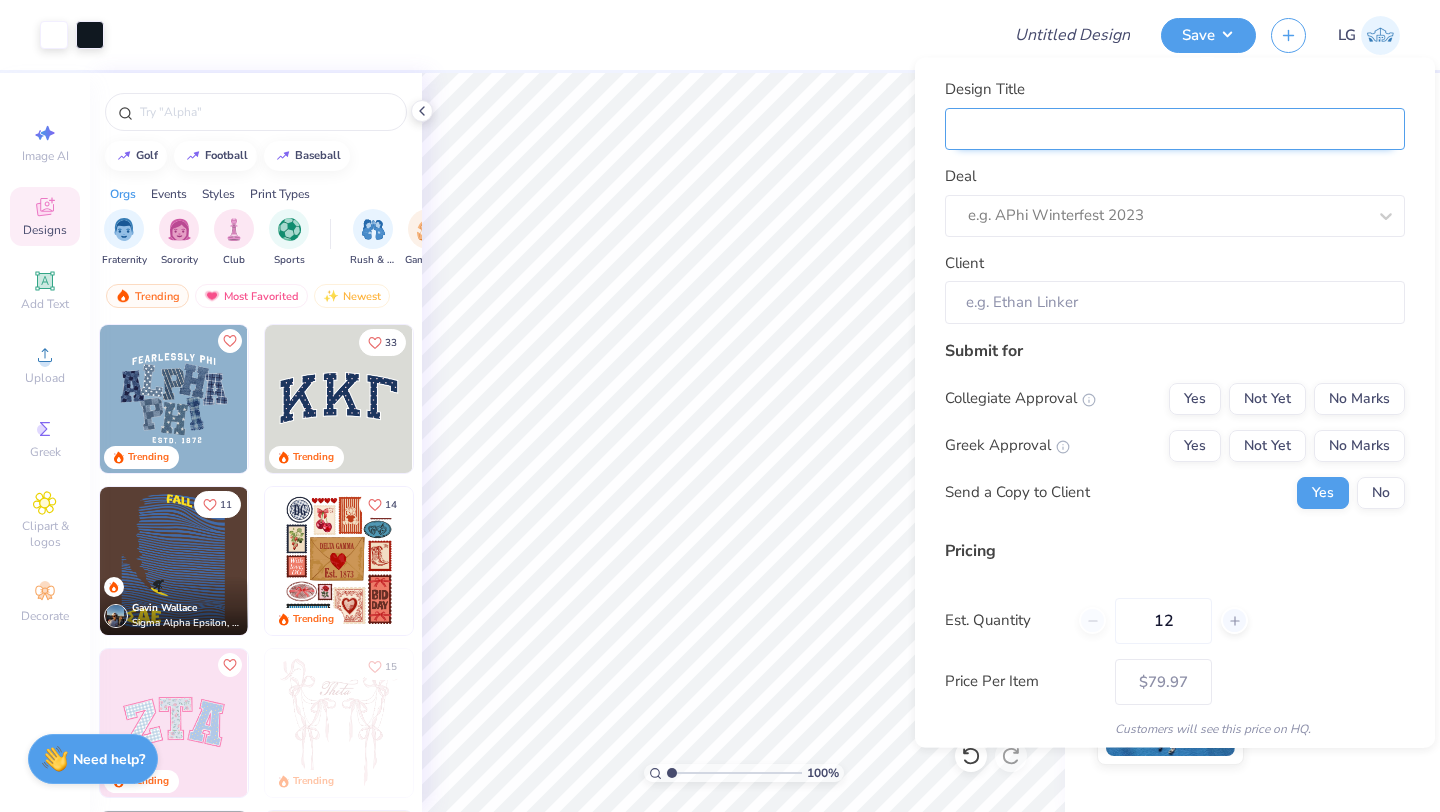 type on "V" 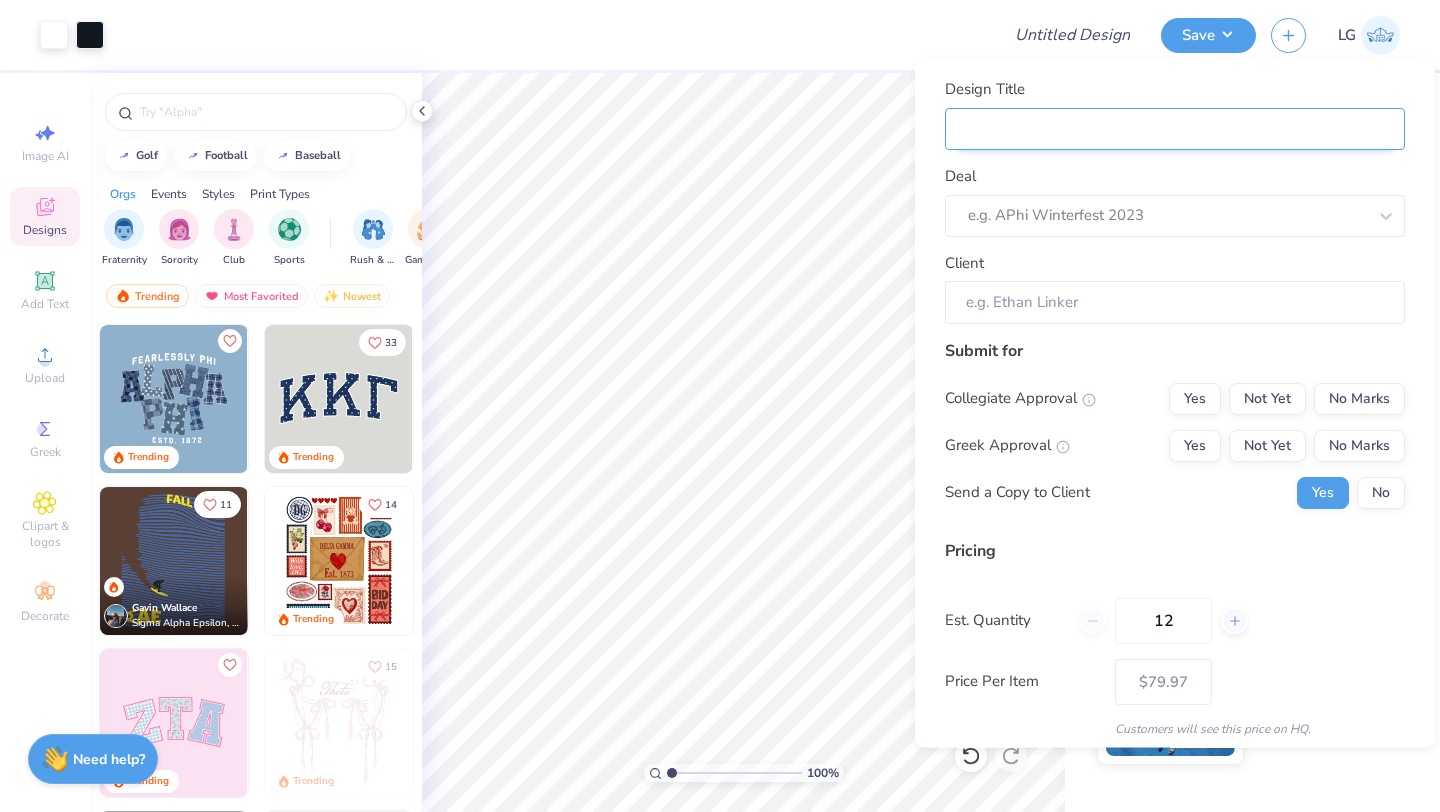 type on "V" 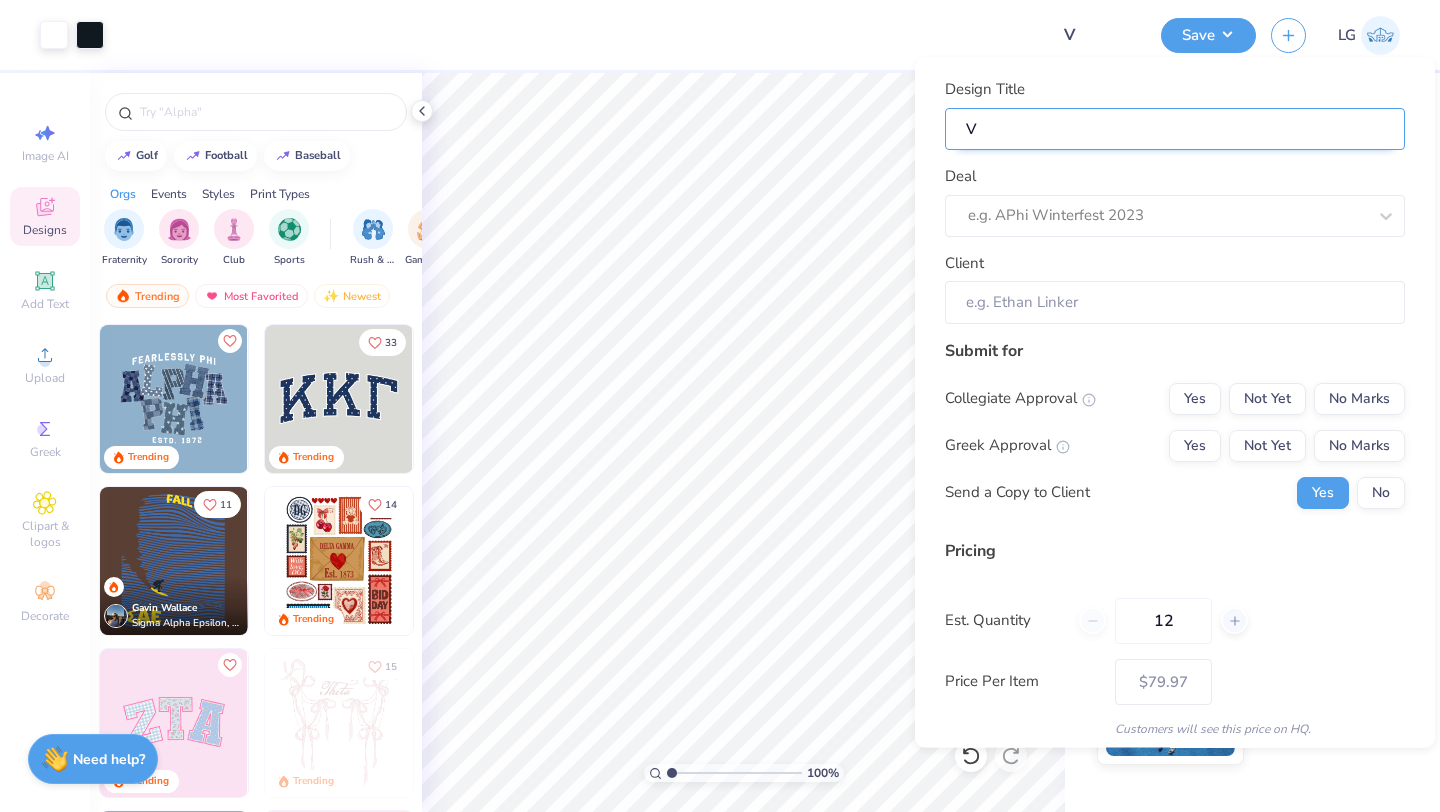 type on "Ve" 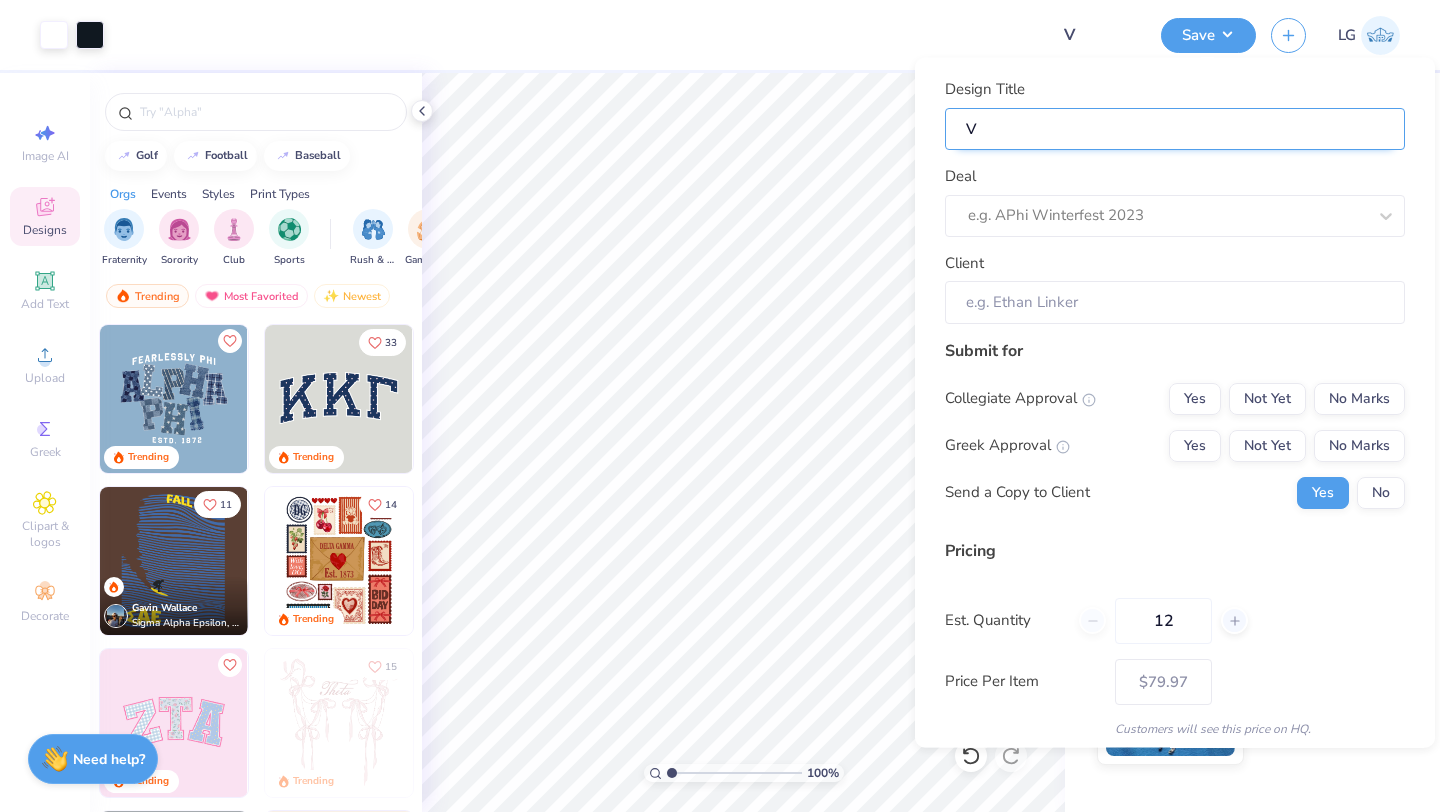 type on "Ve" 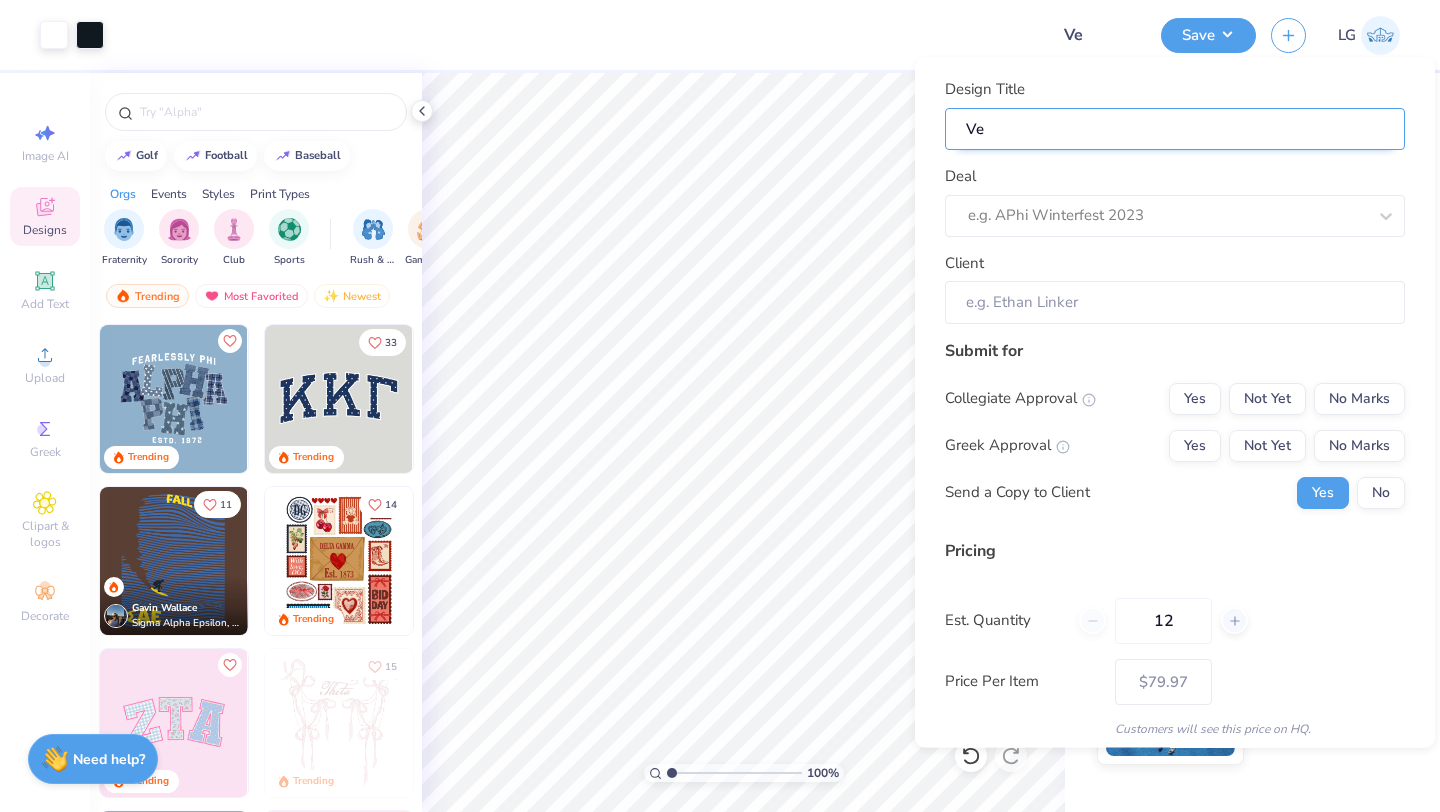 type on "Ves" 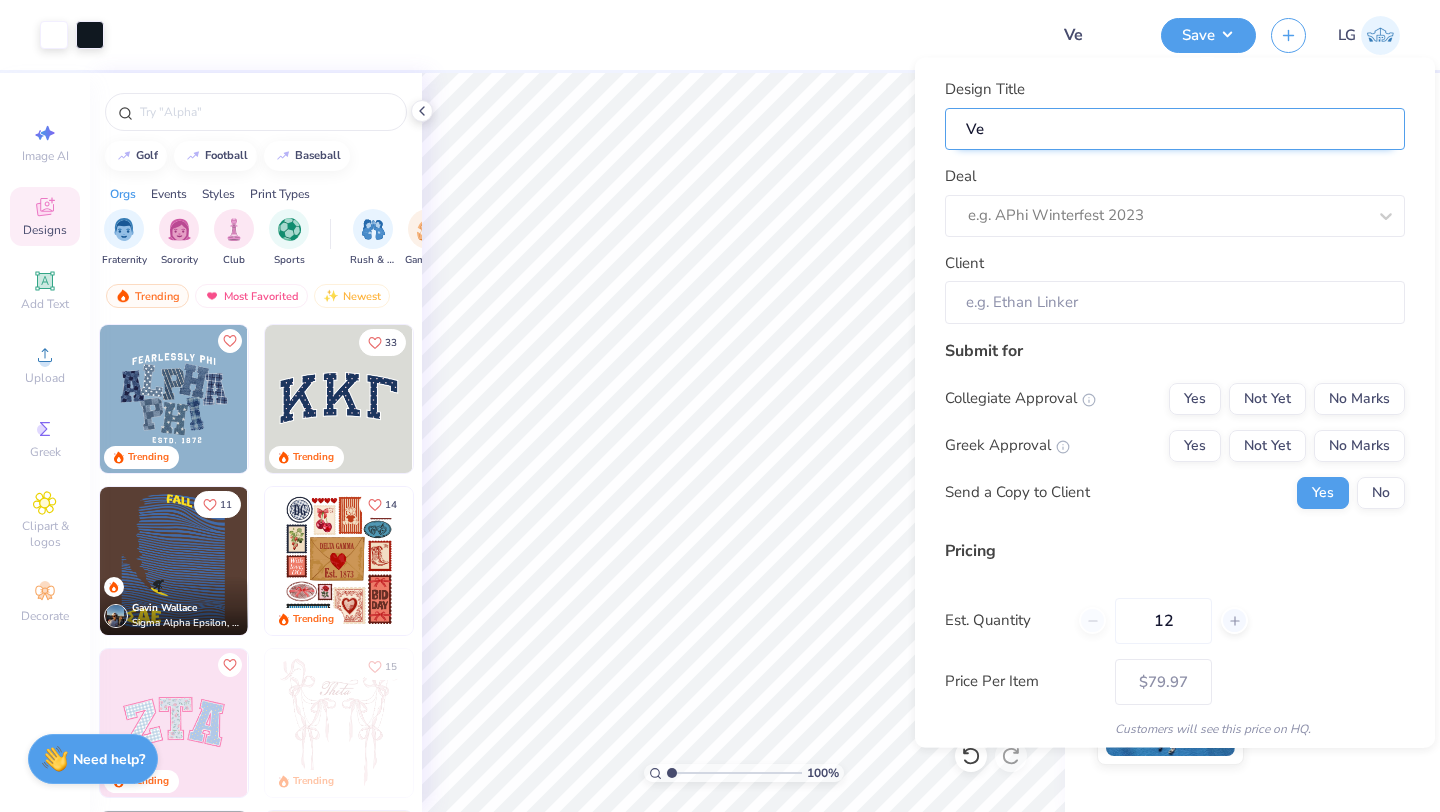 type on "Ves" 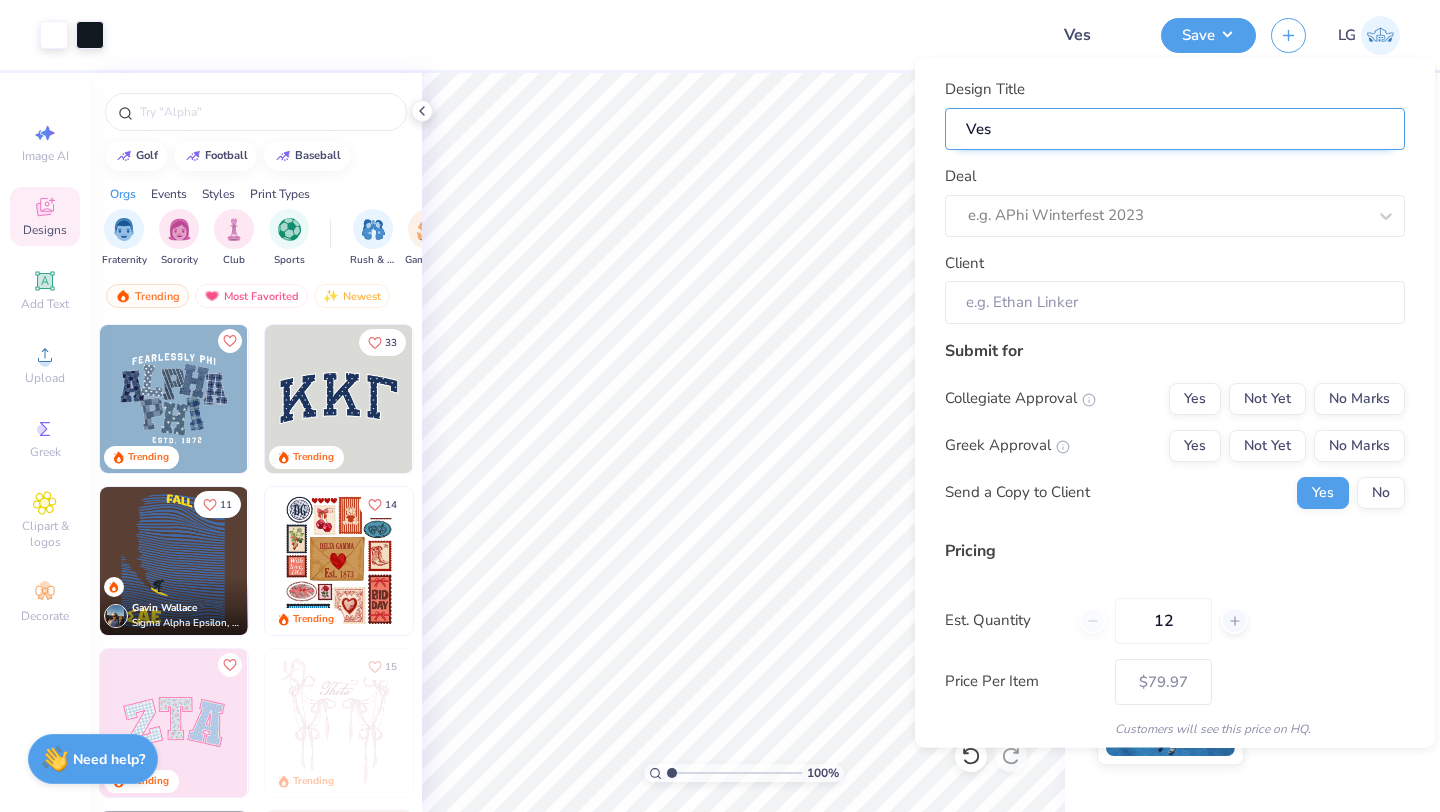 type on "Vest" 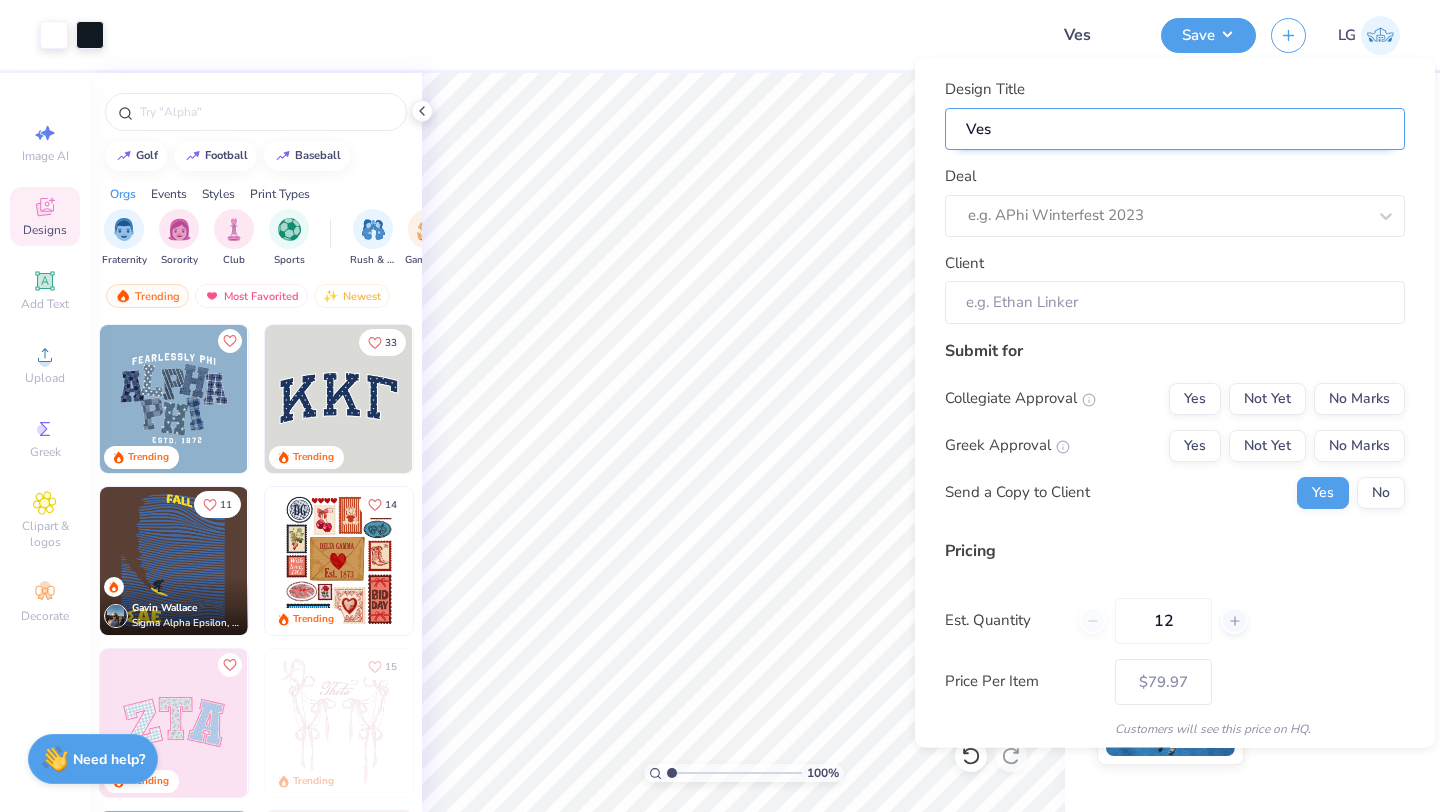 type on "Vest" 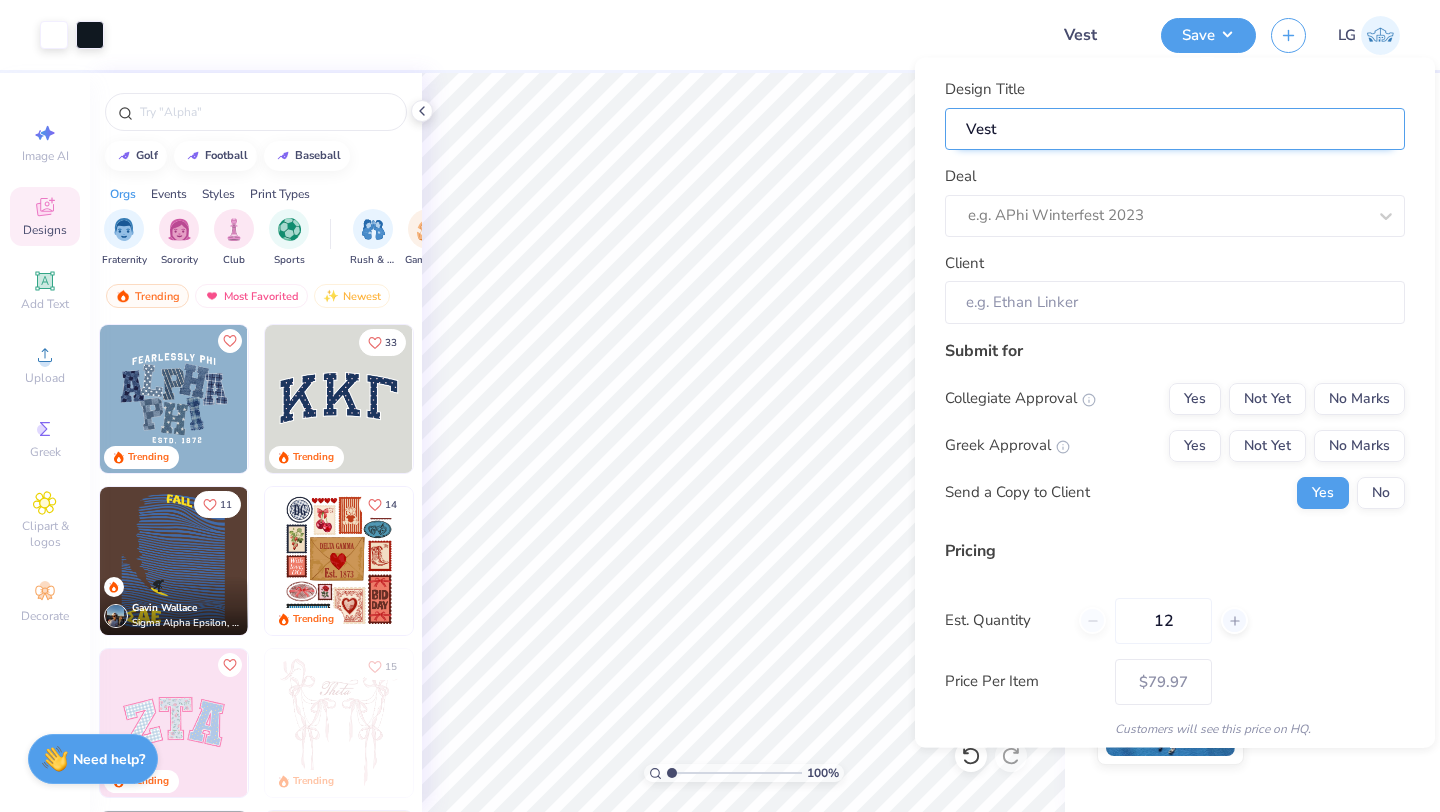 type on "Vests" 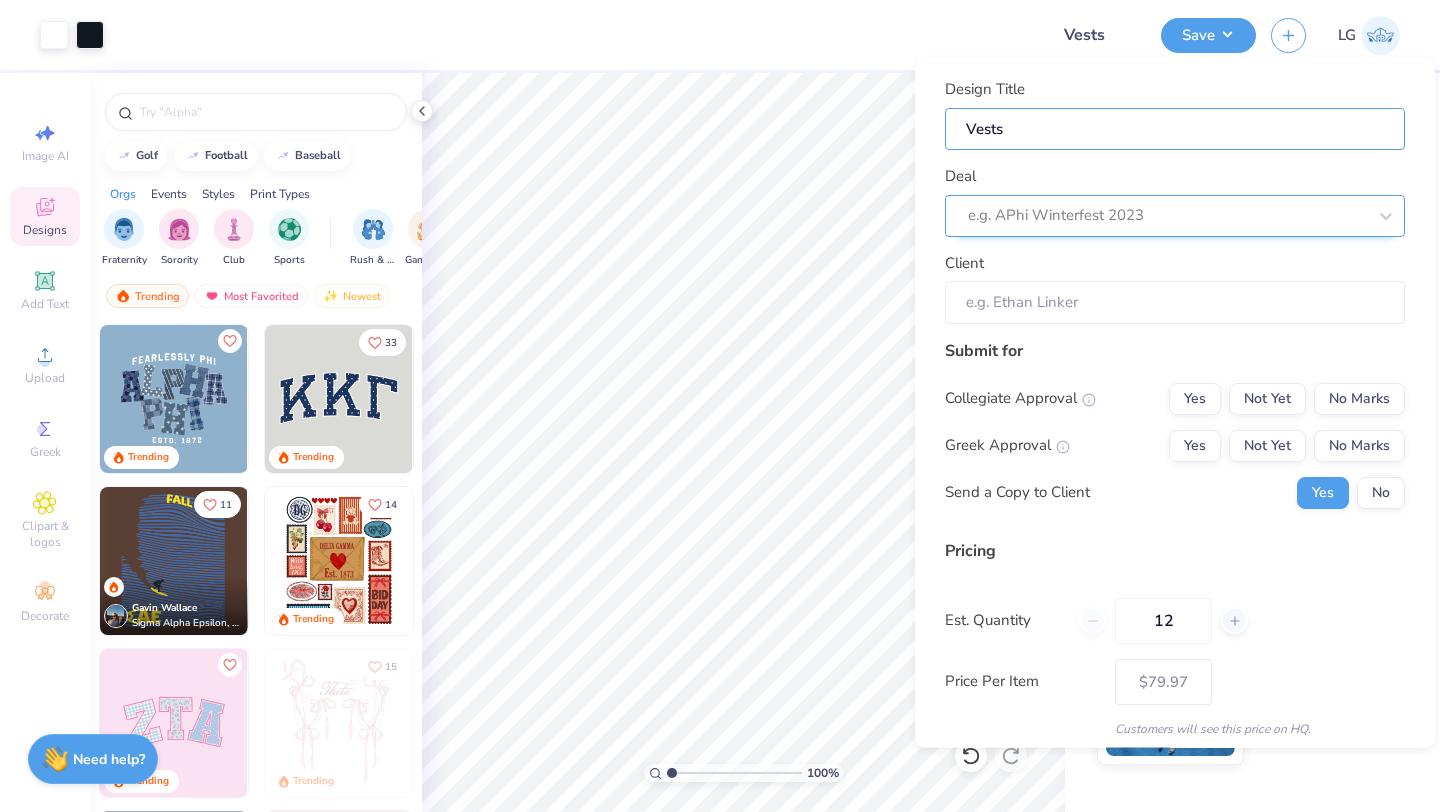 type on "Vests" 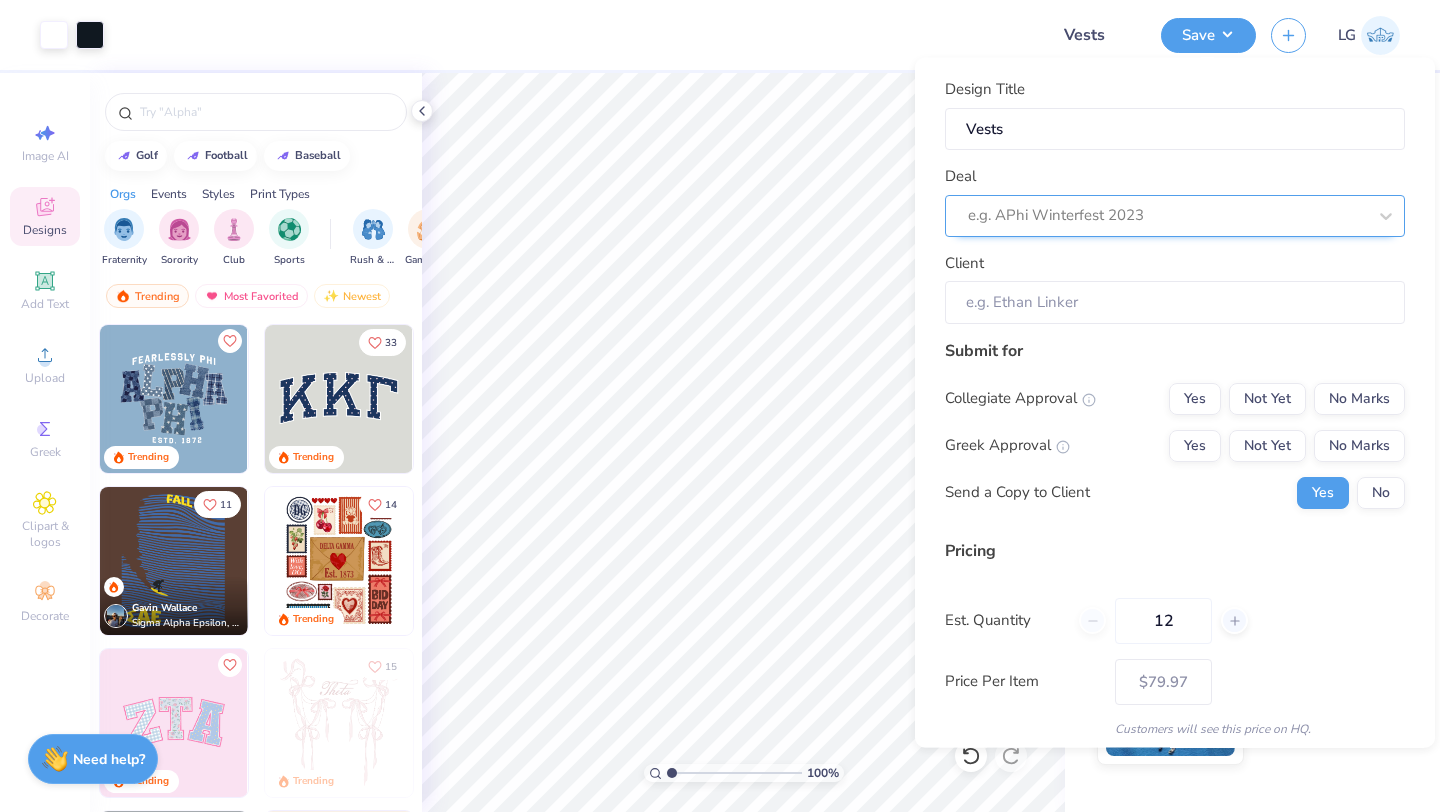 click at bounding box center [1167, 215] 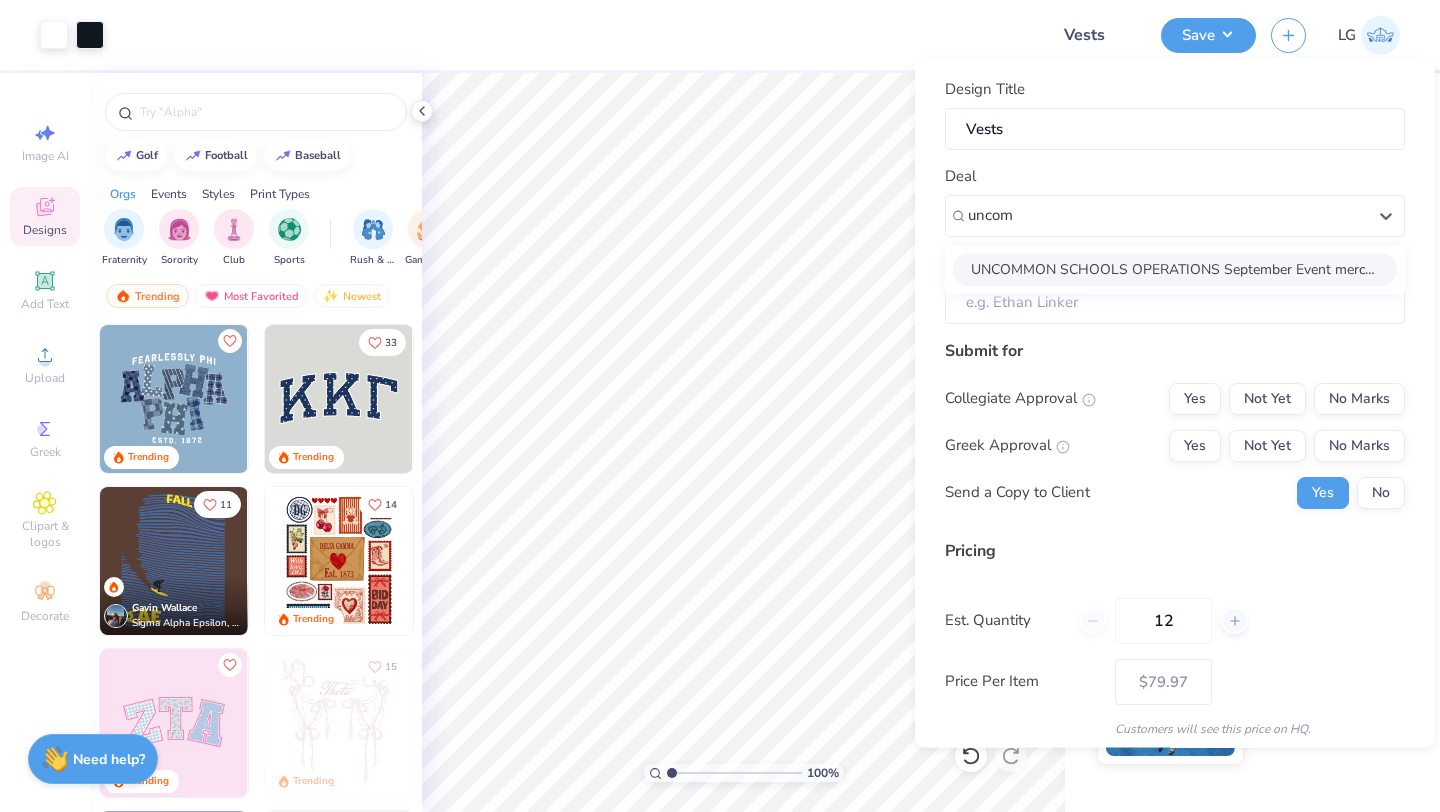 click on "UNCOMMON SCHOOLS  OPERATIONS September Event merch (T1)" at bounding box center (1175, 268) 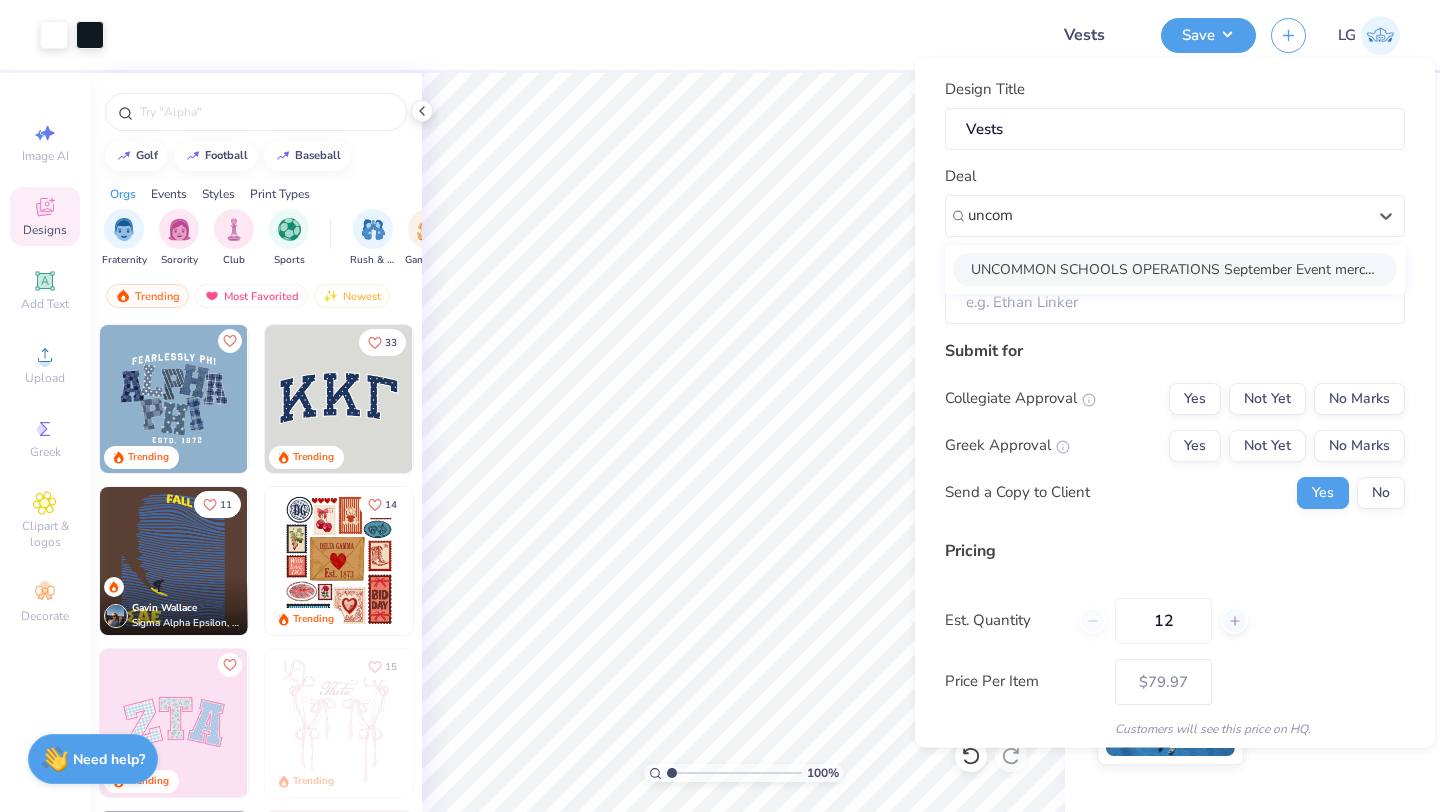 type on "uncom" 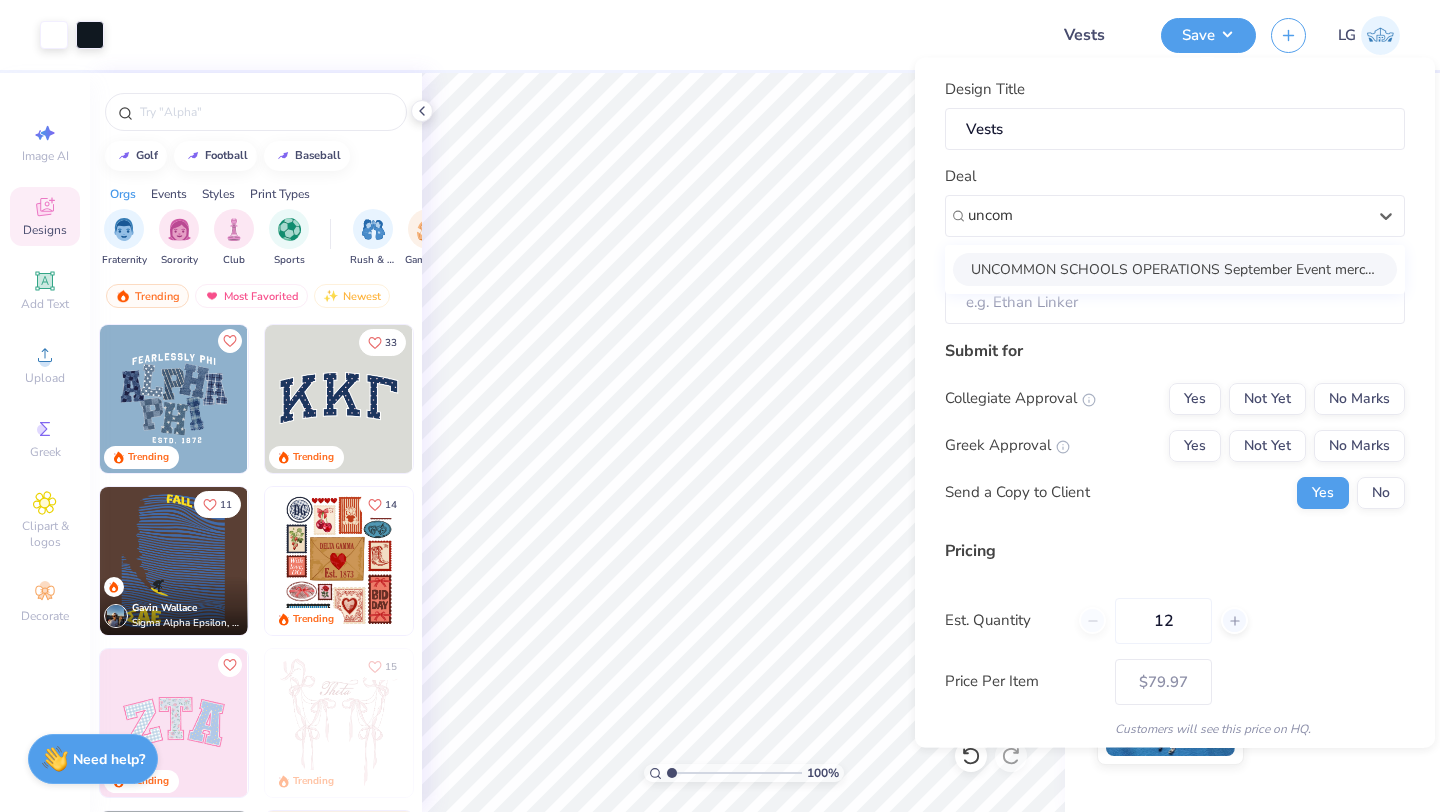 type 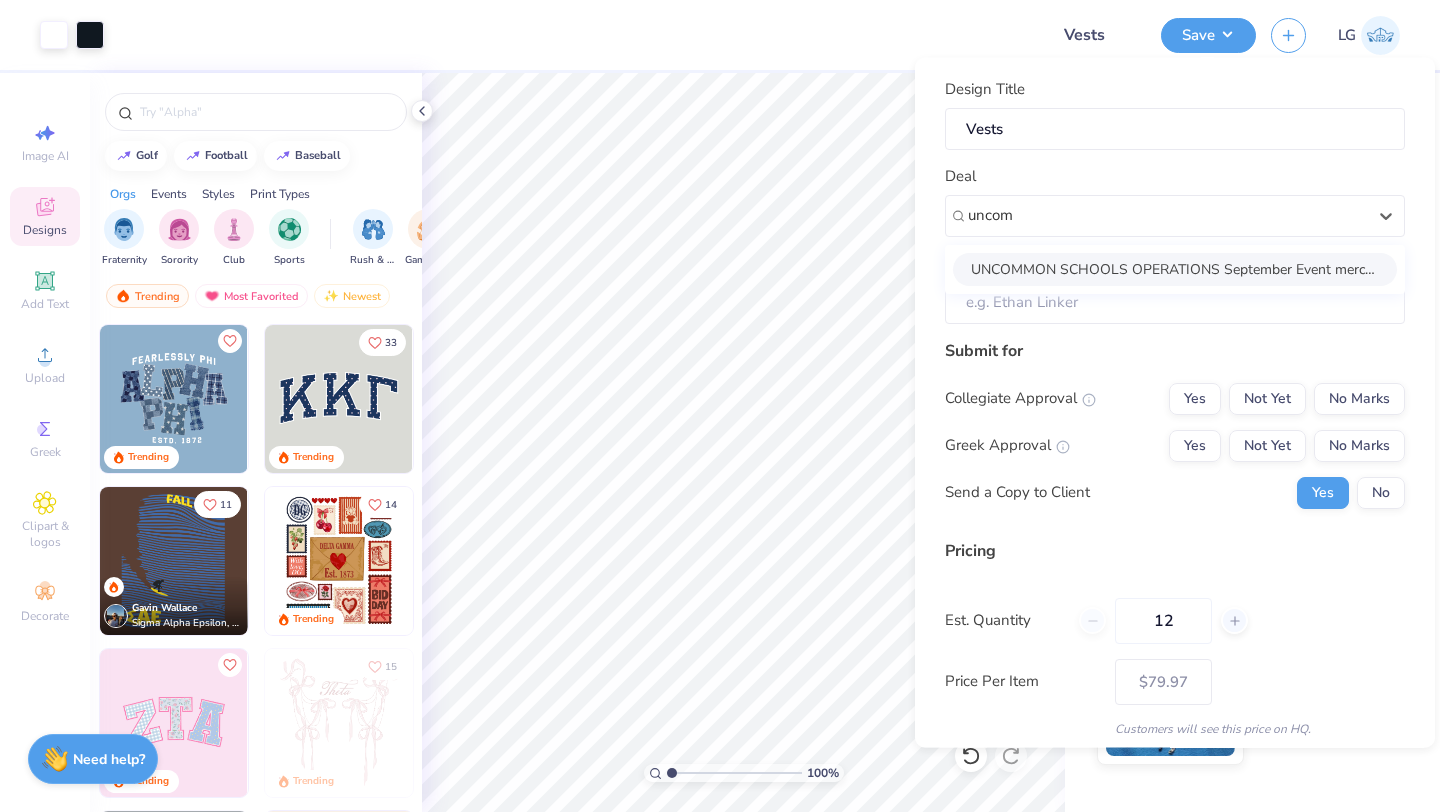 type on "Philip Kim" 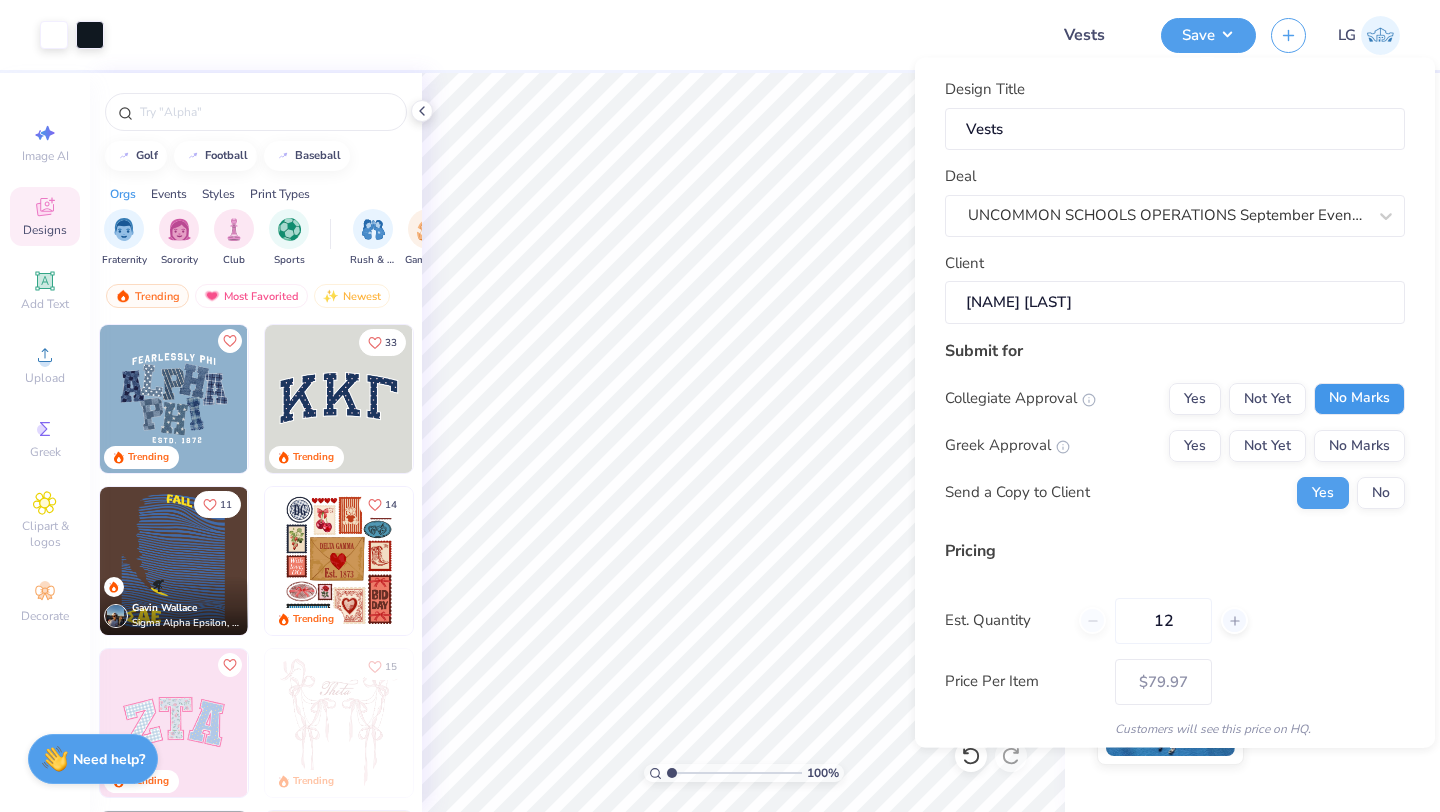 click on "No Marks" at bounding box center [1359, 398] 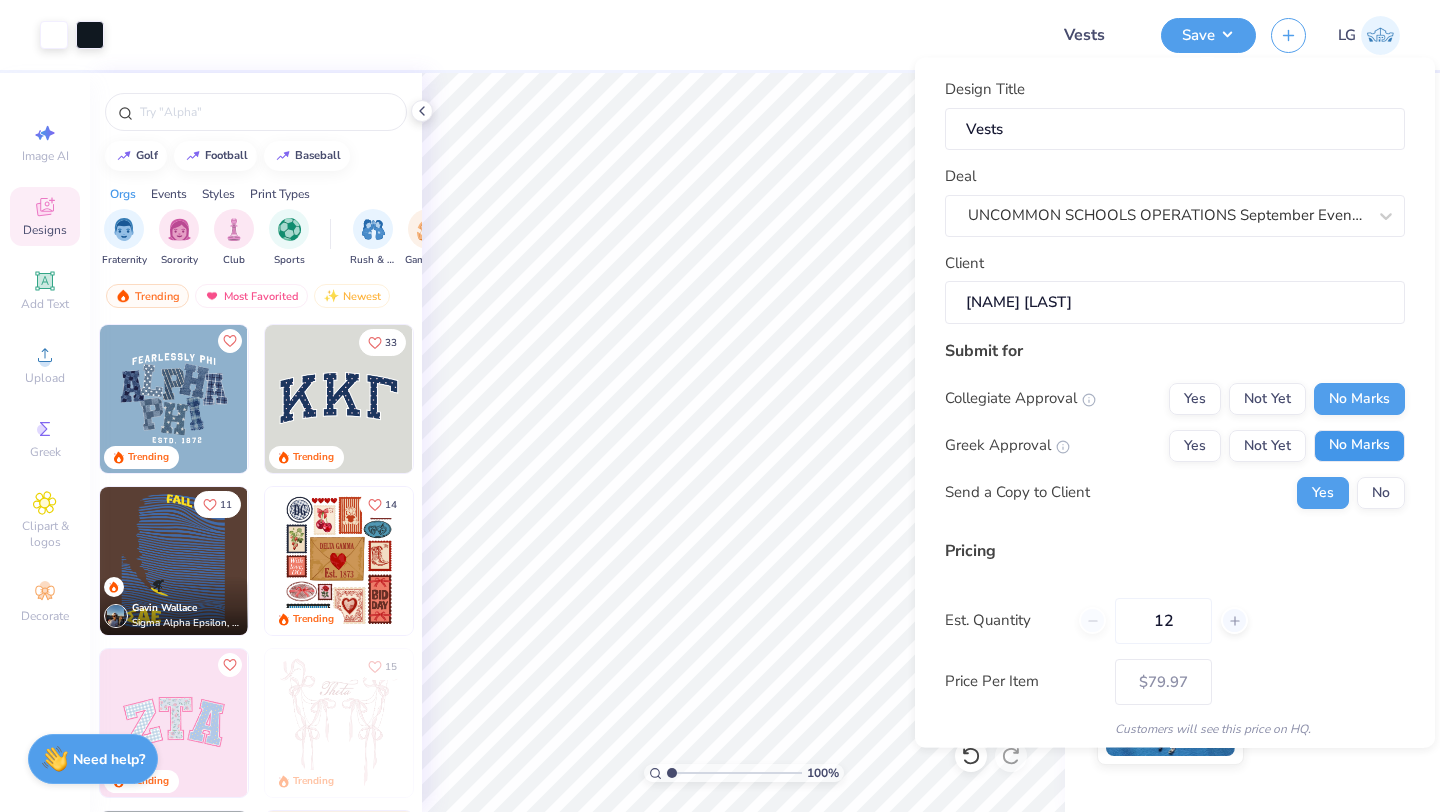 click on "No Marks" at bounding box center (1359, 445) 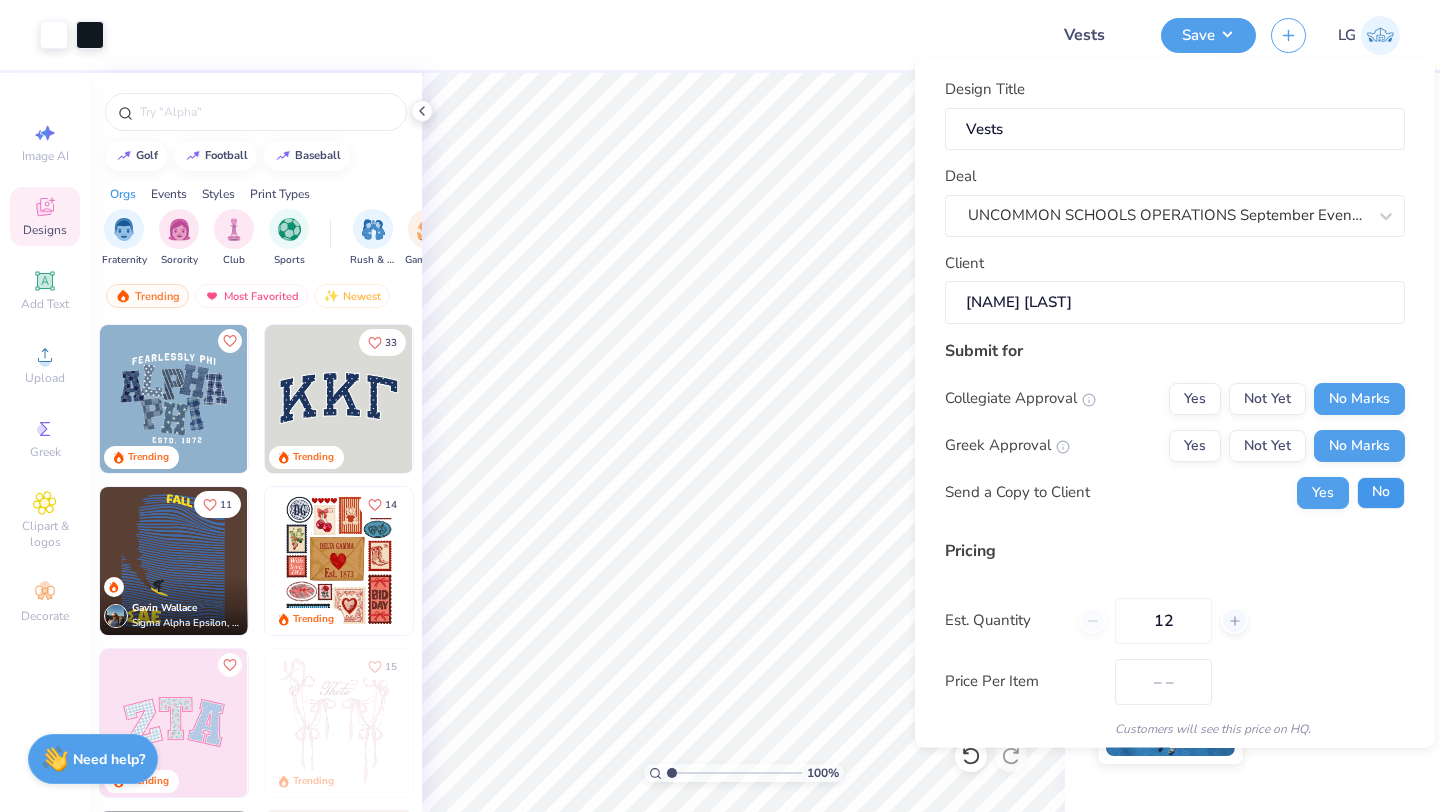 click on "No" at bounding box center (1381, 492) 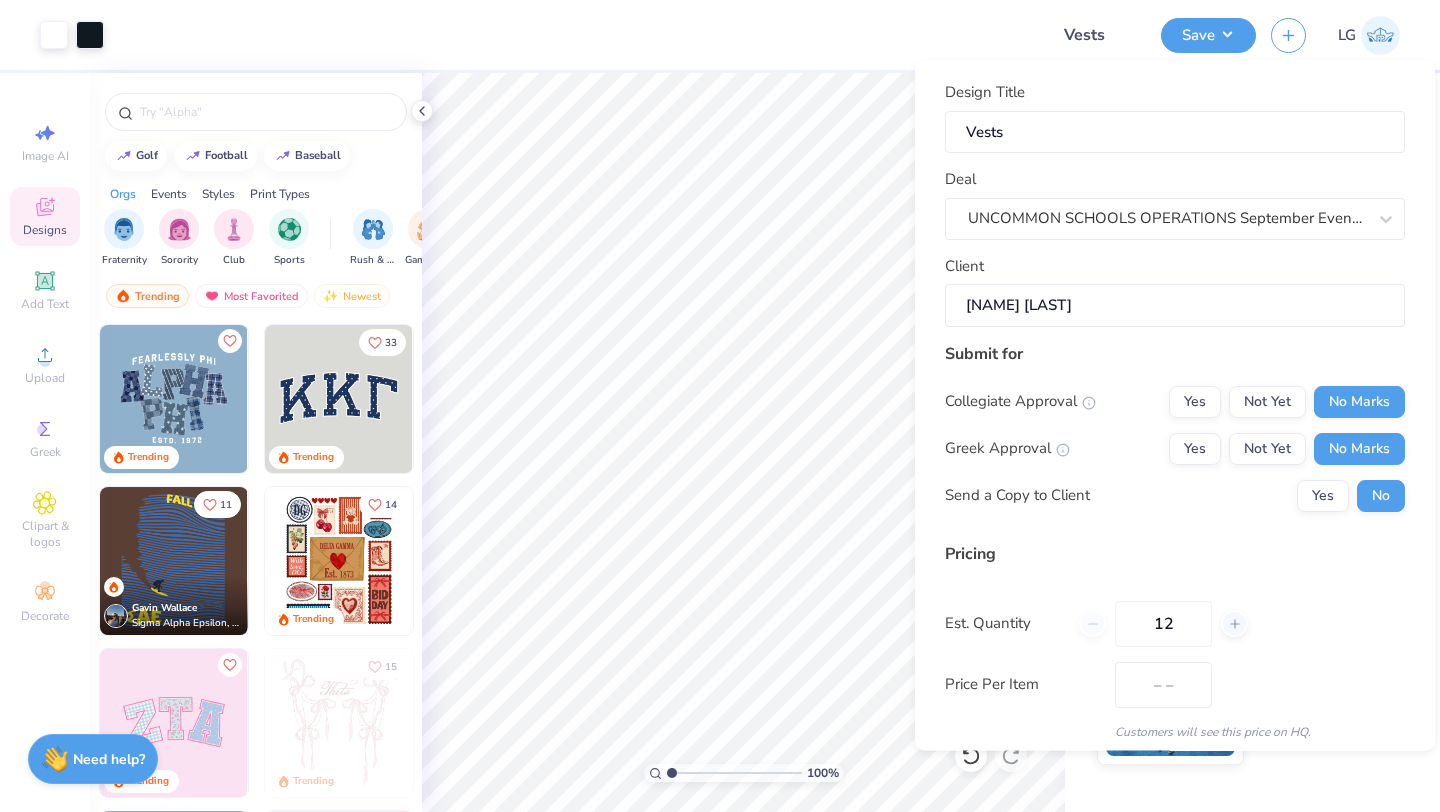 scroll, scrollTop: 115, scrollLeft: 0, axis: vertical 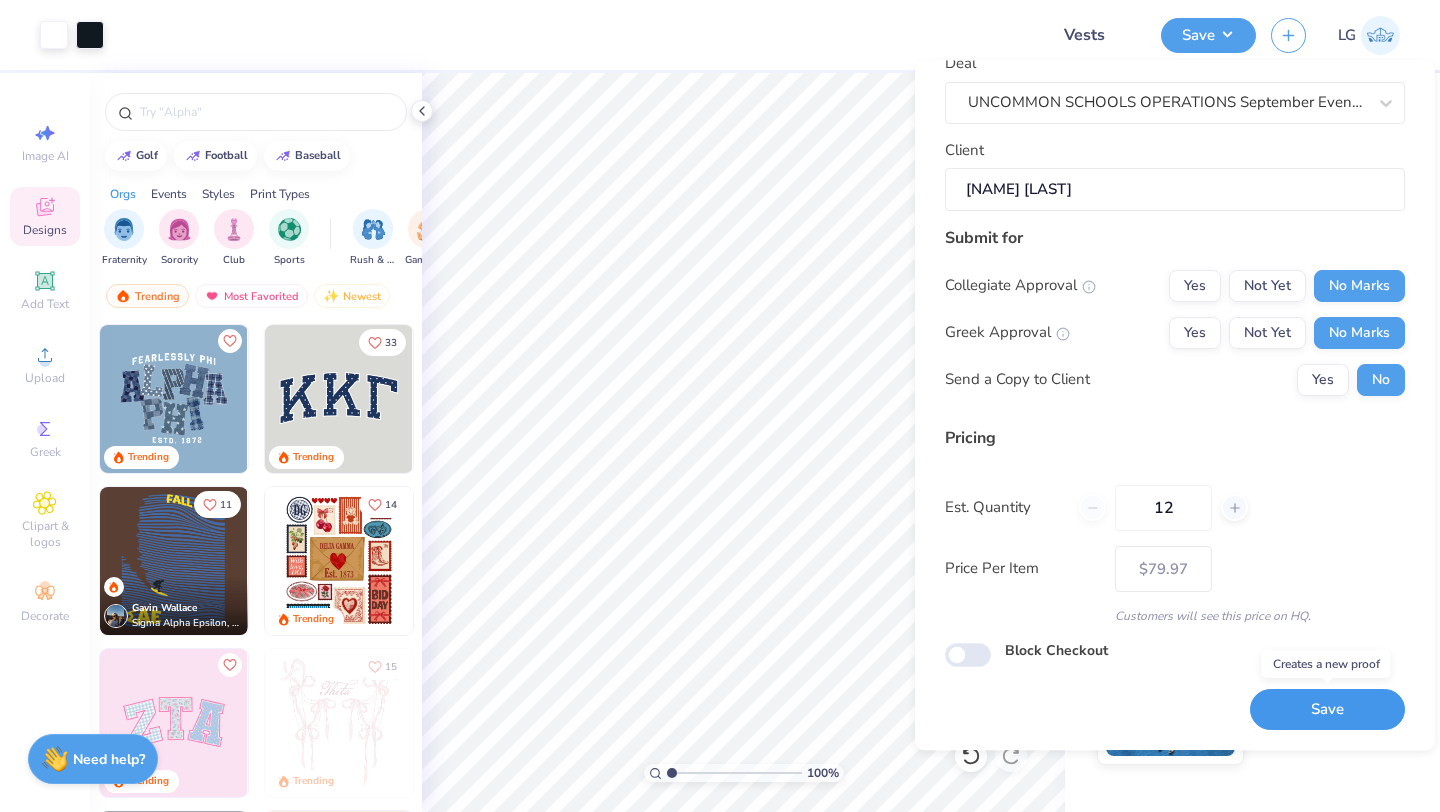 click on "Save" at bounding box center [1327, 710] 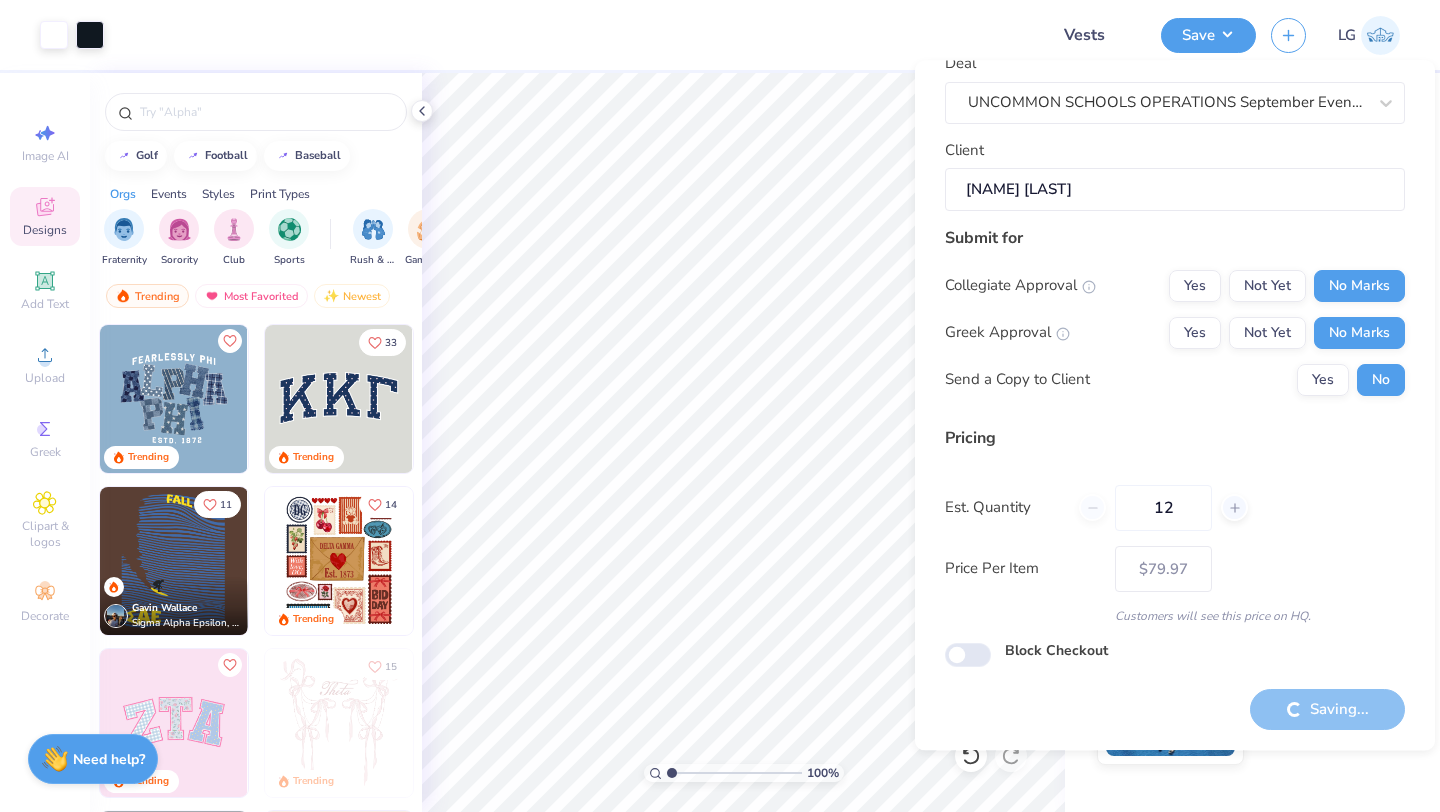 type on "– –" 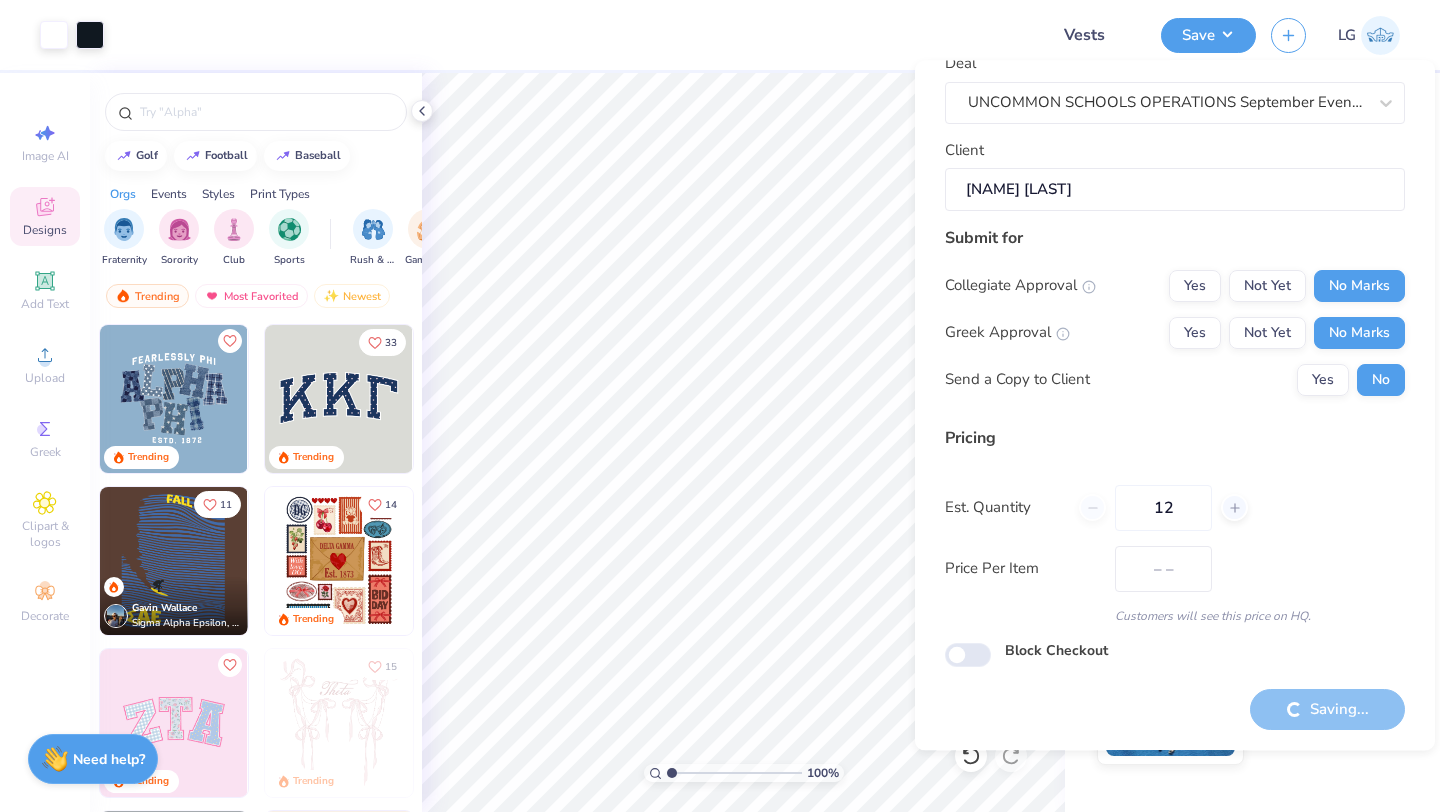 scroll, scrollTop: 0, scrollLeft: 0, axis: both 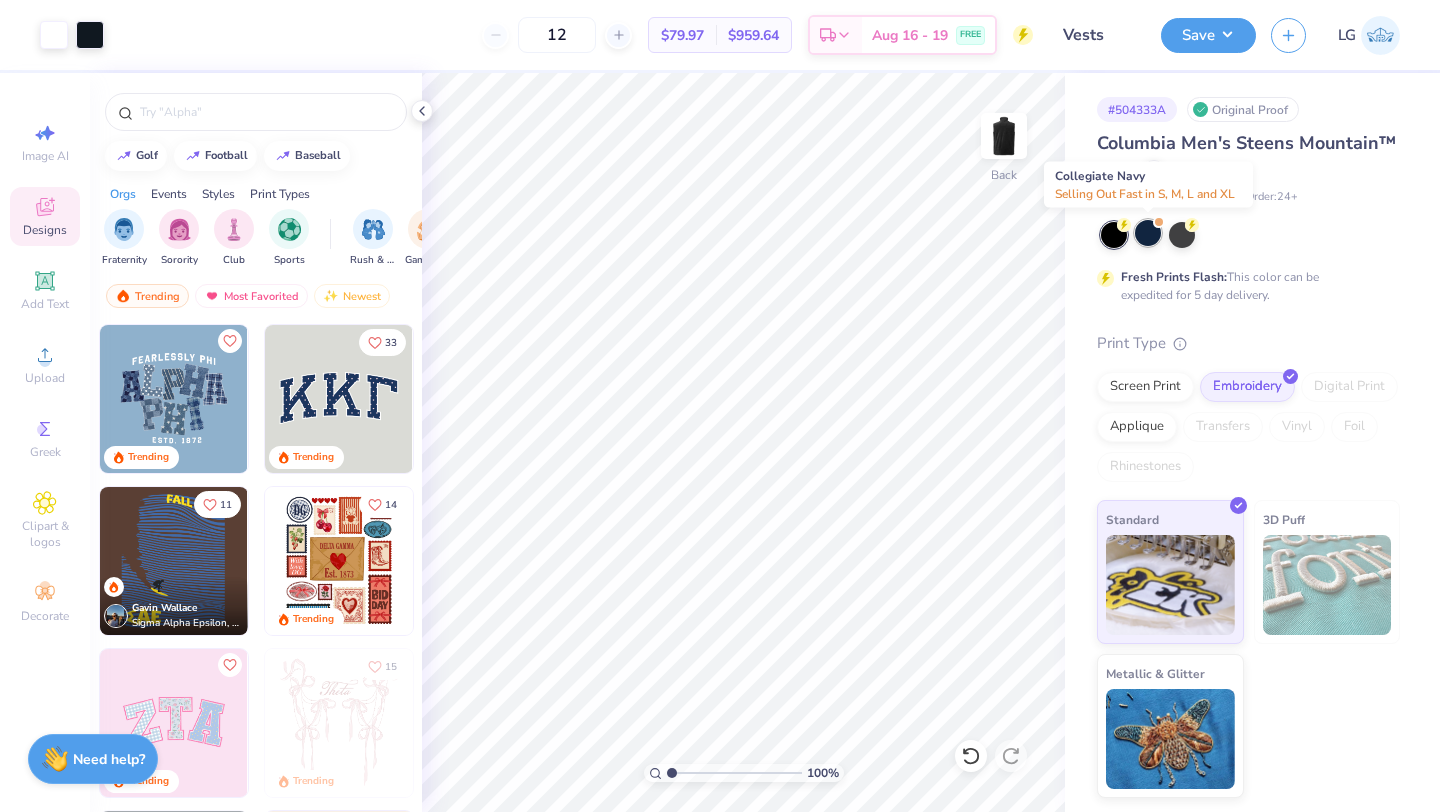 click at bounding box center [1148, 233] 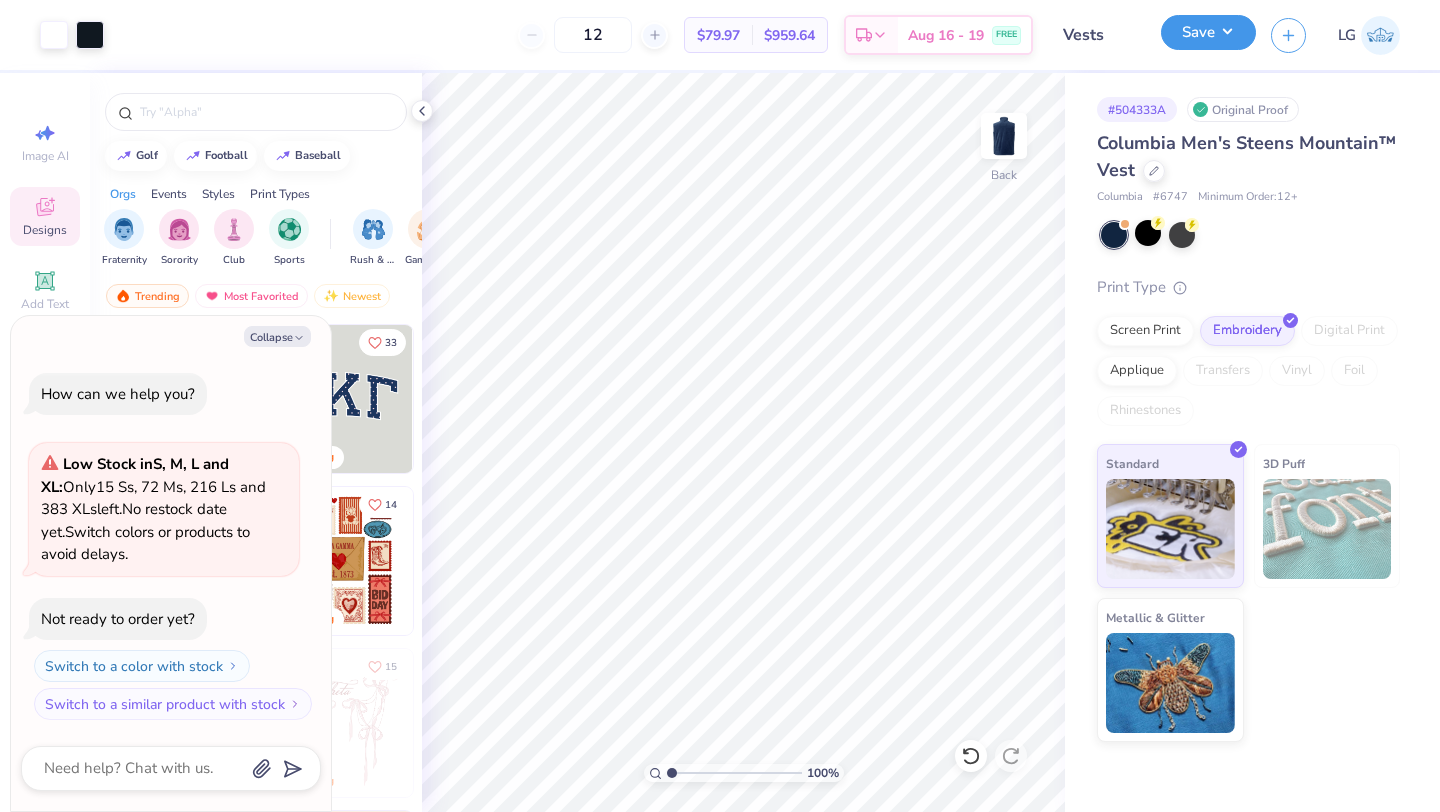 click on "Save" at bounding box center (1208, 32) 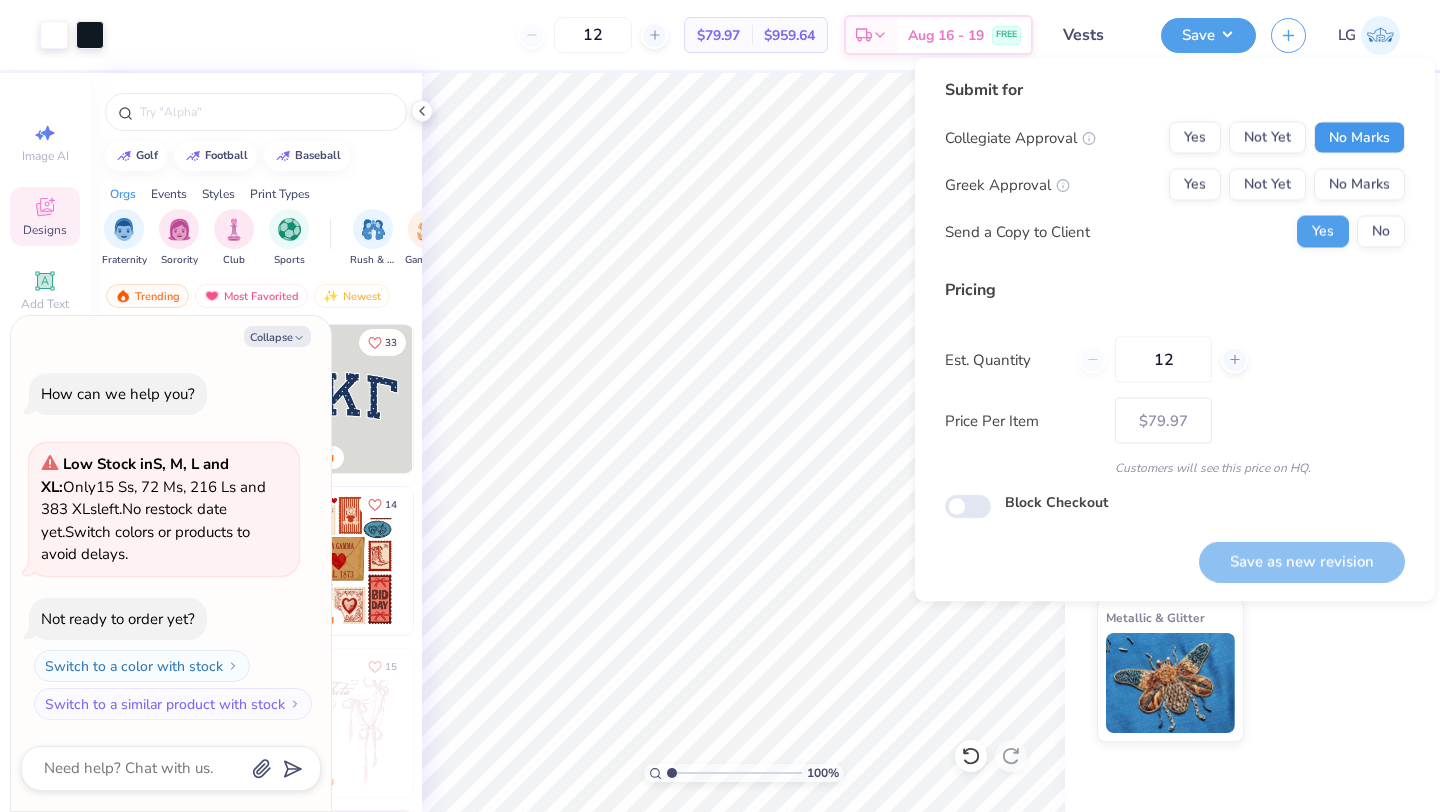 click on "No Marks" at bounding box center (1359, 138) 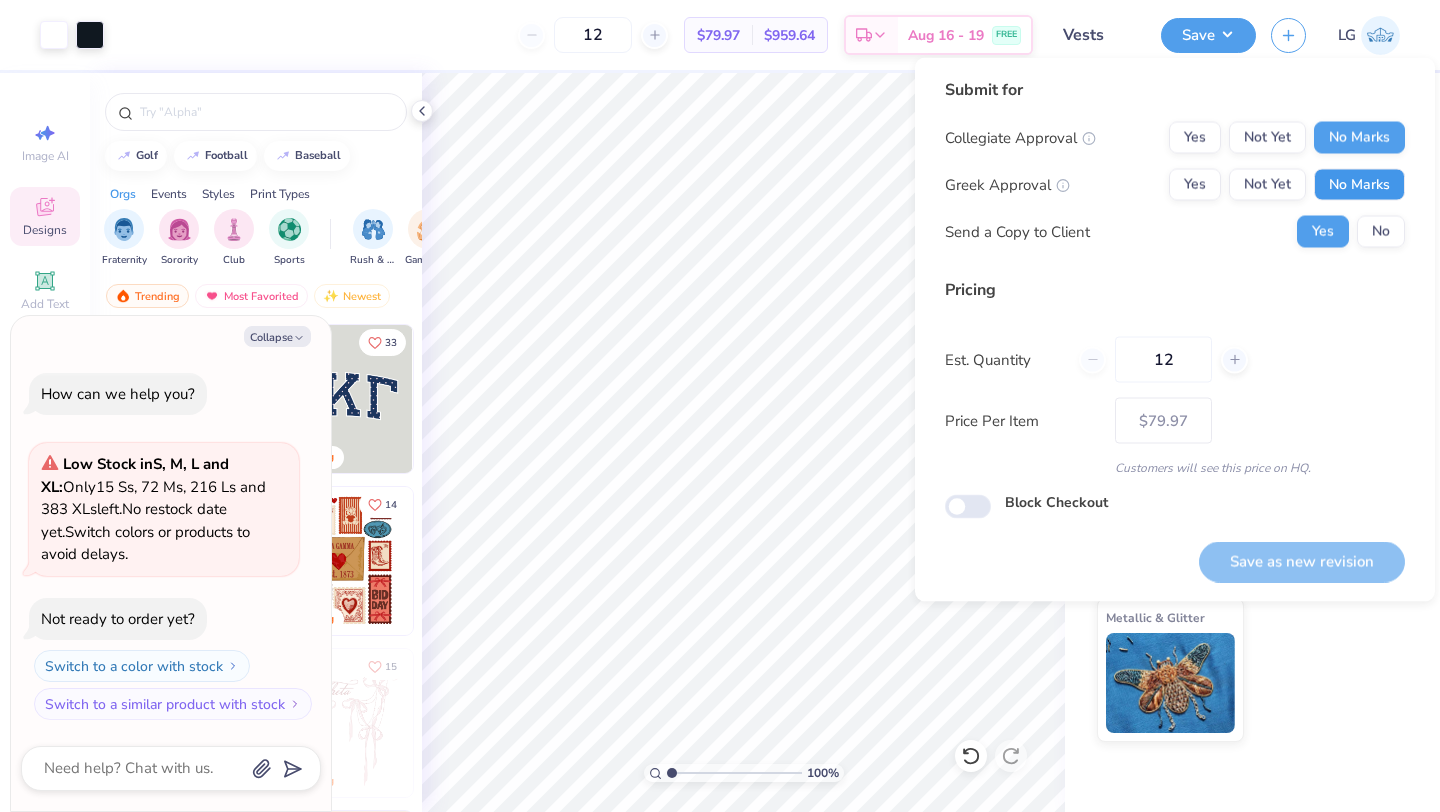 click on "No Marks" at bounding box center [1359, 185] 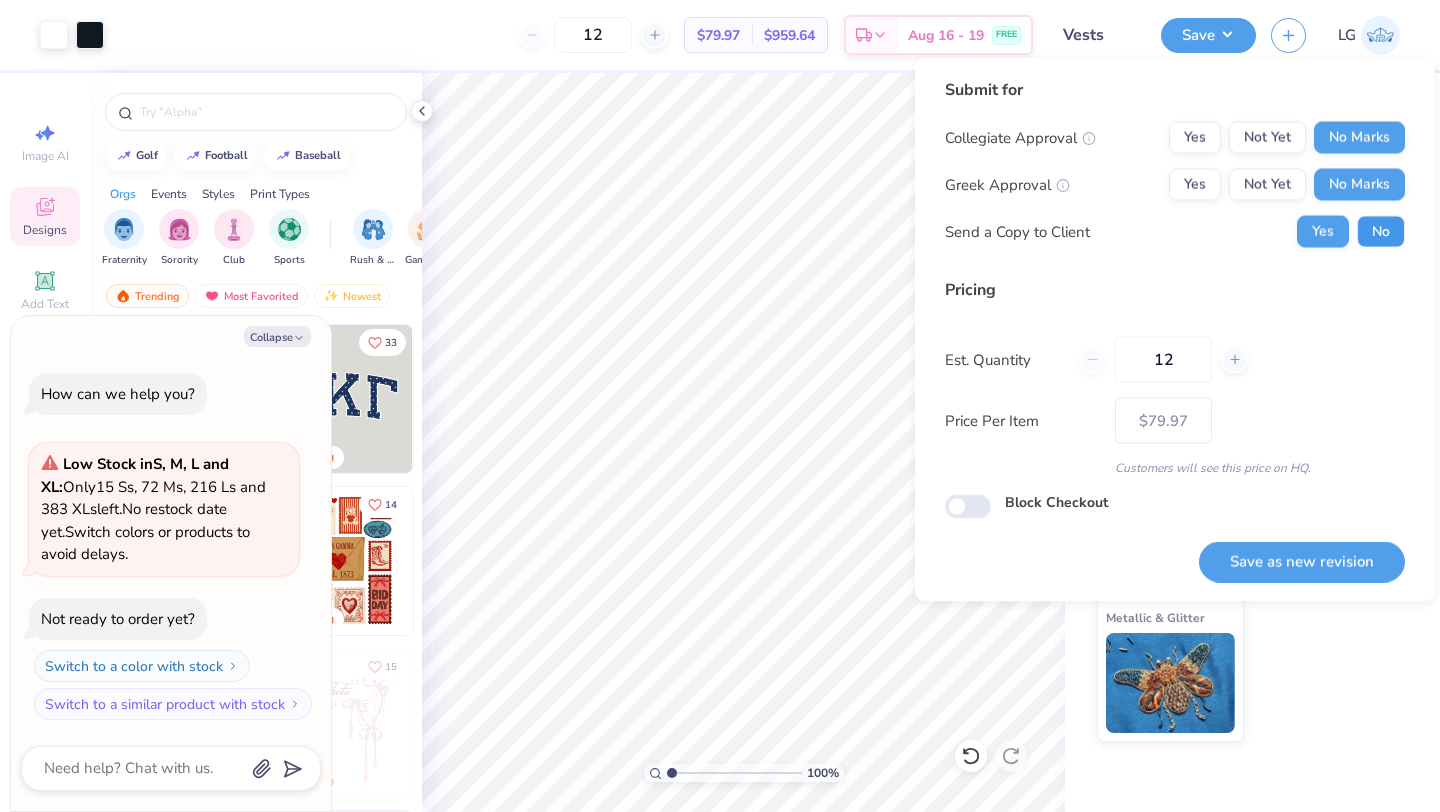 click on "No" at bounding box center [1381, 232] 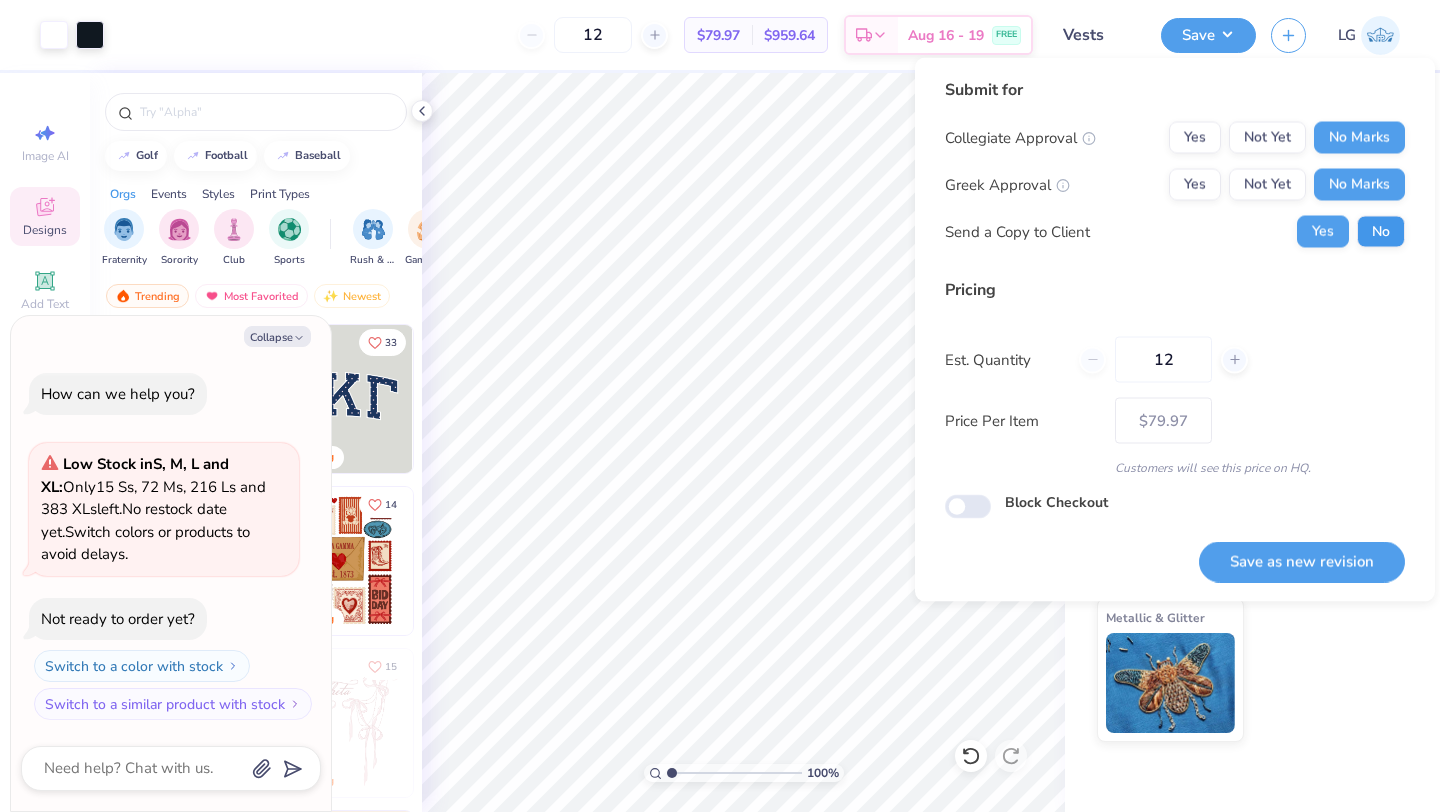 type on "x" 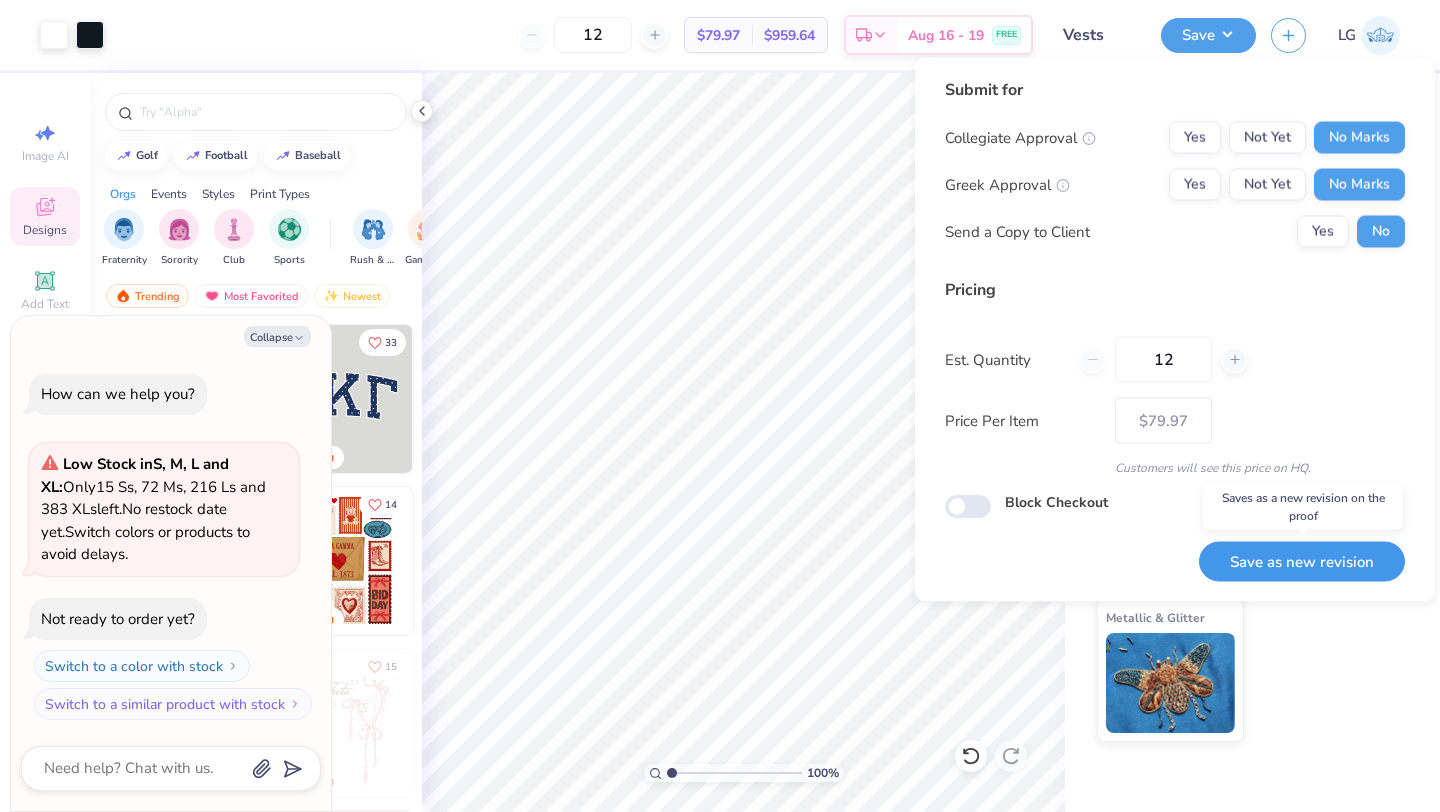 click on "Save as new revision" at bounding box center (1302, 561) 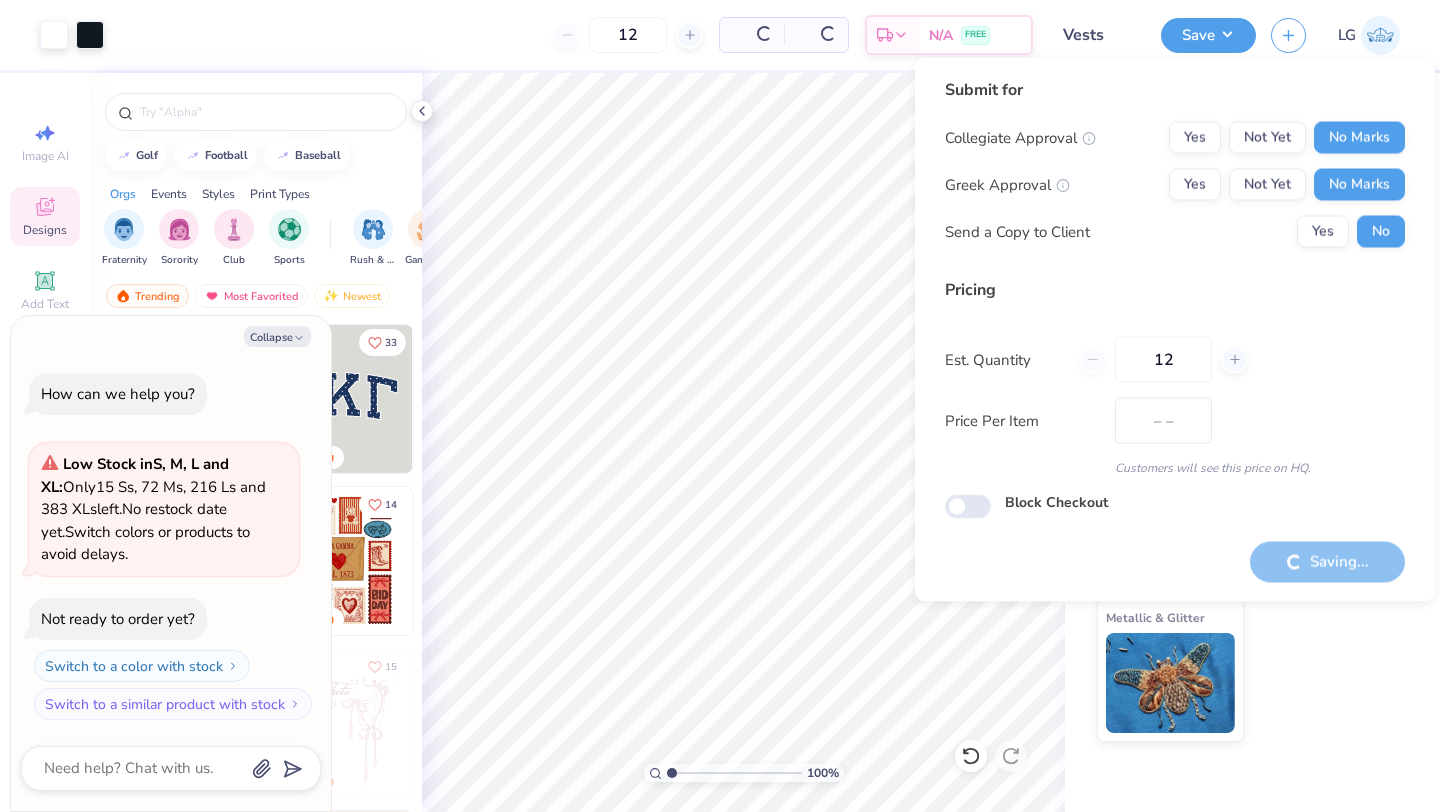 type on "$79.97" 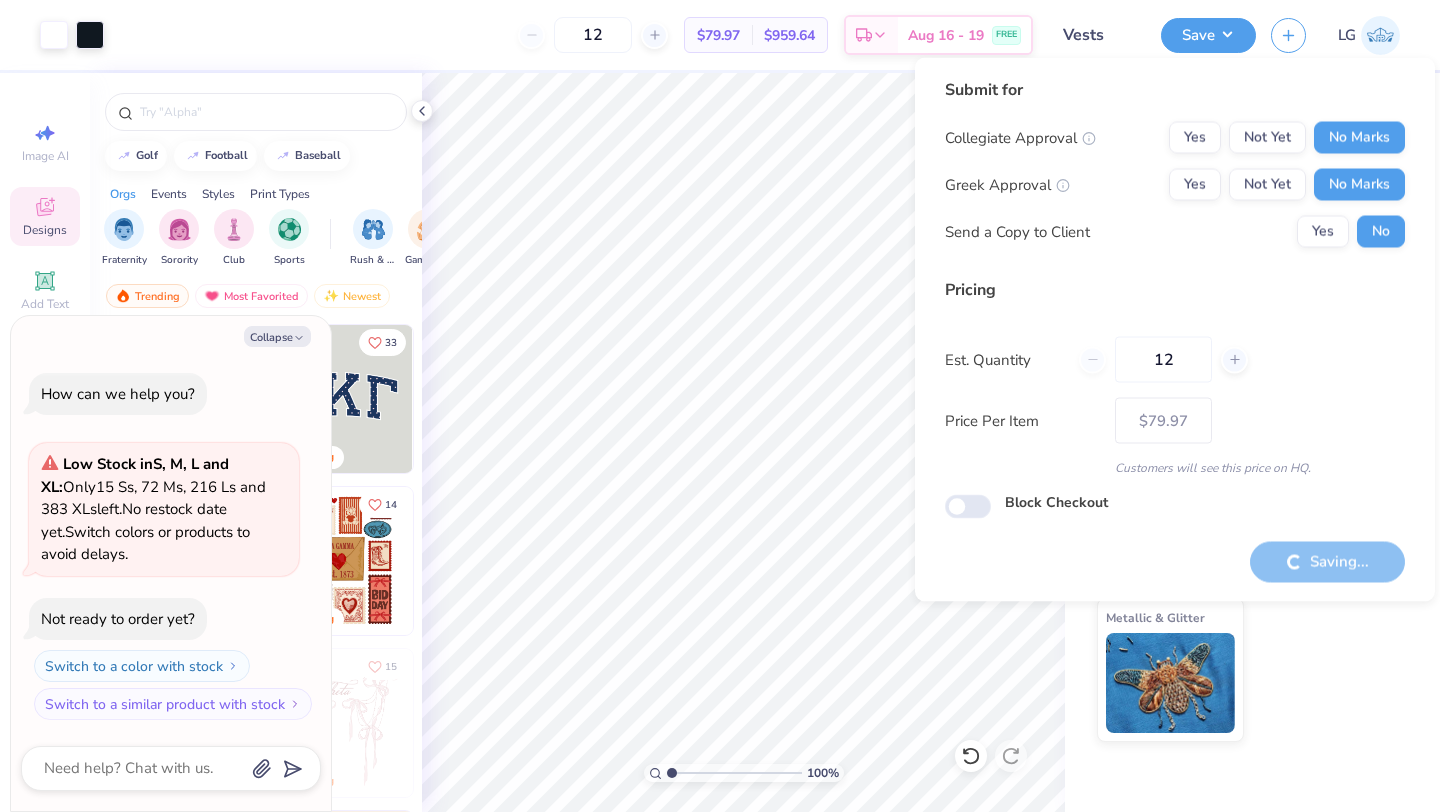 type on "x" 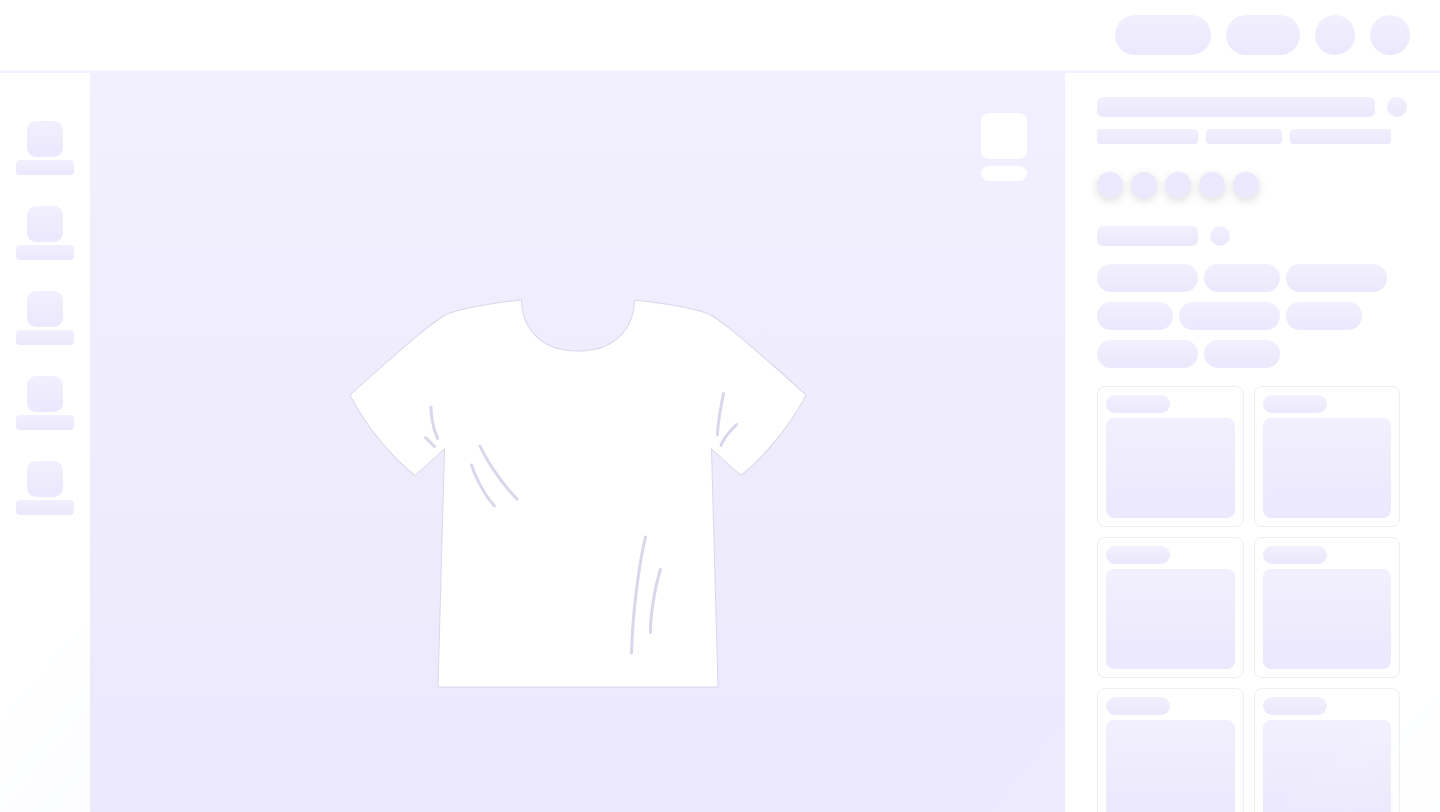 scroll, scrollTop: 0, scrollLeft: 0, axis: both 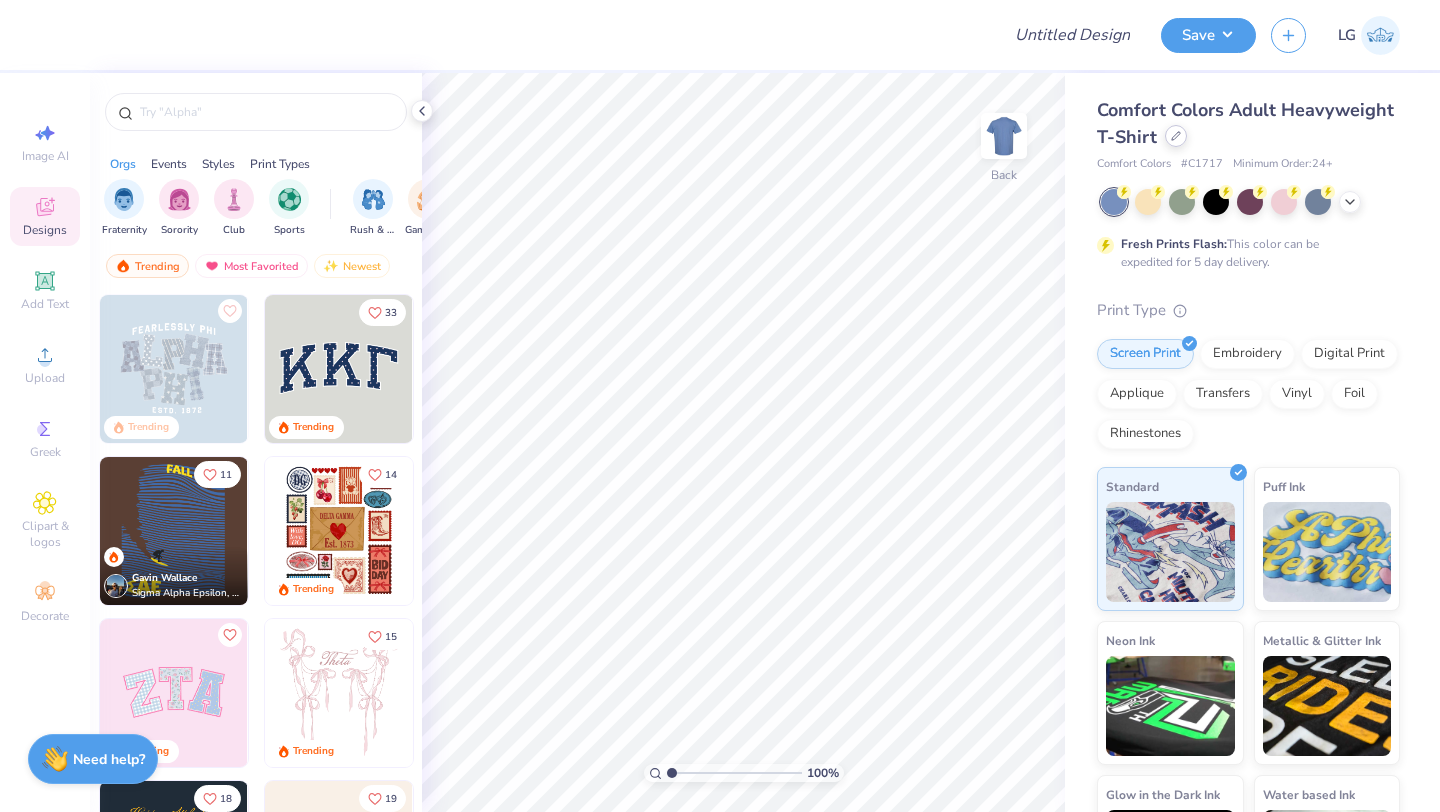click 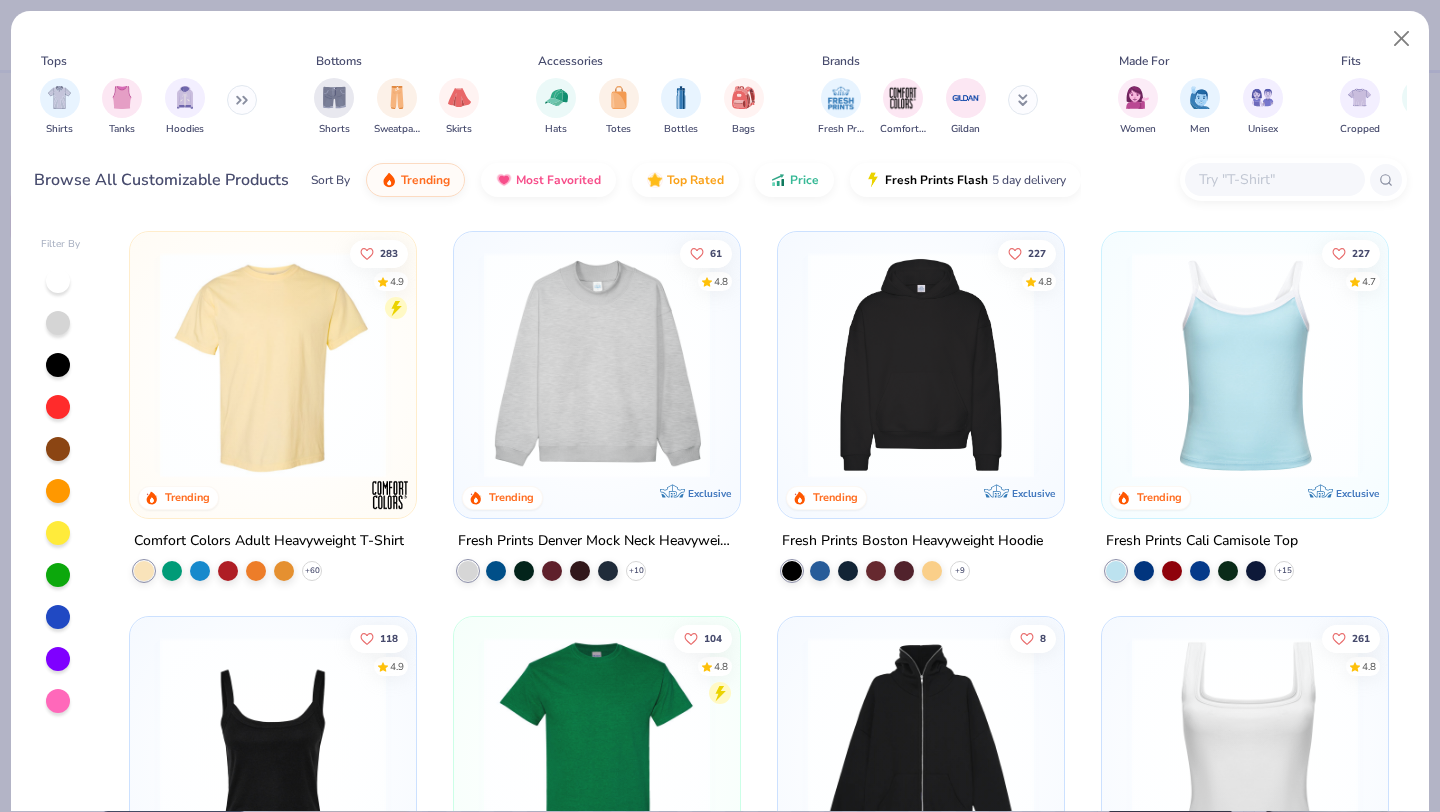 click at bounding box center (1274, 179) 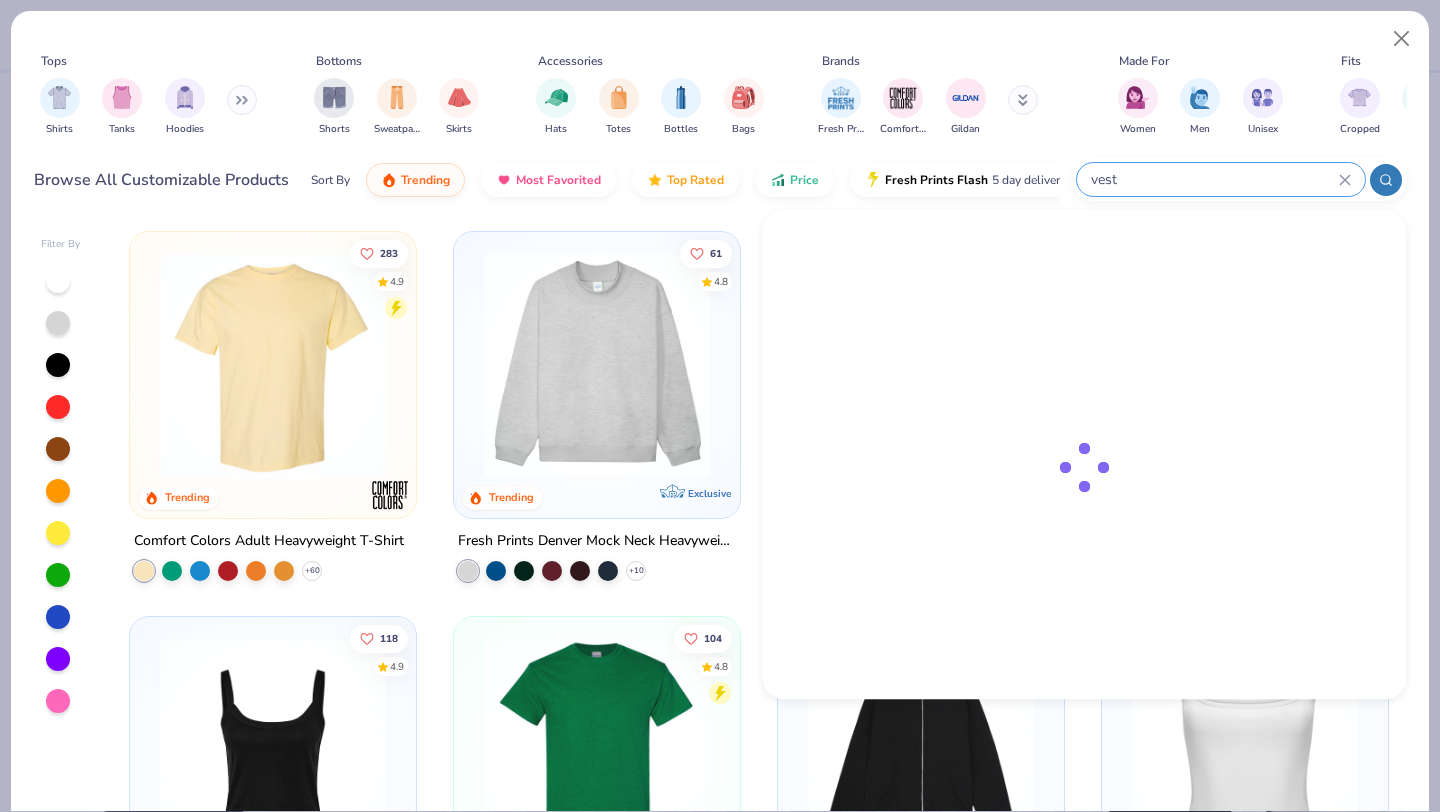 type on "vest" 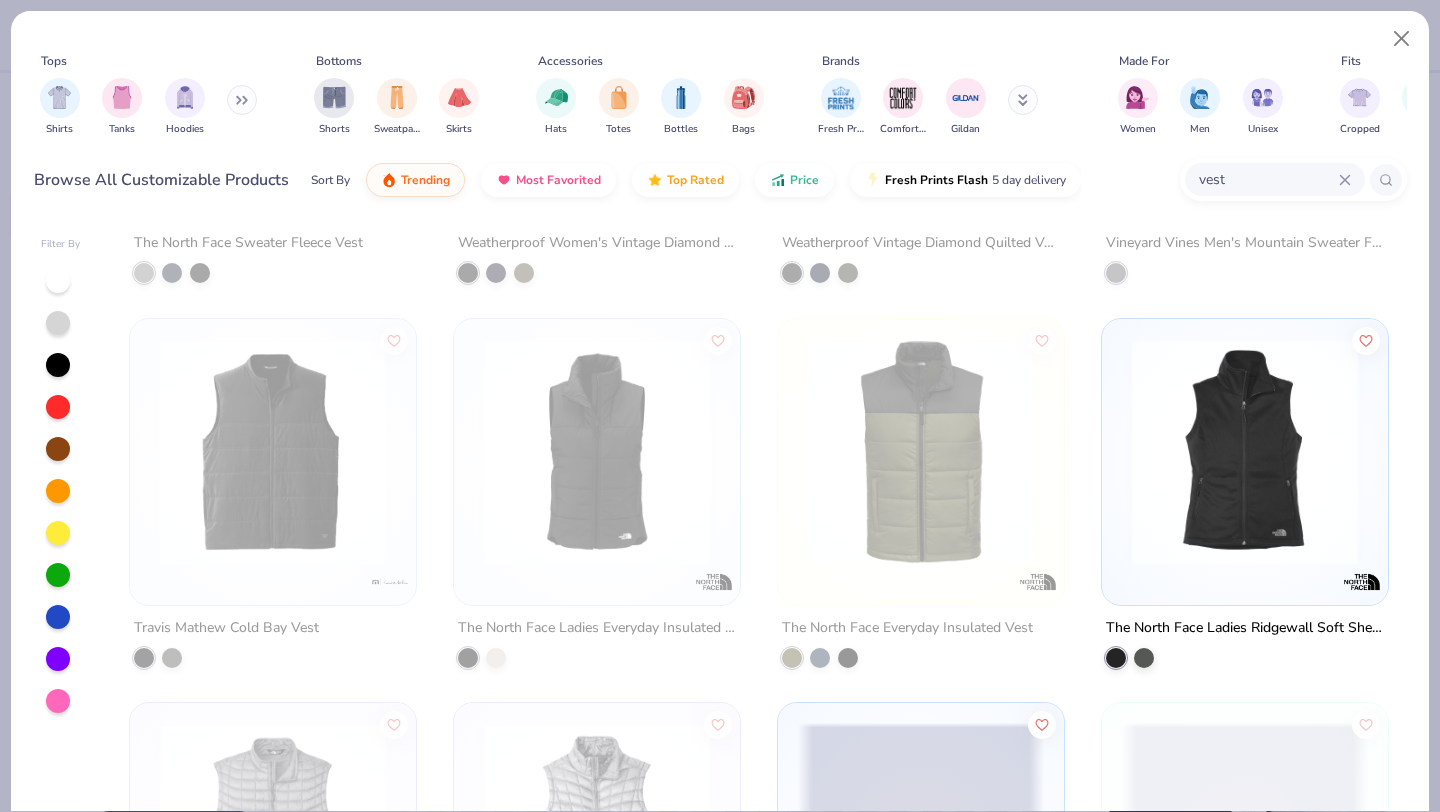 scroll, scrollTop: 0, scrollLeft: 0, axis: both 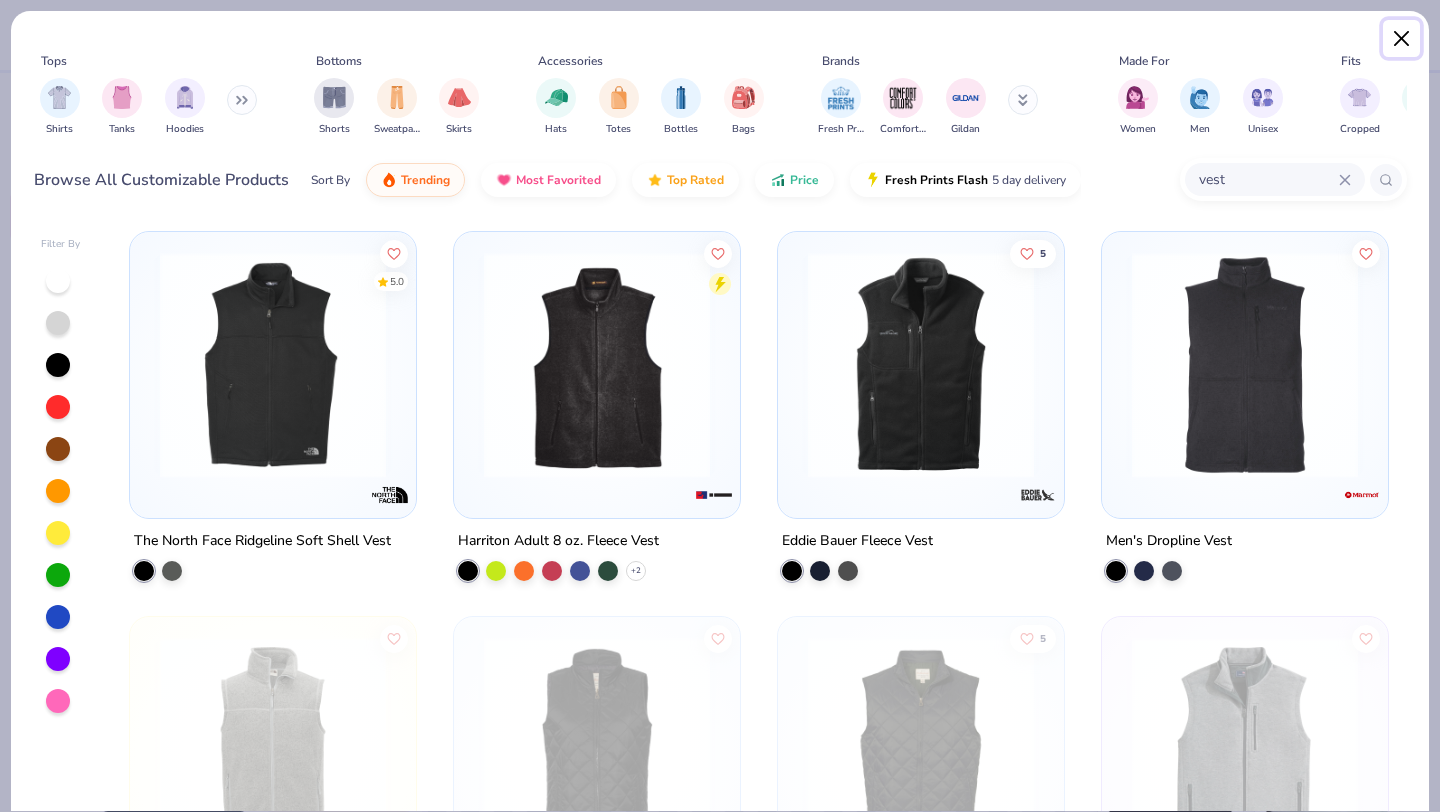 click at bounding box center [1402, 39] 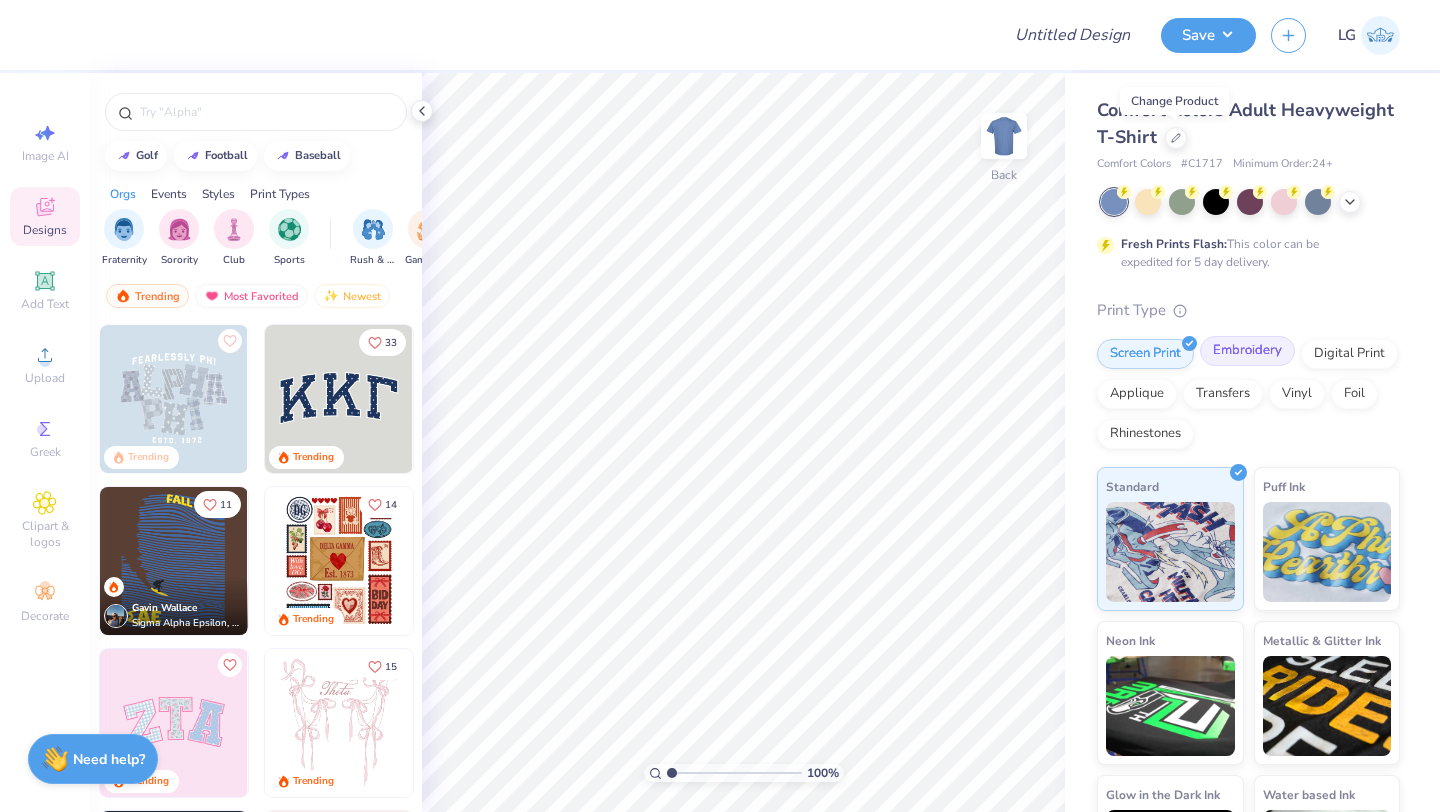 click on "Embroidery" at bounding box center [1247, 351] 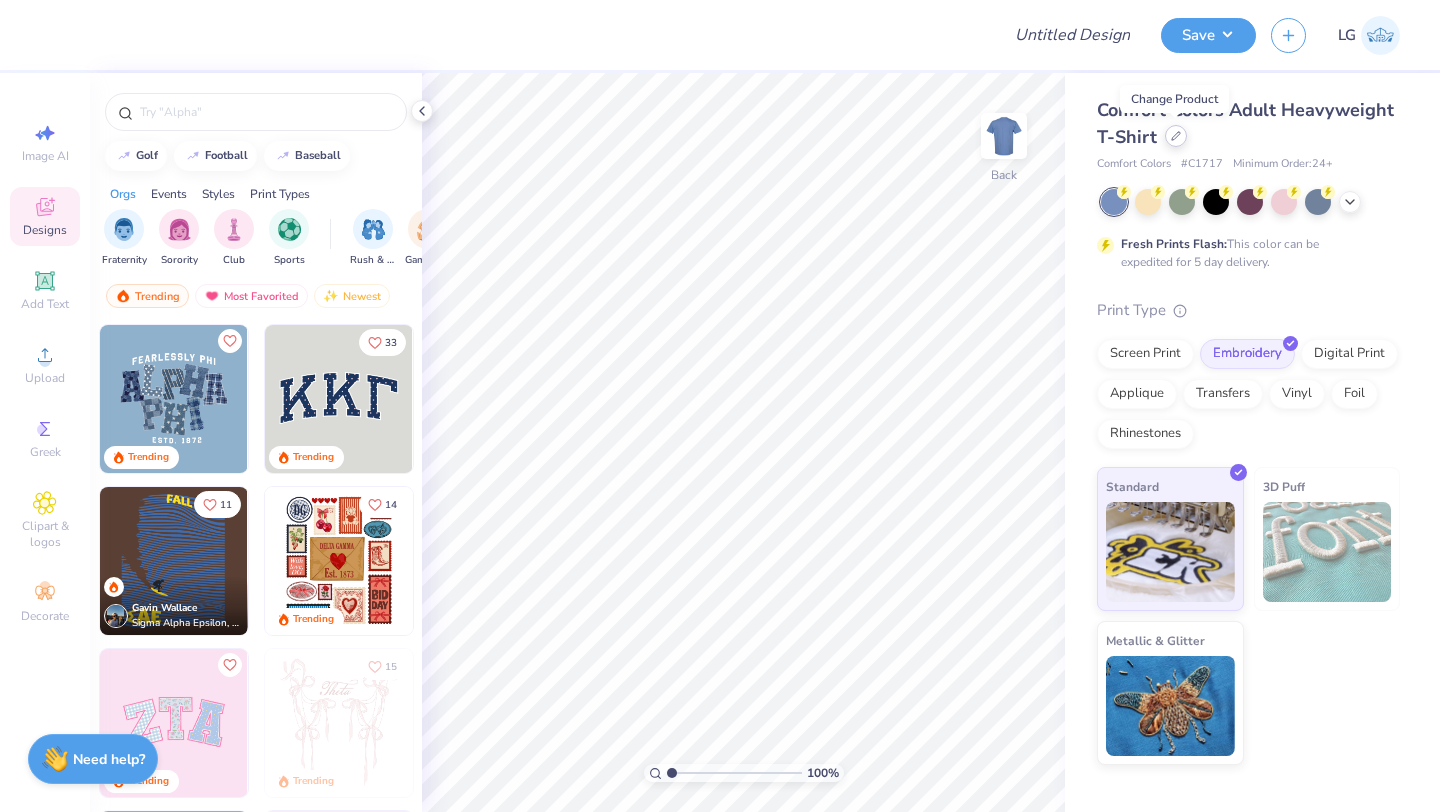 click 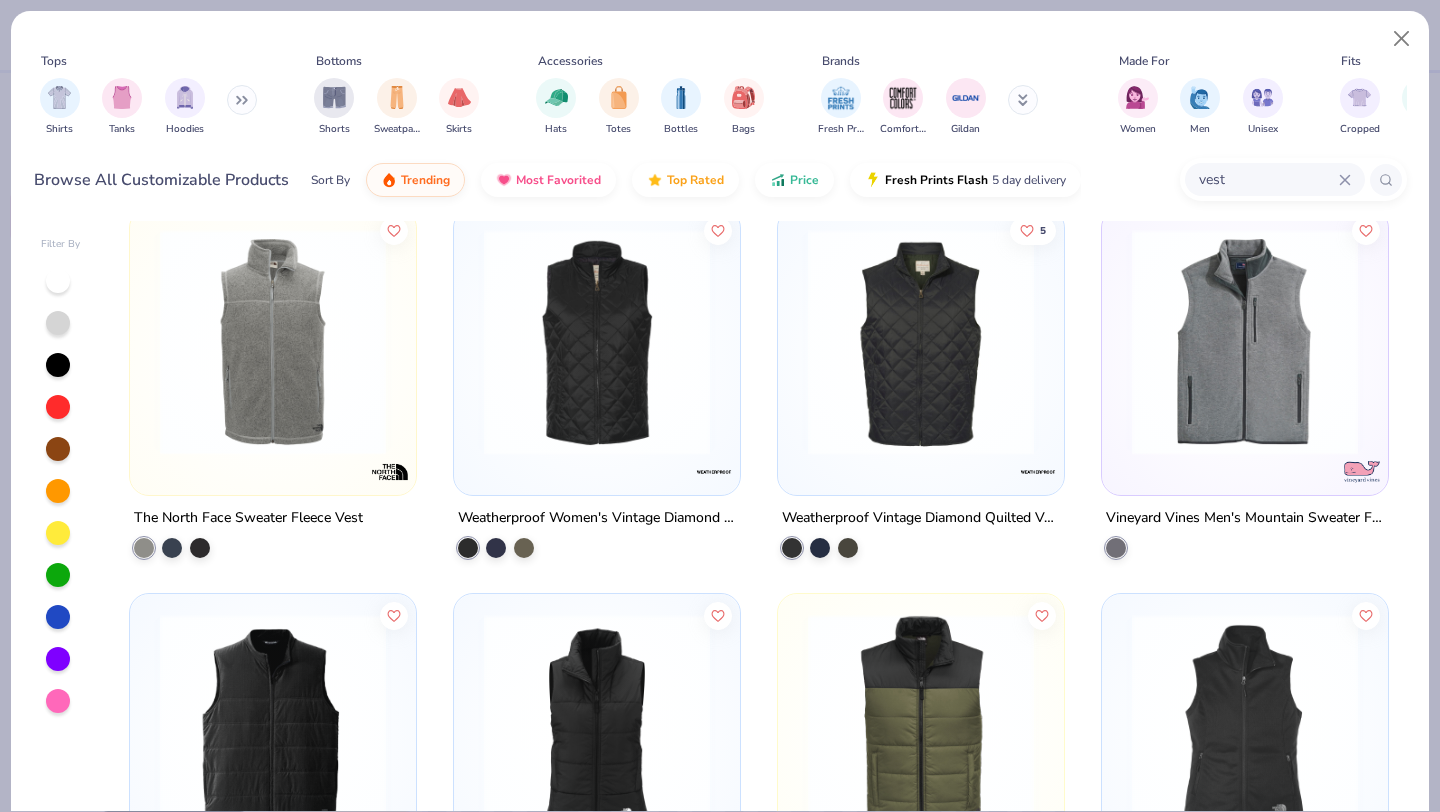 scroll, scrollTop: 430, scrollLeft: 0, axis: vertical 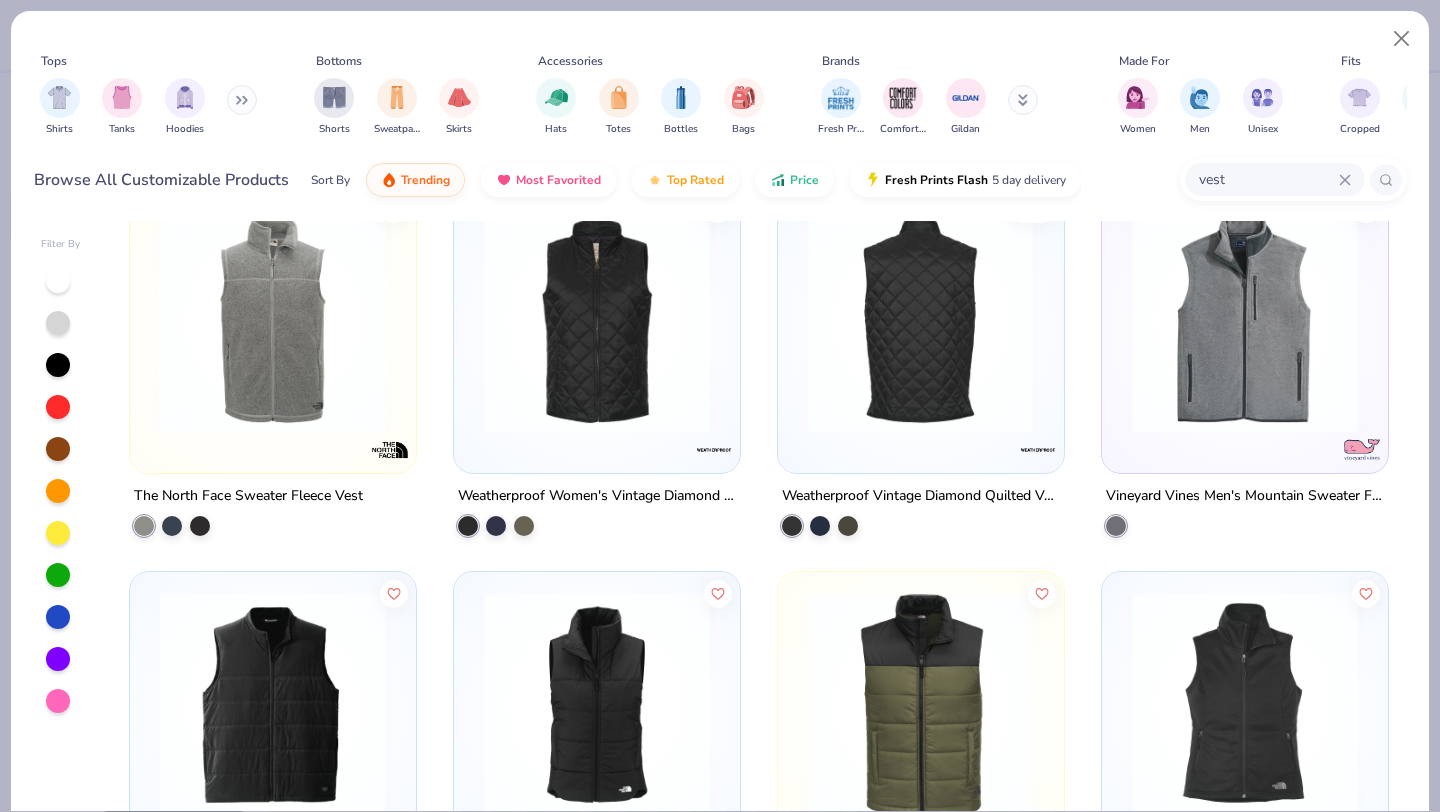 click at bounding box center [921, 320] 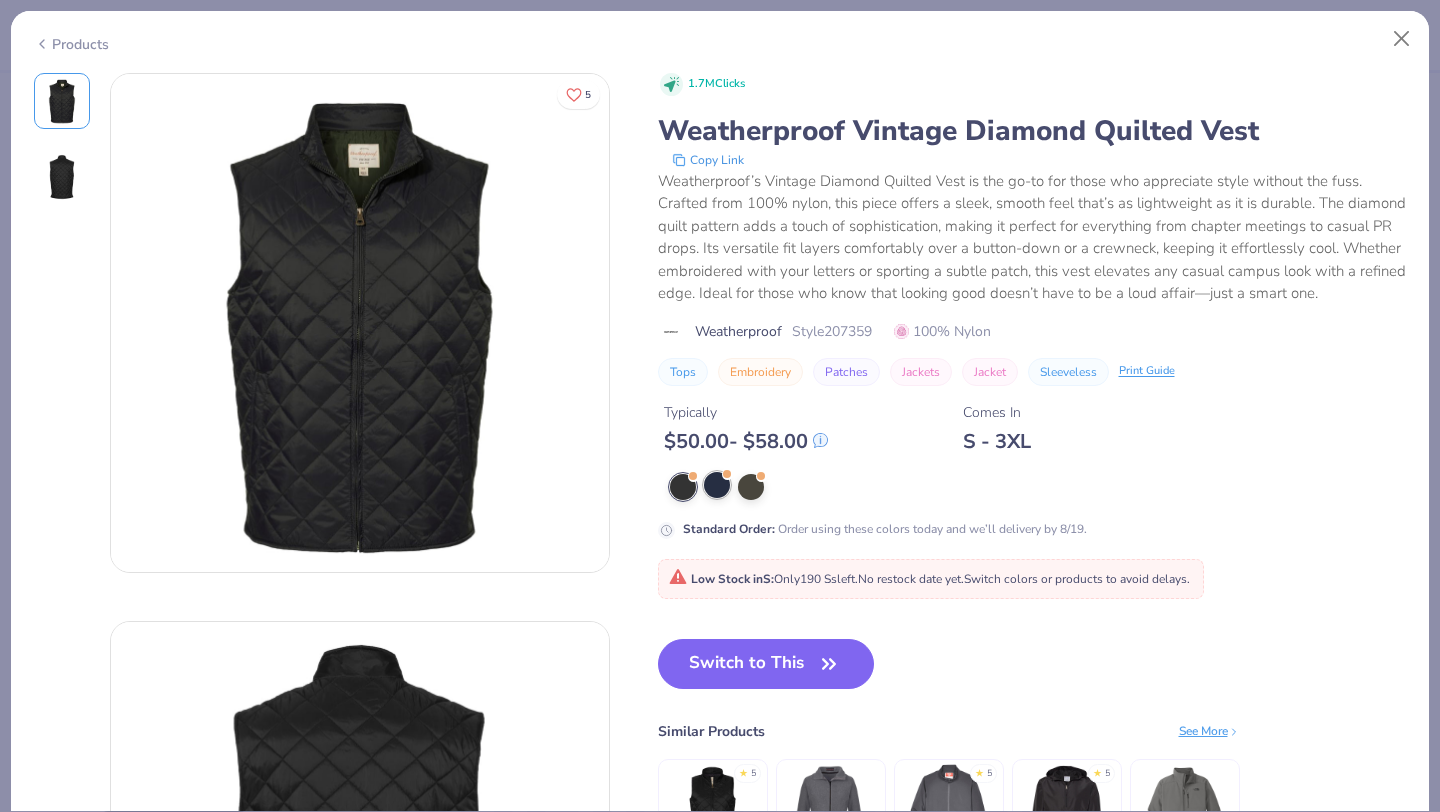 click at bounding box center (717, 485) 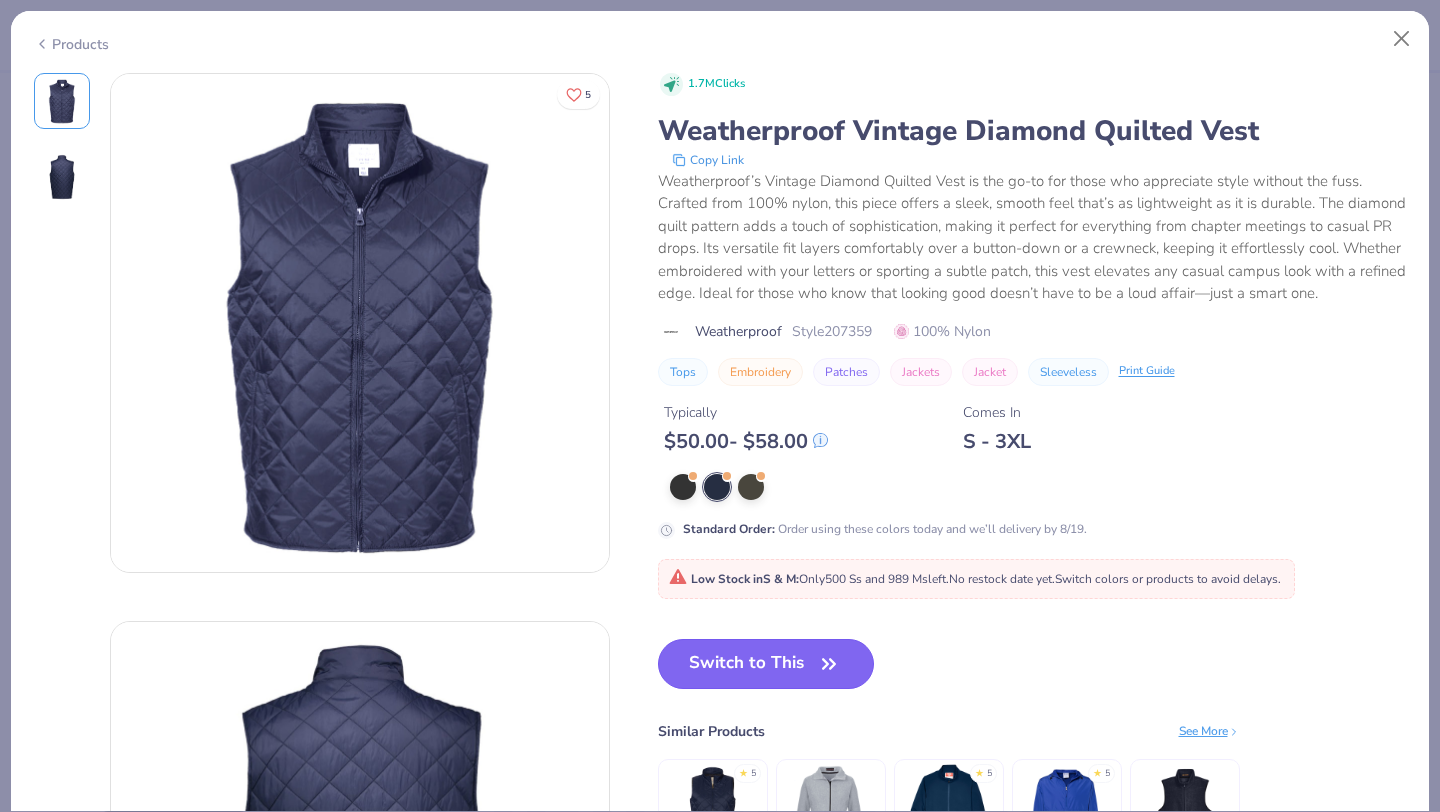 click on "Switch to This" at bounding box center [766, 664] 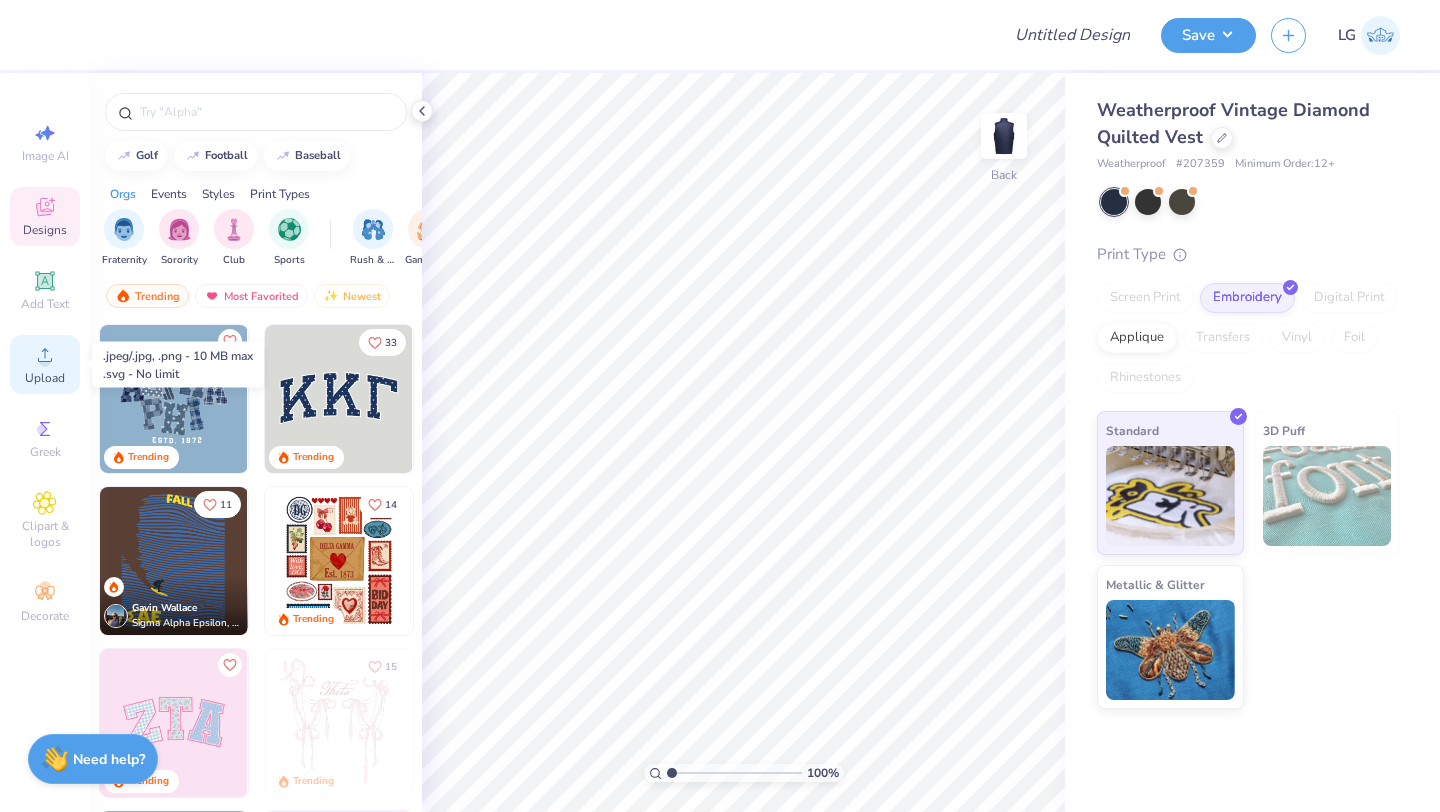 click 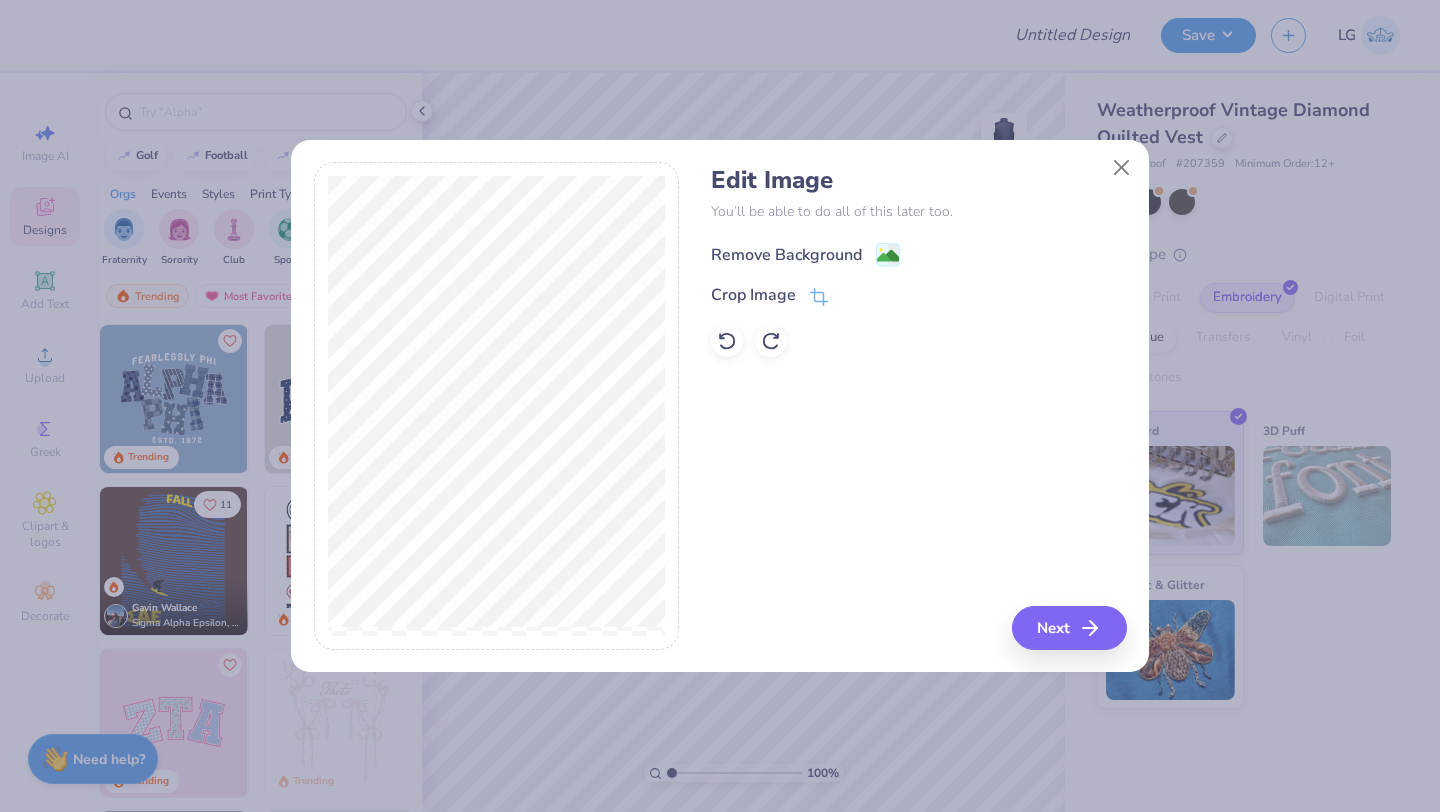 click on "Remove Background" at bounding box center (786, 255) 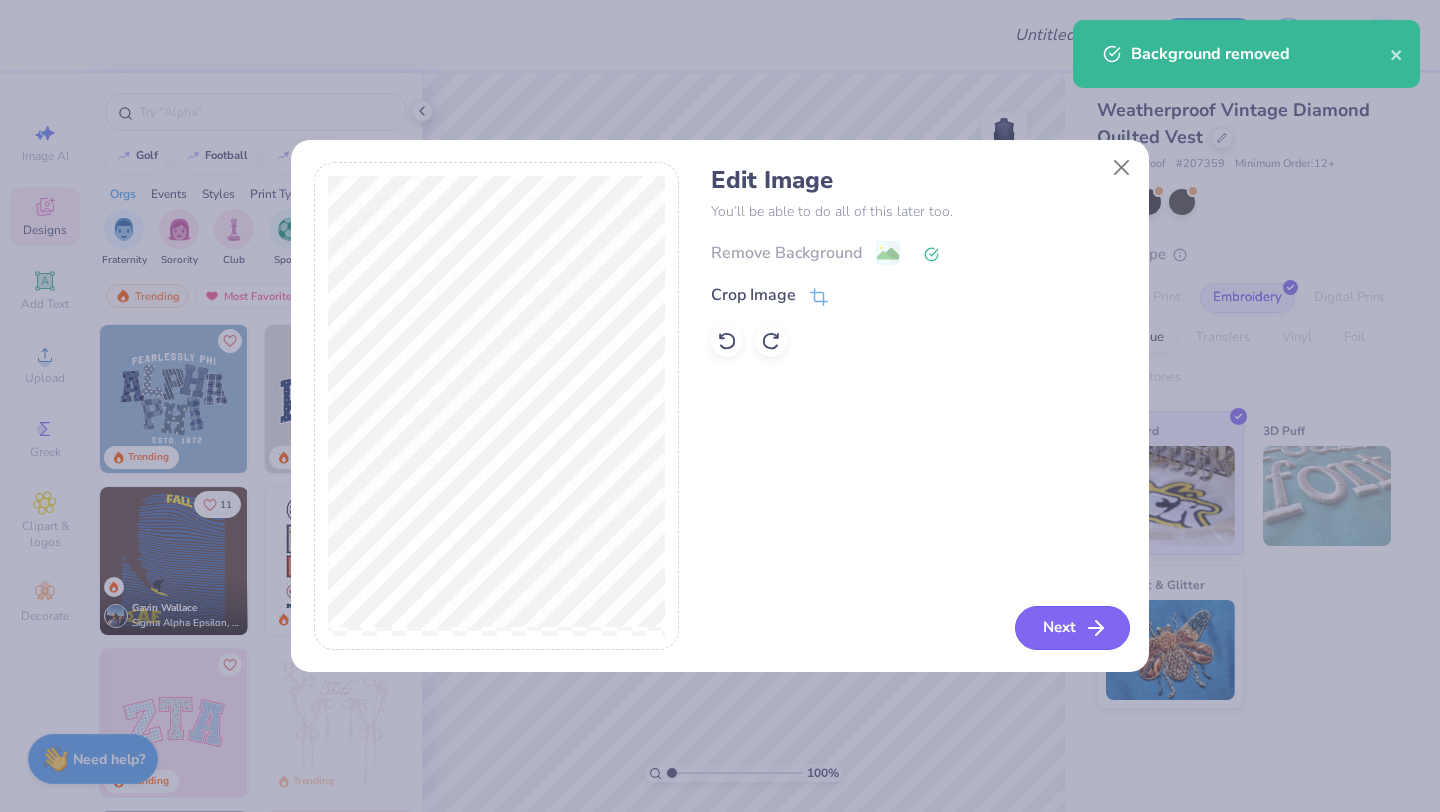 click on "Next" at bounding box center [1072, 628] 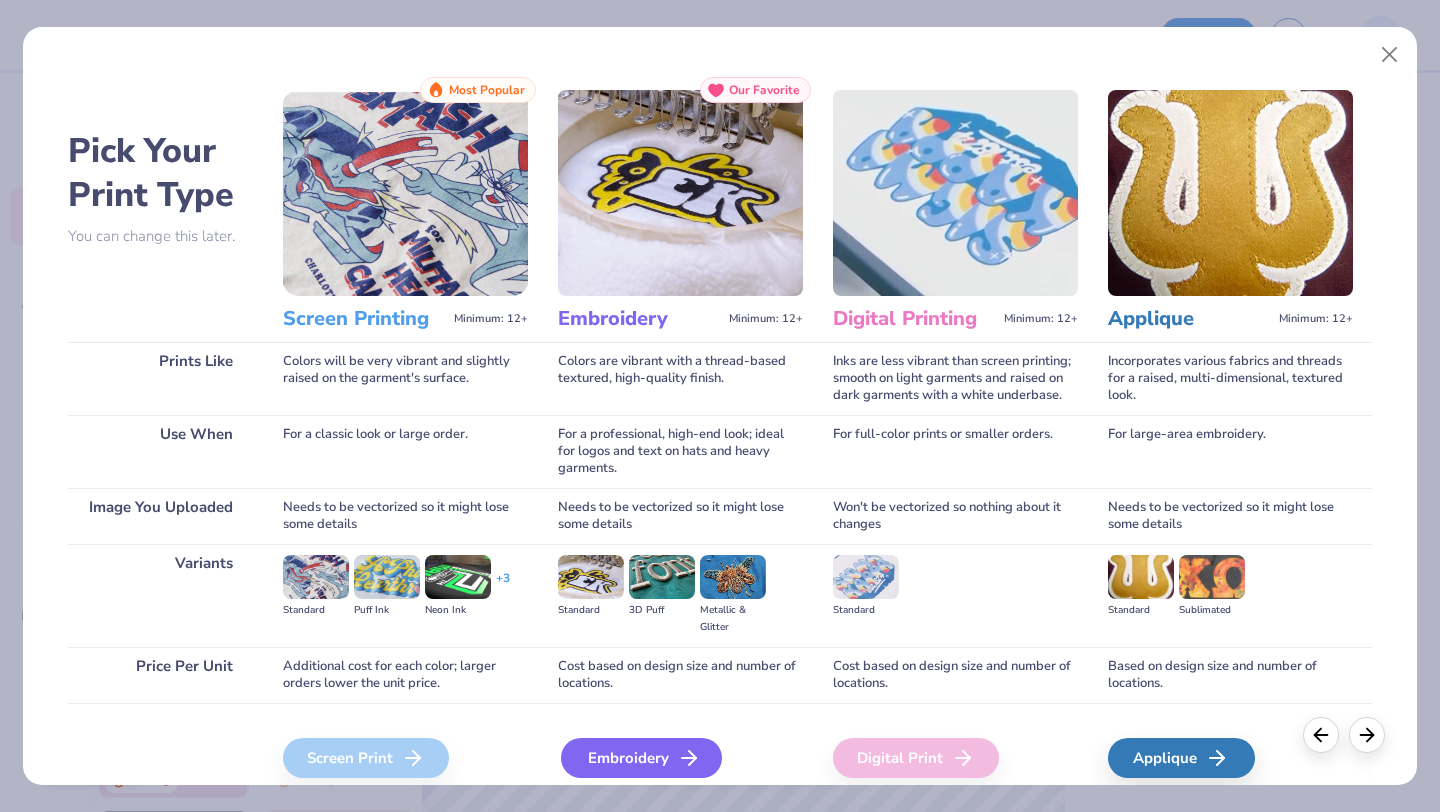 click on "Embroidery" at bounding box center [641, 758] 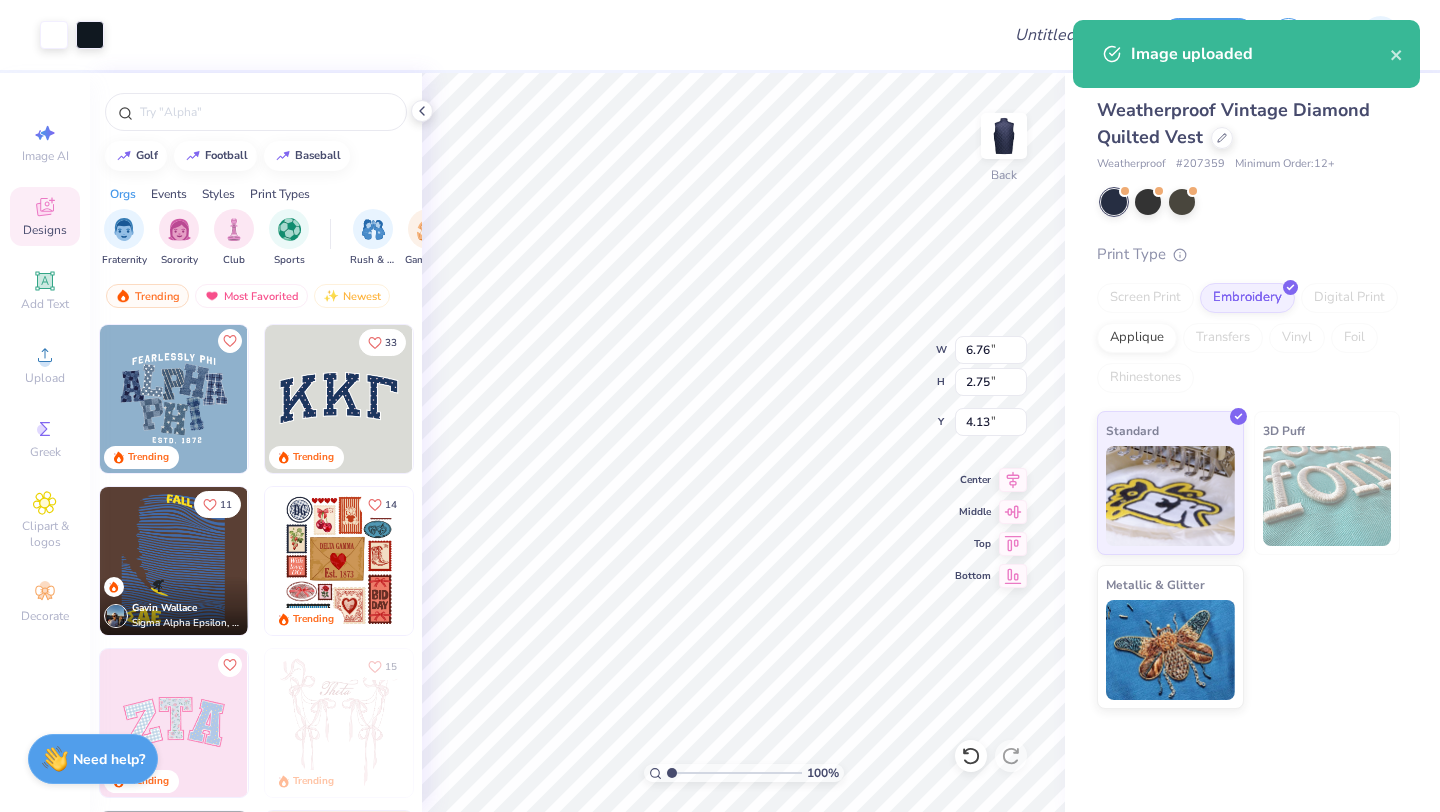 type on "5.45" 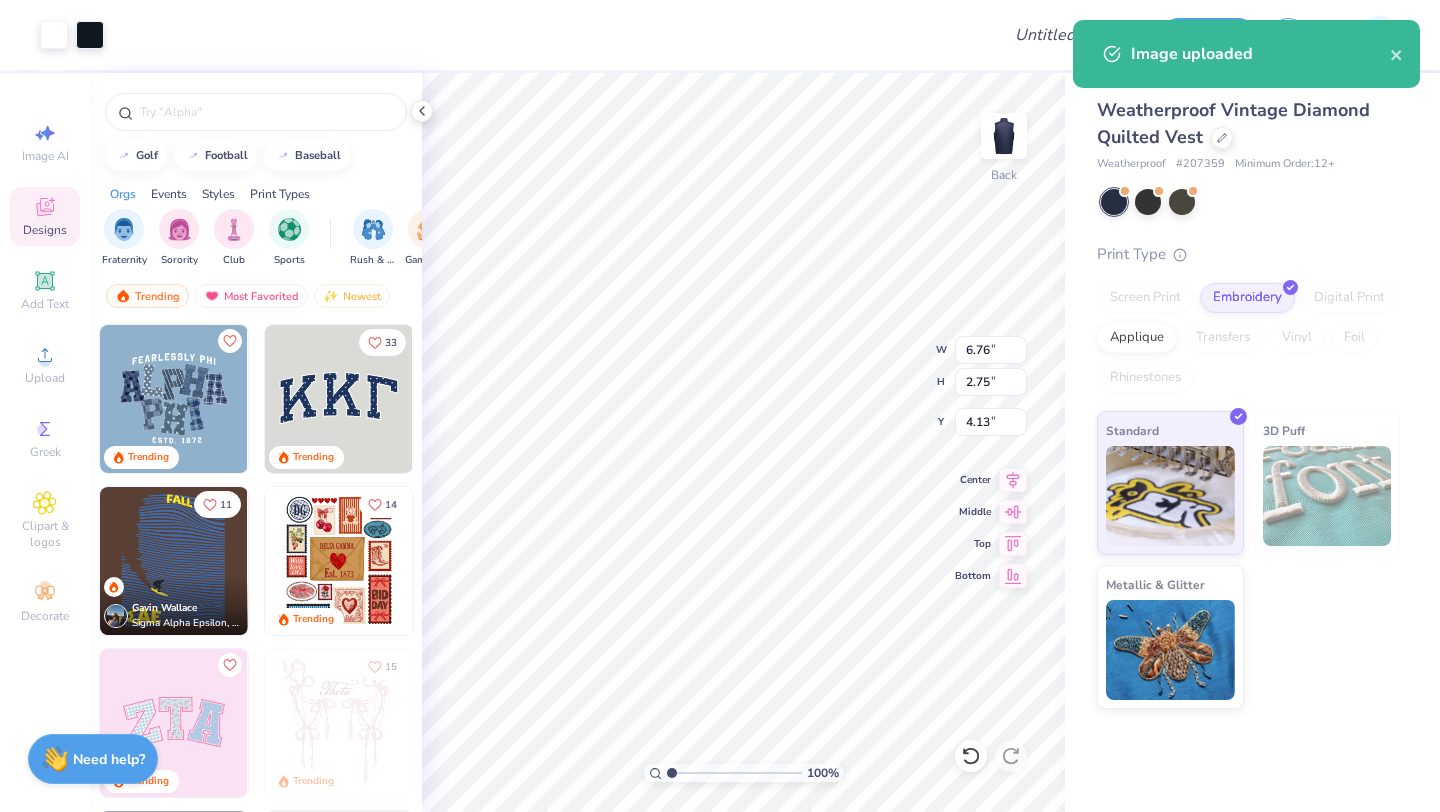 type on "2.22" 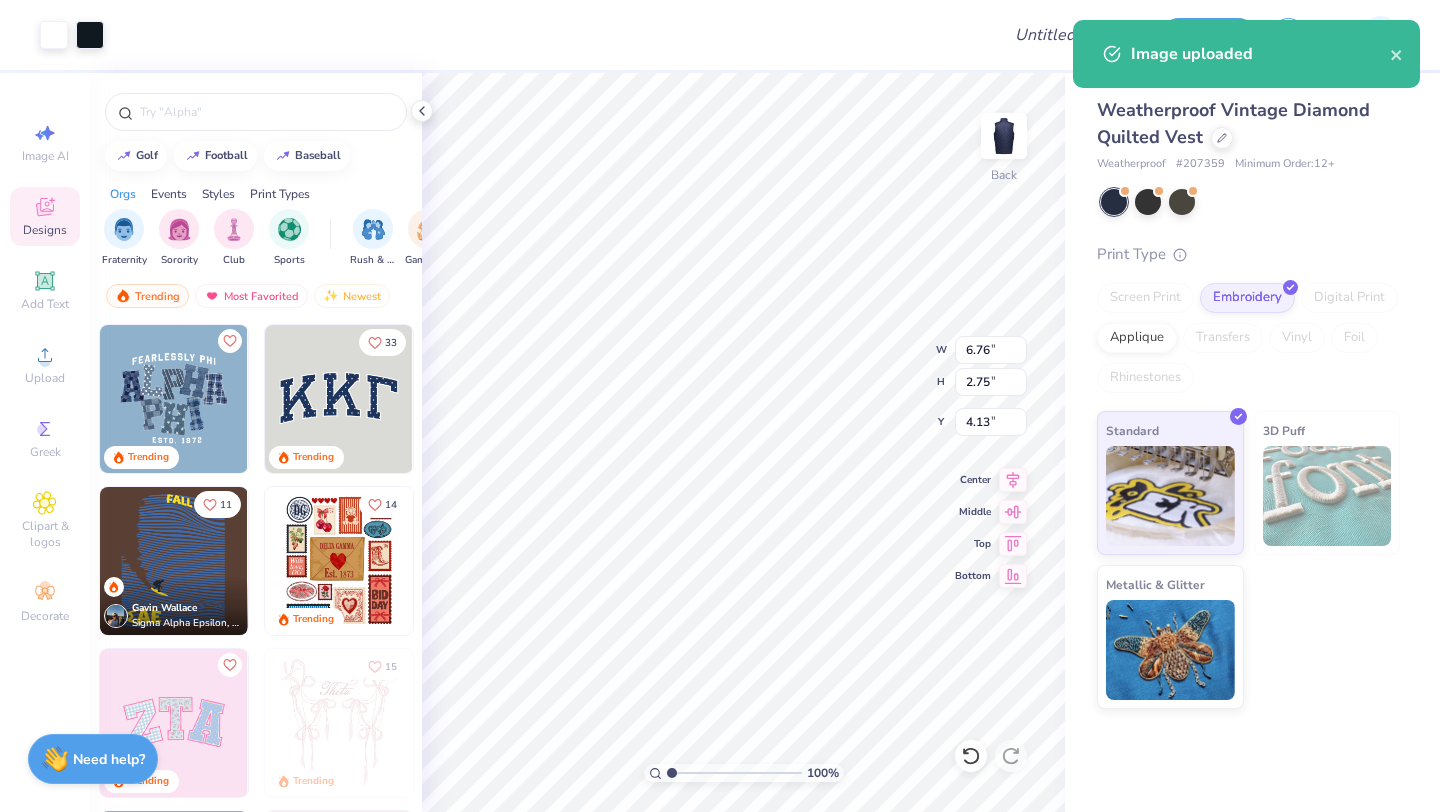 type on "4.66" 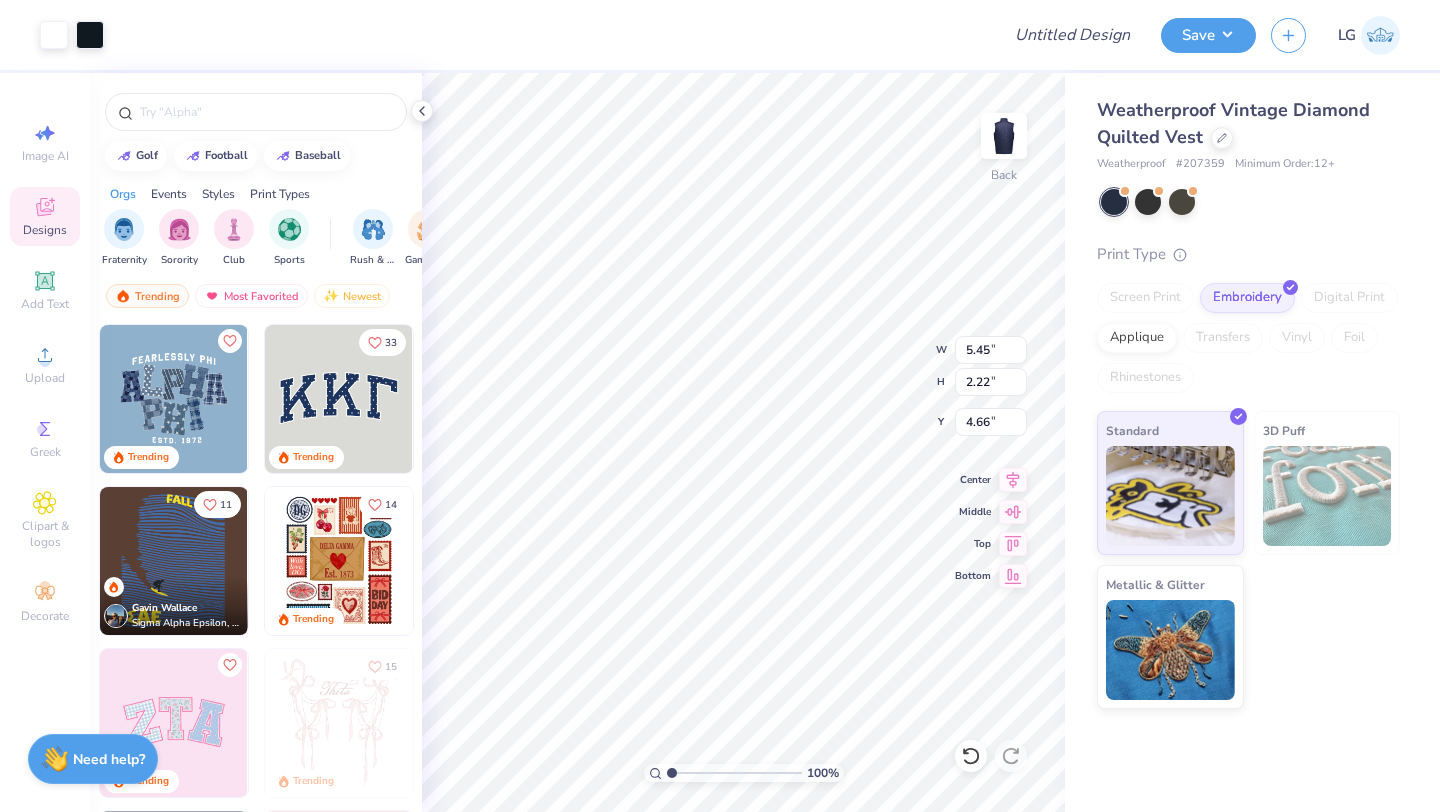 type on "3.60" 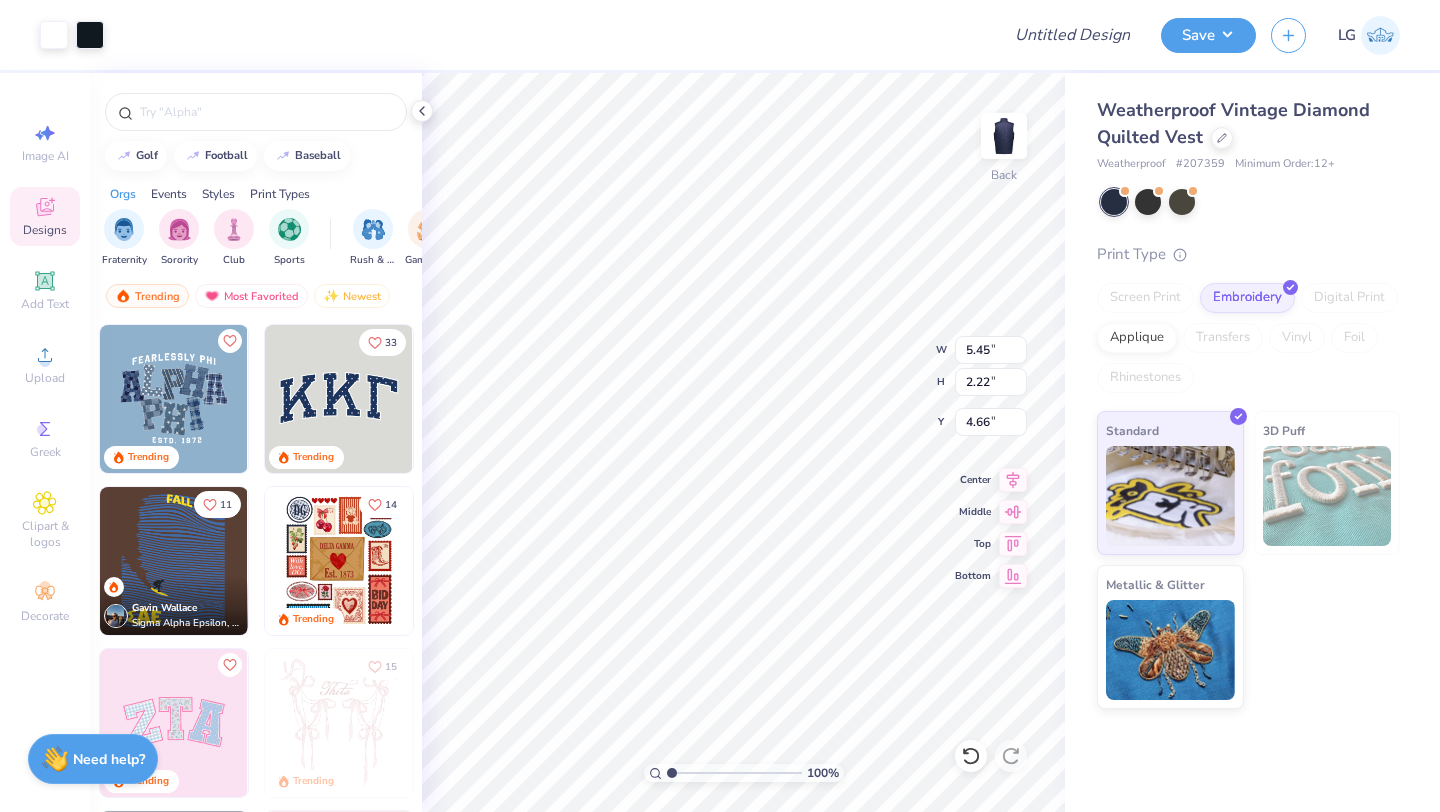 type on "1.47" 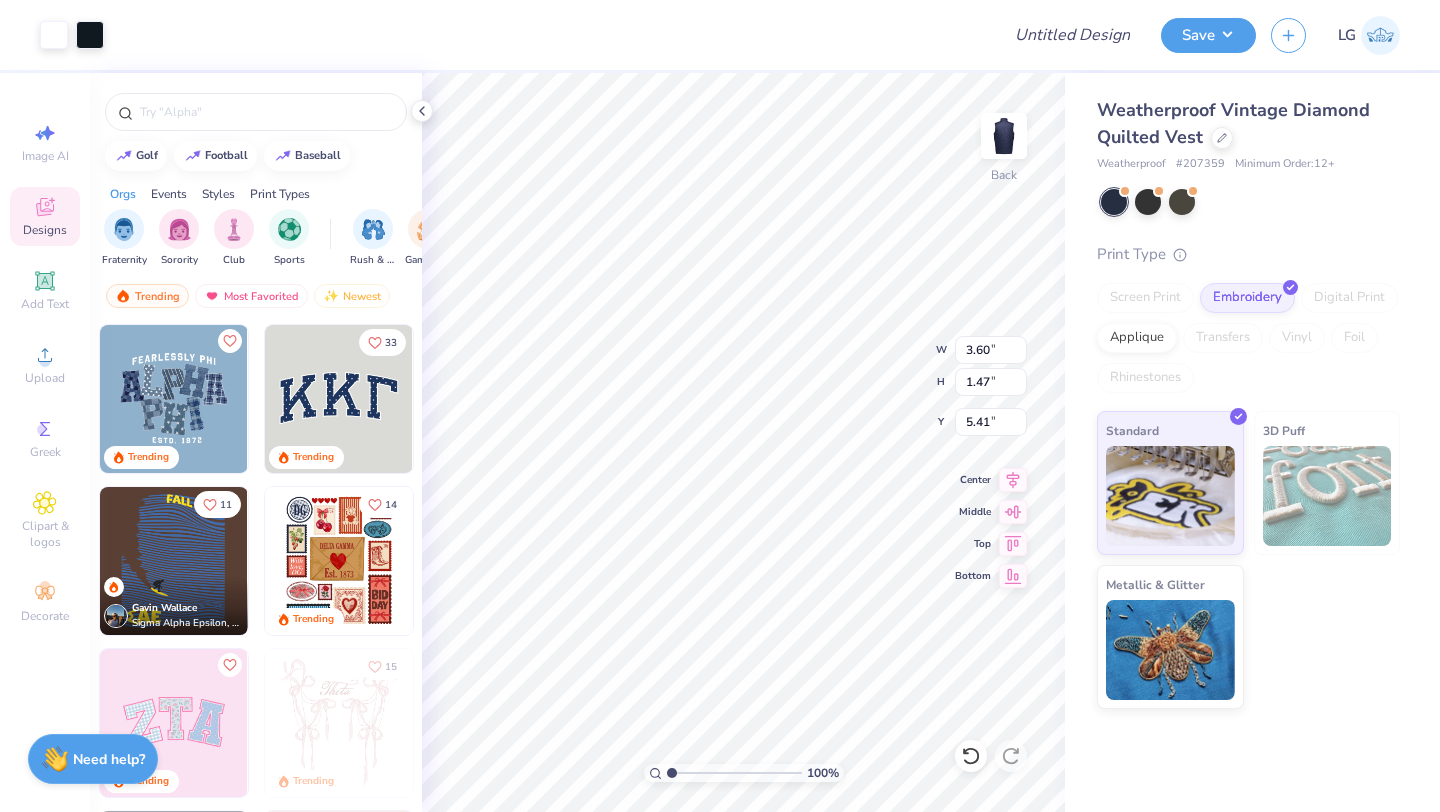 type on "2.27" 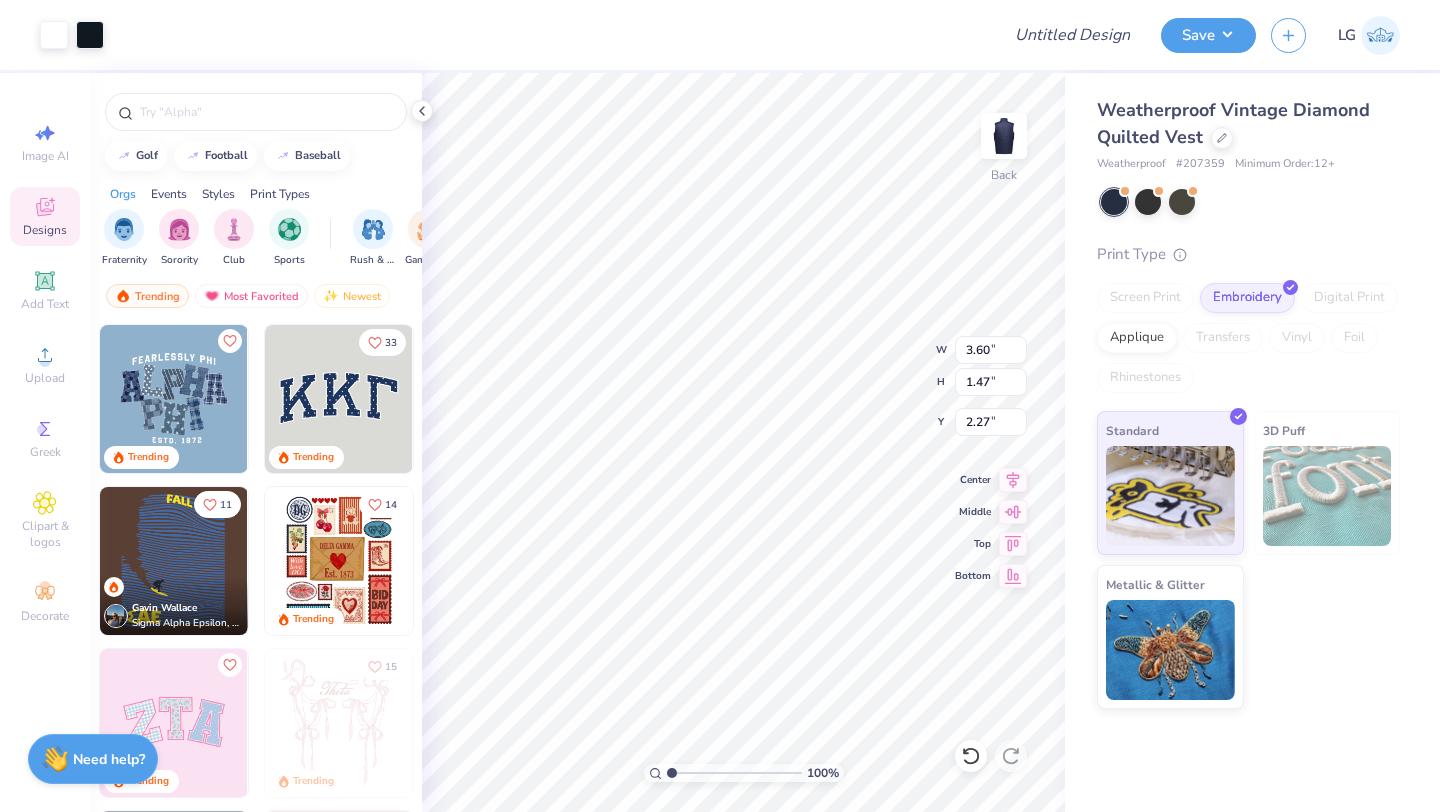 type on "4.67" 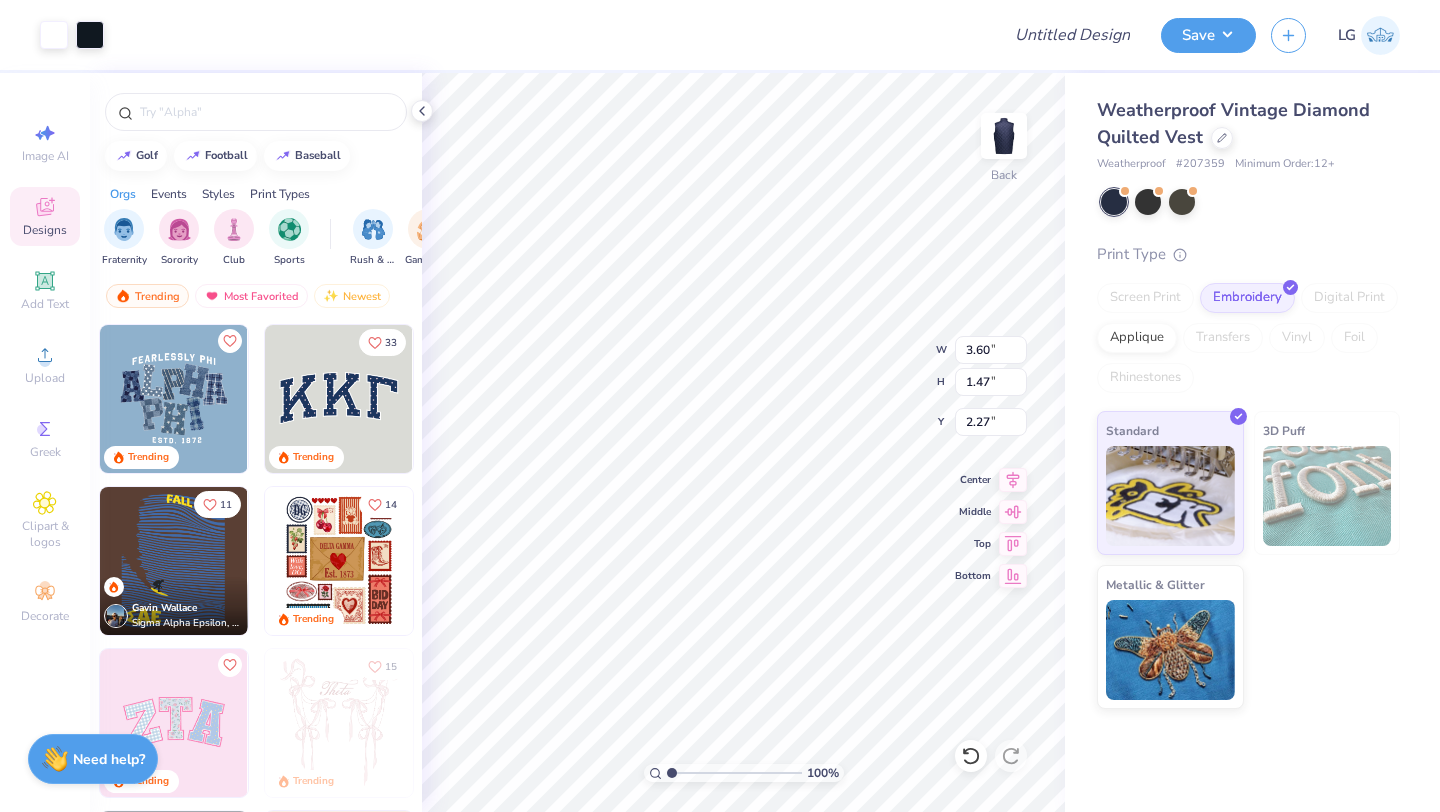 type on "1.90" 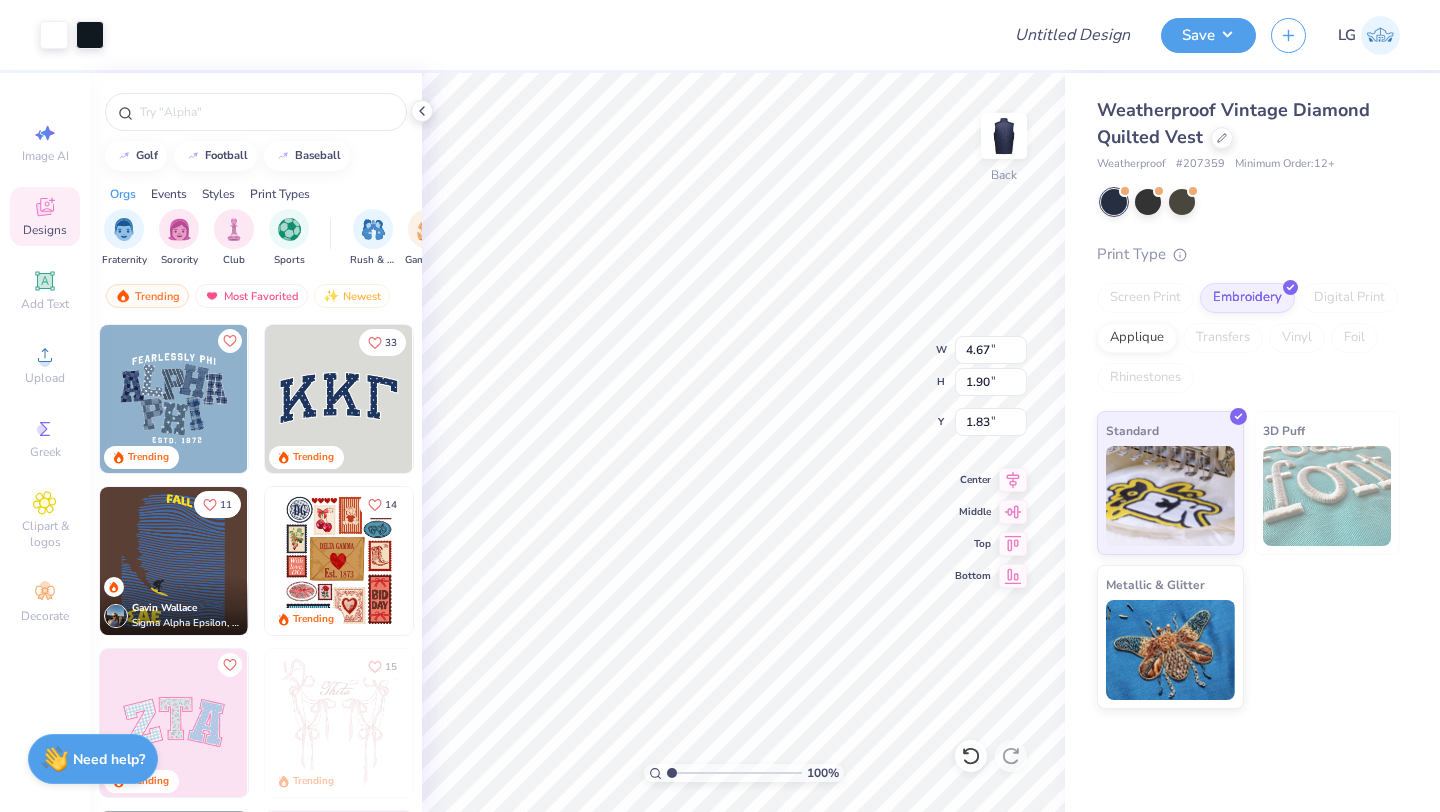 type on "2.05" 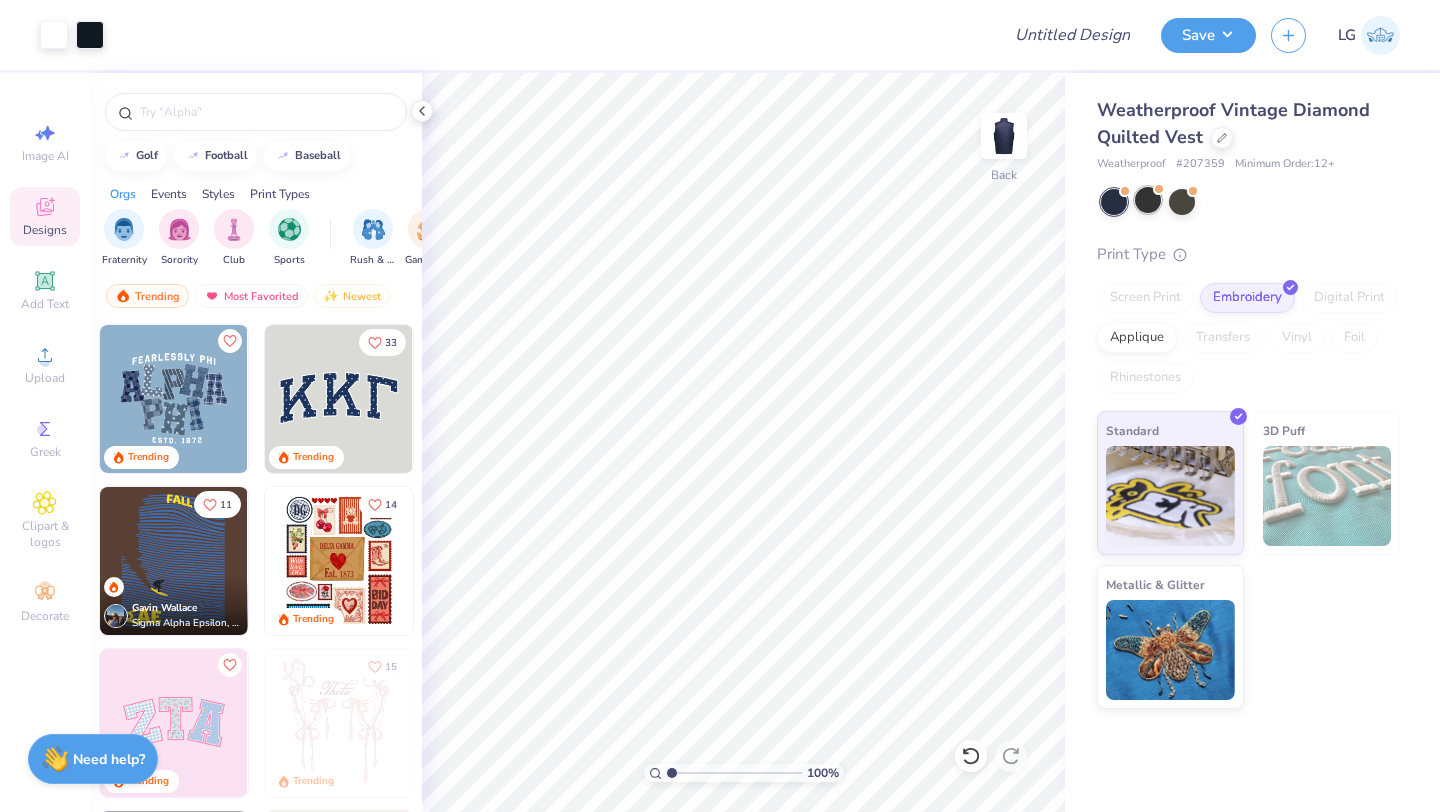 click at bounding box center (1148, 200) 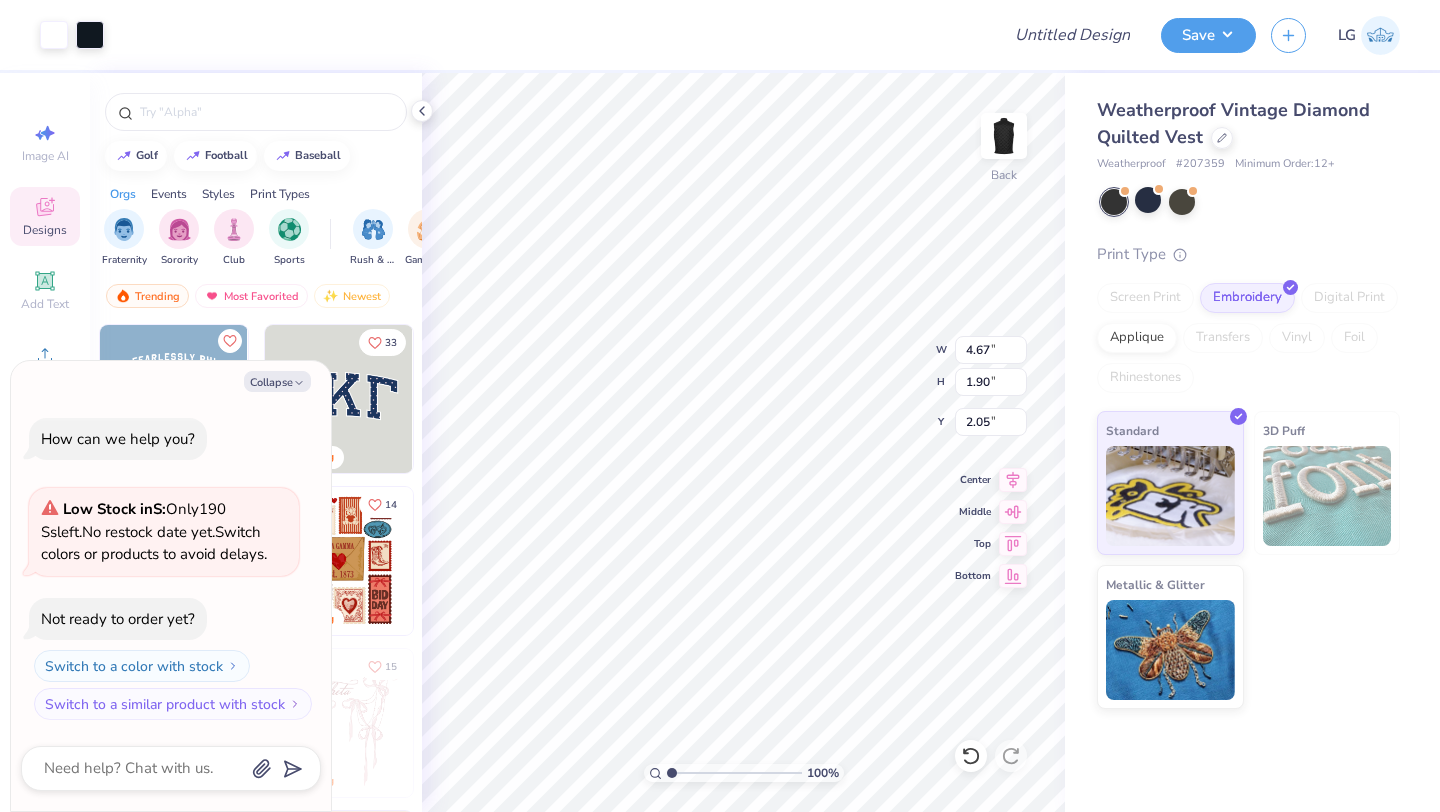 type on "x" 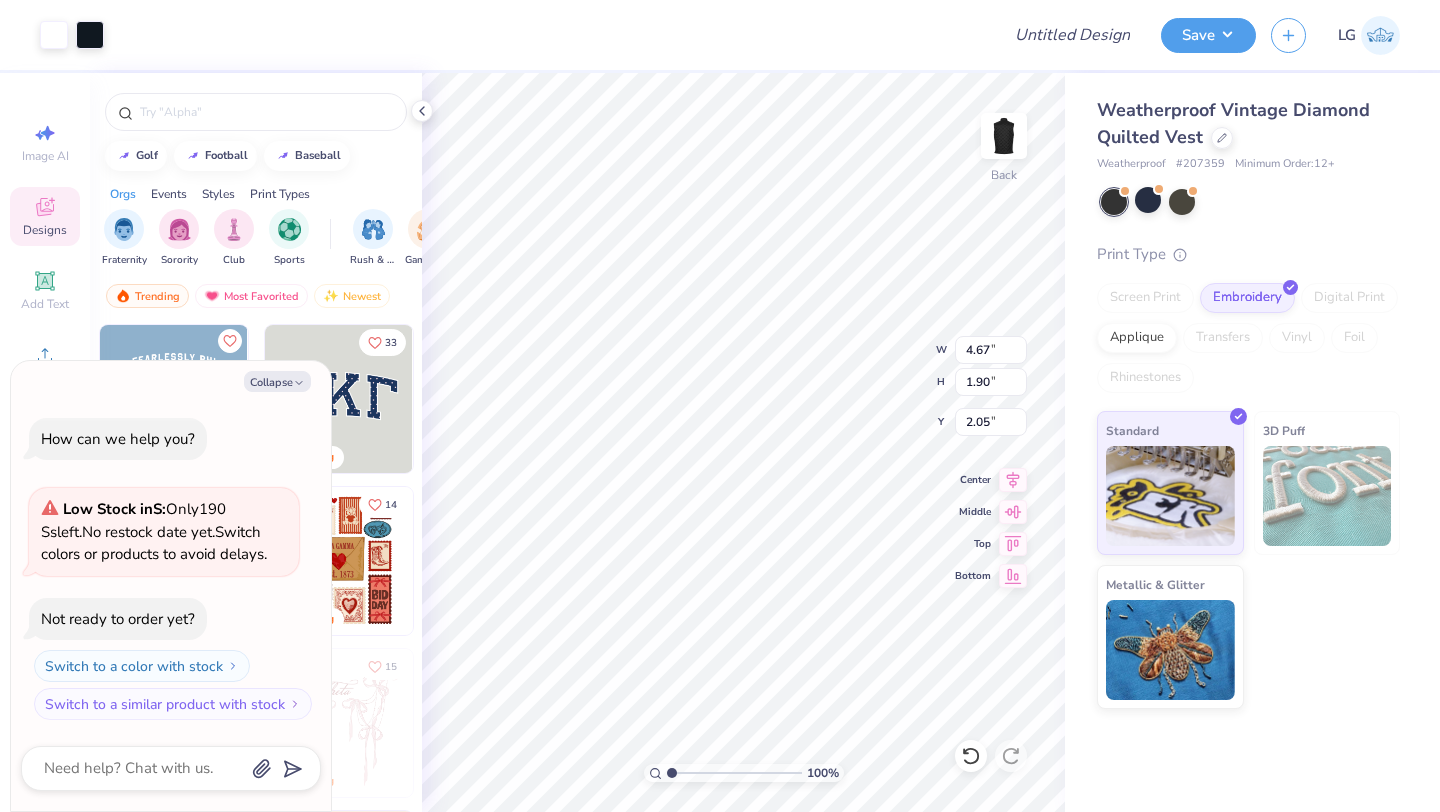 type on "3.00" 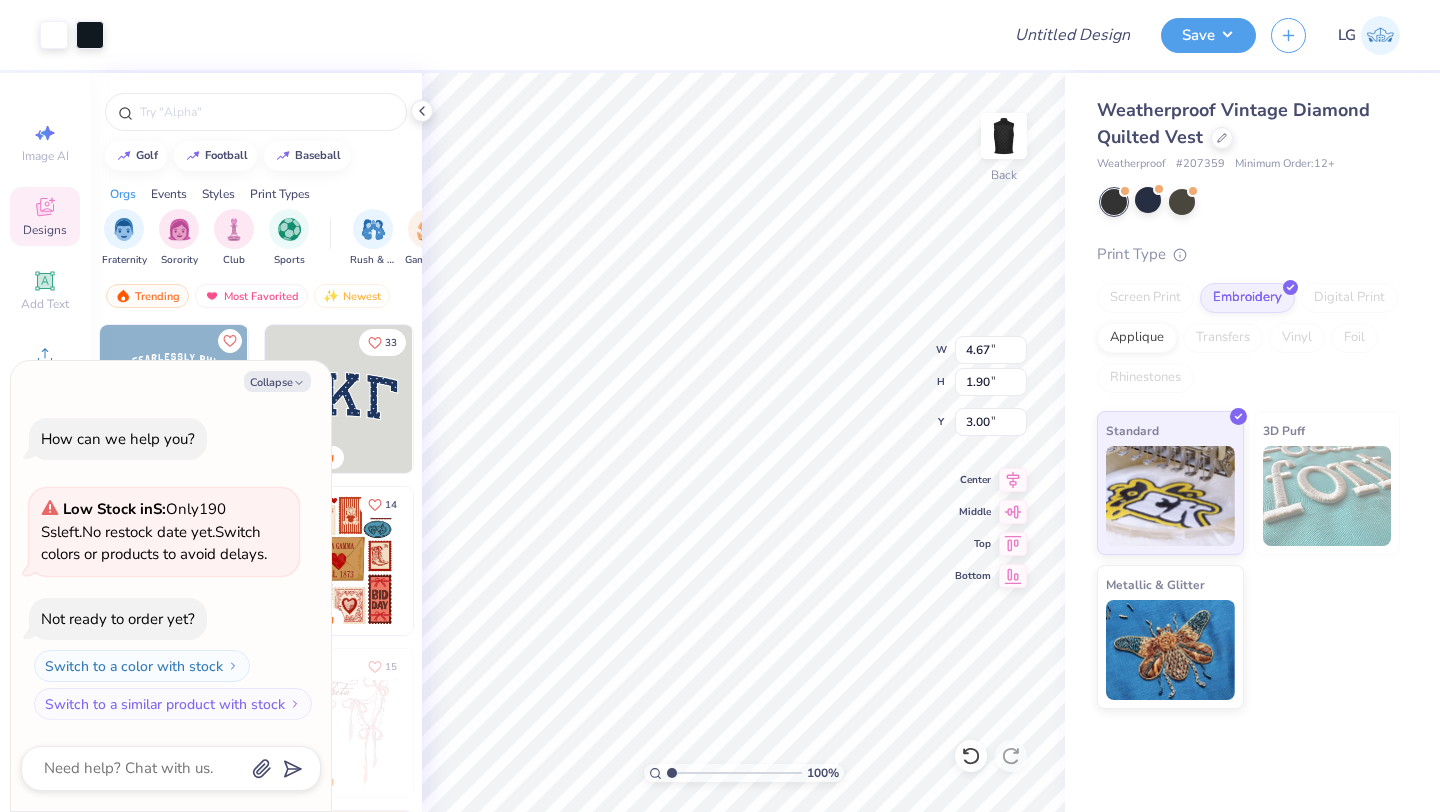 type on "x" 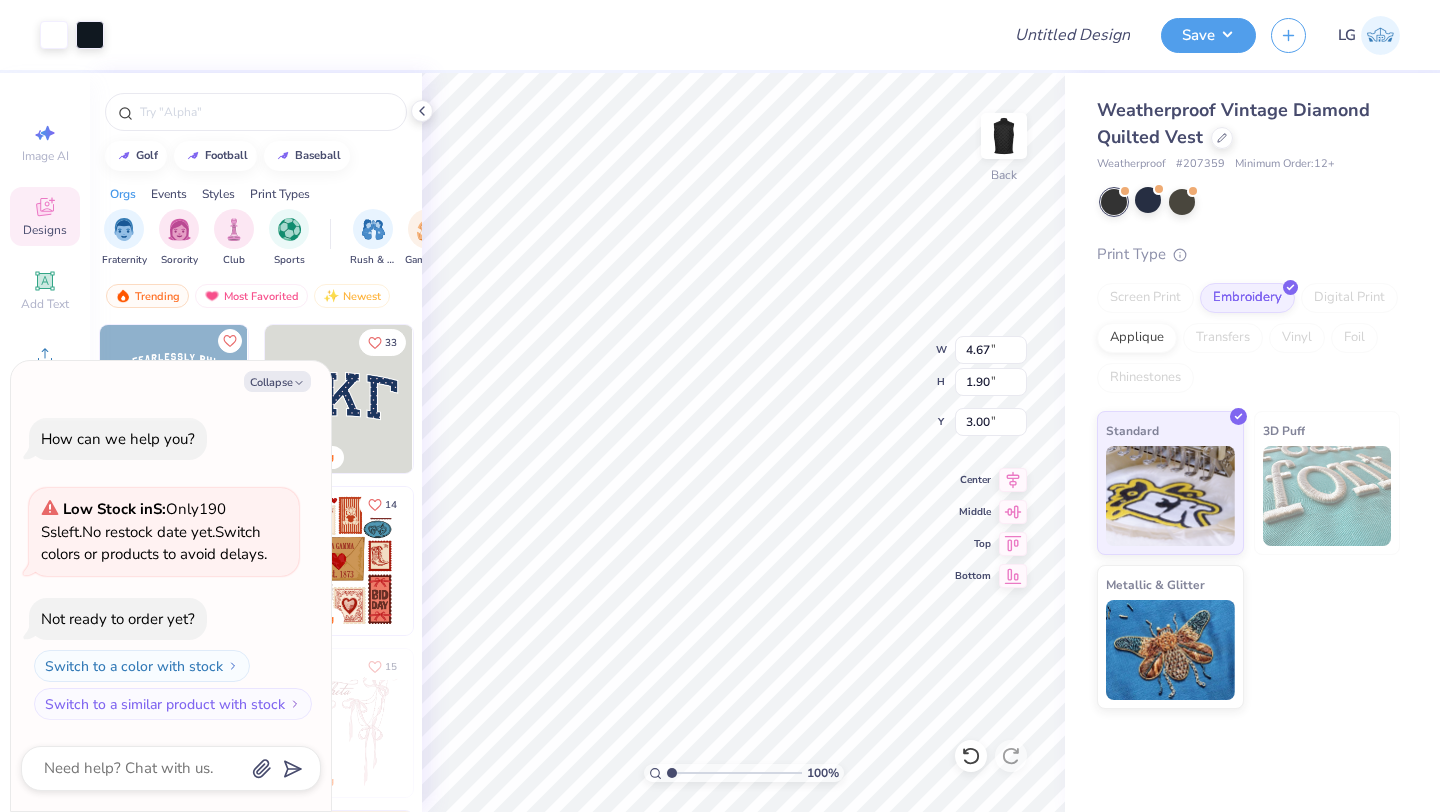 type on "2.05" 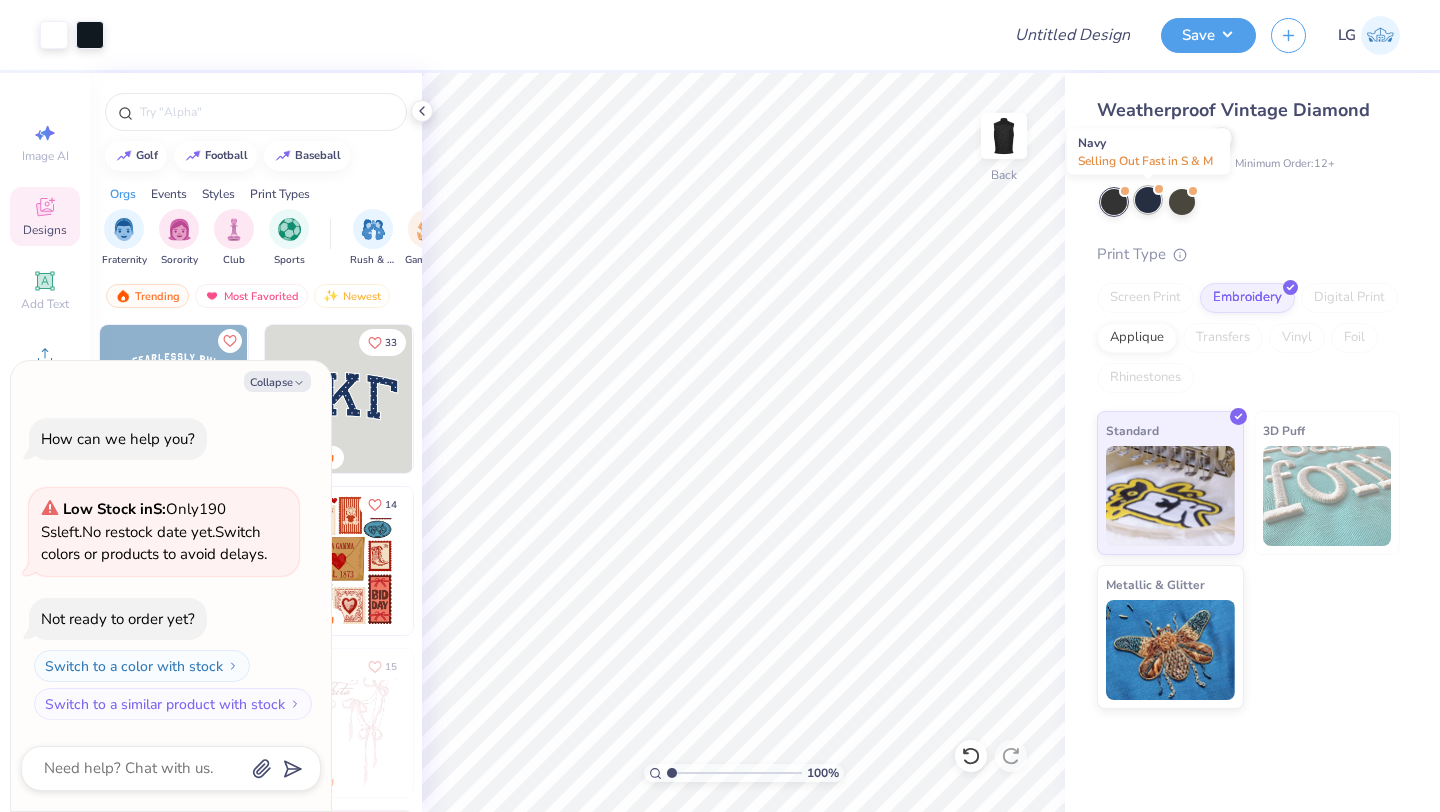 click at bounding box center (1148, 200) 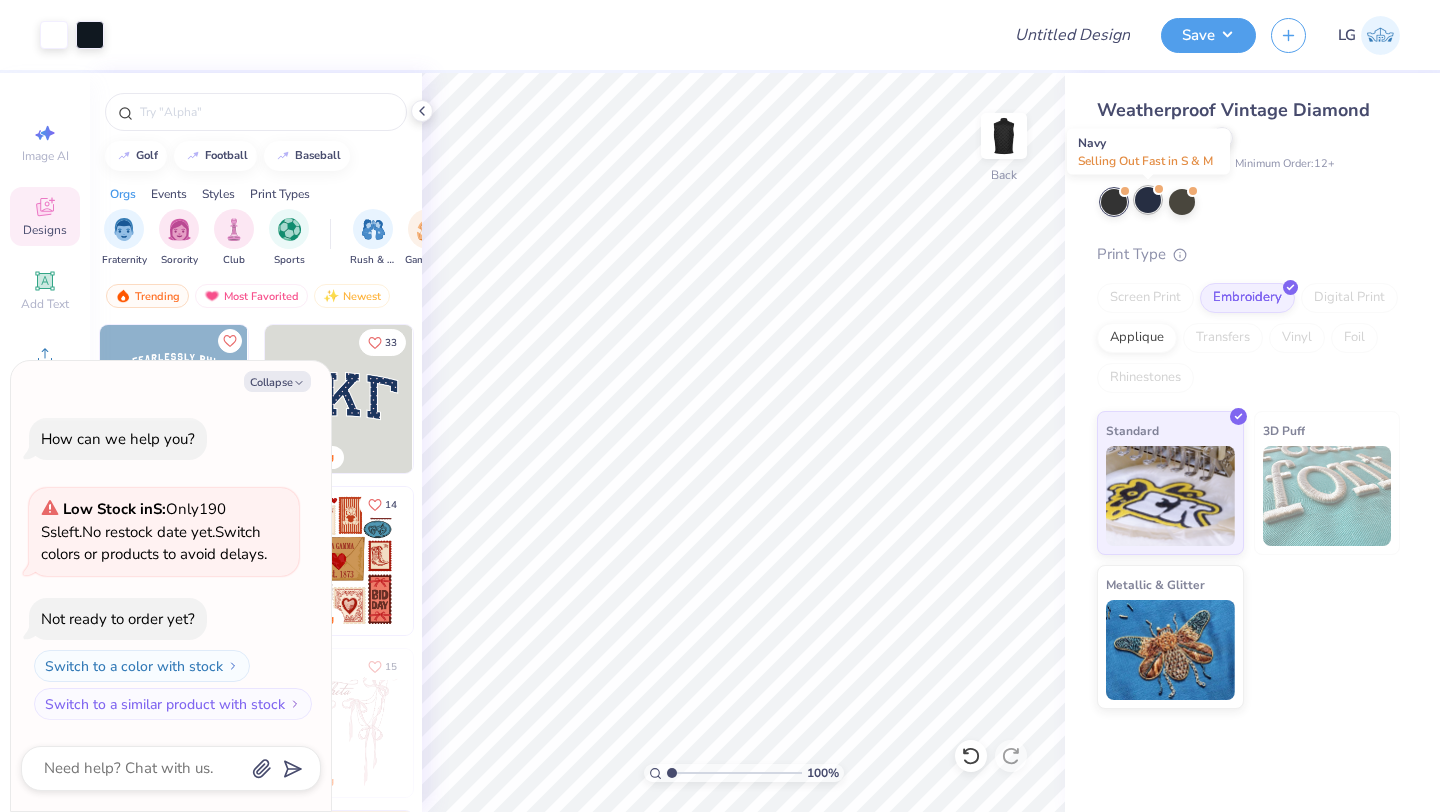 scroll, scrollTop: 133, scrollLeft: 0, axis: vertical 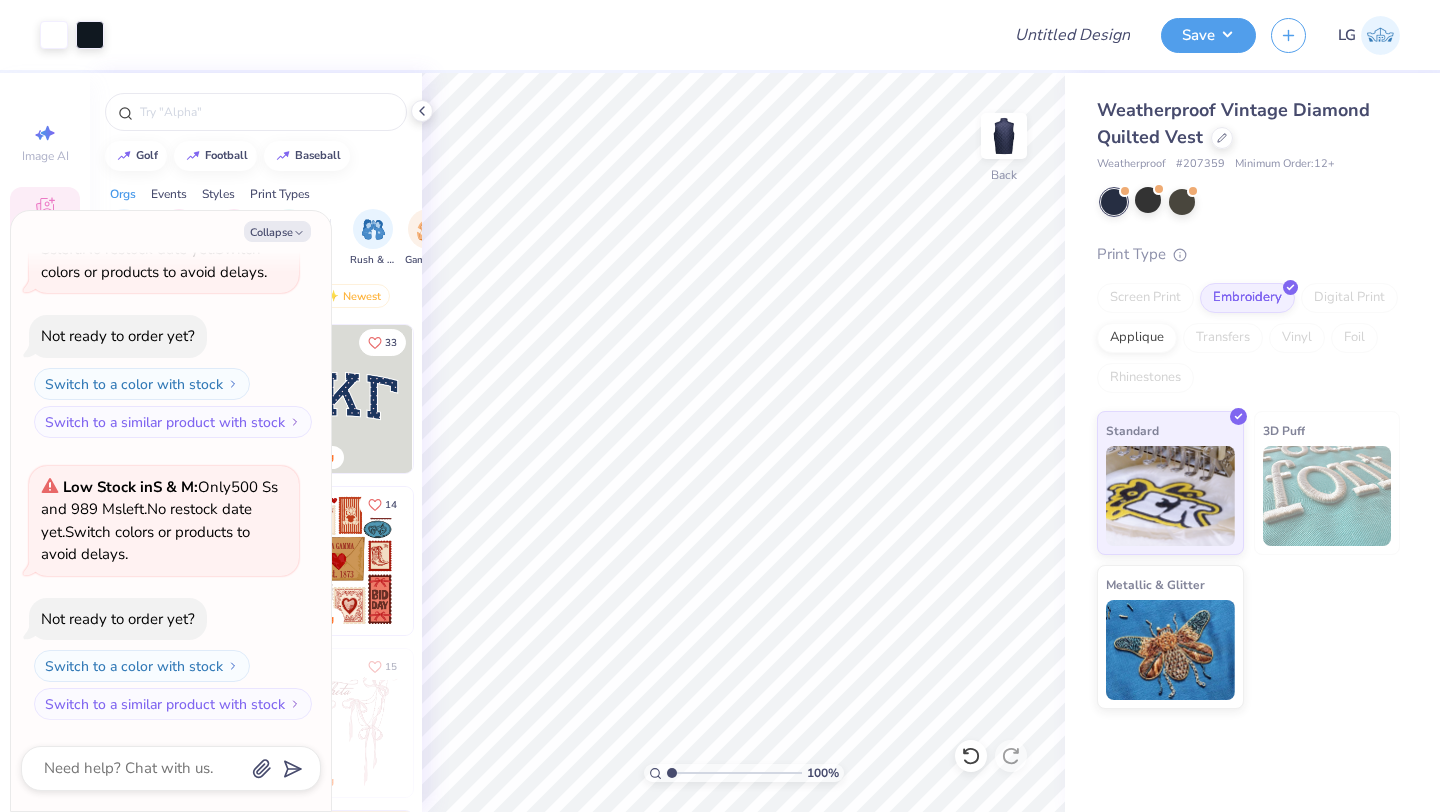 click on "Weatherproof Vintage Diamond Quilted Vest Weatherproof # 207359 Minimum Order:  12 +   Print Type Screen Print Embroidery Digital Print Applique Transfers Vinyl Foil Rhinestones Standard 3D Puff Metallic & Glitter" at bounding box center (1248, 403) 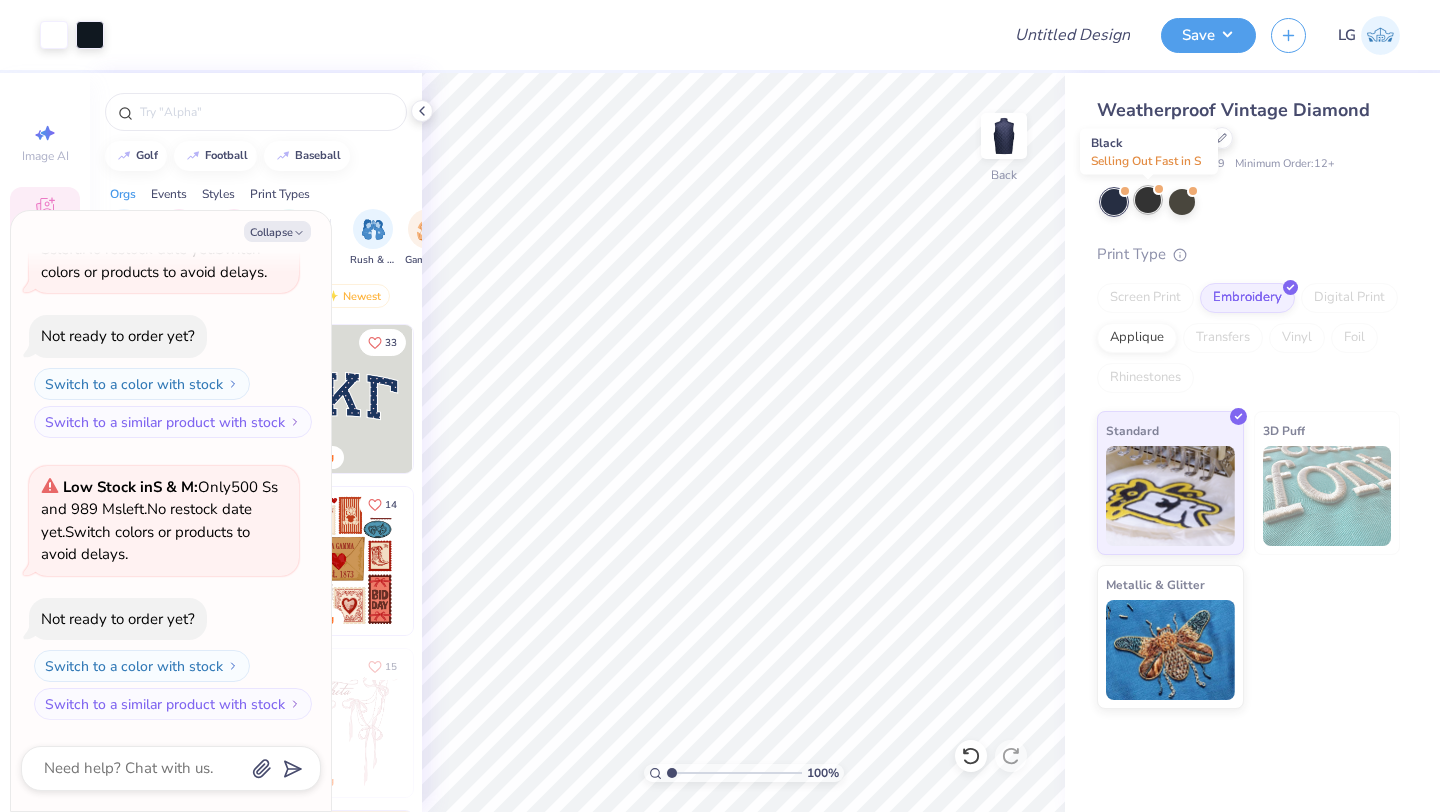 click at bounding box center (1148, 200) 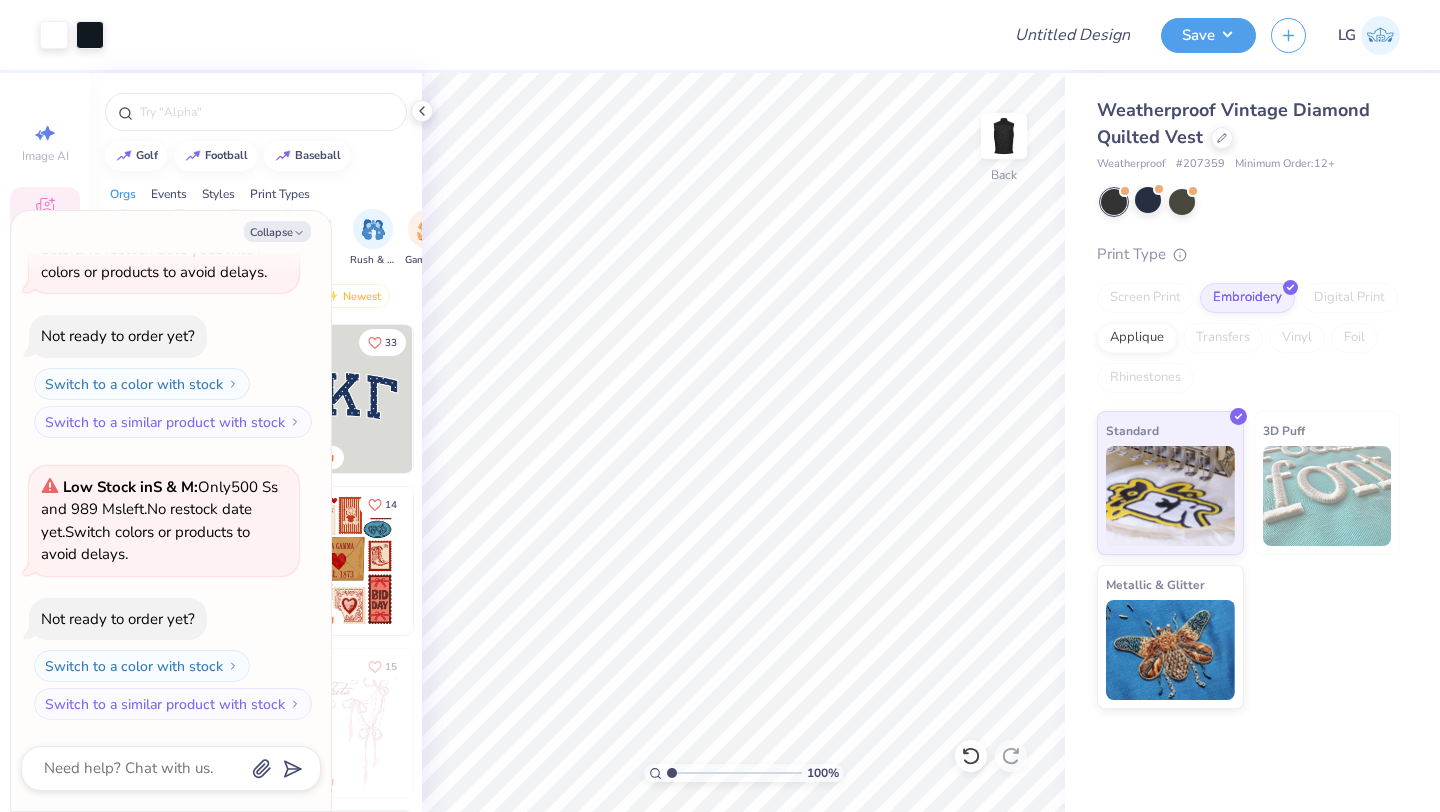 scroll, scrollTop: 393, scrollLeft: 0, axis: vertical 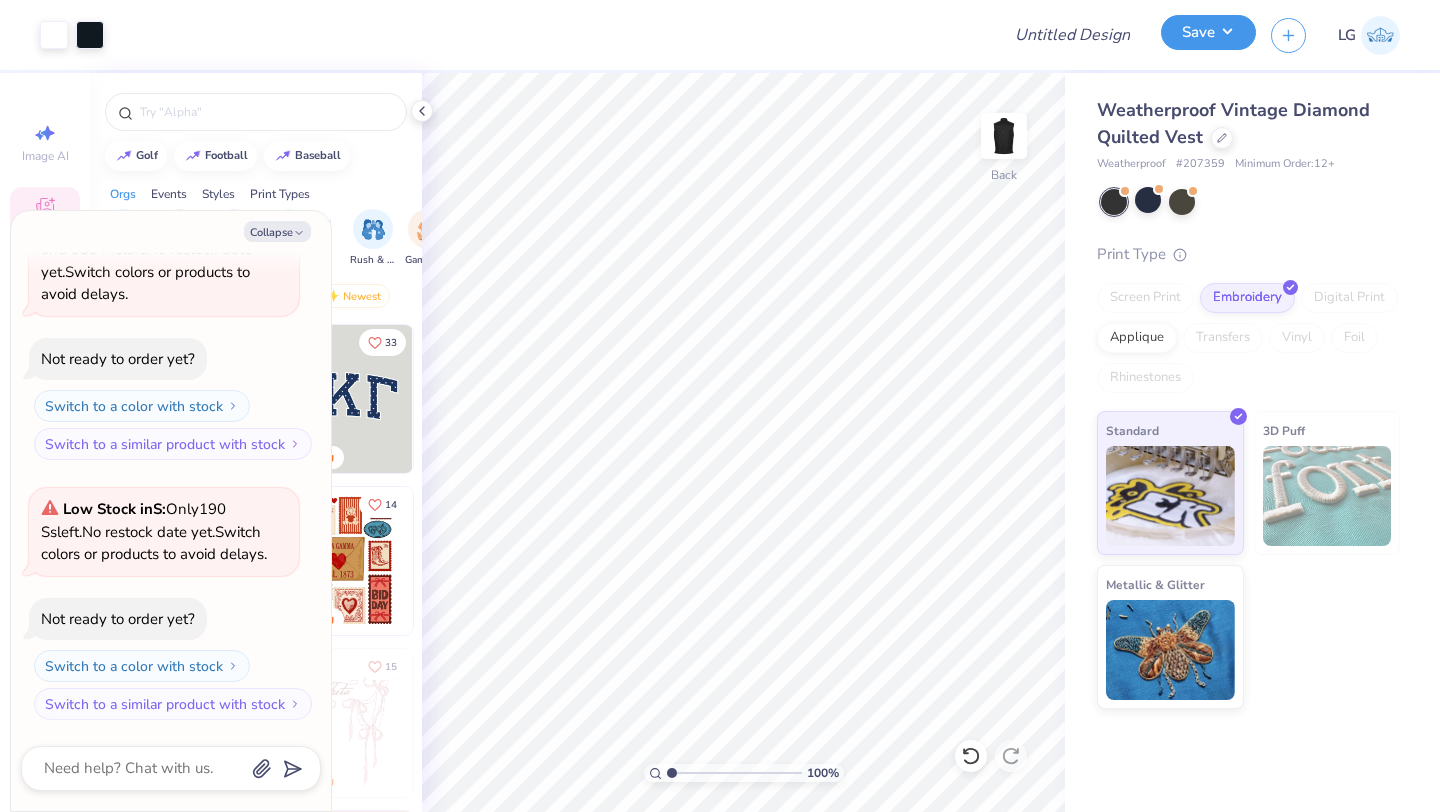 click on "Save" at bounding box center [1208, 32] 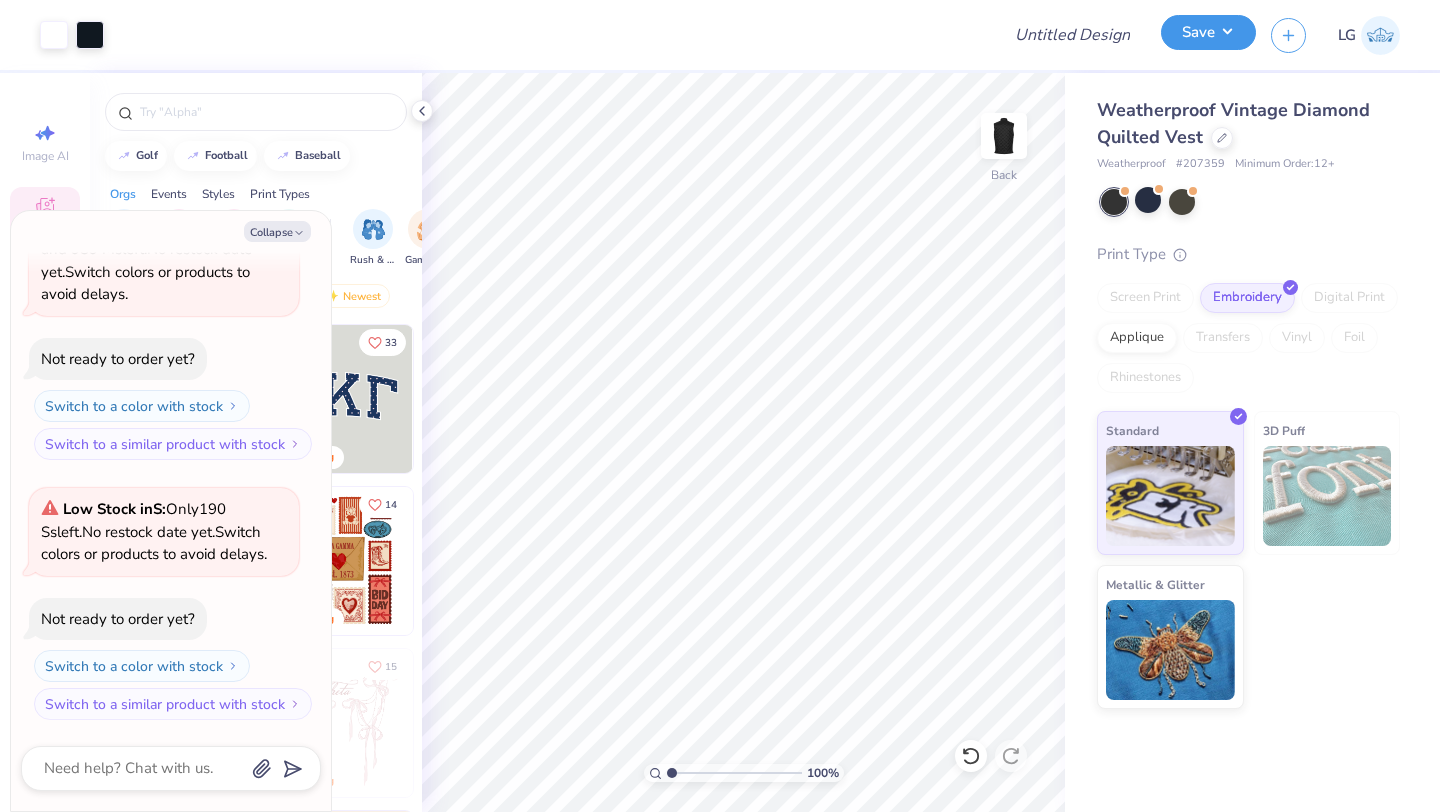 type on "x" 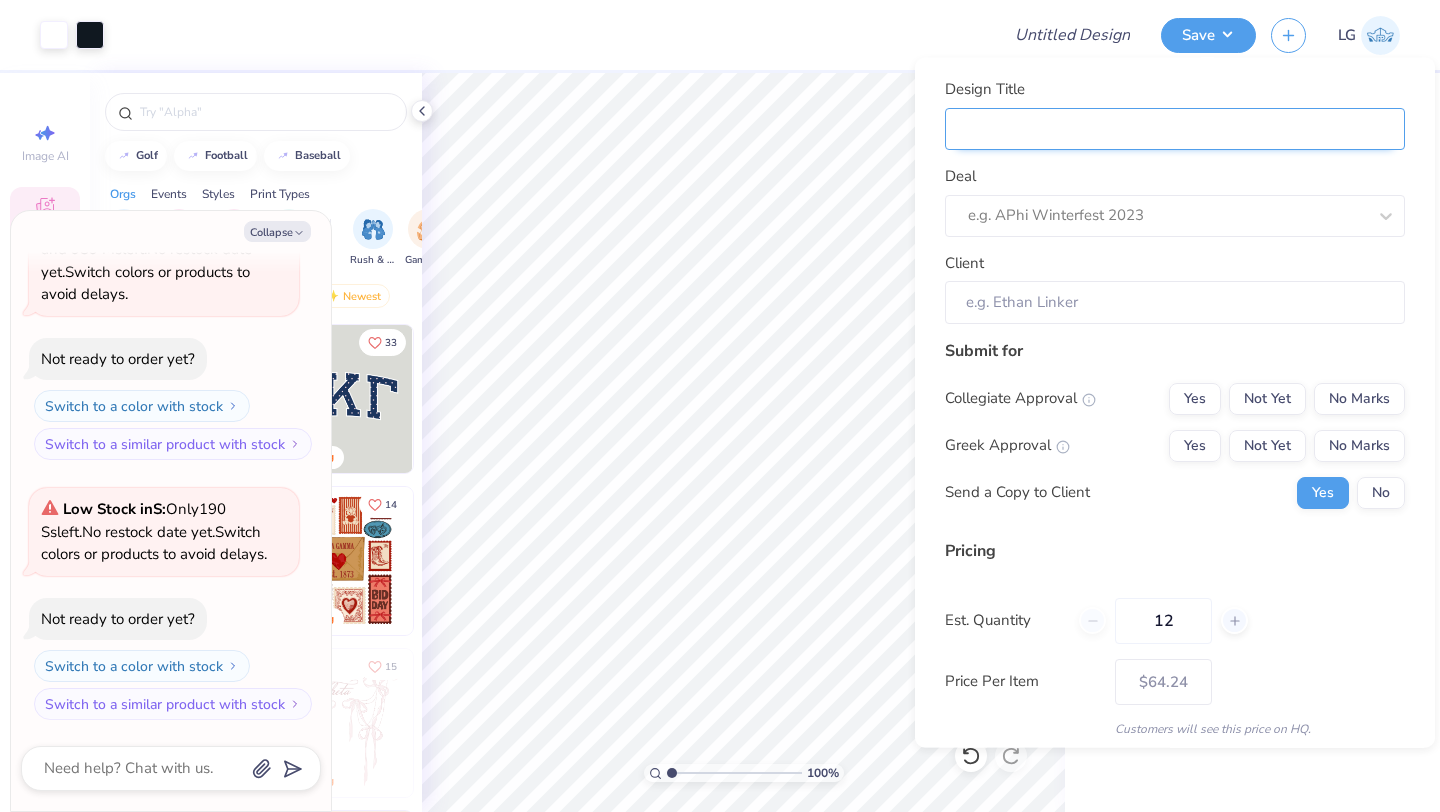 click on "Design Title" at bounding box center (1175, 128) 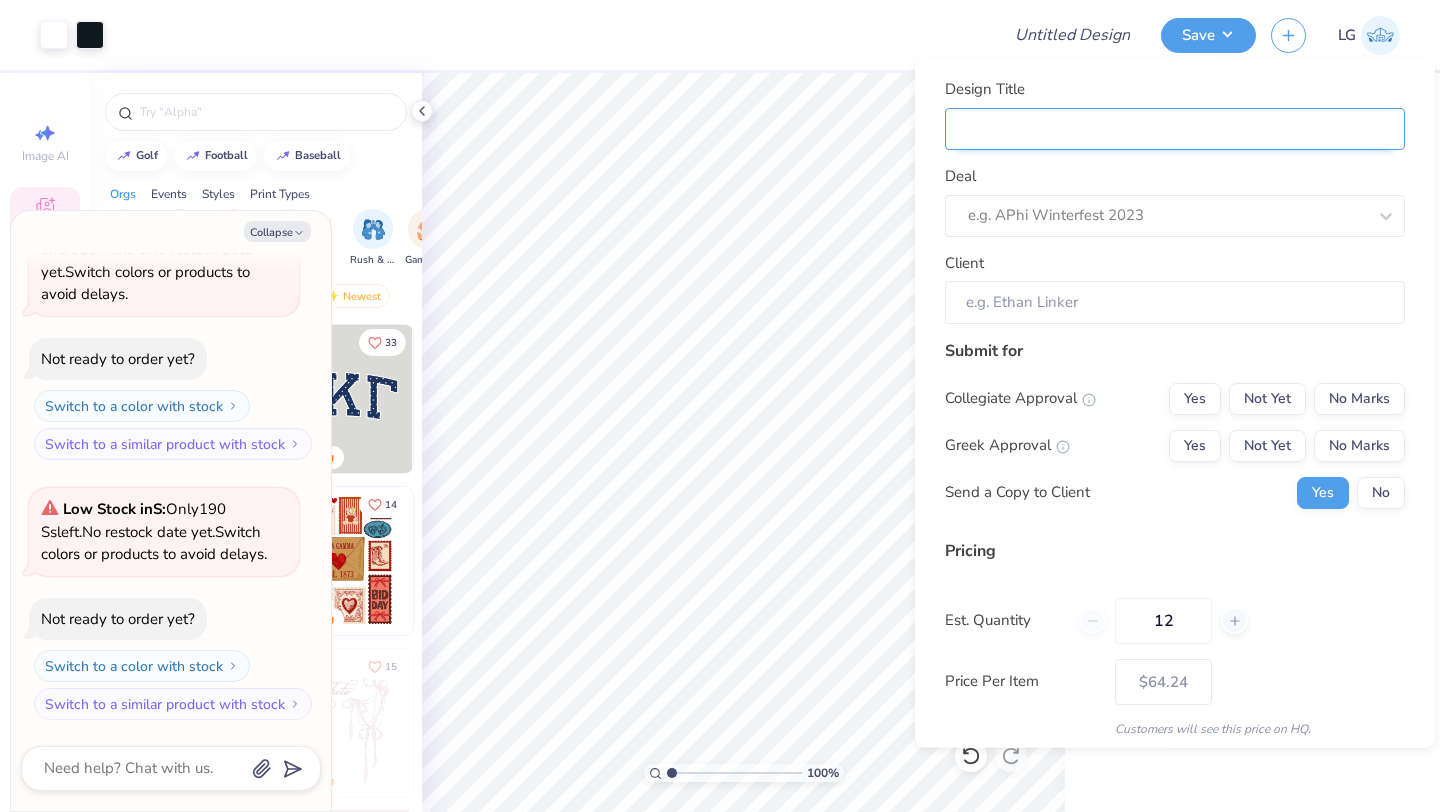 type on "V" 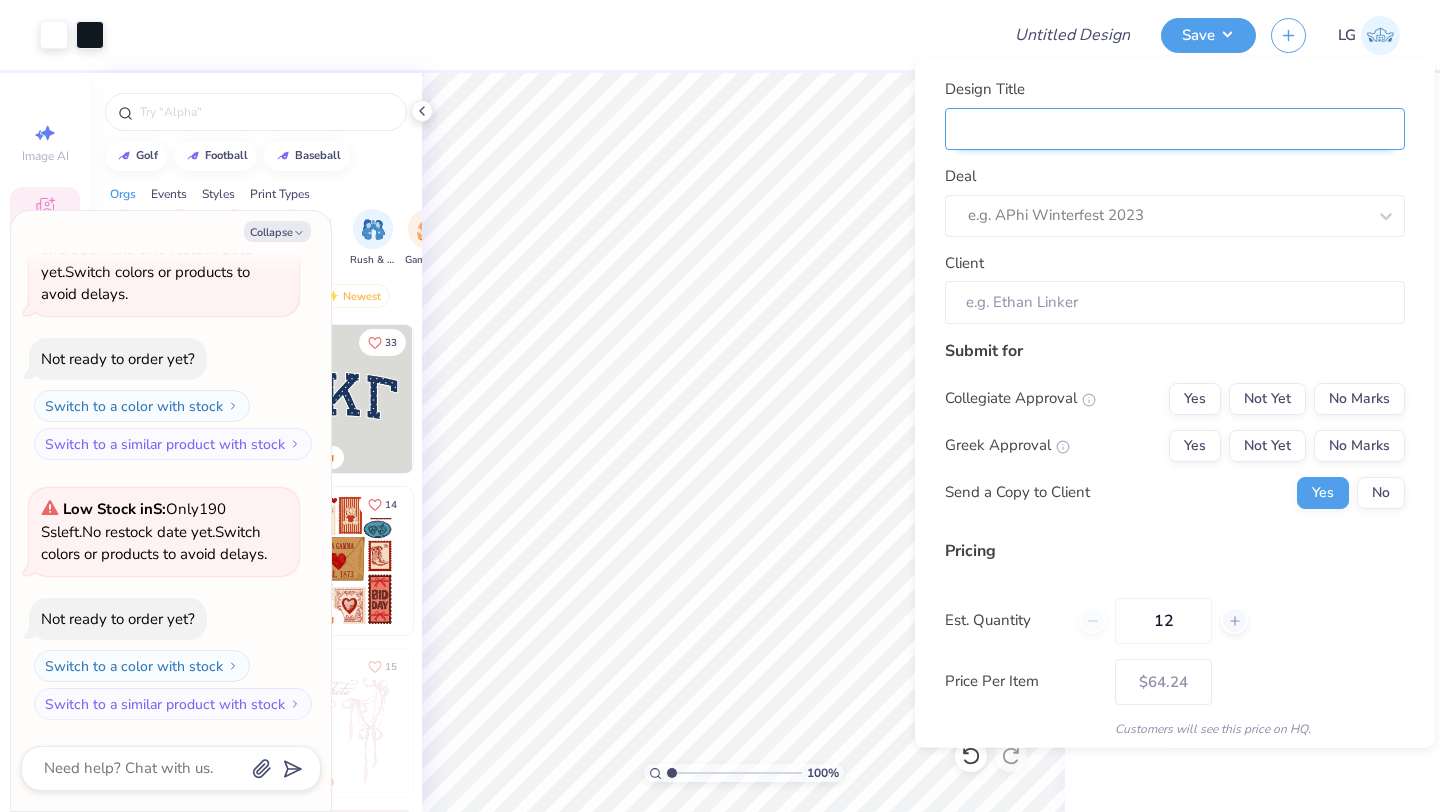 type on "x" 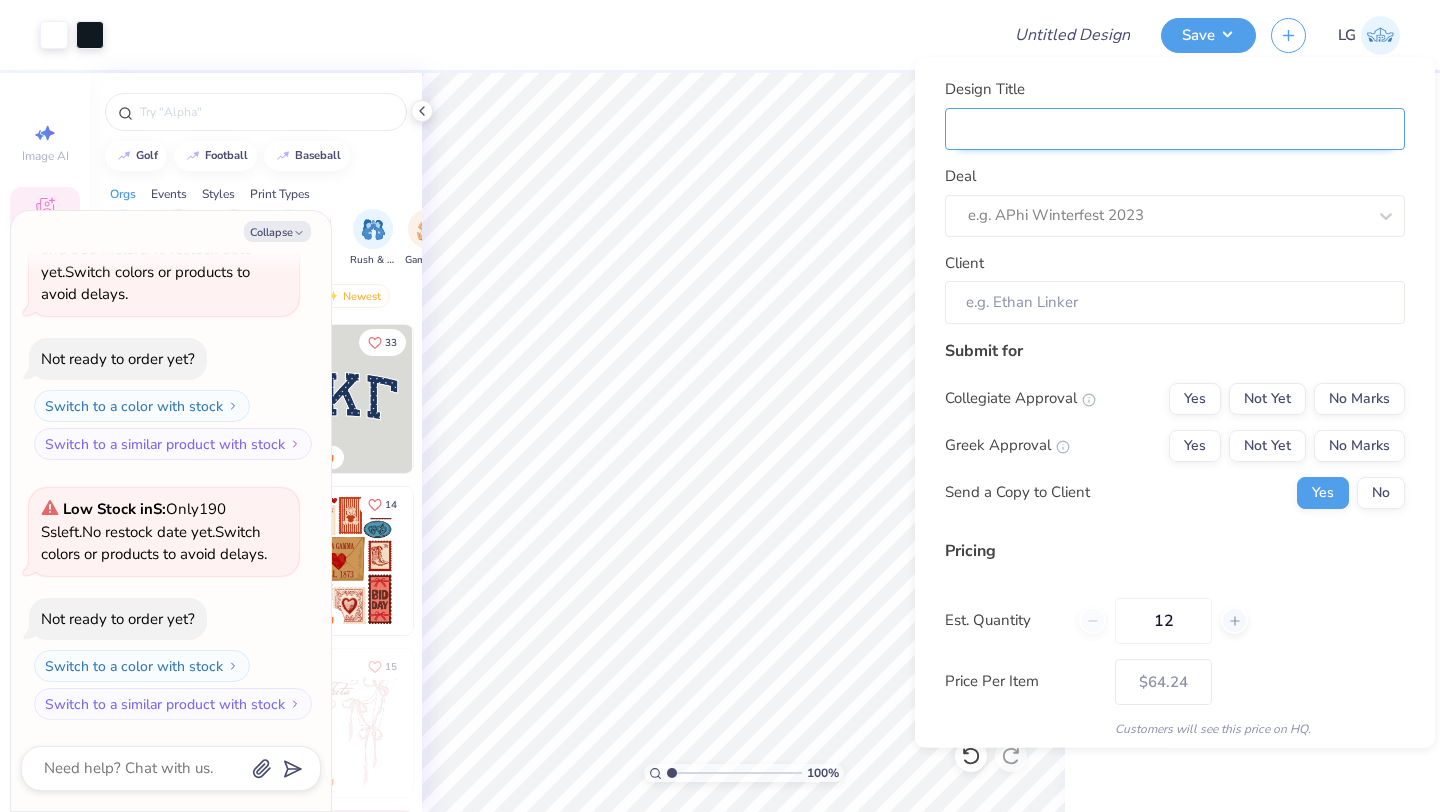 type on "V" 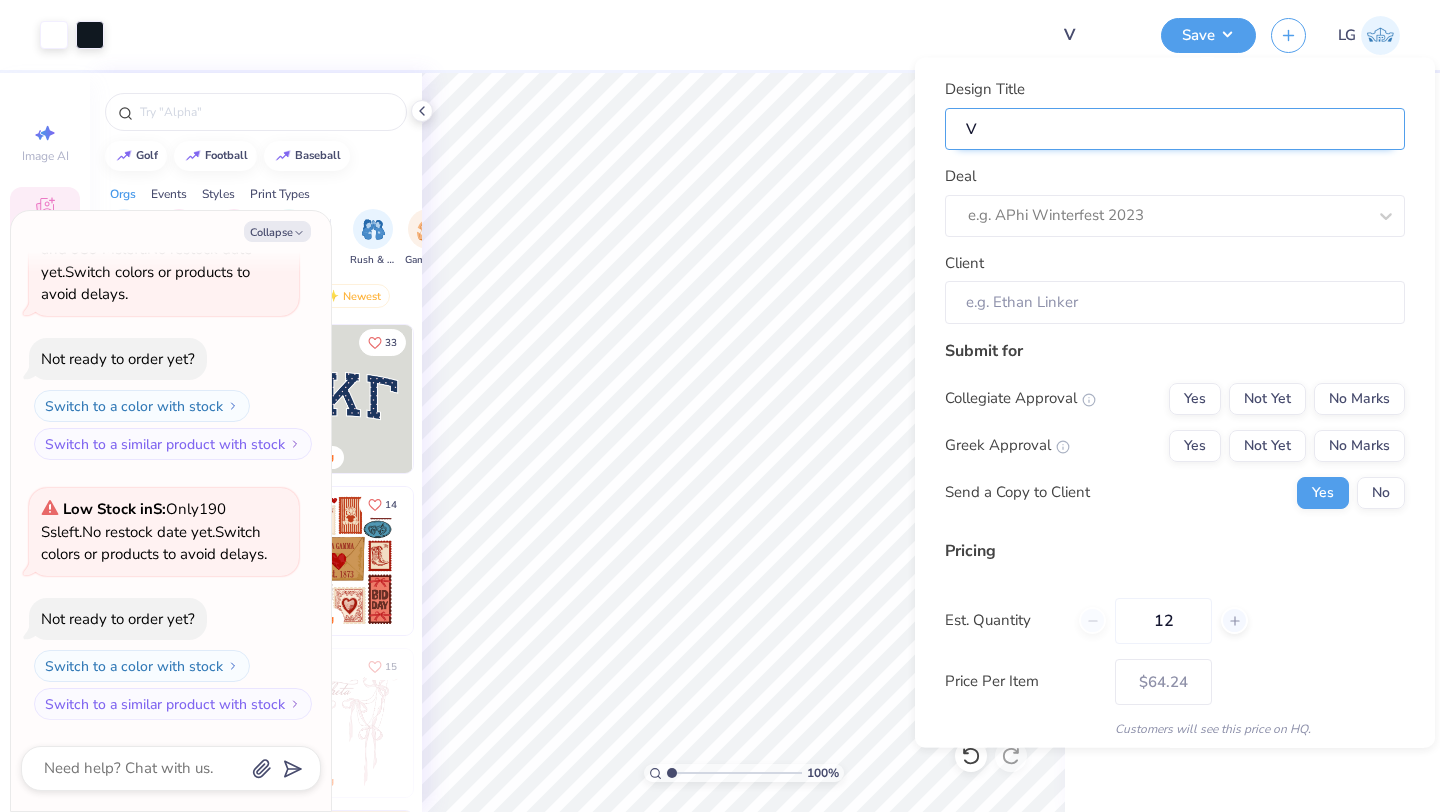 type on "Ve" 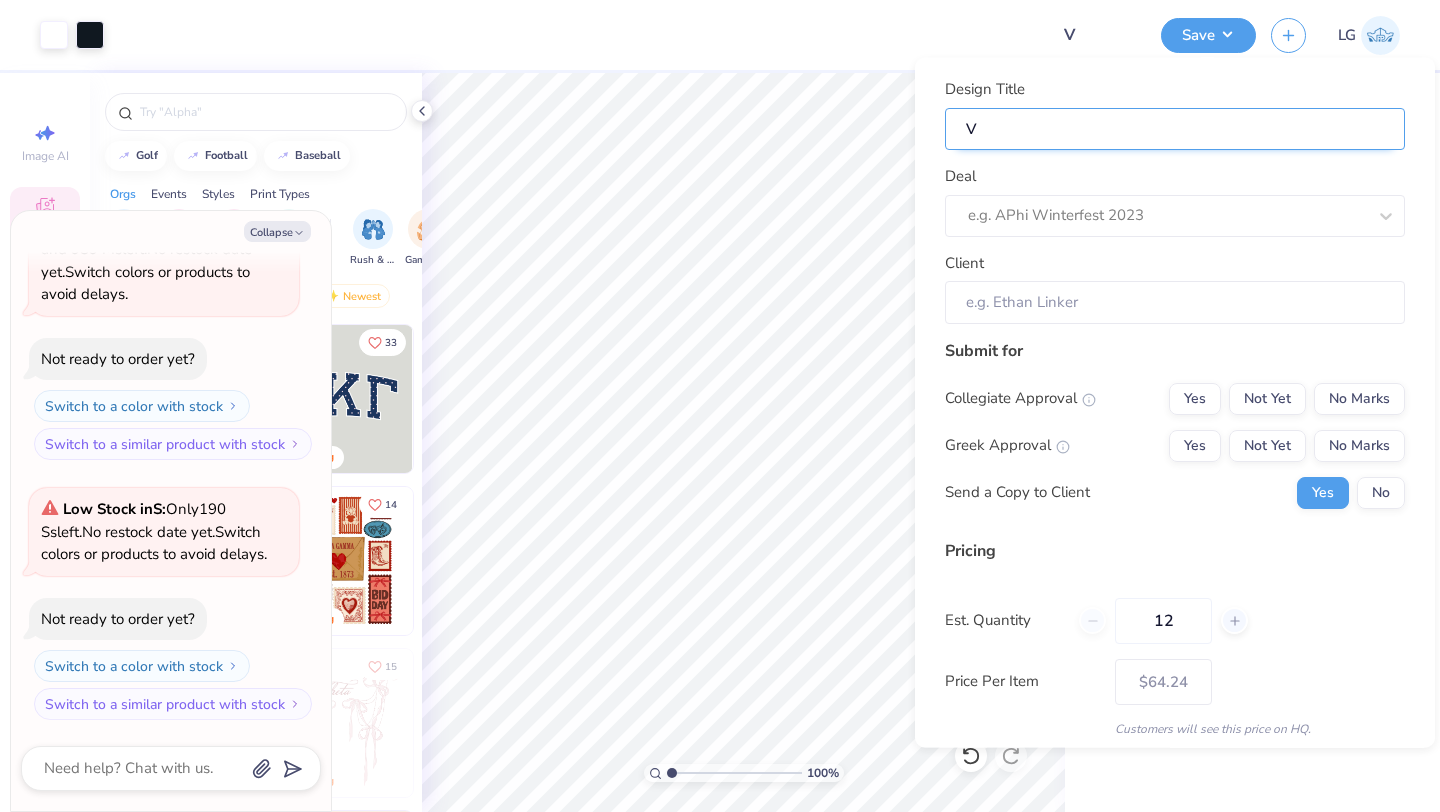 type on "x" 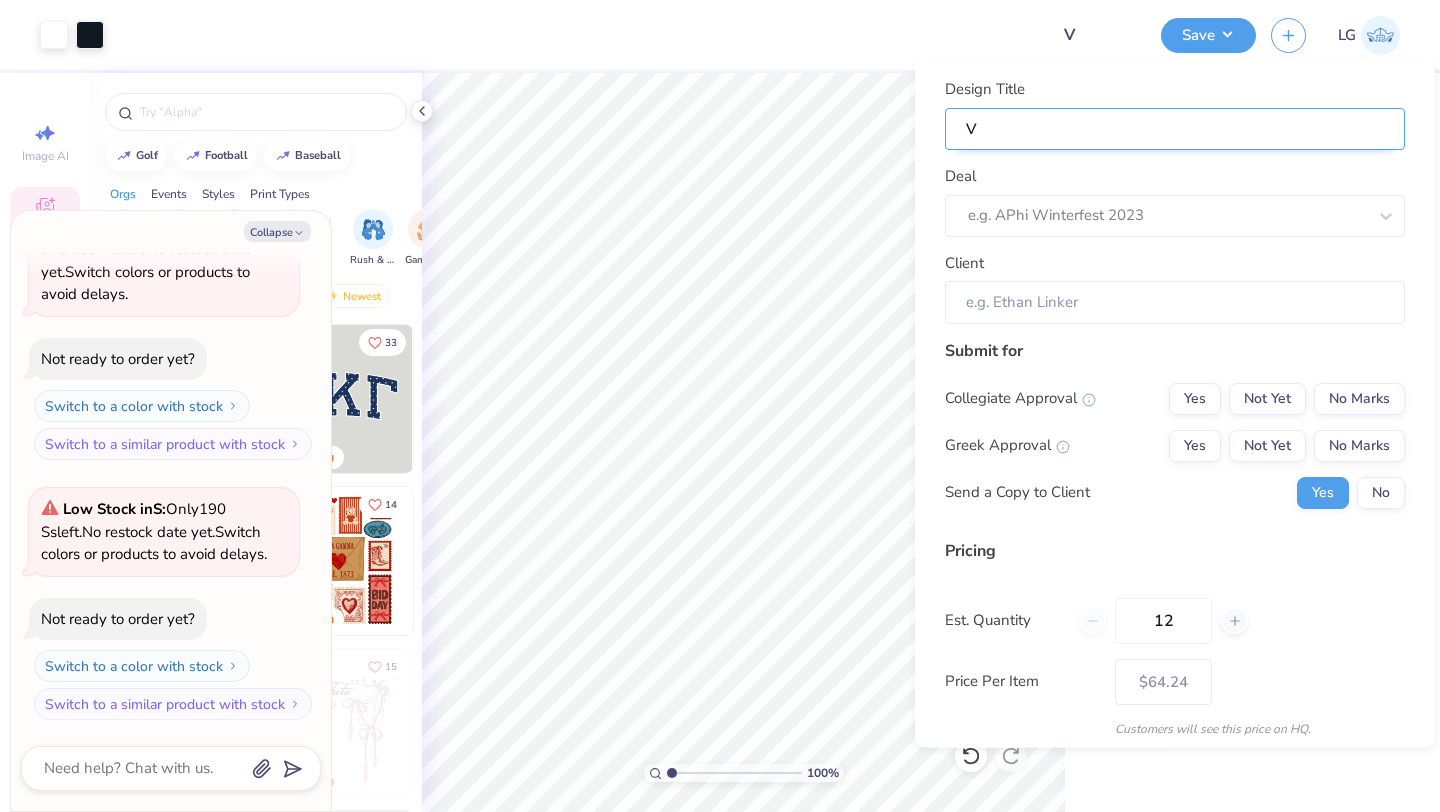 type on "Ve" 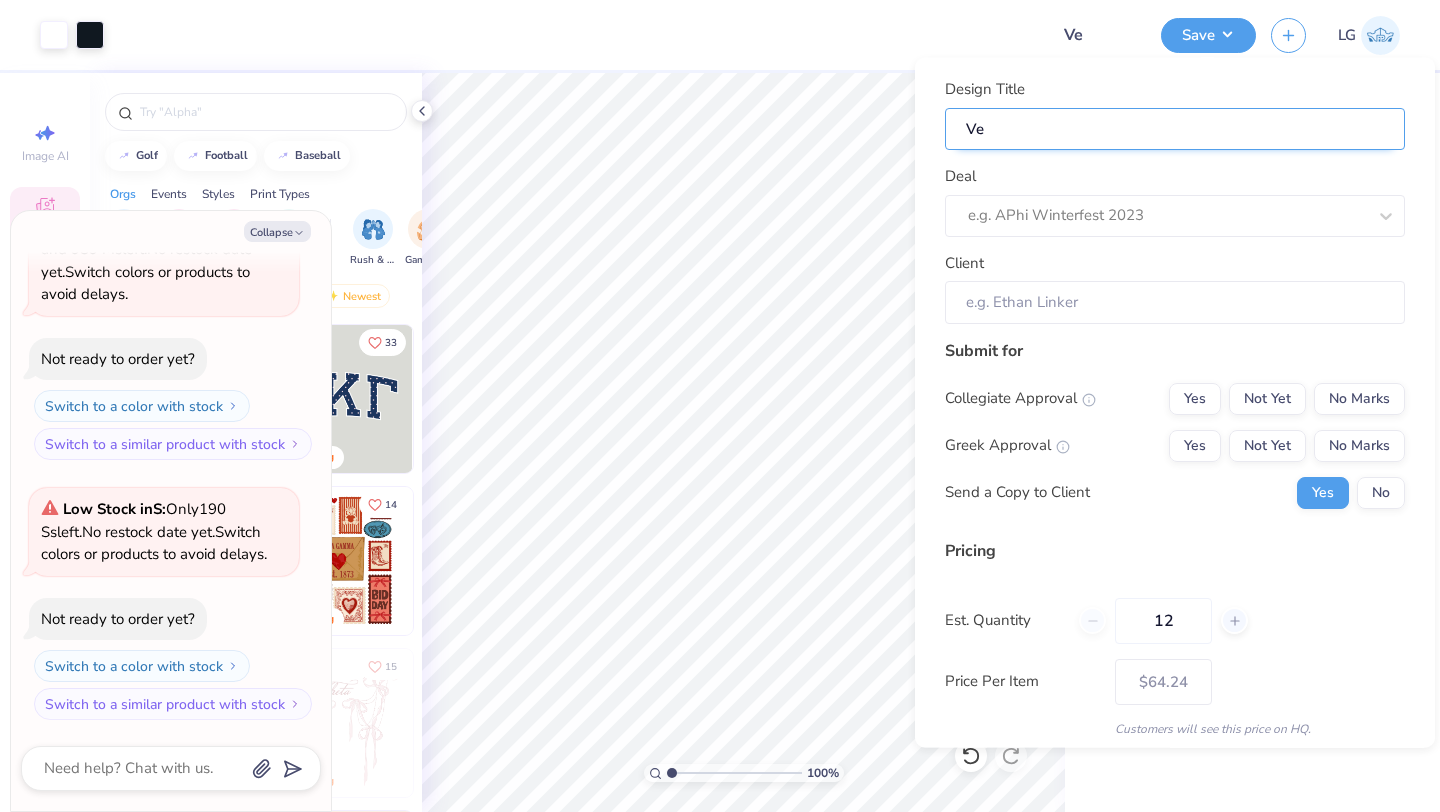type on "Ves" 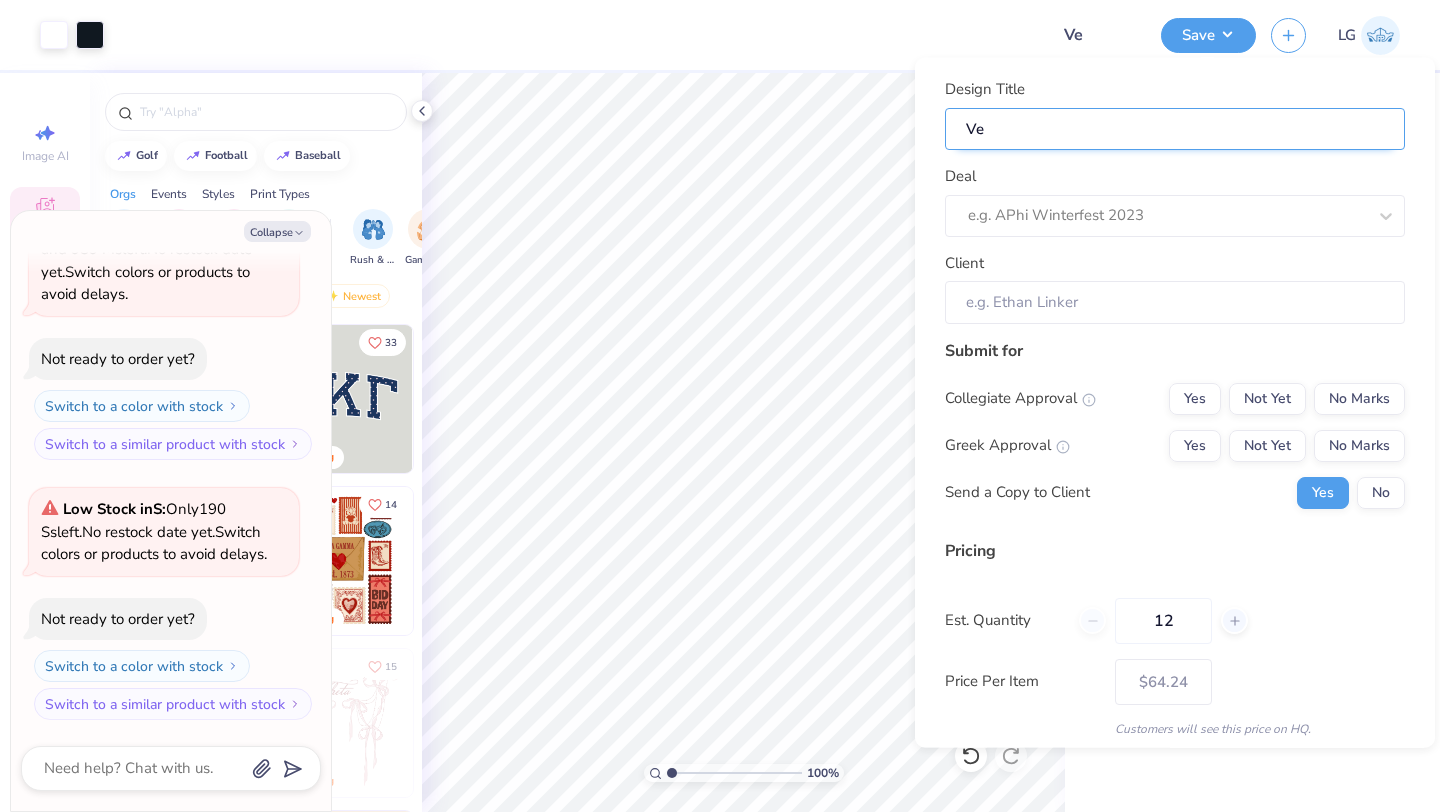 type on "x" 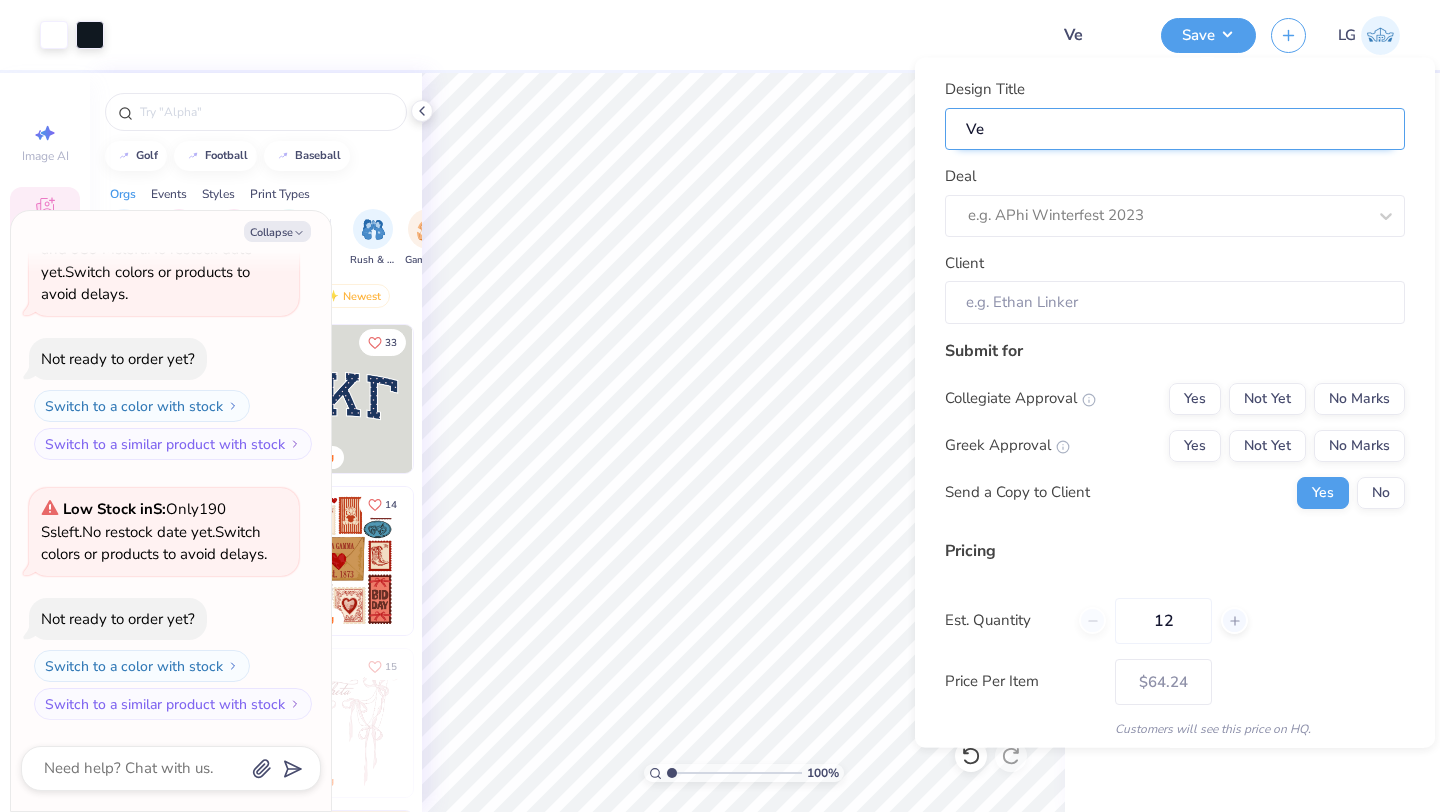 type on "Ves" 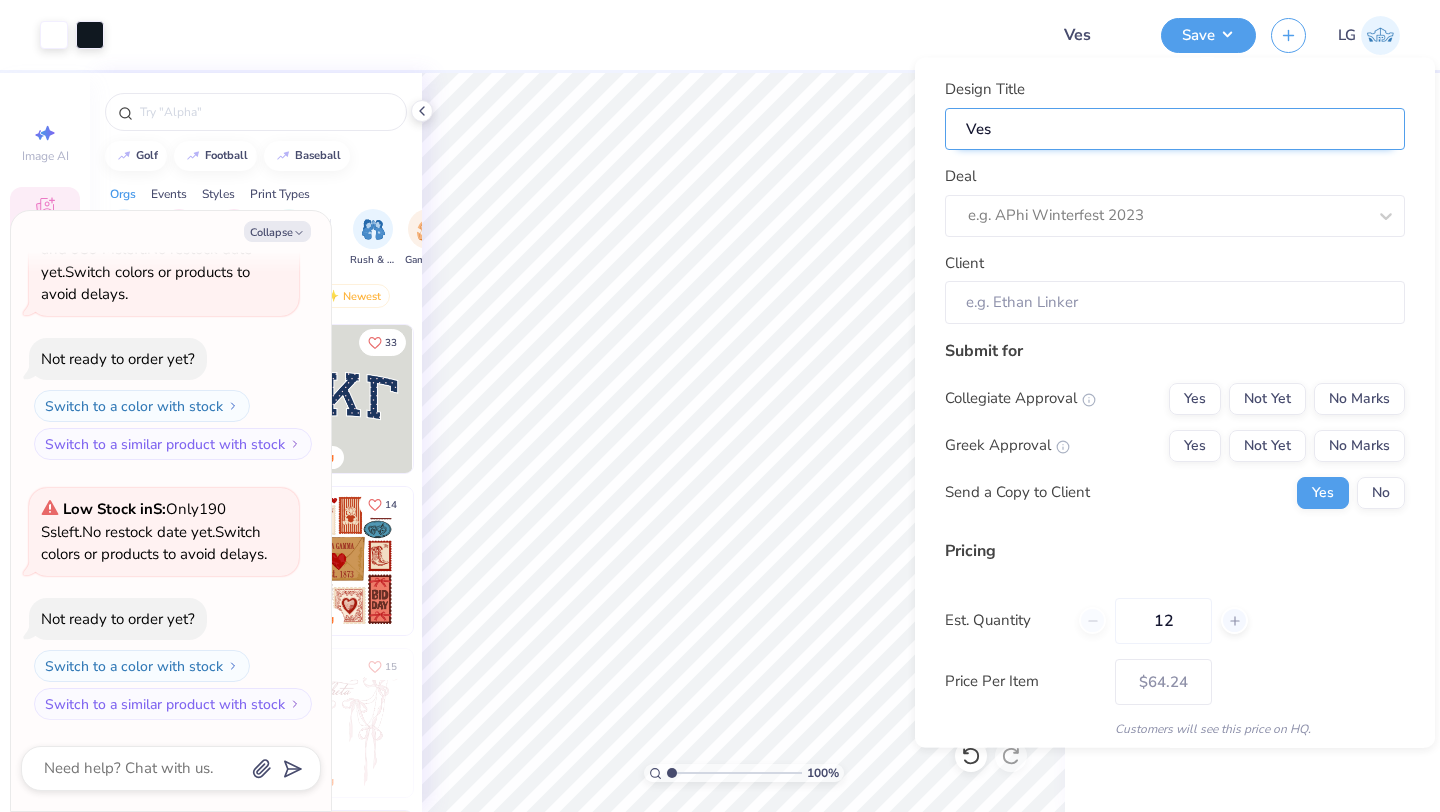 type on "Vest" 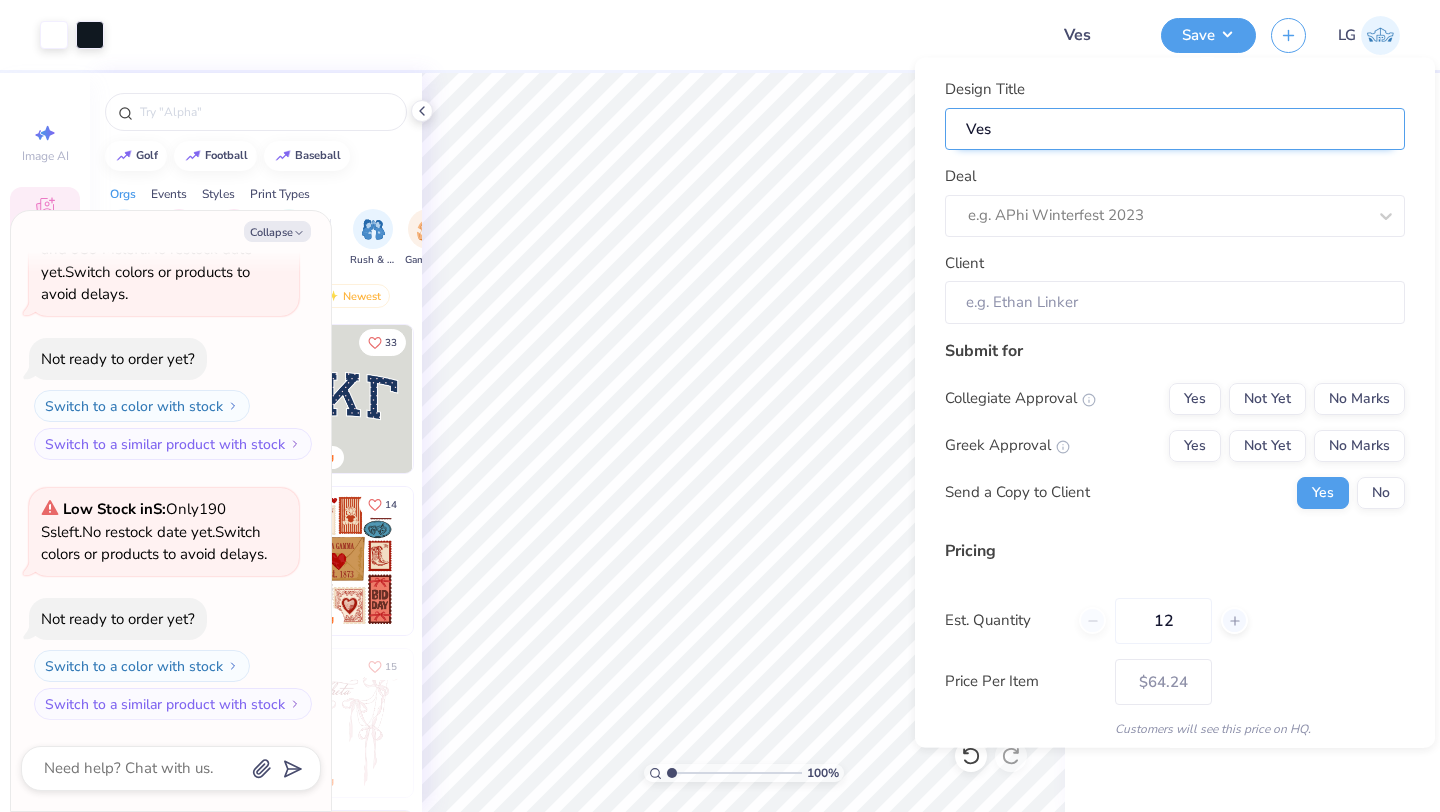 type on "x" 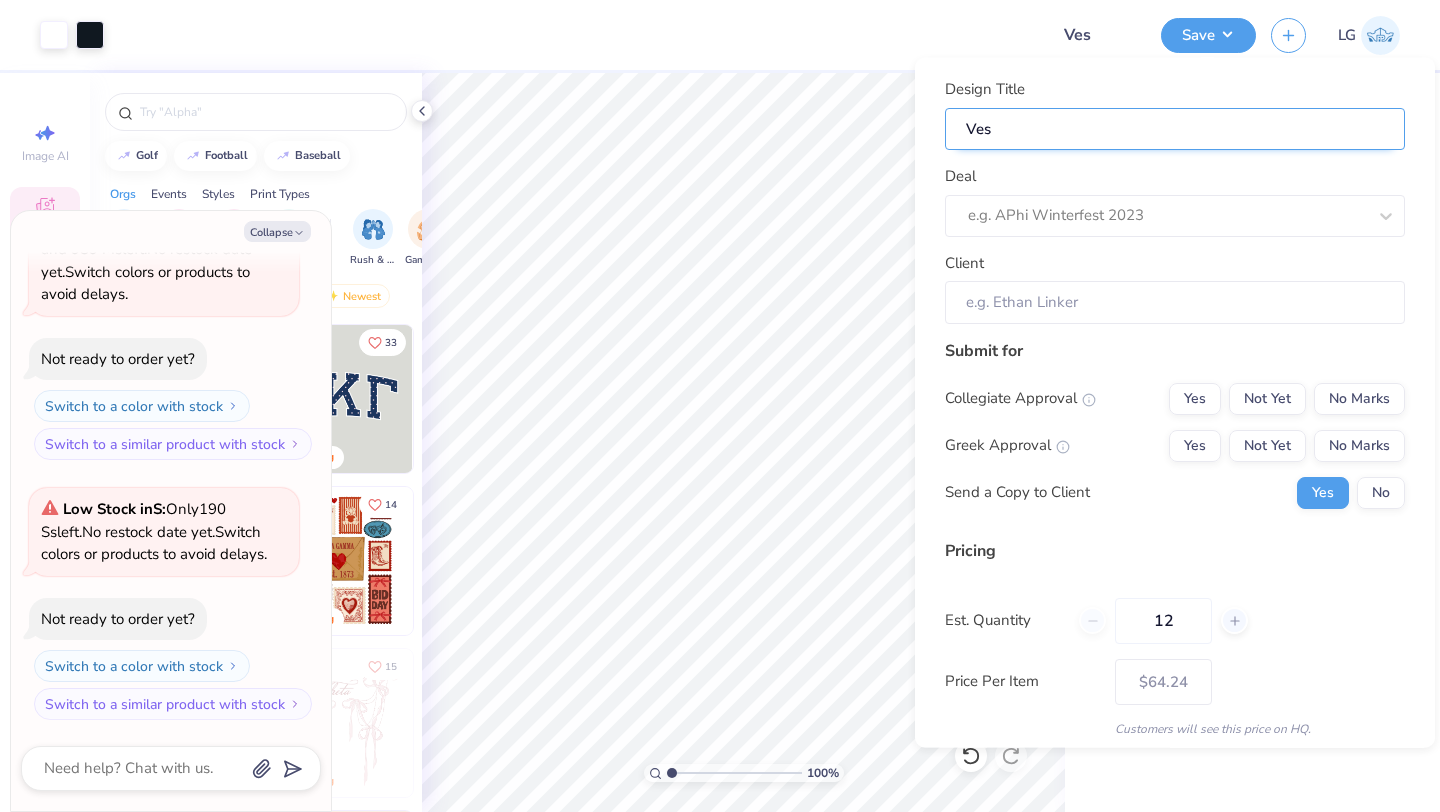 type on "Vest" 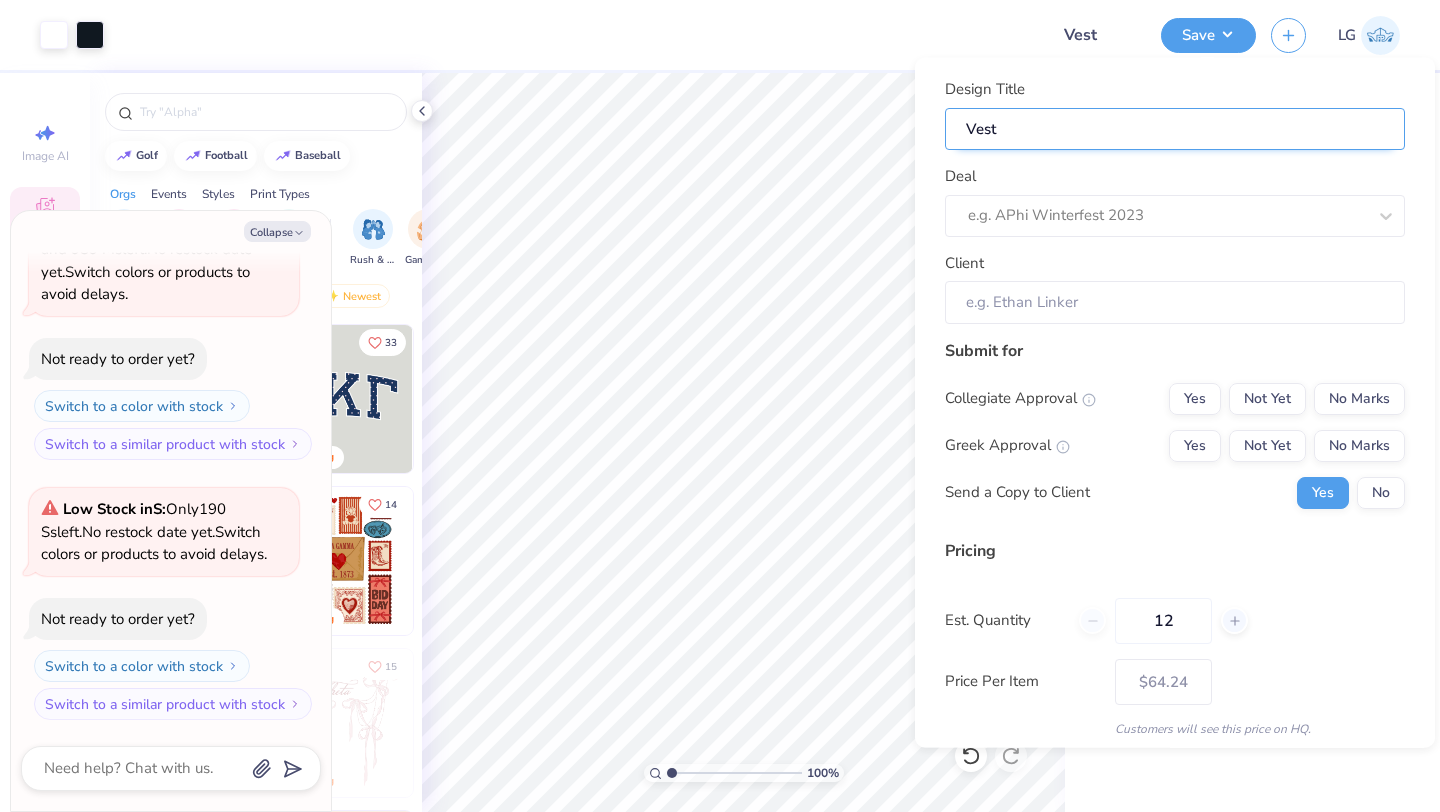 type on "Vests" 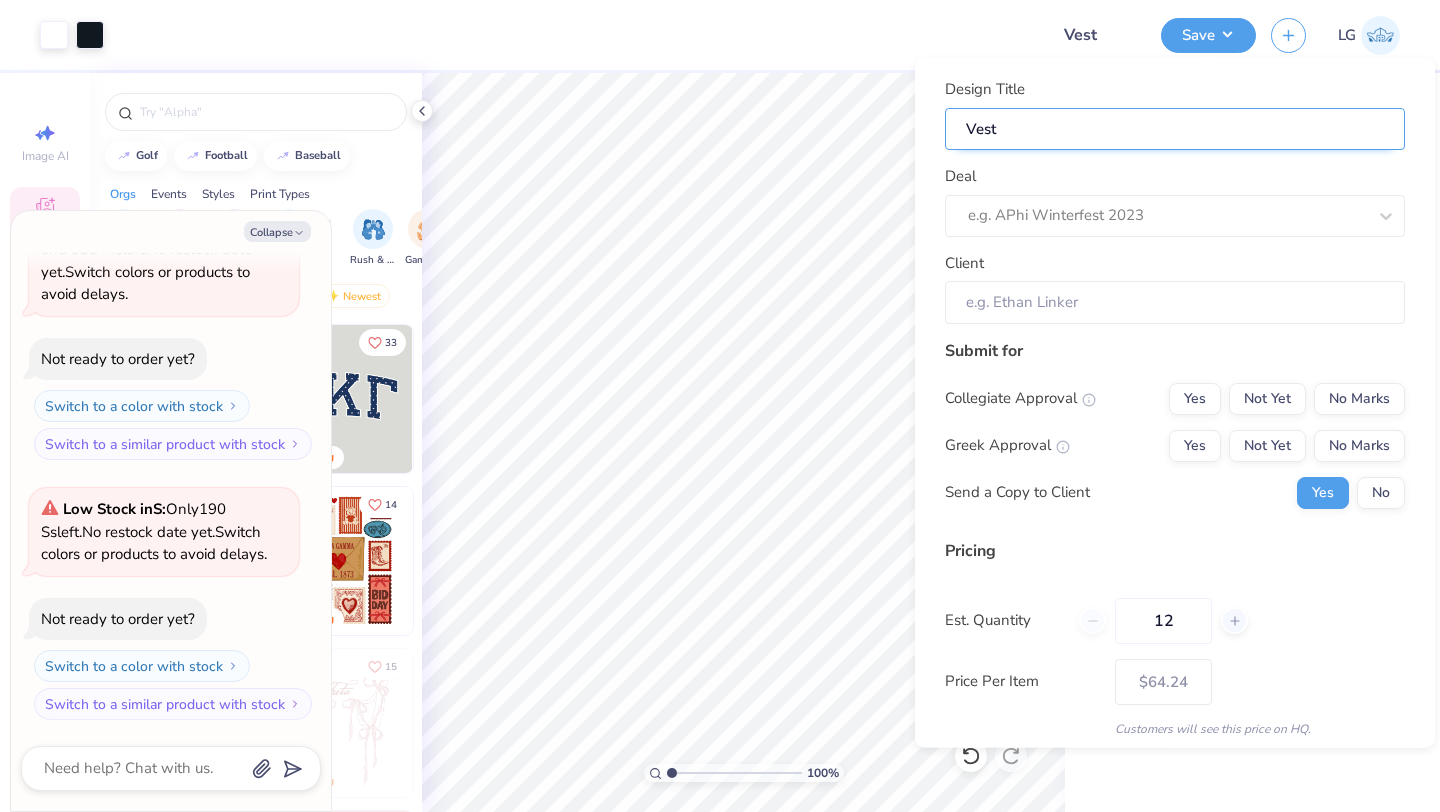 type on "x" 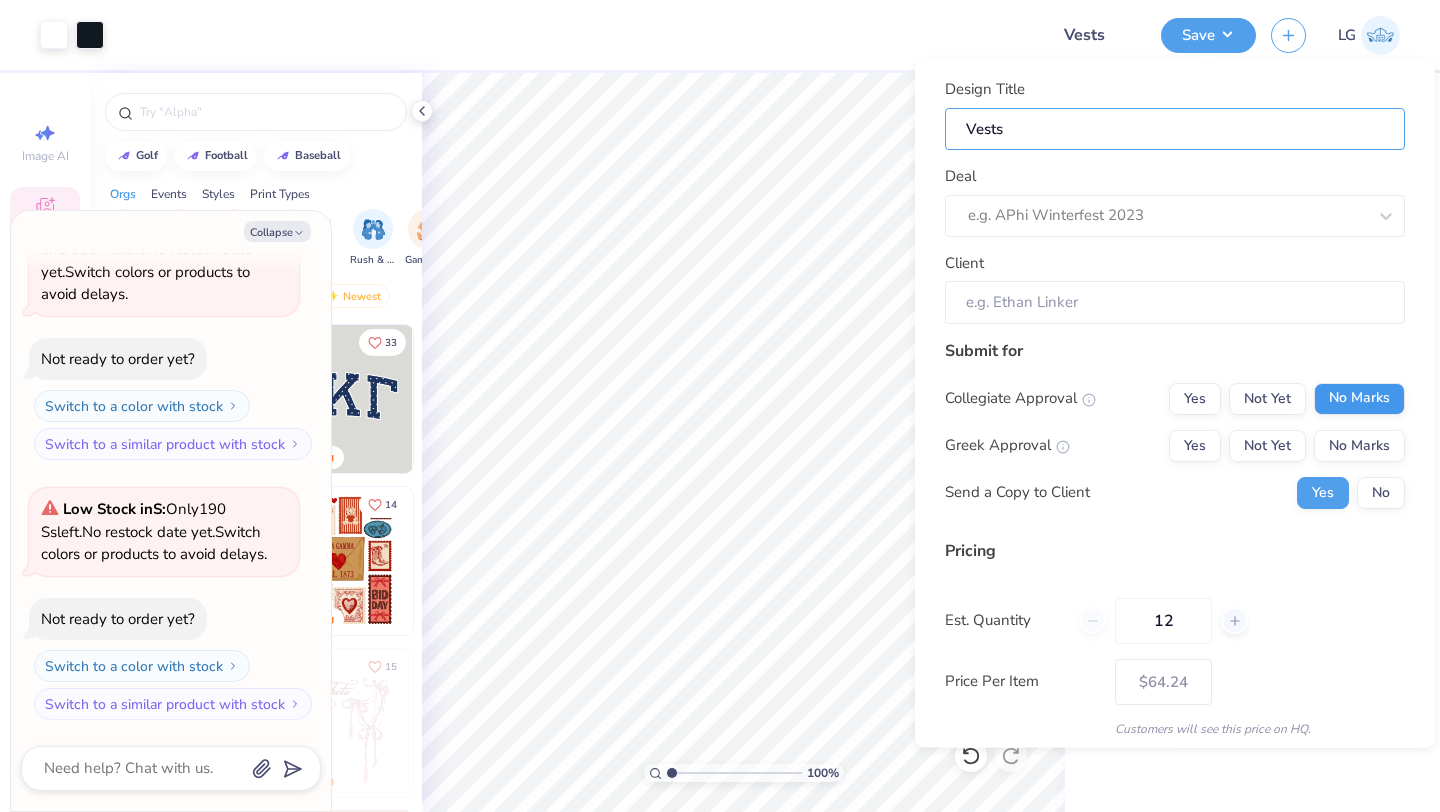 type on "Vests" 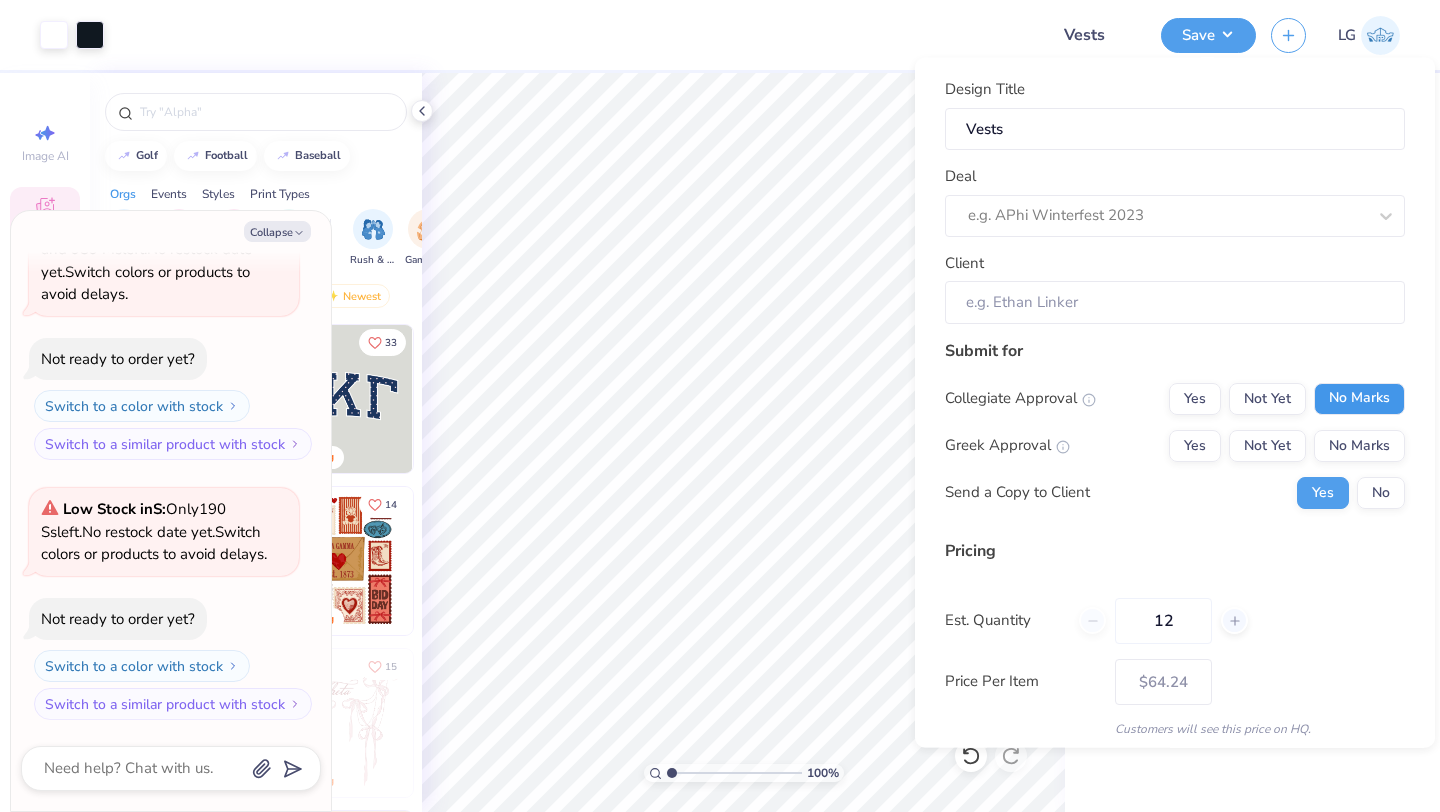 click on "No Marks" at bounding box center (1359, 398) 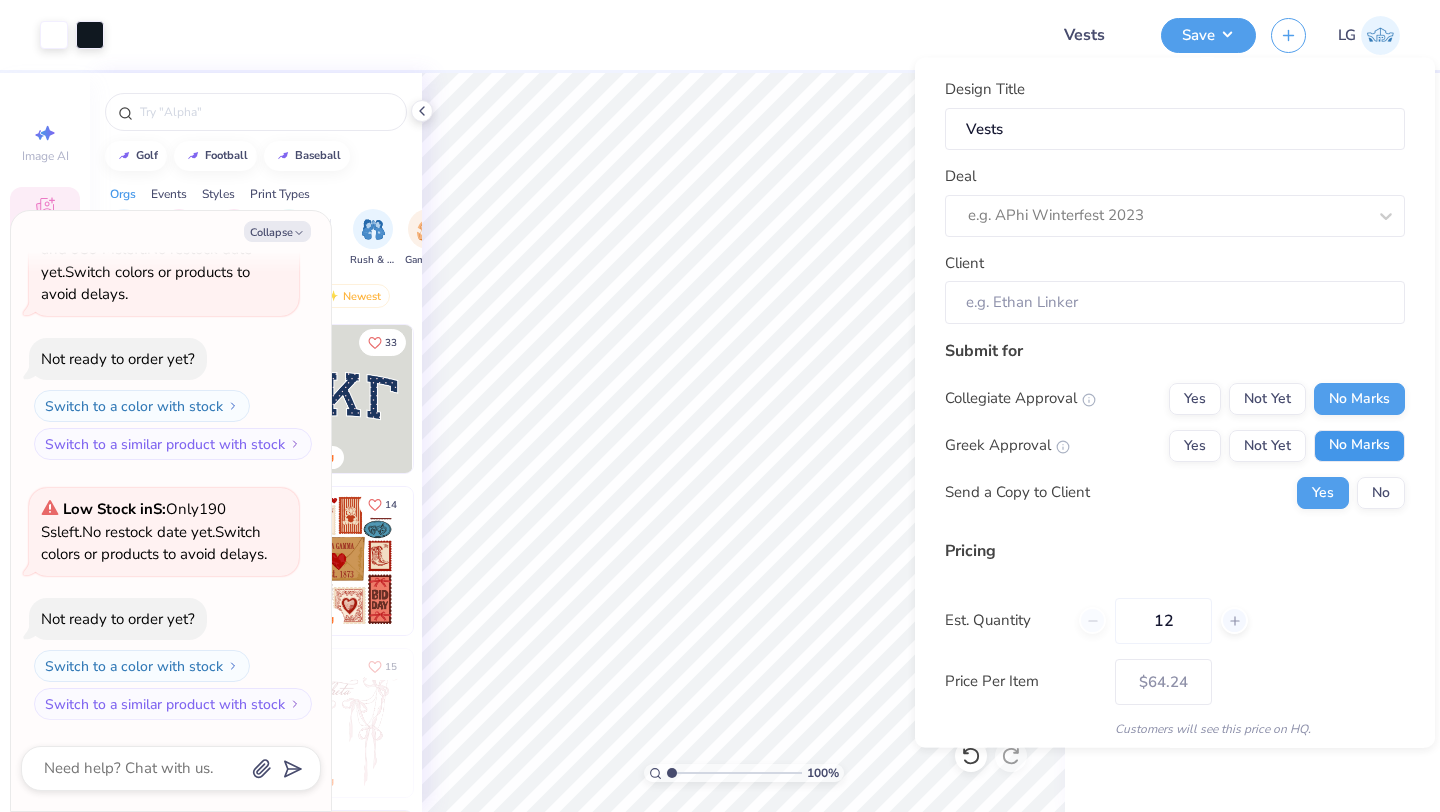 click on "No Marks" at bounding box center (1359, 445) 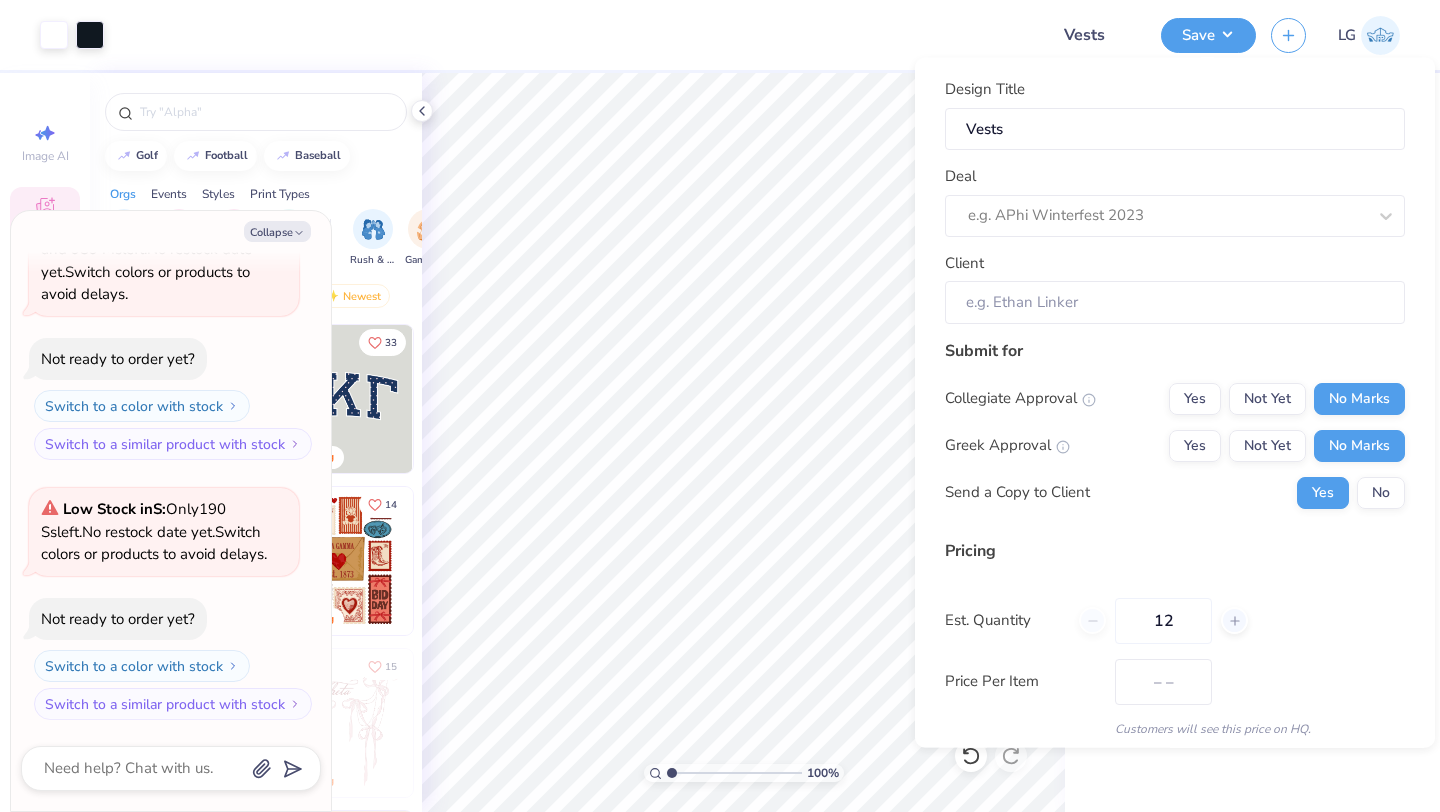 click on "Collegiate Approval Yes Not Yet No Marks Greek Approval Yes Not Yet No Marks Send a Copy to Client Yes No" at bounding box center [1175, 445] 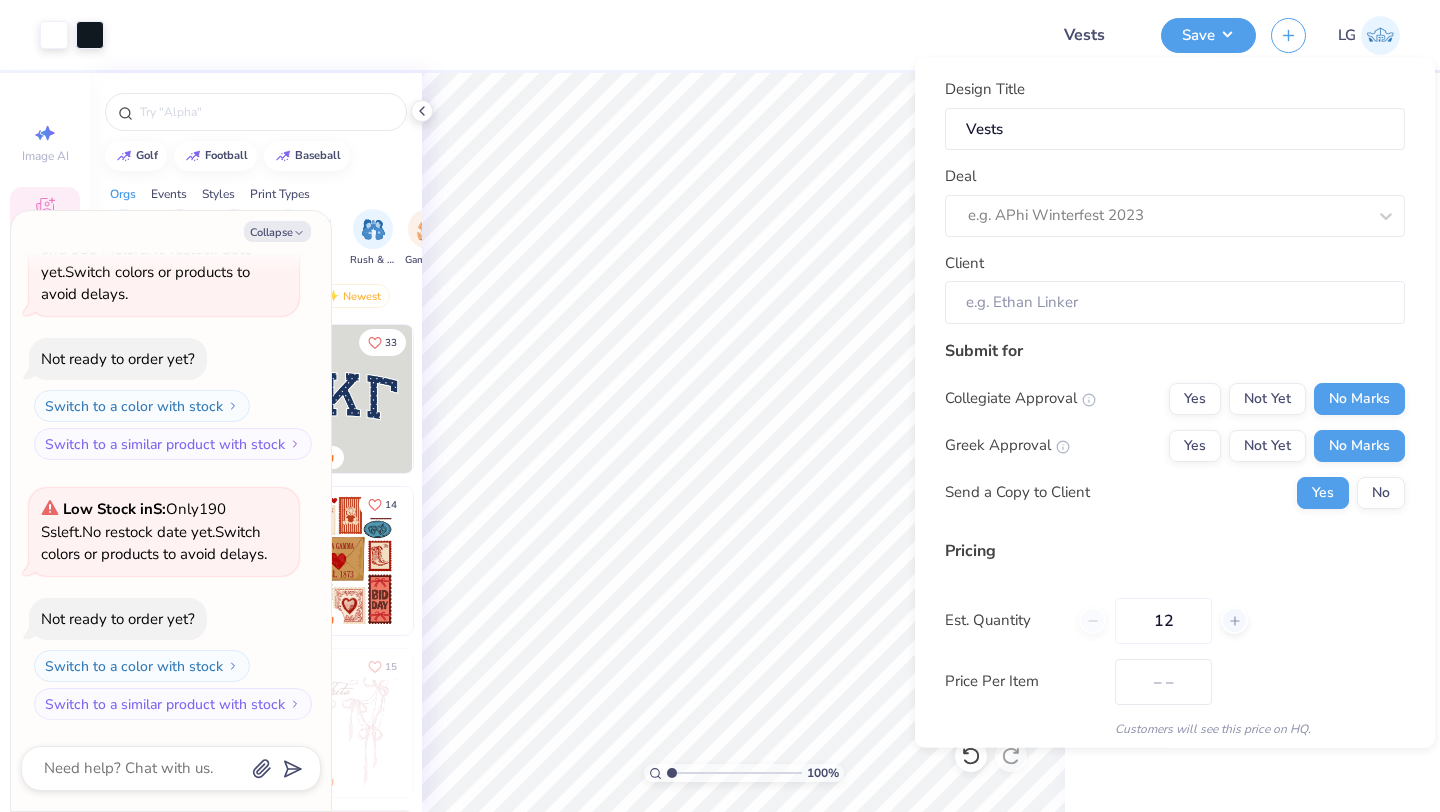 type on "$64.24" 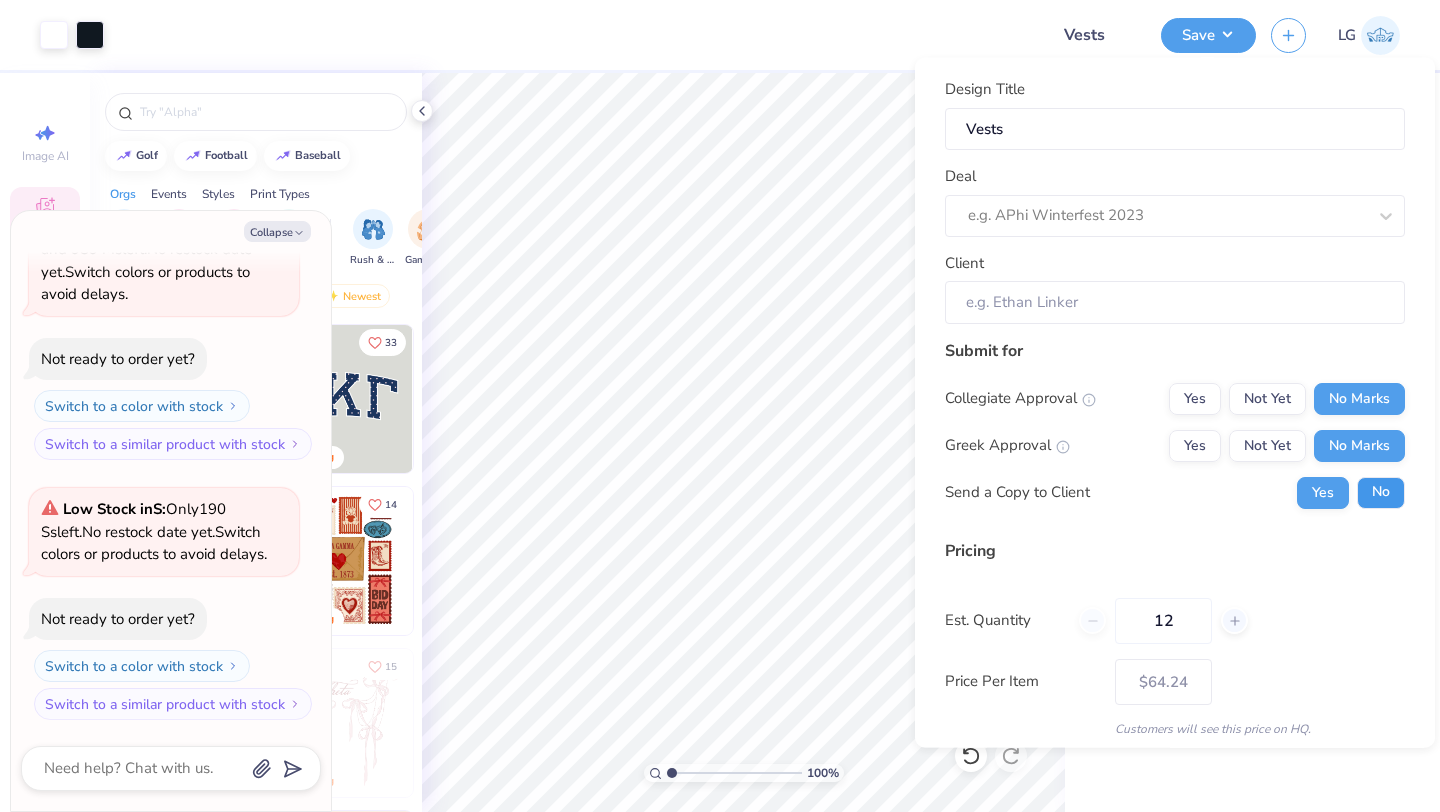 click on "No" at bounding box center (1381, 492) 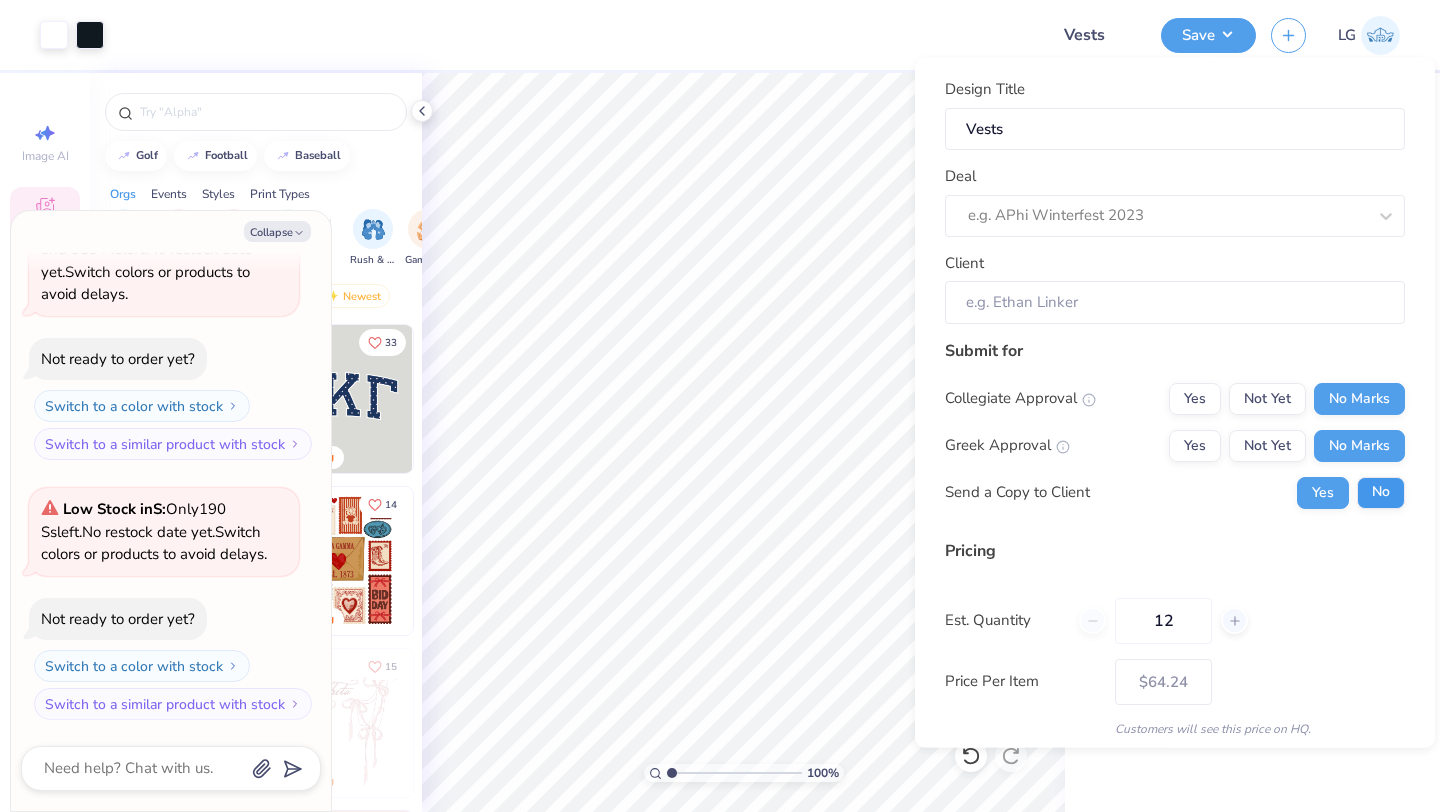 type on "x" 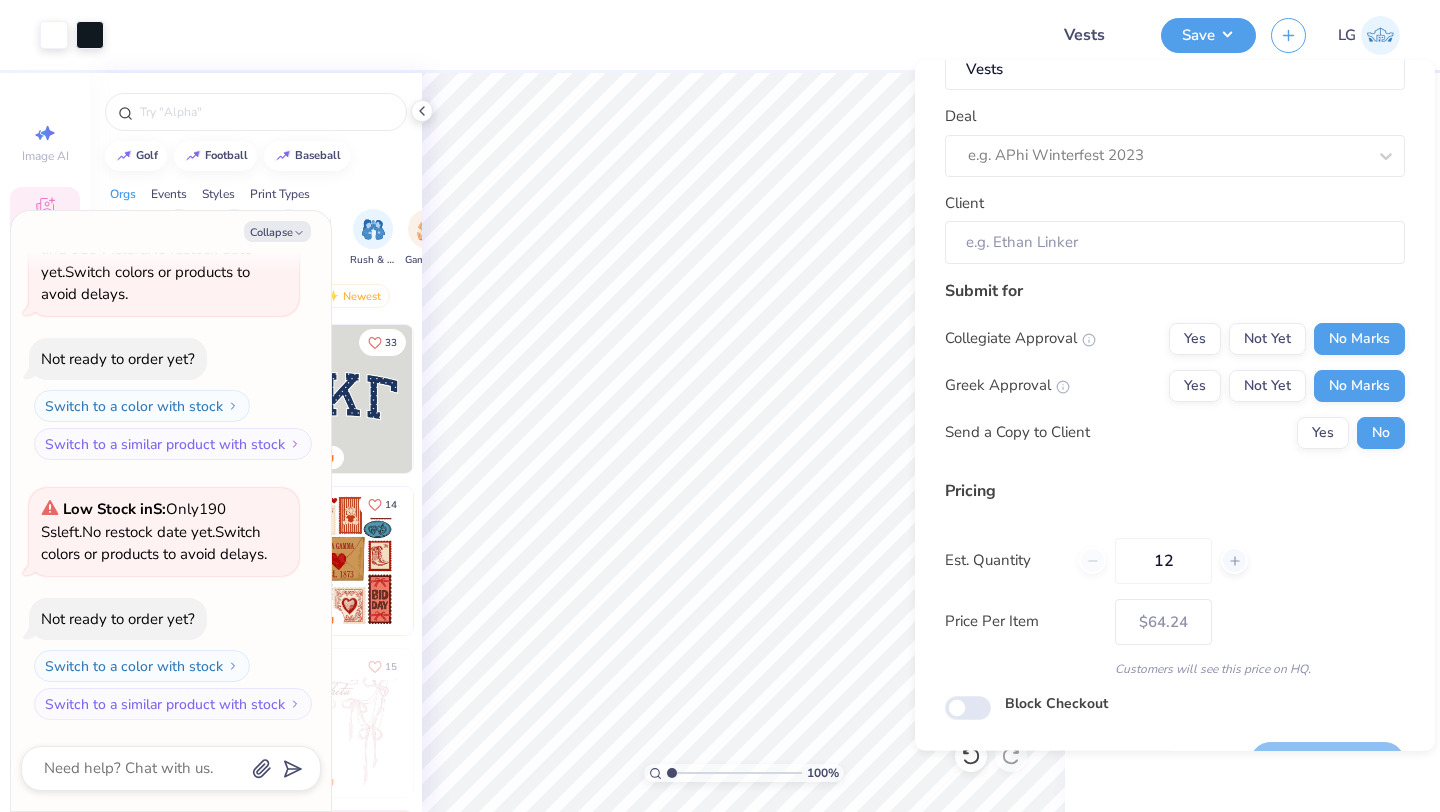 scroll, scrollTop: 69, scrollLeft: 0, axis: vertical 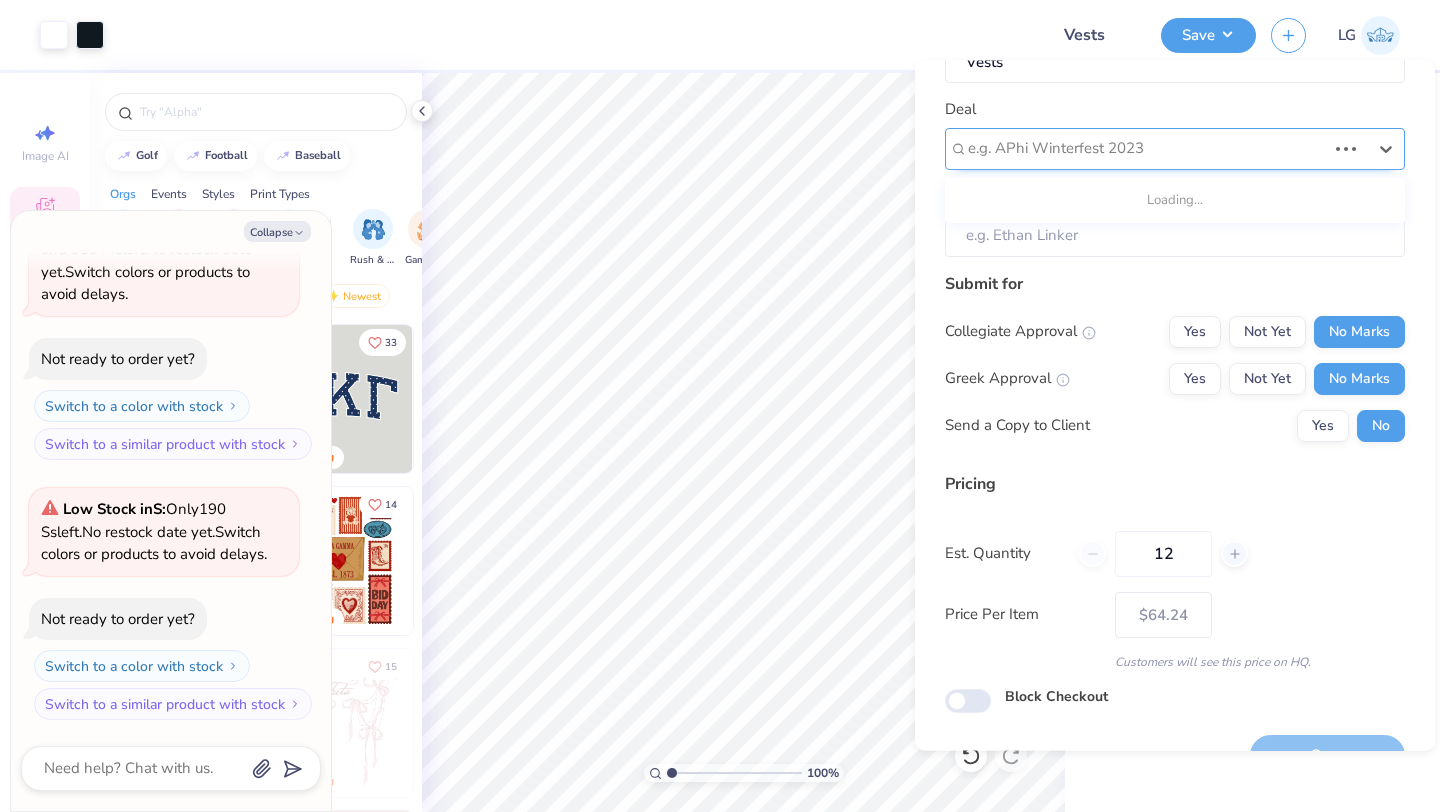 click at bounding box center [1147, 149] 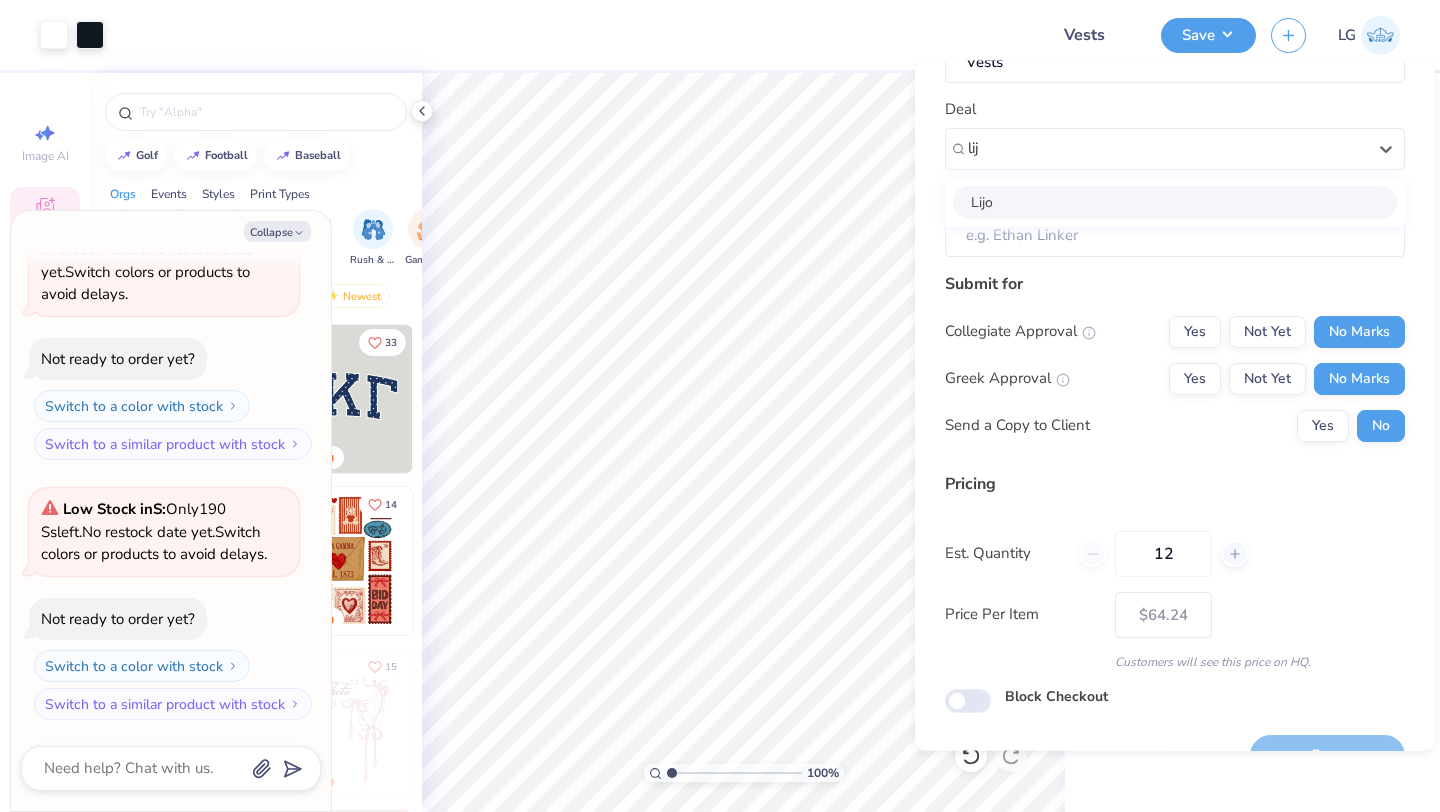 click on "Lijo" at bounding box center [1175, 202] 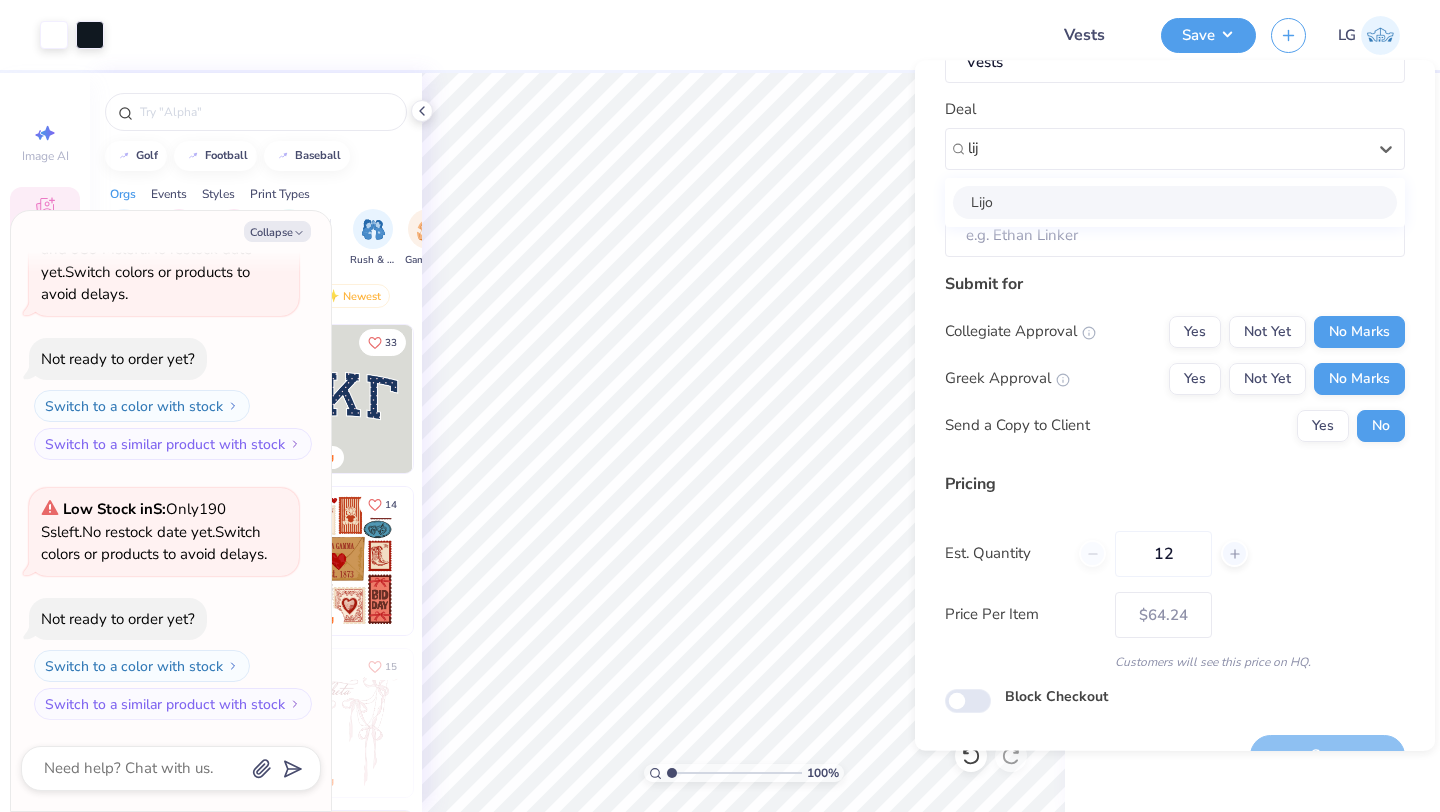 type on "lij" 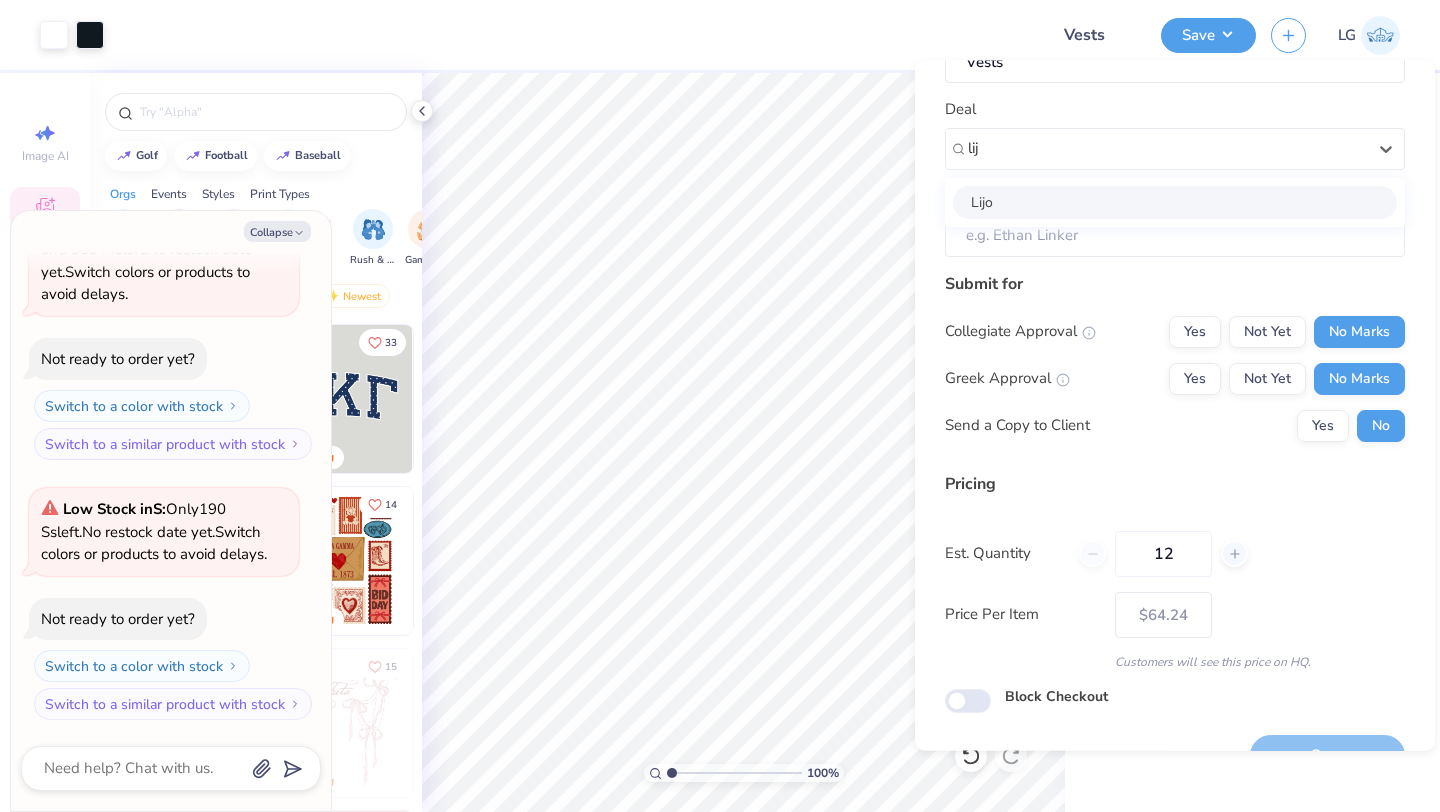 type on "x" 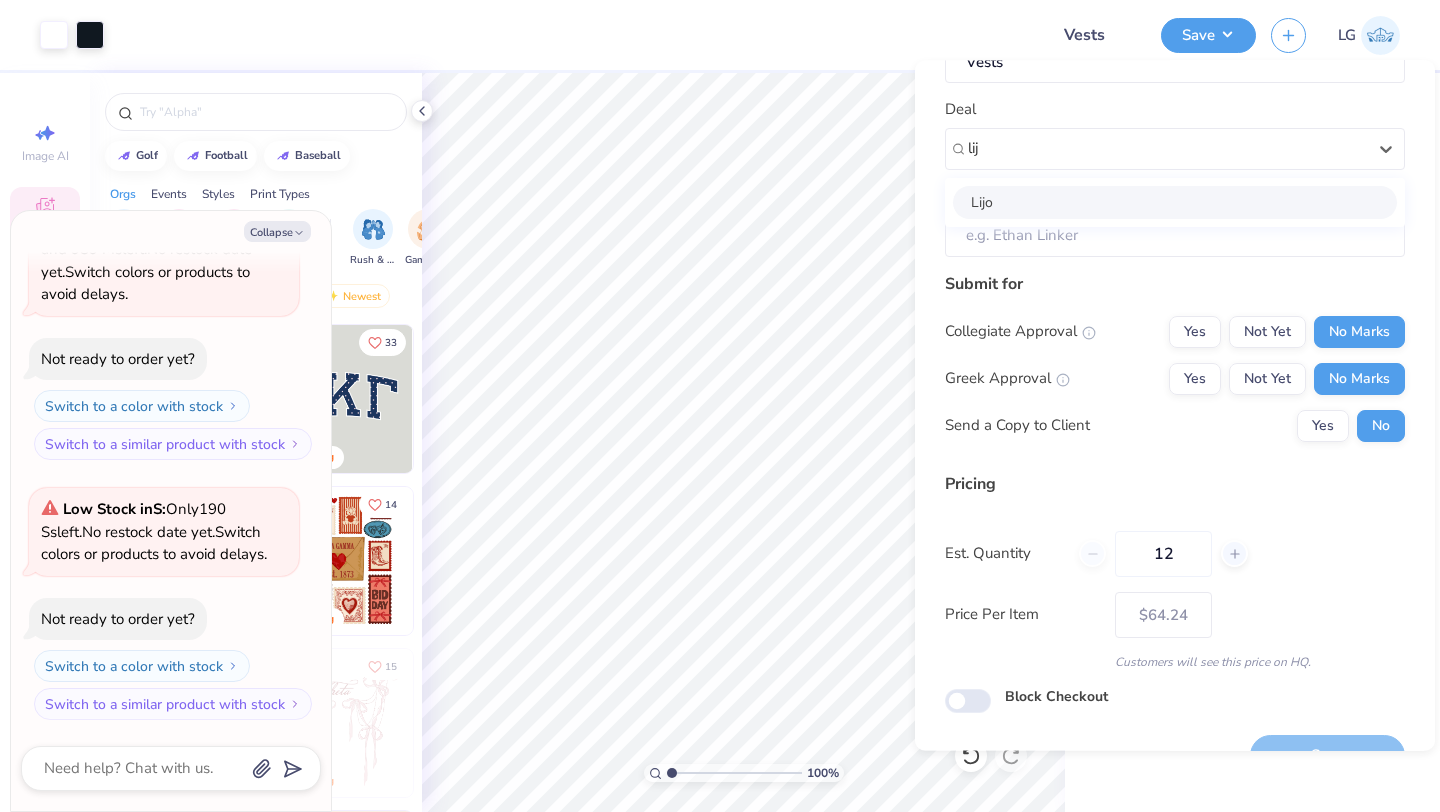 type 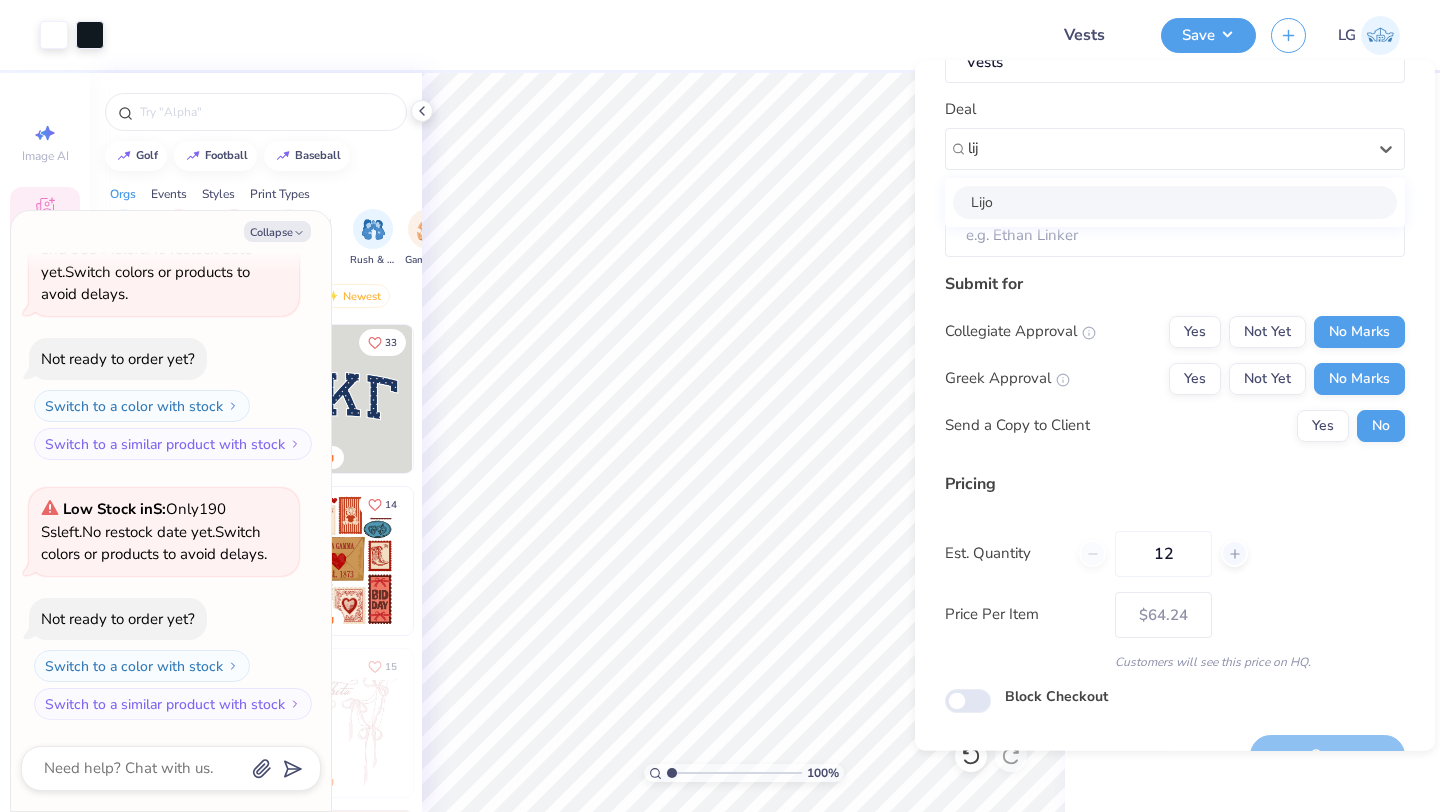 type on "Lijo George" 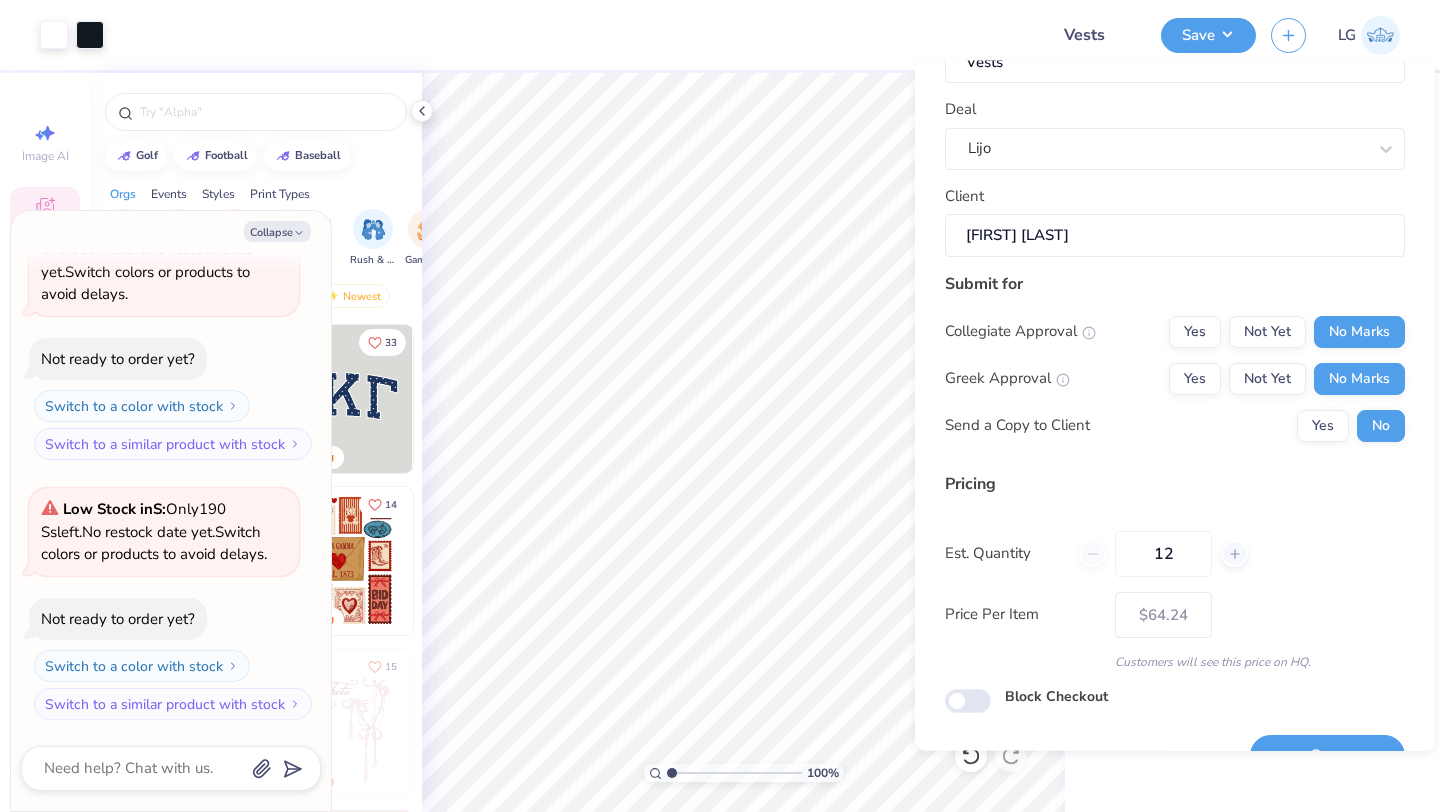 scroll, scrollTop: 115, scrollLeft: 0, axis: vertical 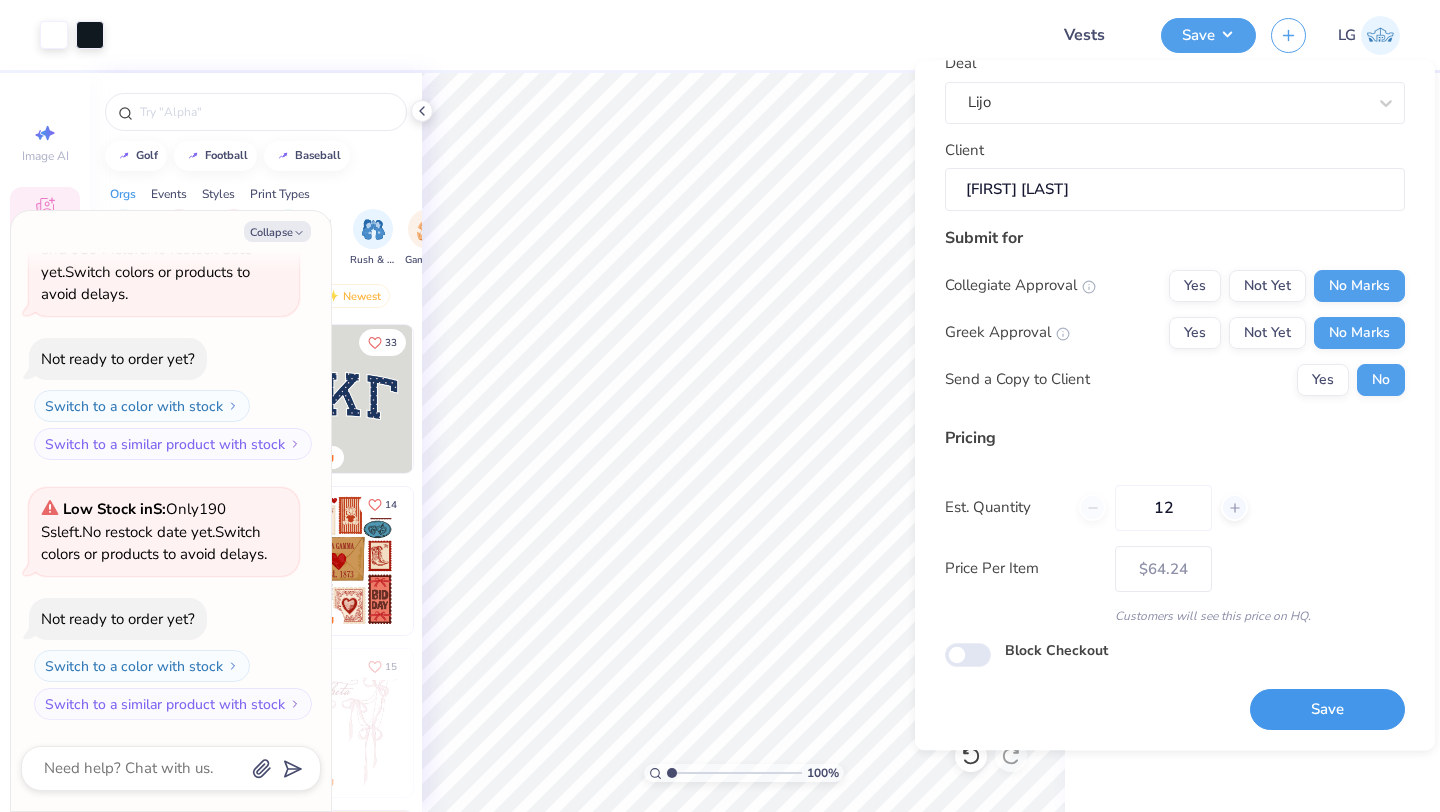 click on "Save" at bounding box center (1327, 710) 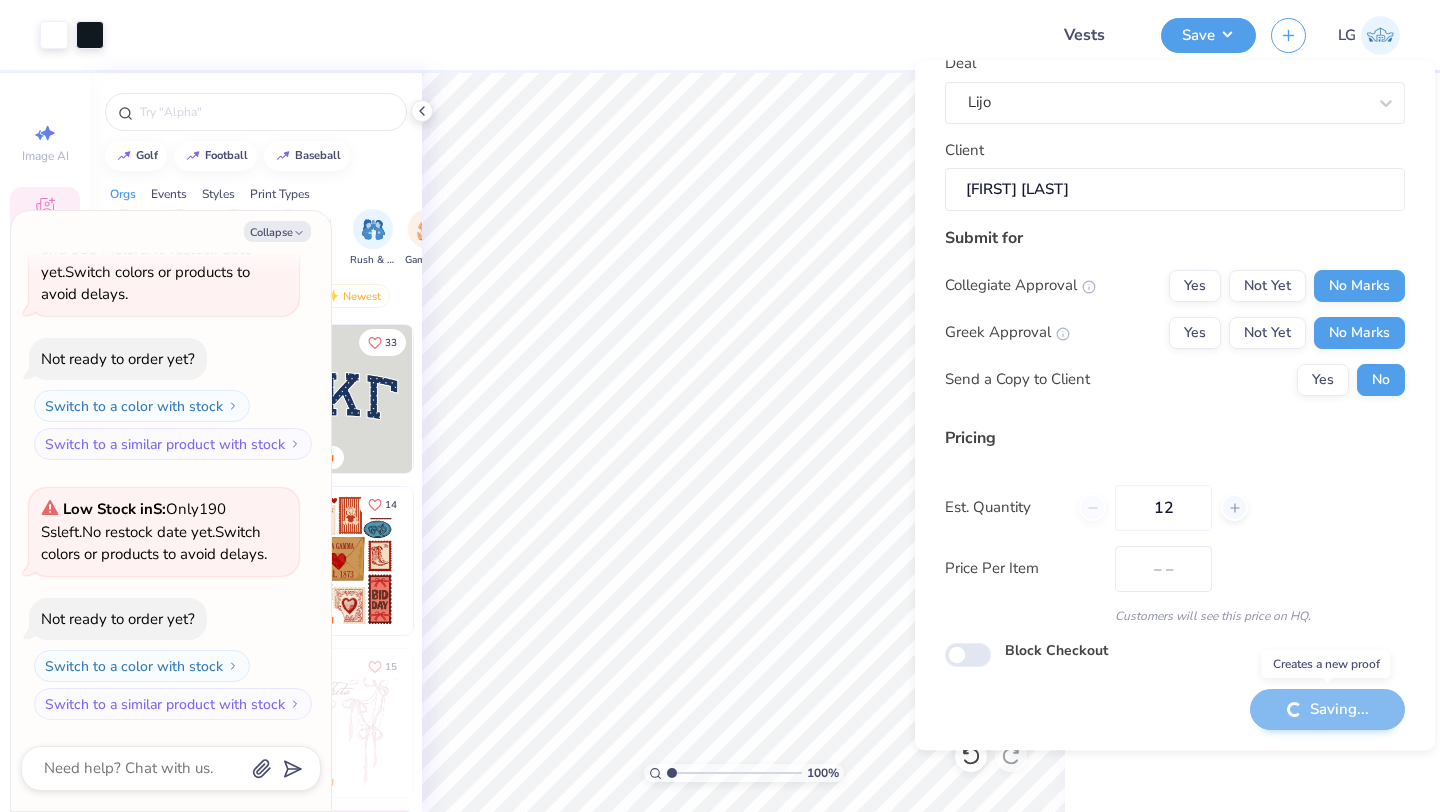 type on "$64.24" 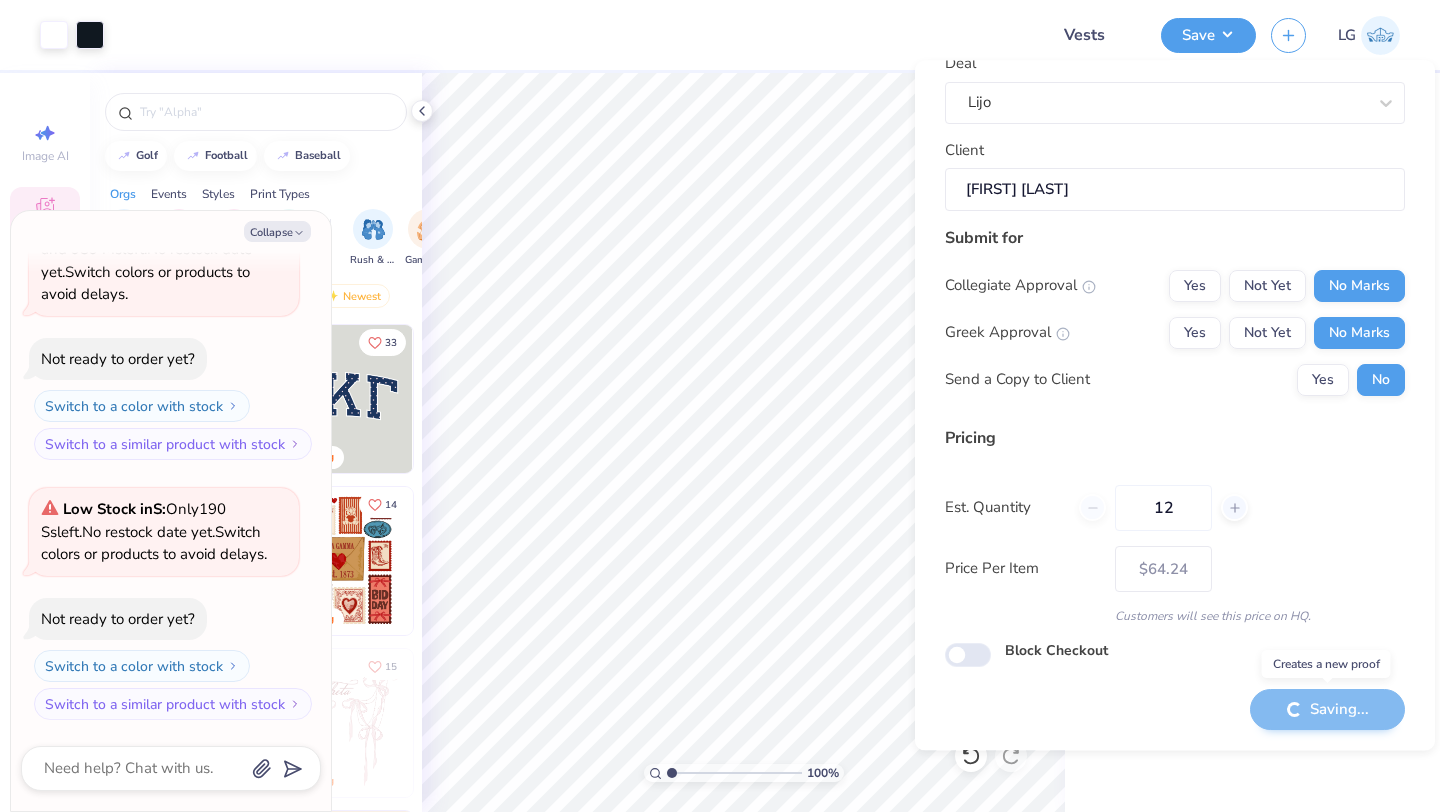 type on "x" 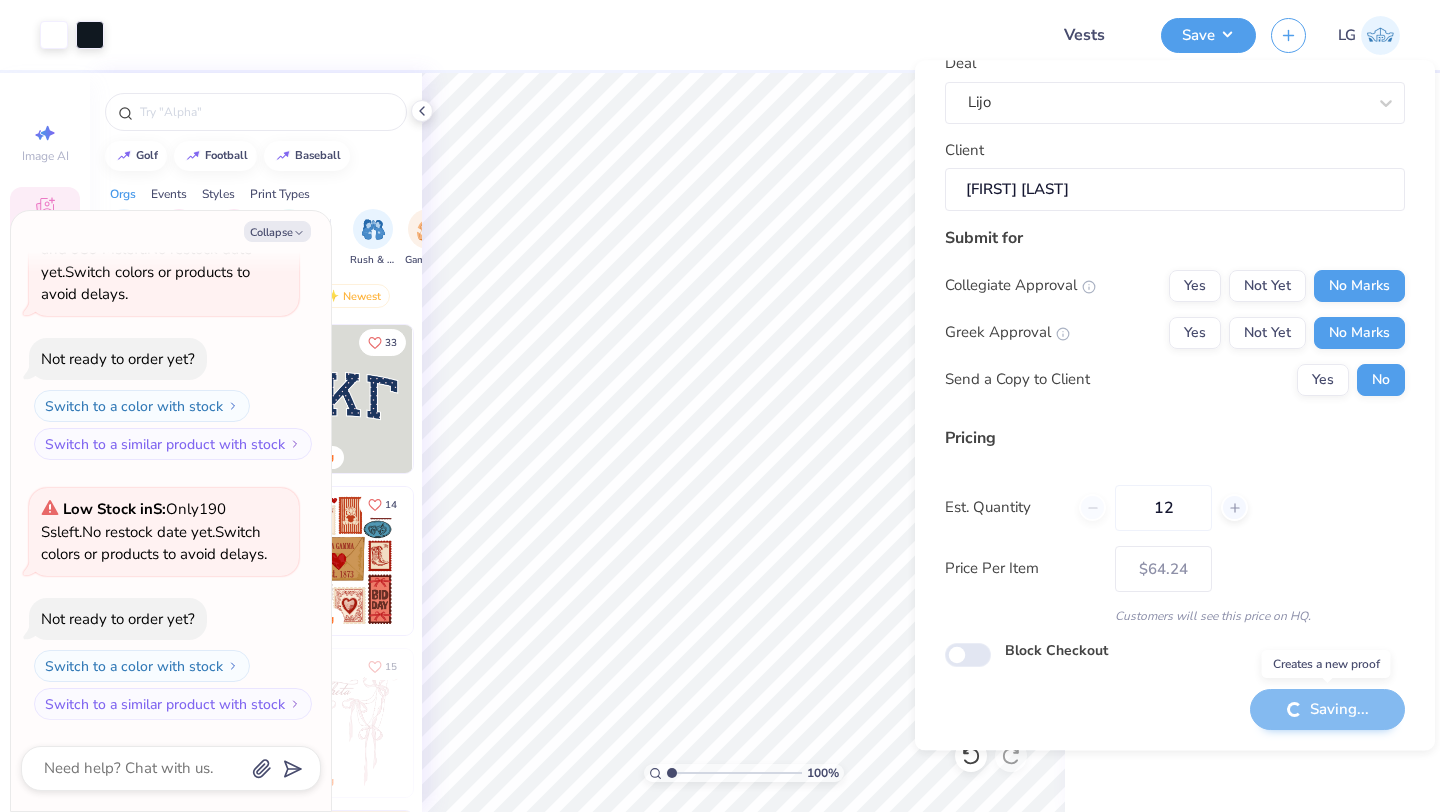 type on "– –" 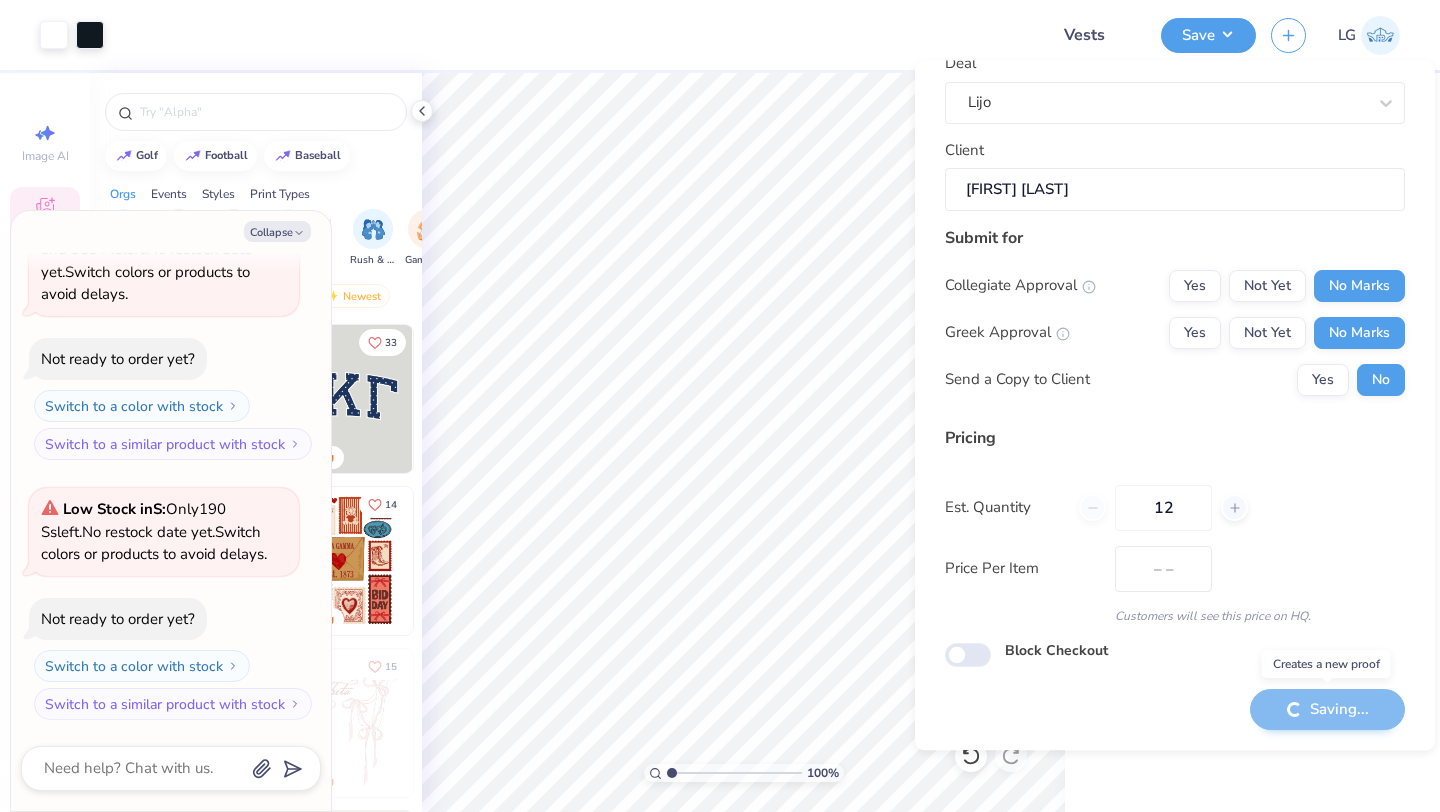 scroll, scrollTop: 0, scrollLeft: 0, axis: both 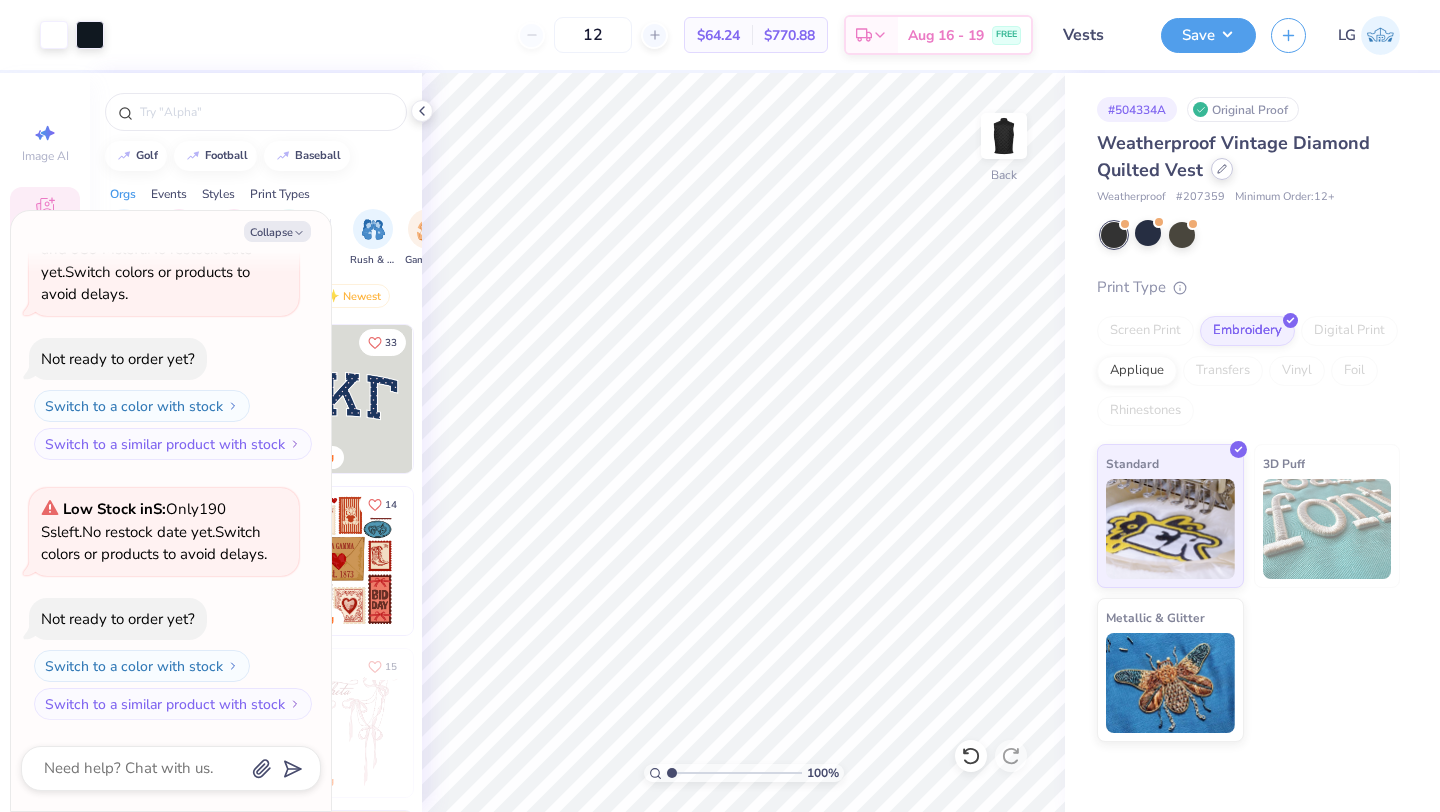 click 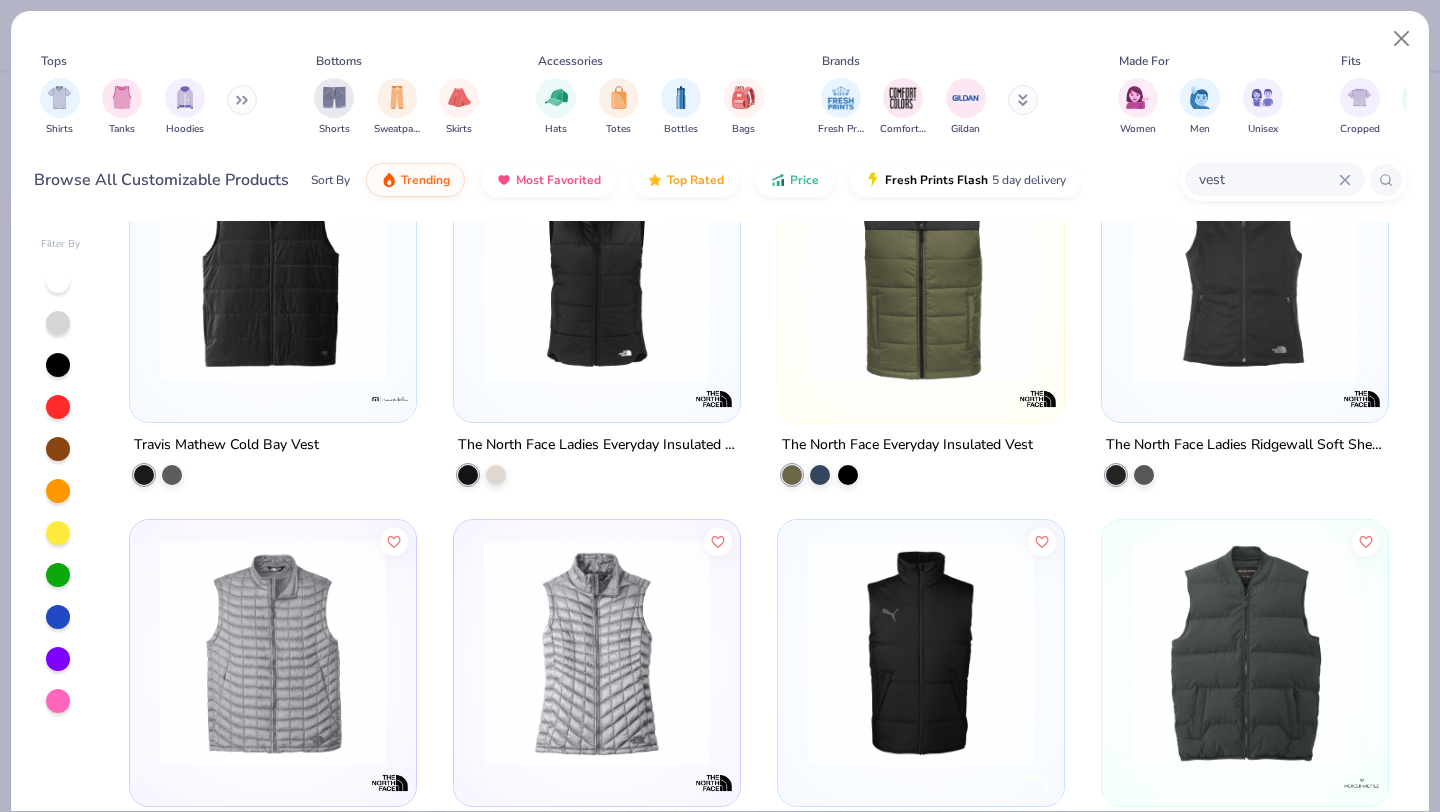 scroll, scrollTop: 865, scrollLeft: 0, axis: vertical 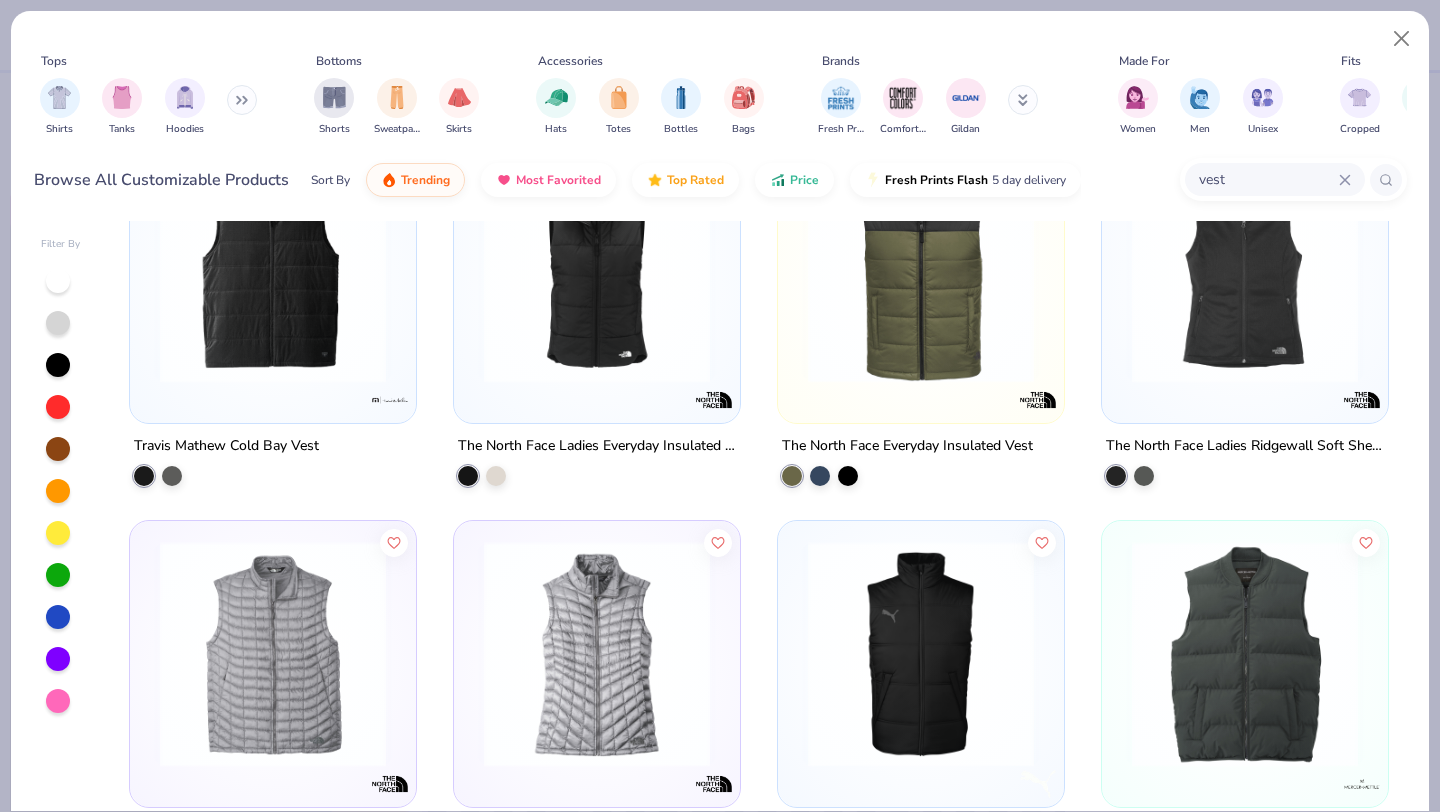 click at bounding box center (1245, 654) 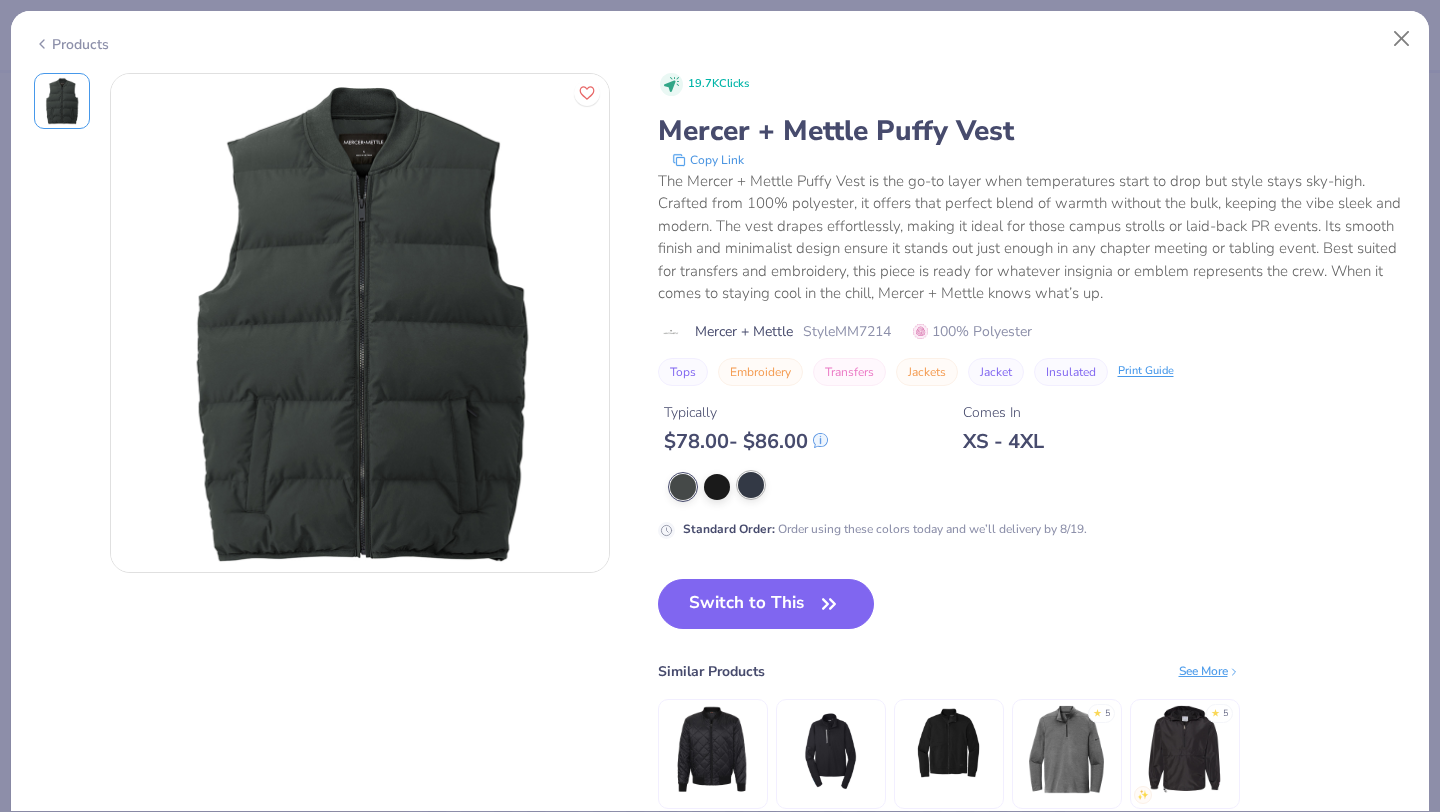 click at bounding box center (751, 485) 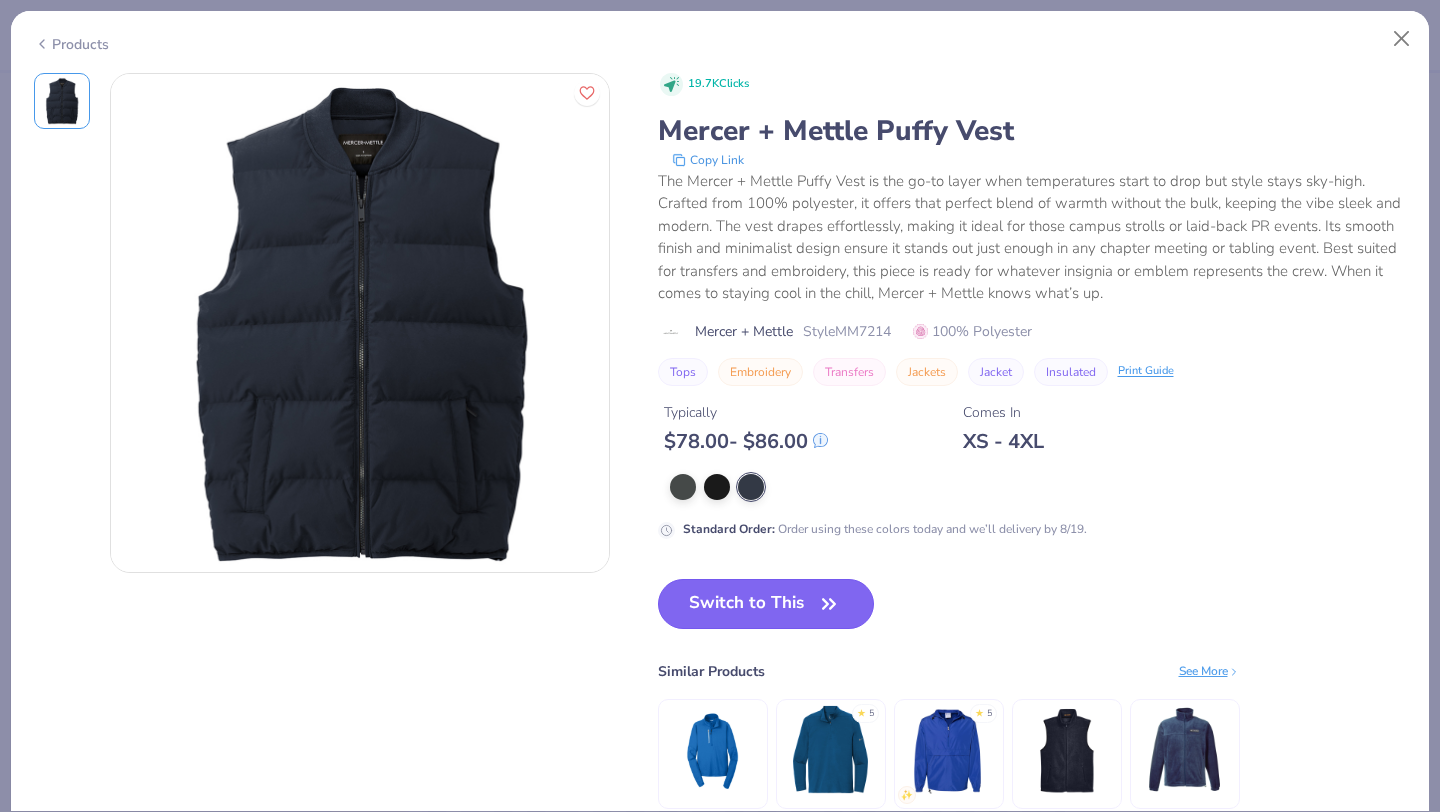 click on "Switch to This" at bounding box center [766, 604] 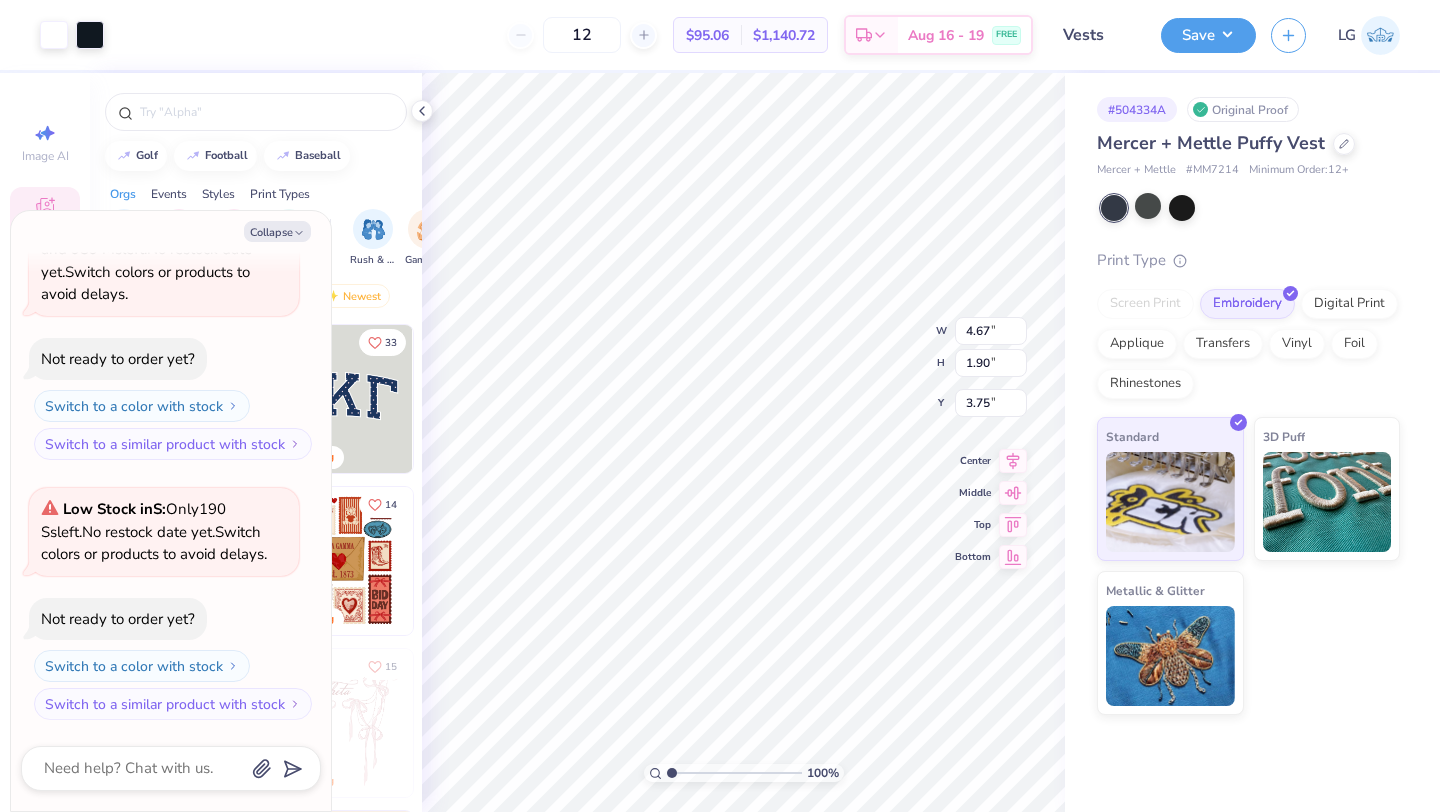 type on "x" 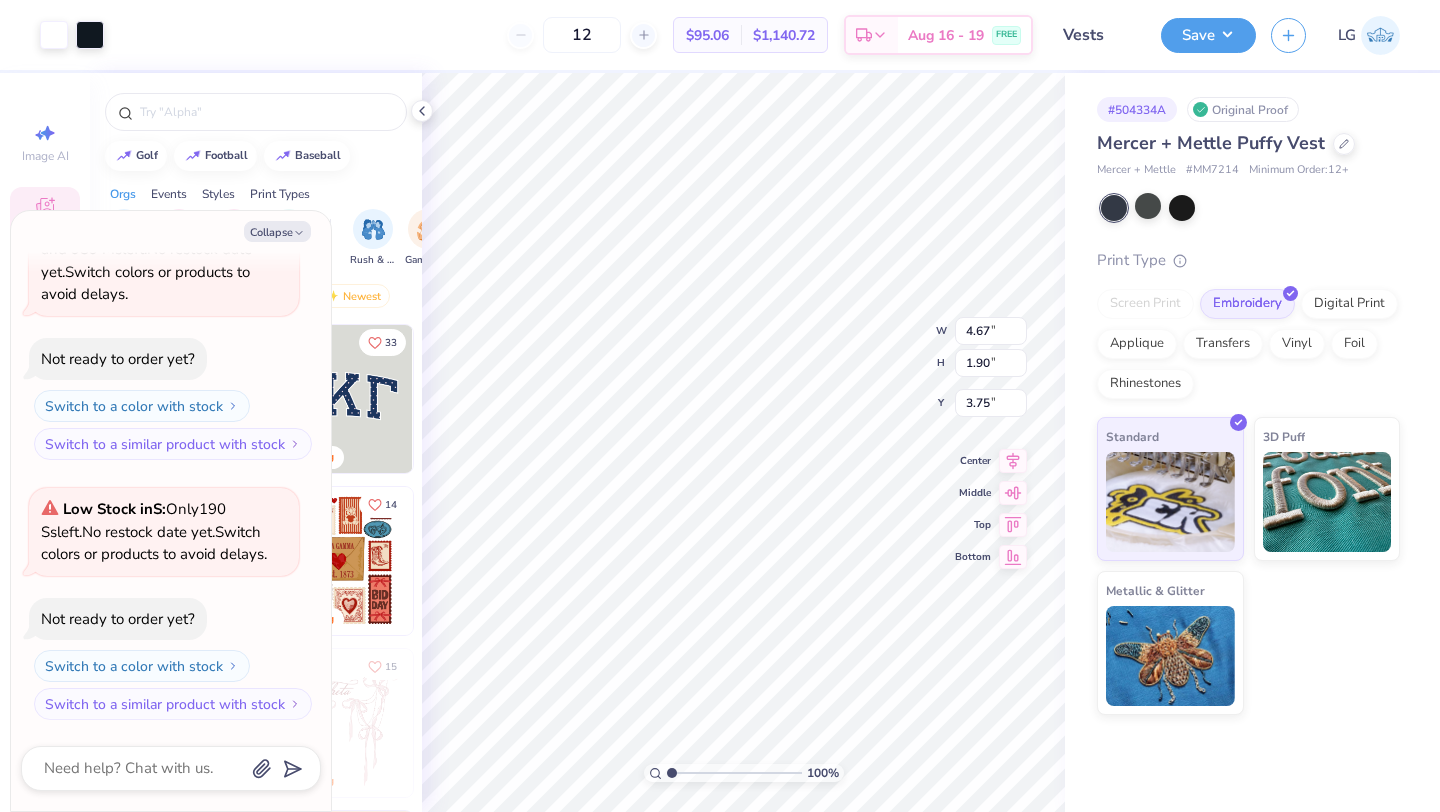 type on "2.44" 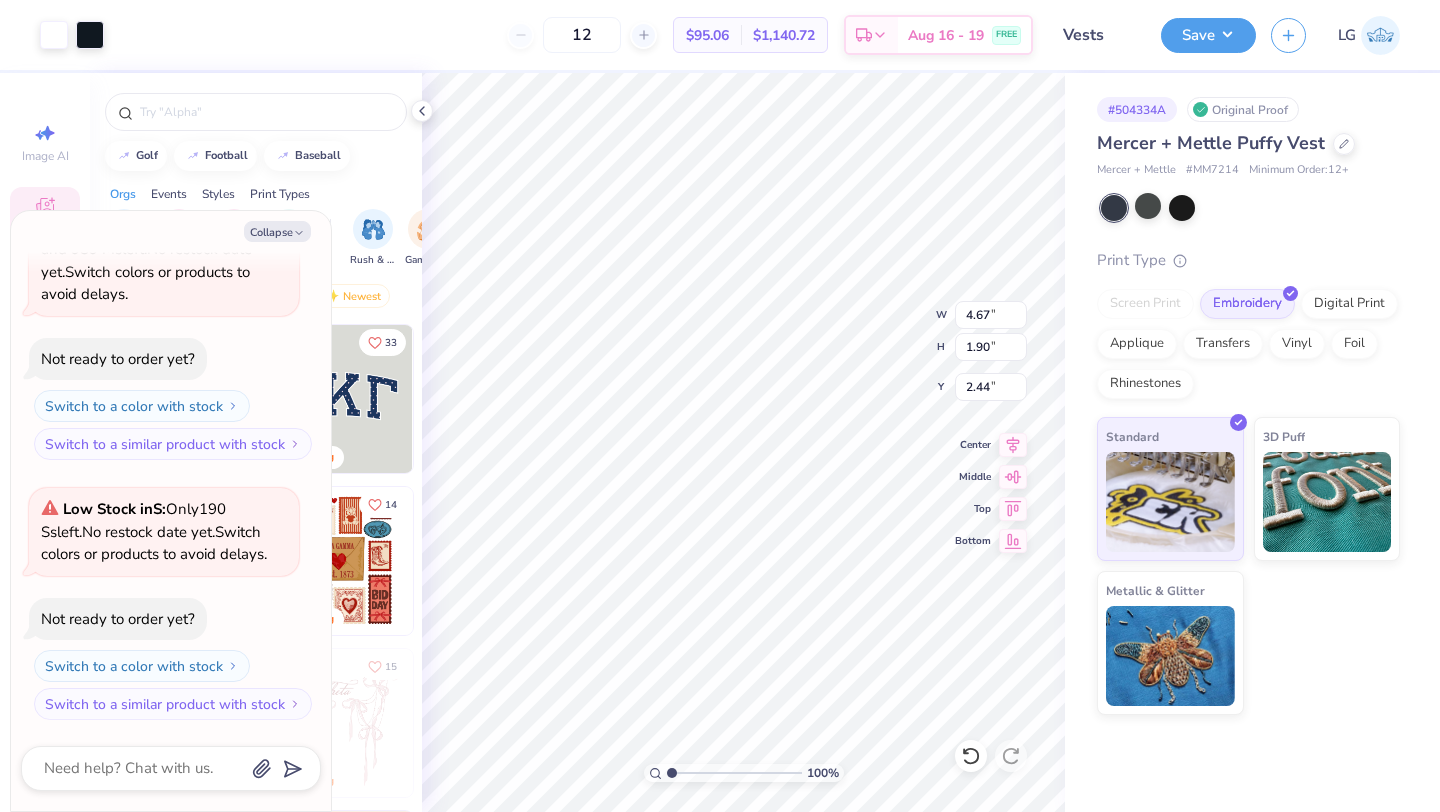 type on "x" 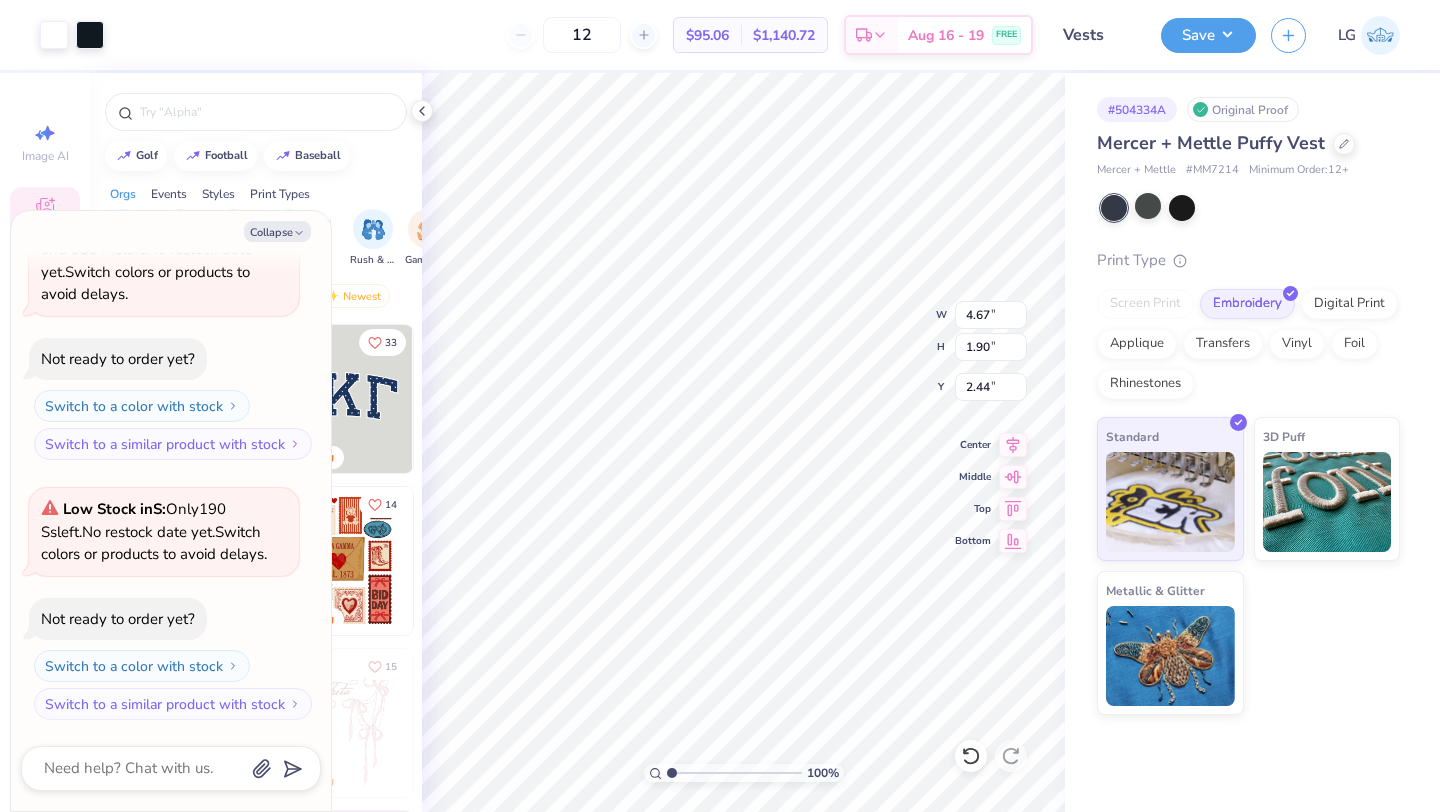 type on "4.26" 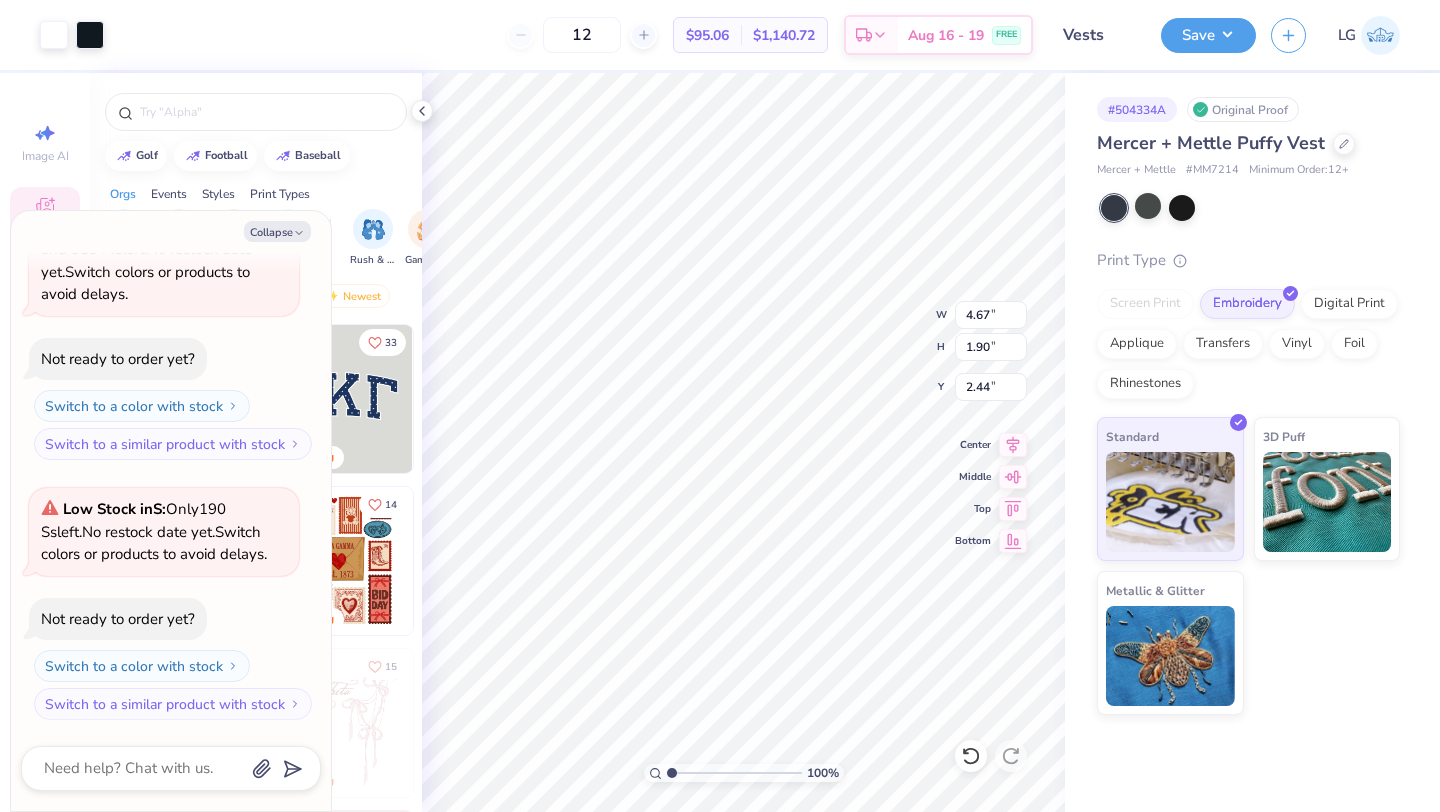 type on "1.73" 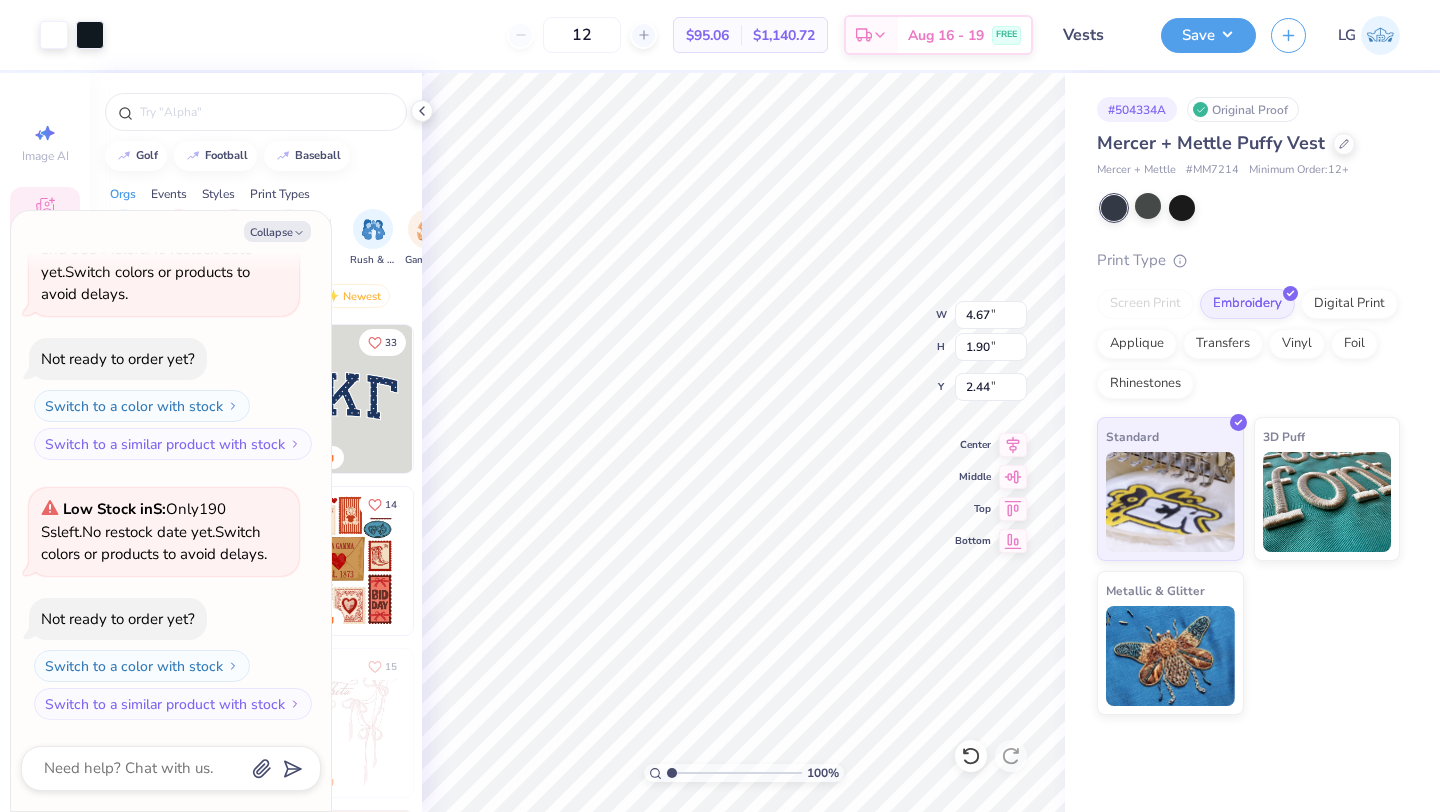 type on "2.61" 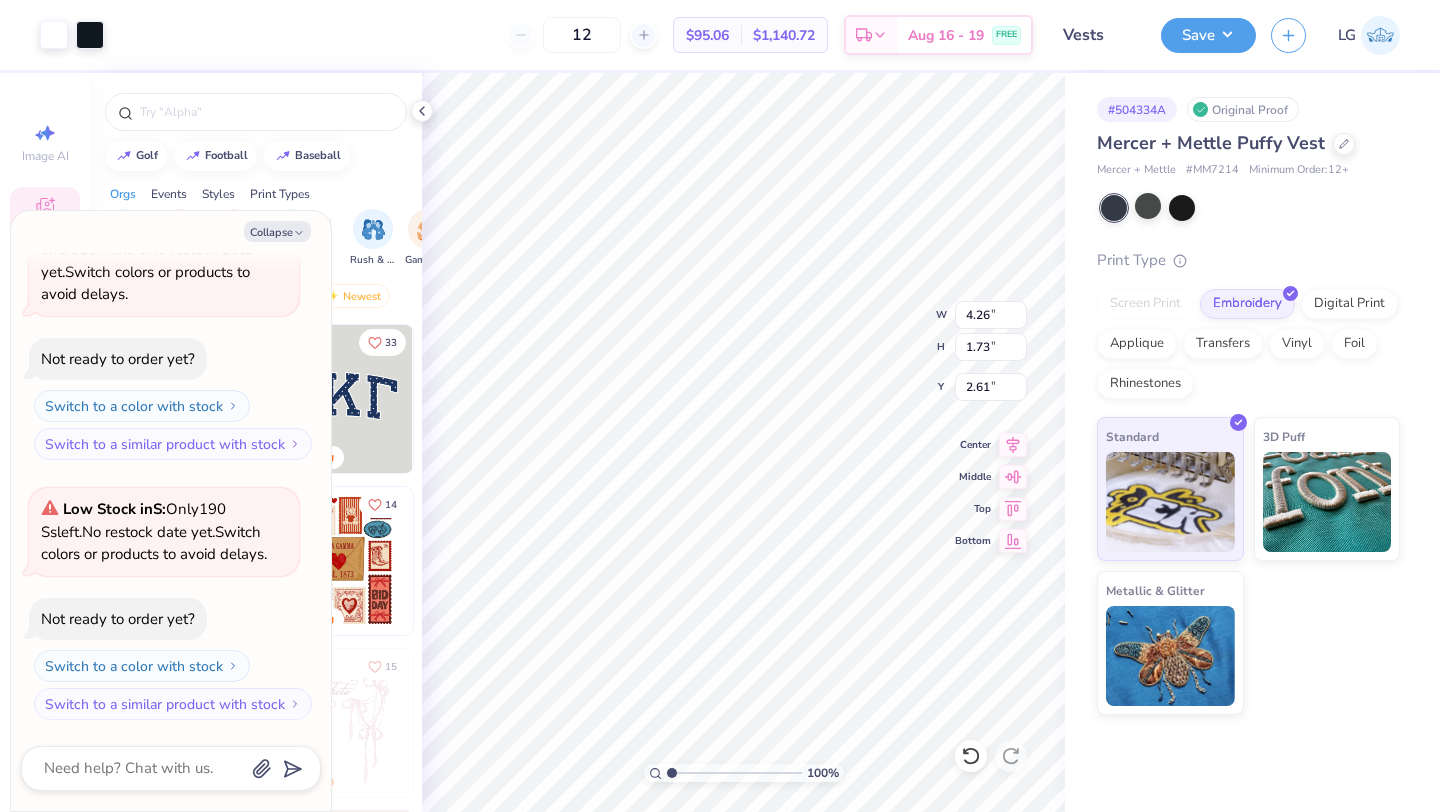 type on "x" 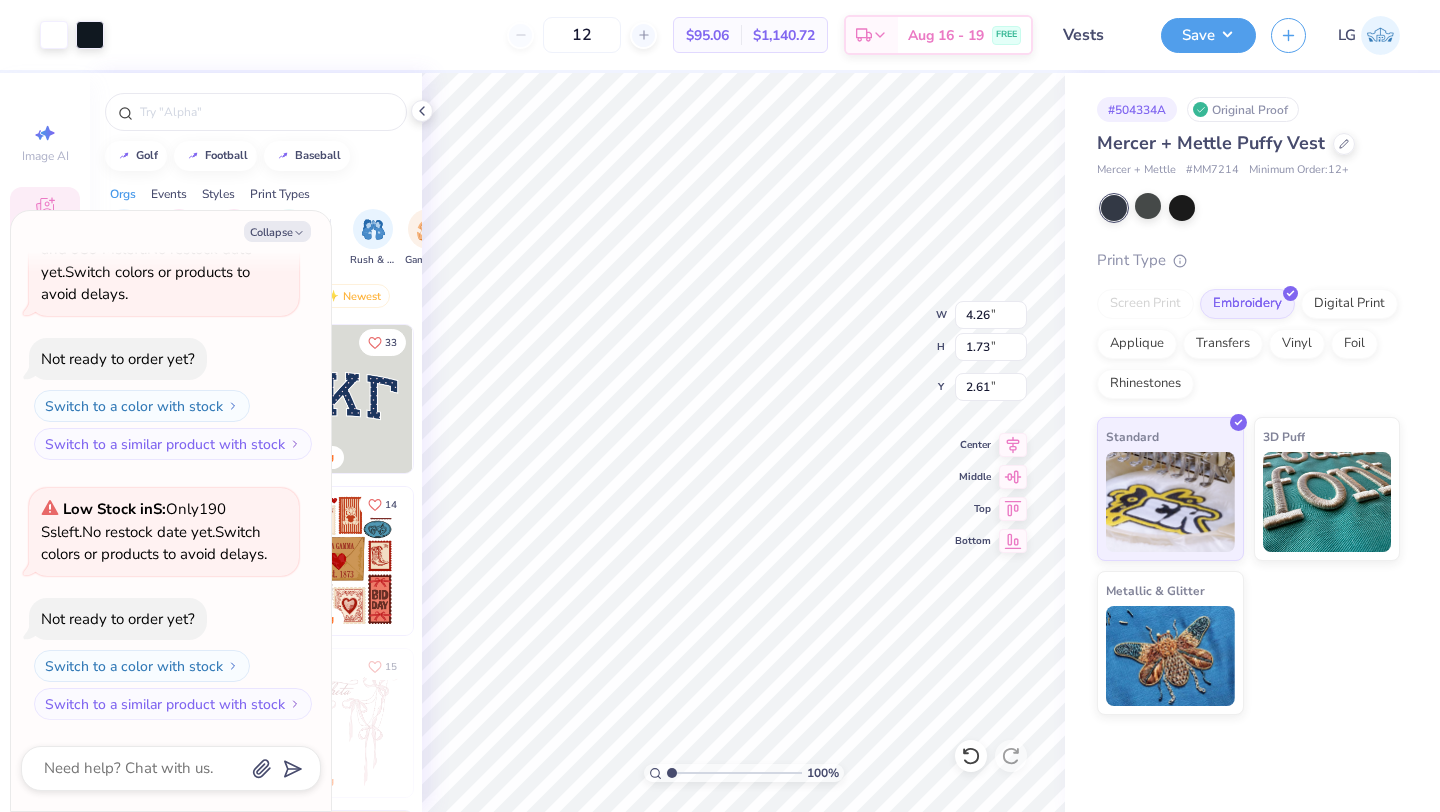 type on "2.13" 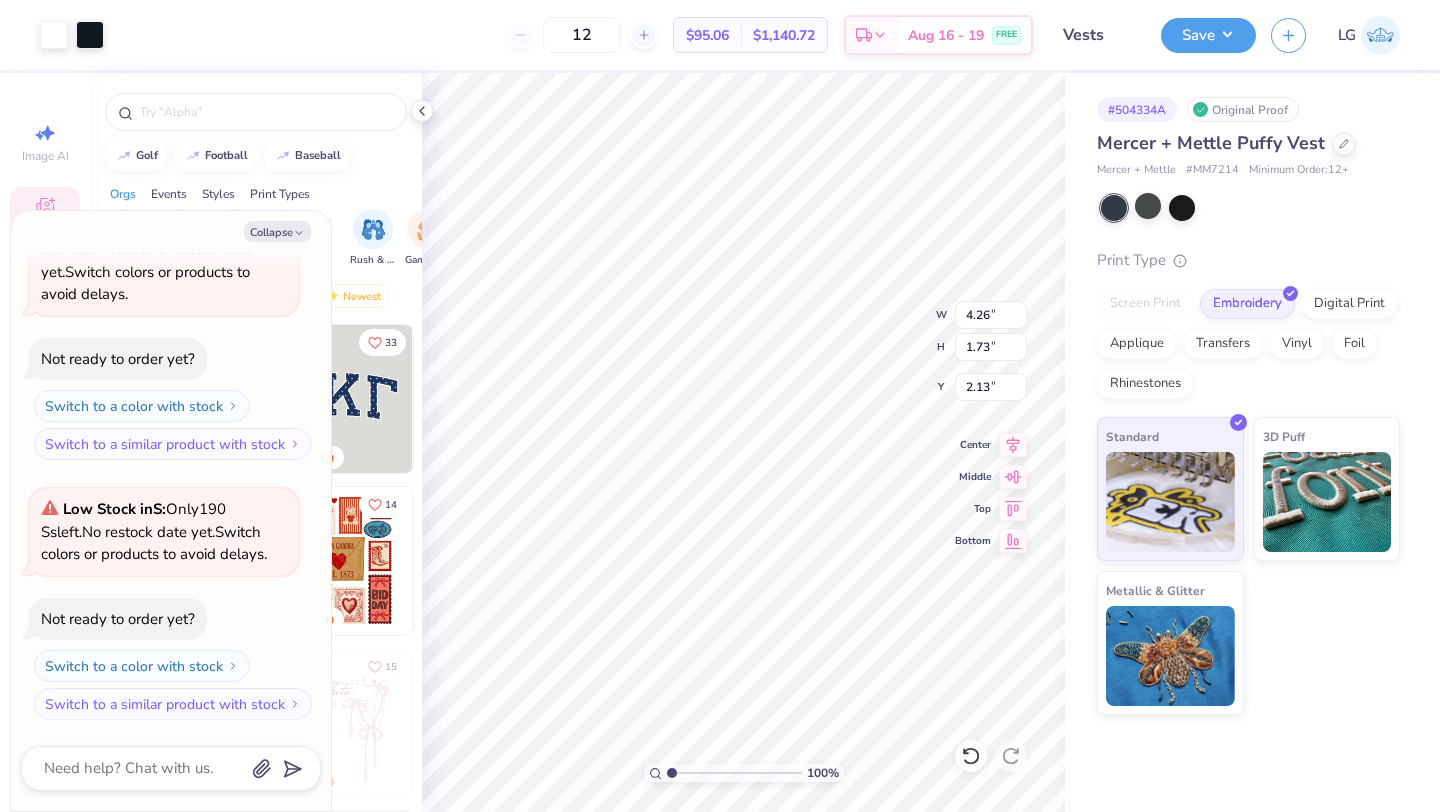 type on "x" 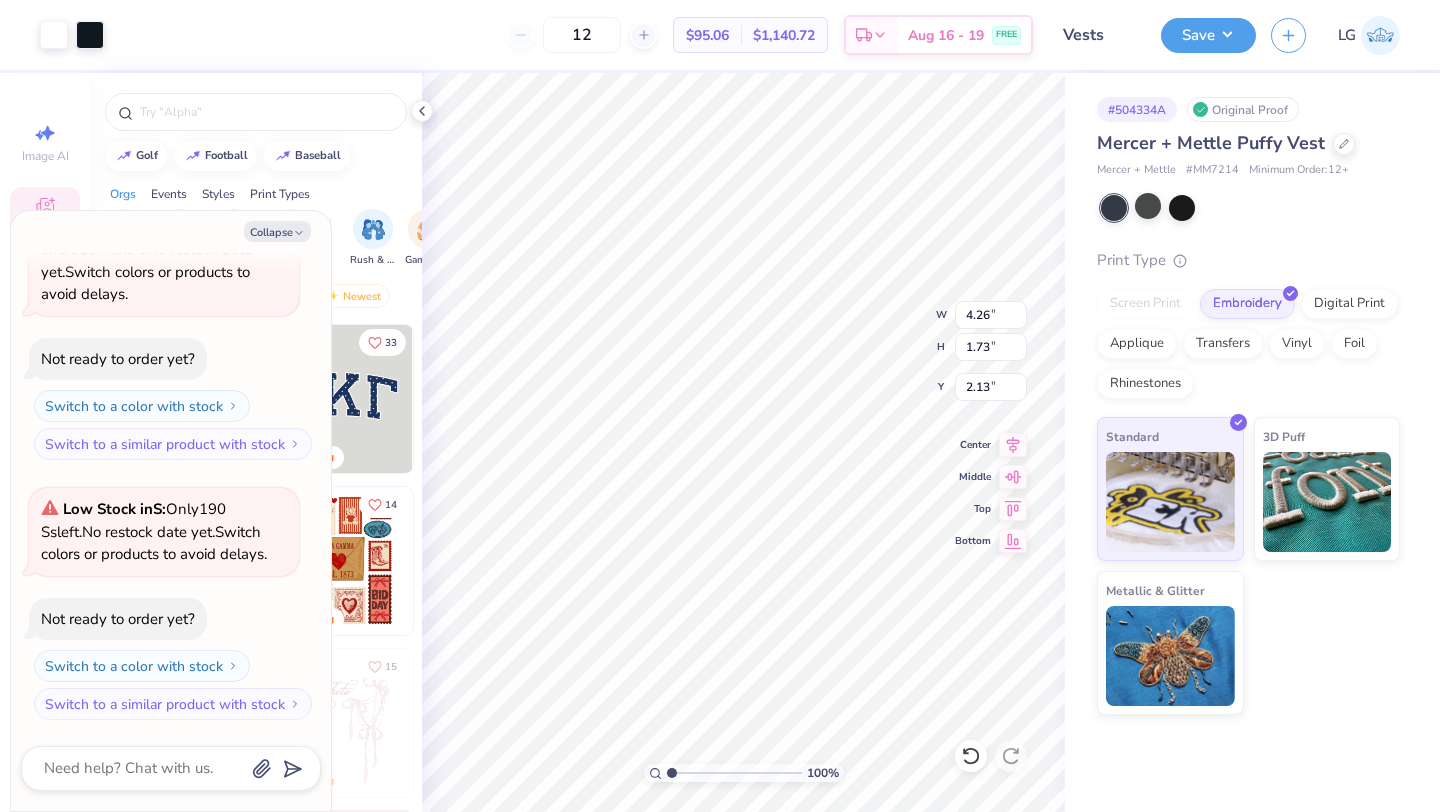 type on "3.00" 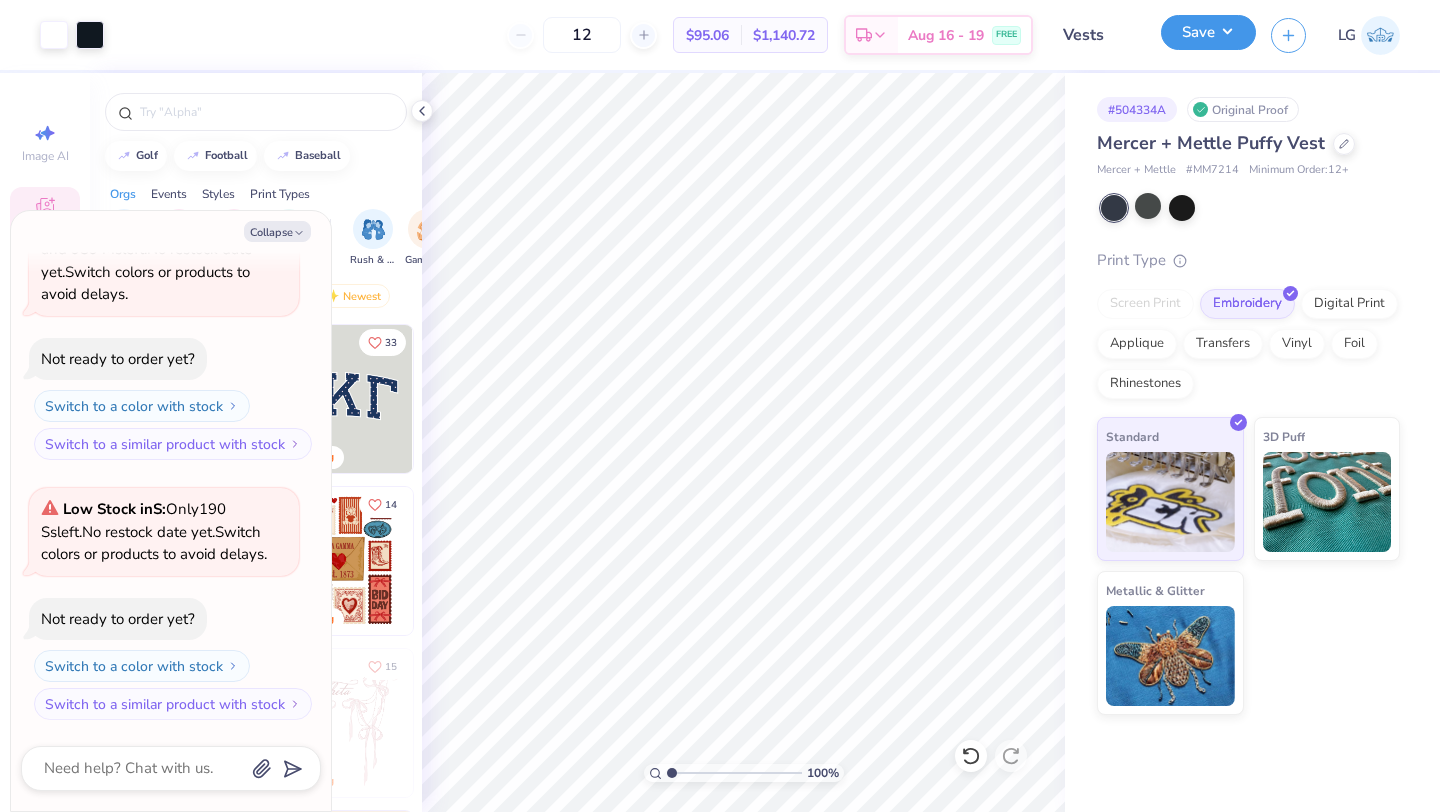 click on "Save" at bounding box center (1208, 32) 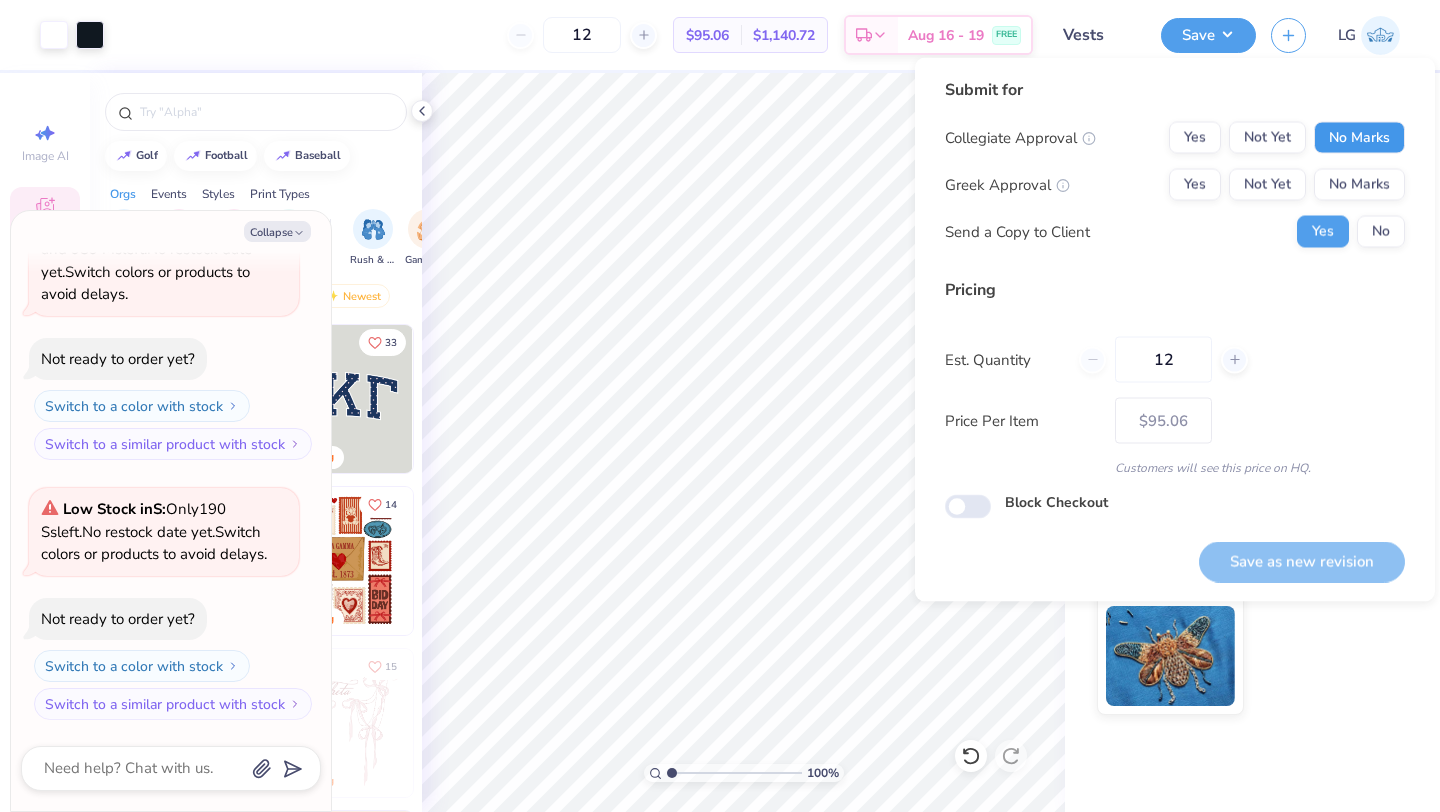 click on "No Marks" at bounding box center [1359, 138] 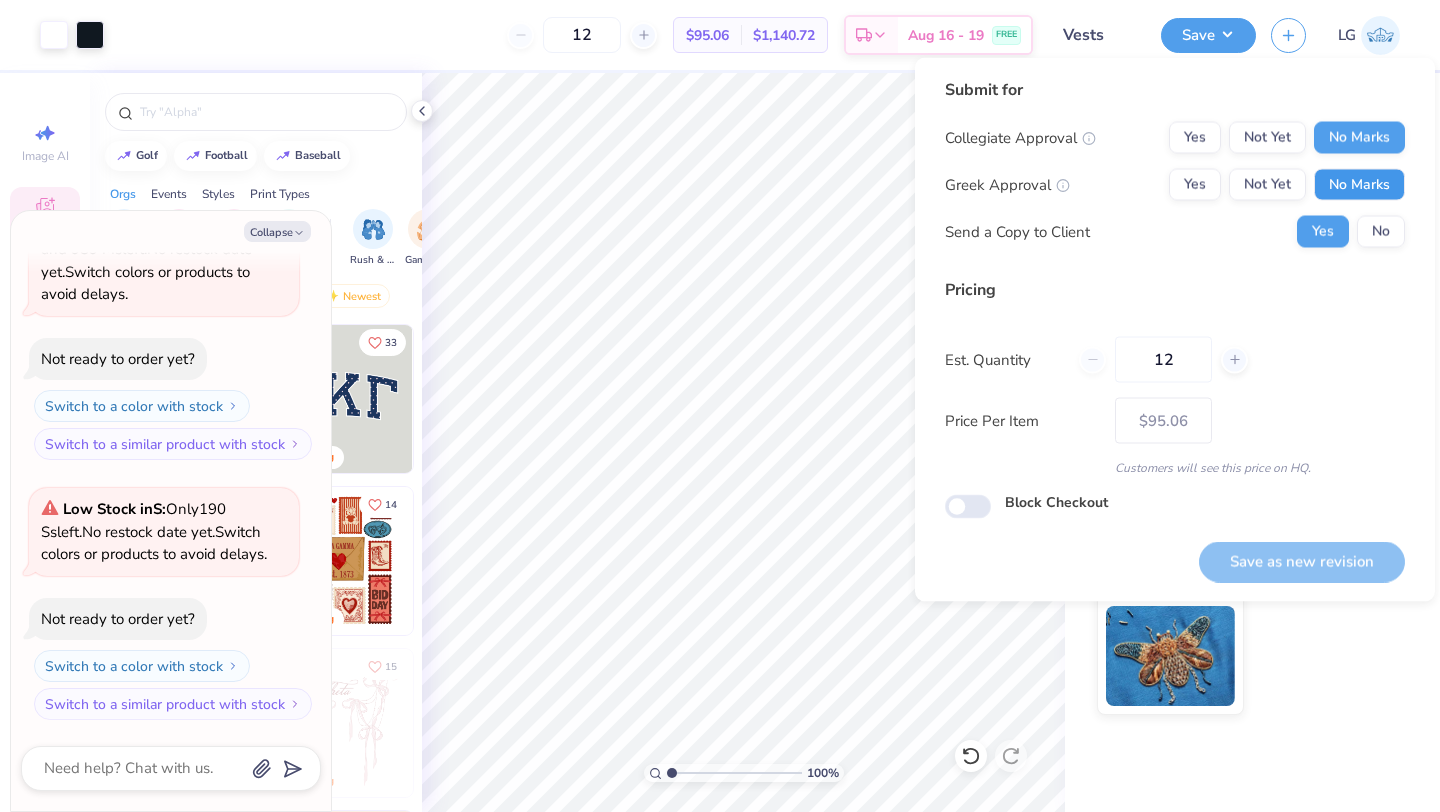 click on "No Marks" at bounding box center (1359, 185) 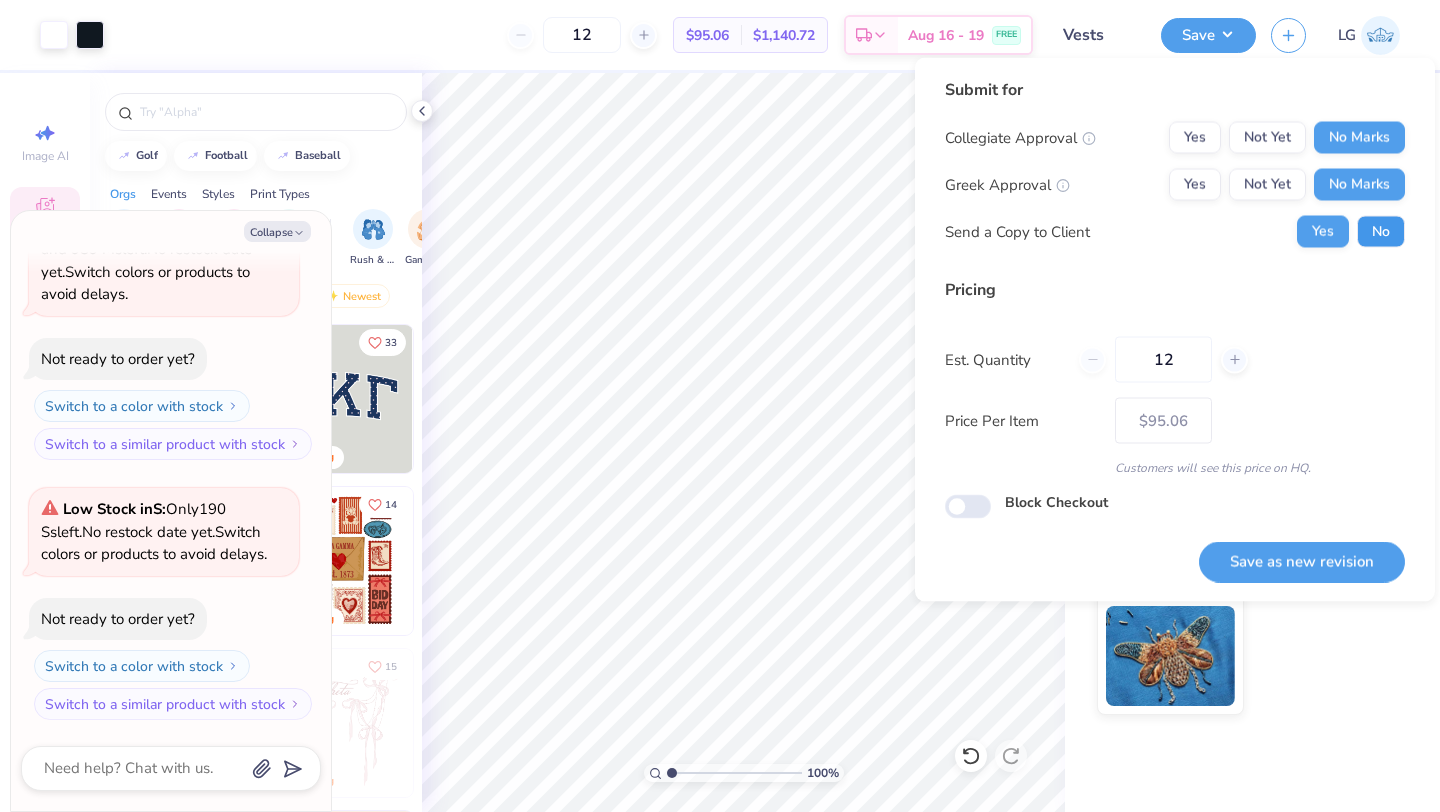 click on "No" at bounding box center (1381, 232) 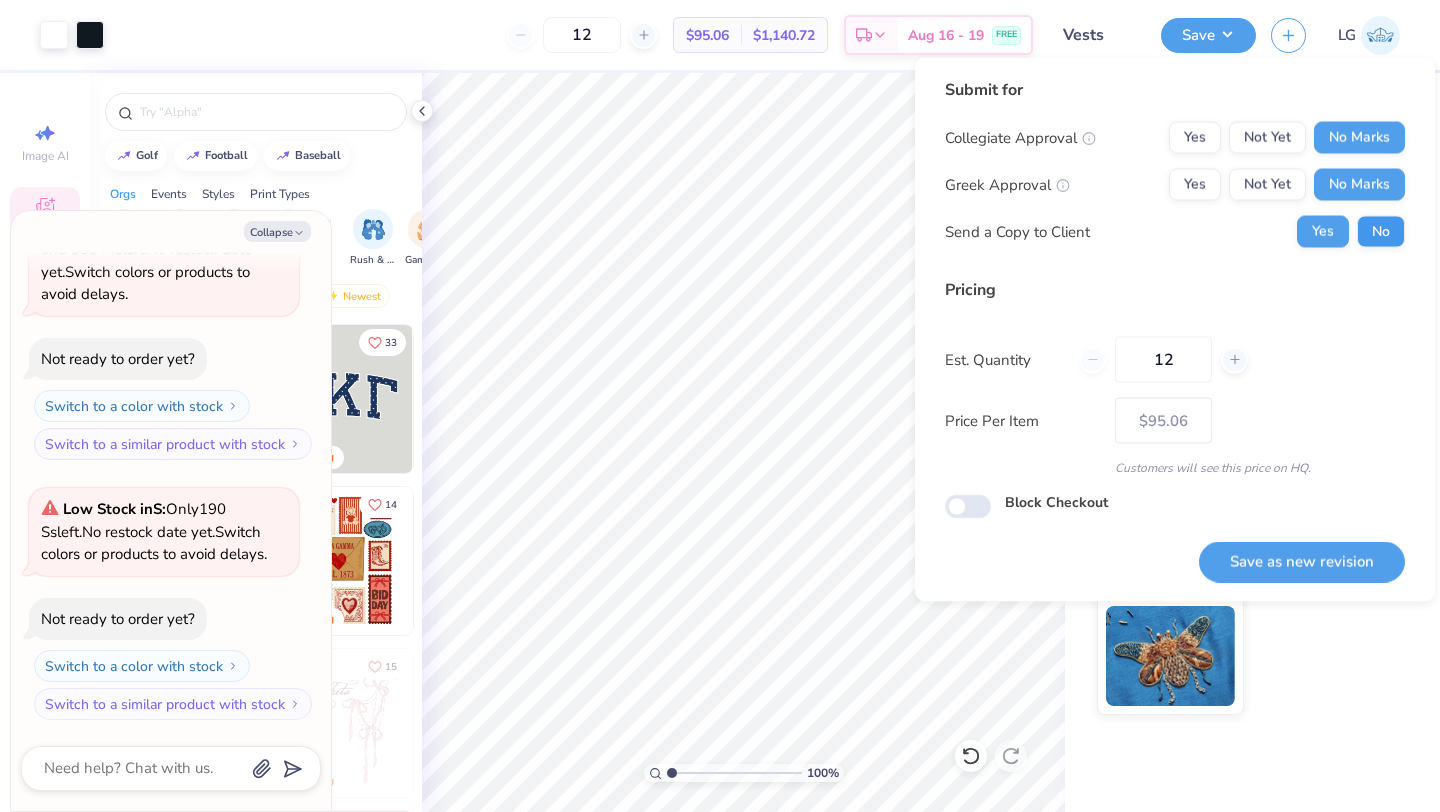 type on "x" 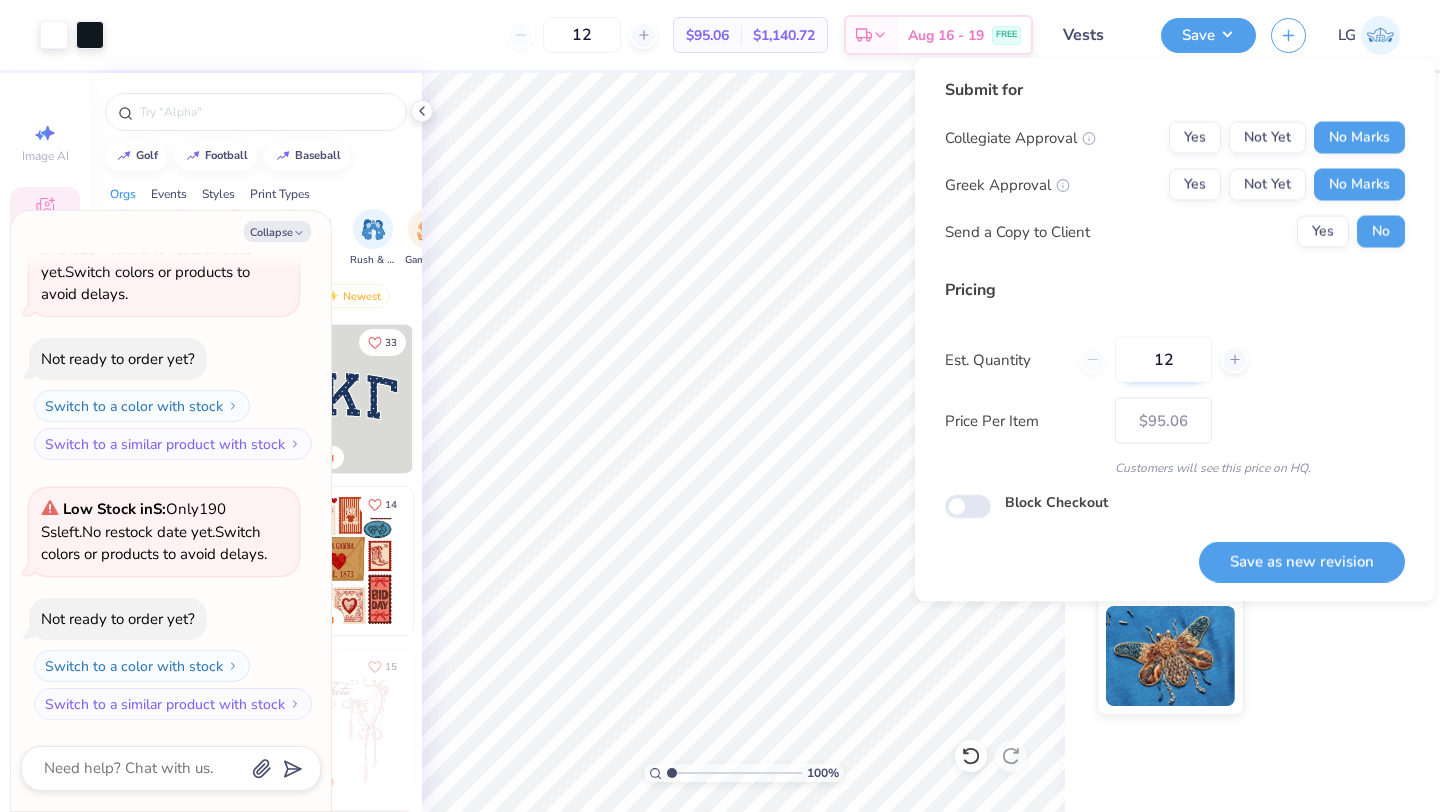 click on "12" at bounding box center (1163, 360) 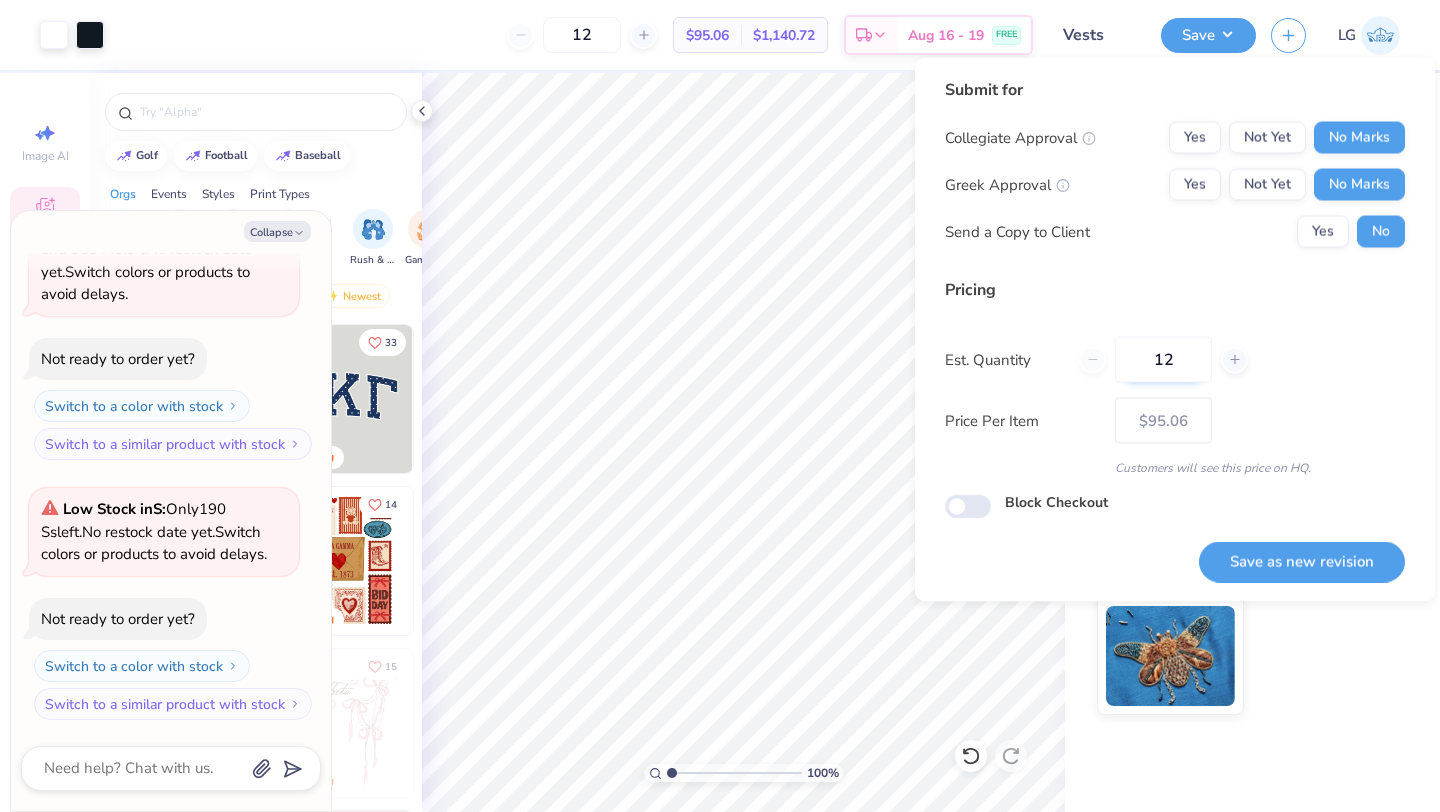 type on "1" 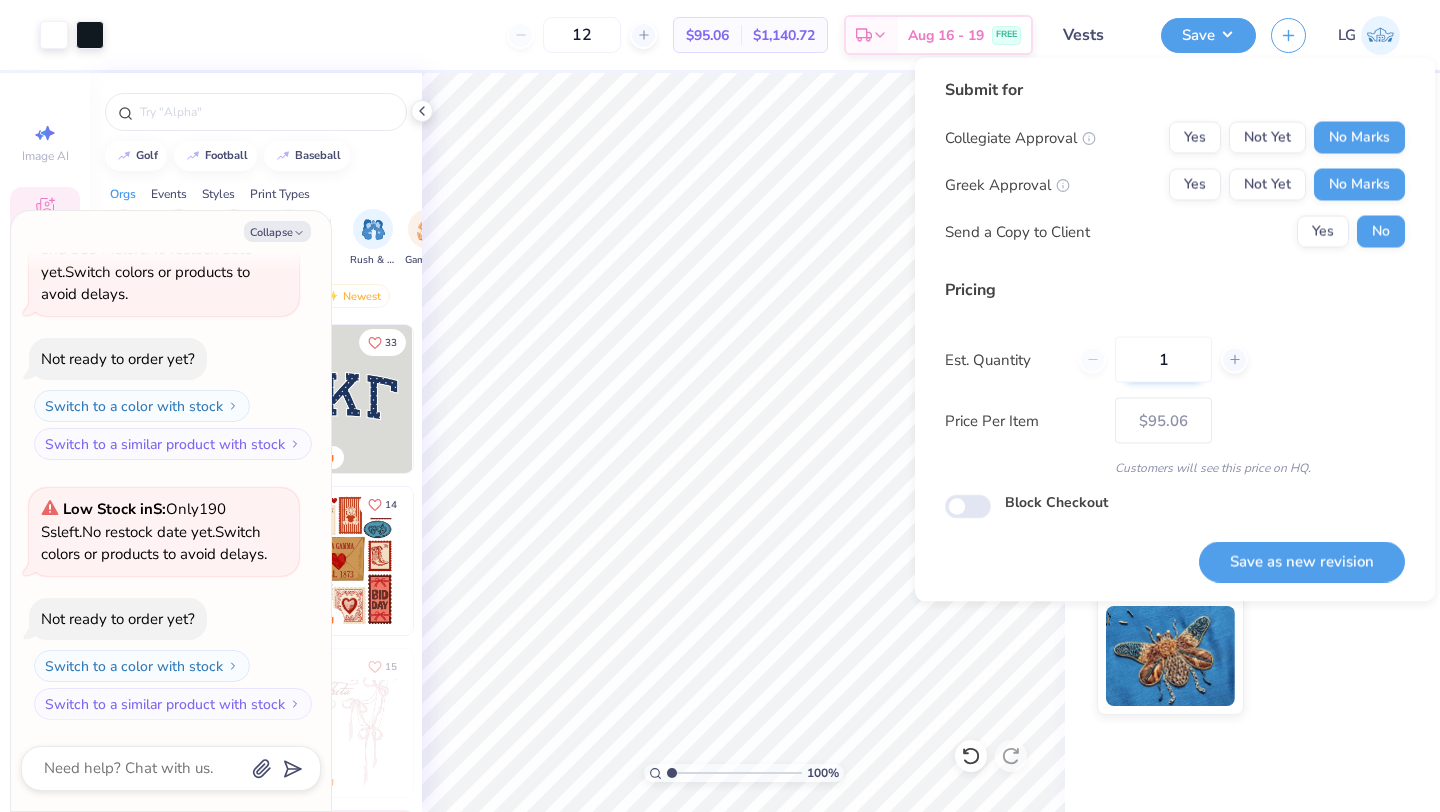 type 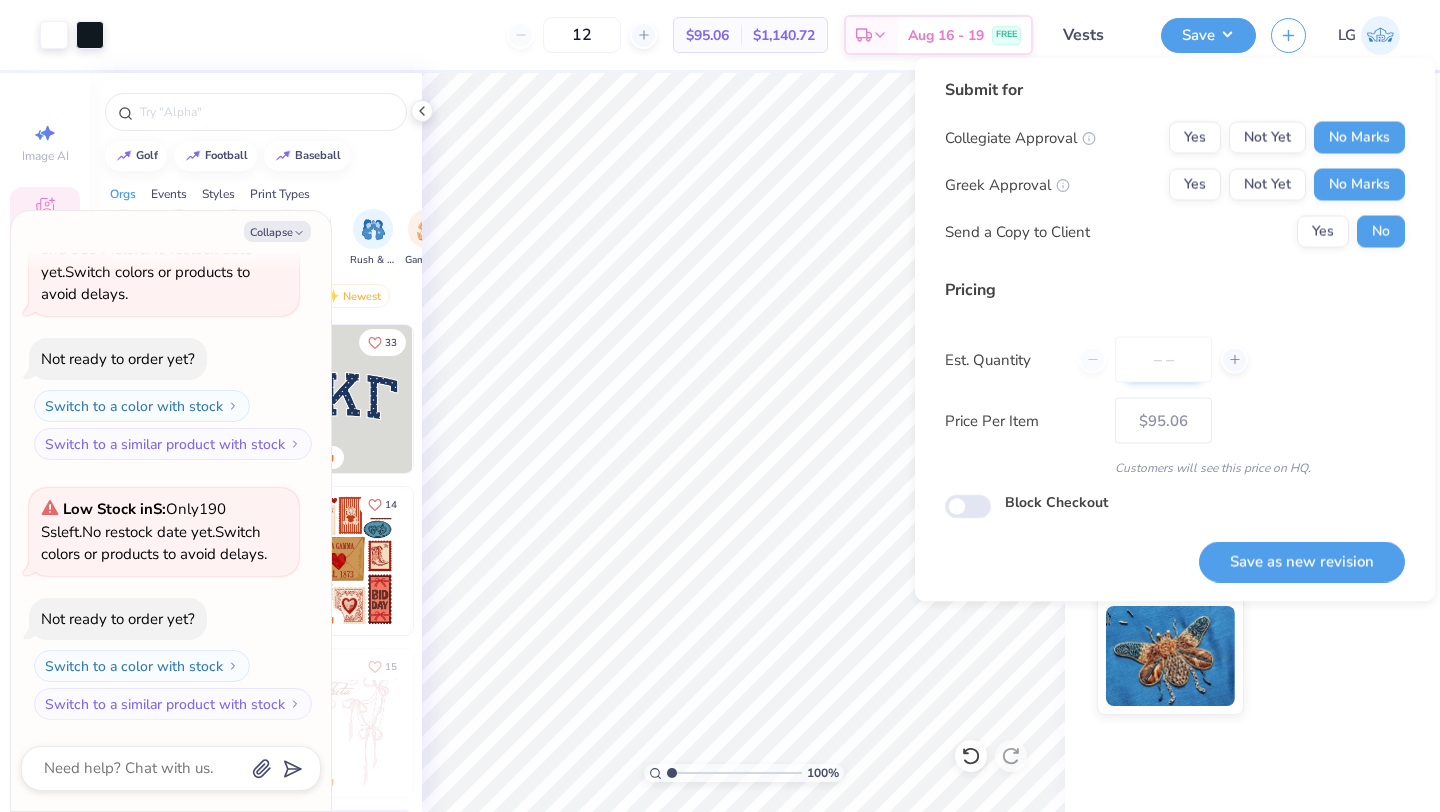 type on "0" 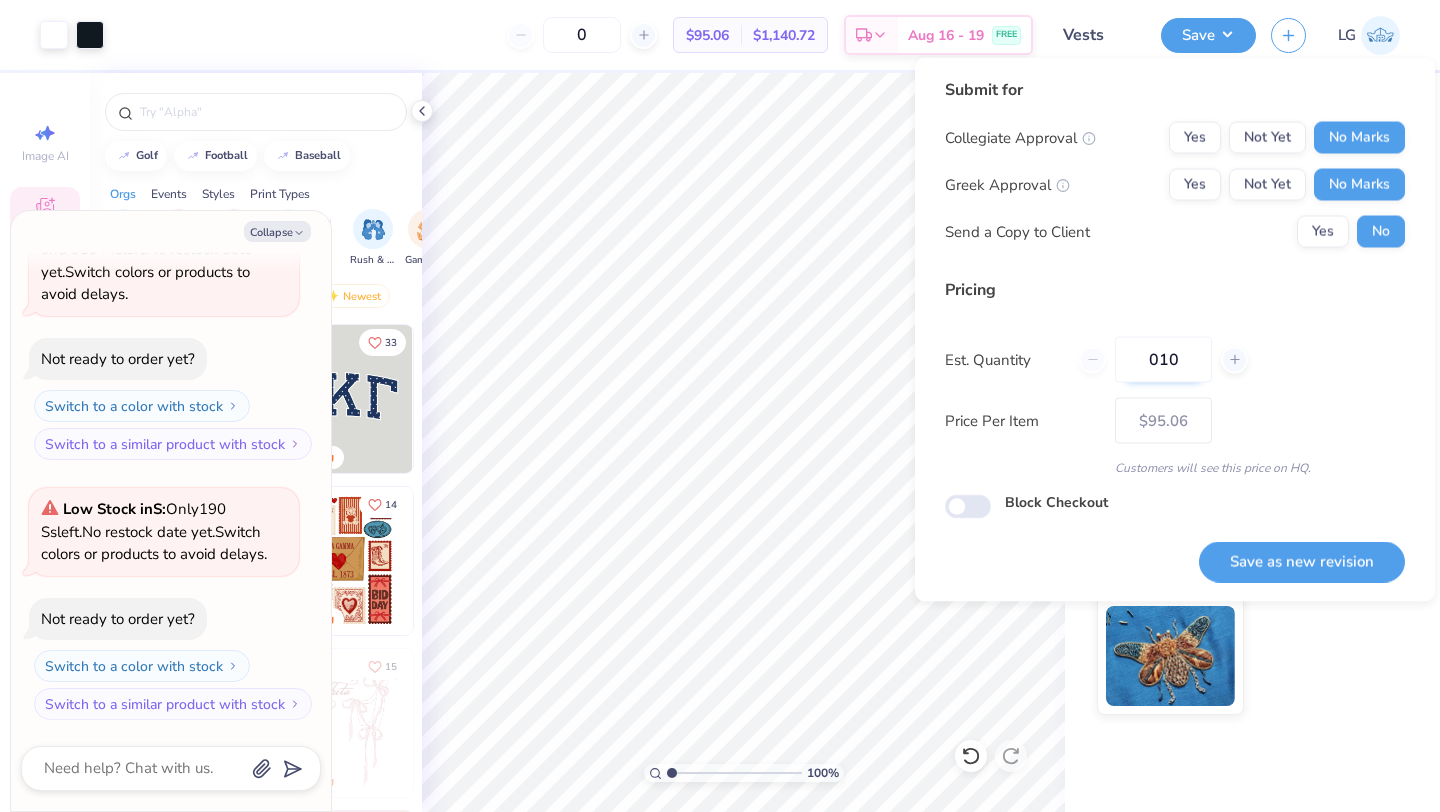 type on "0100" 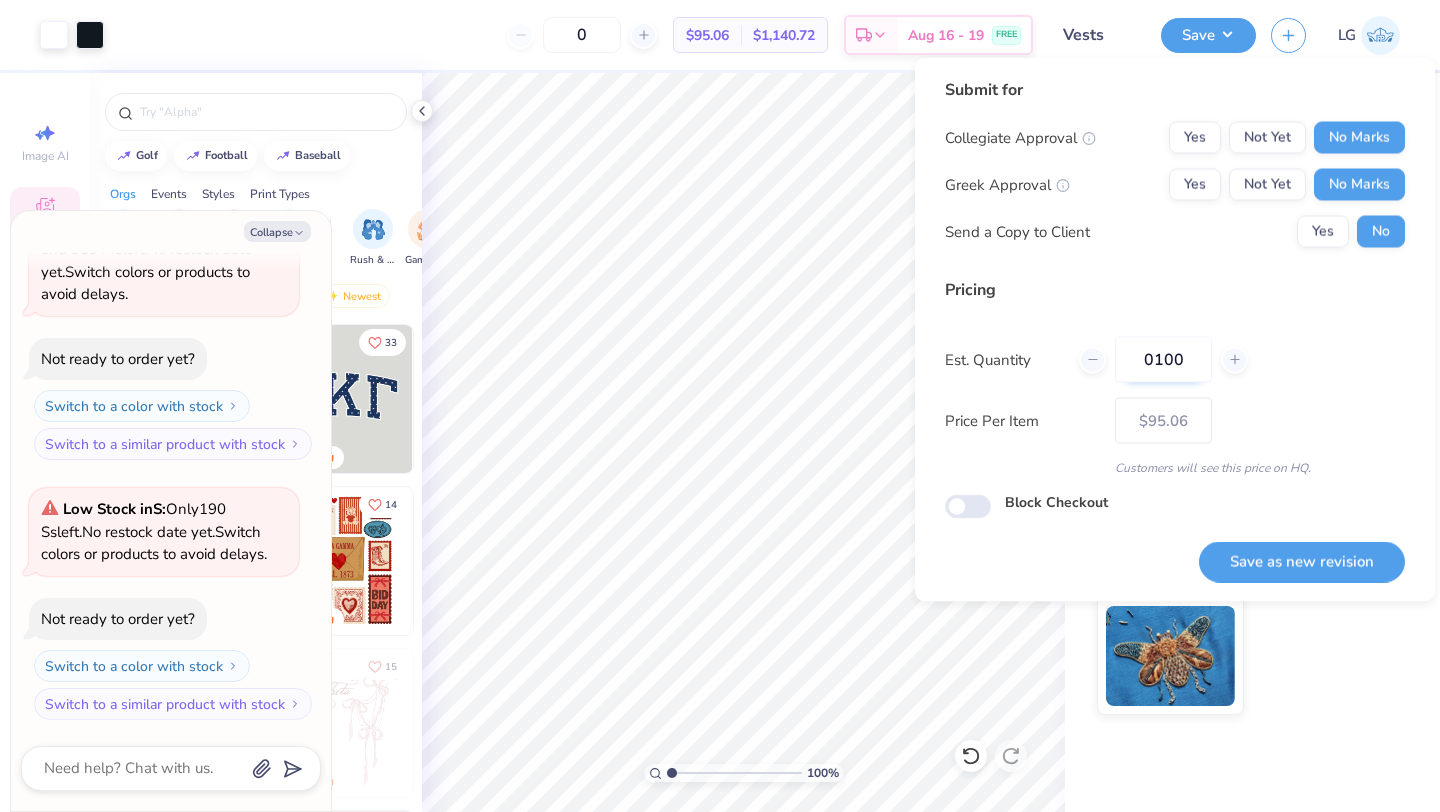 type on "100" 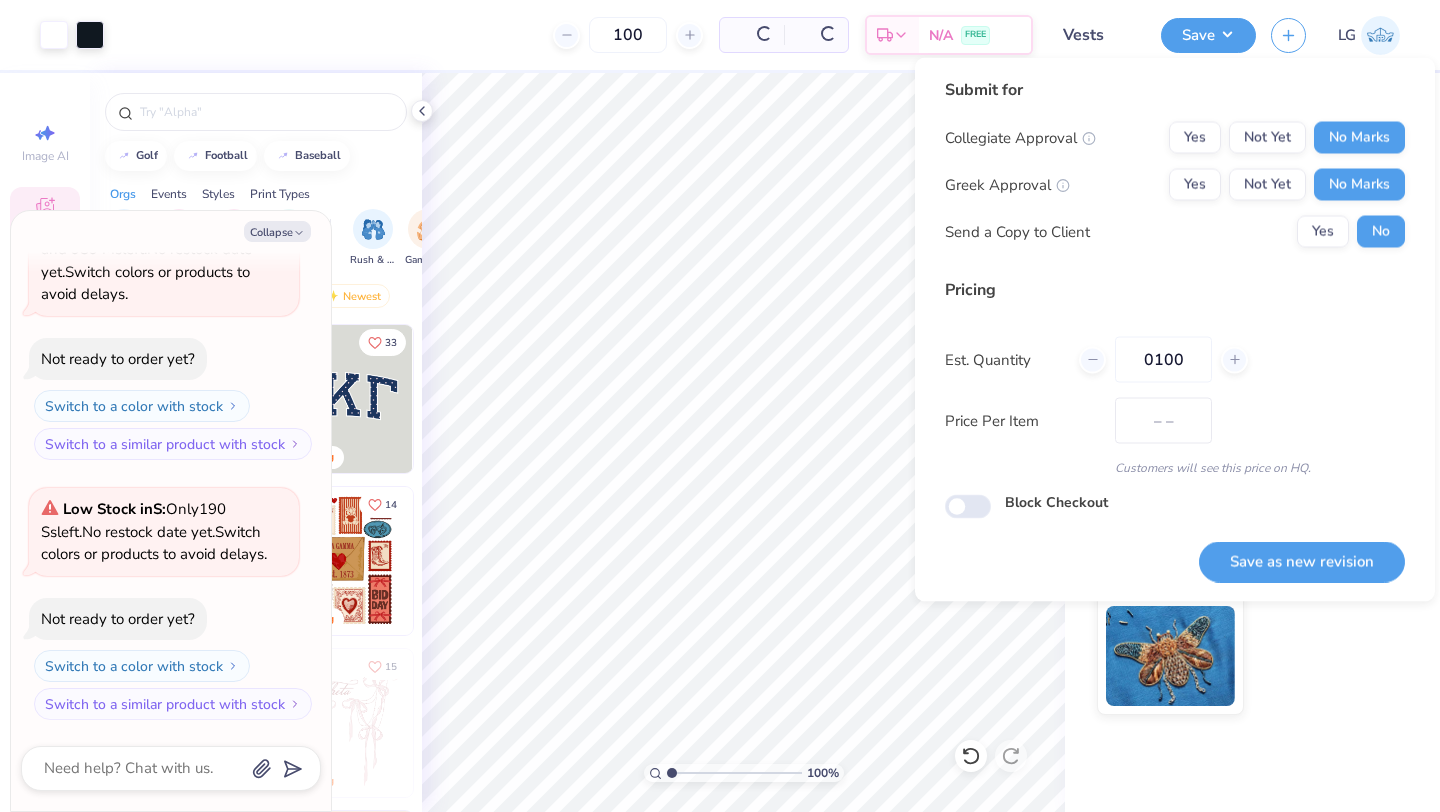 type on "$85.47" 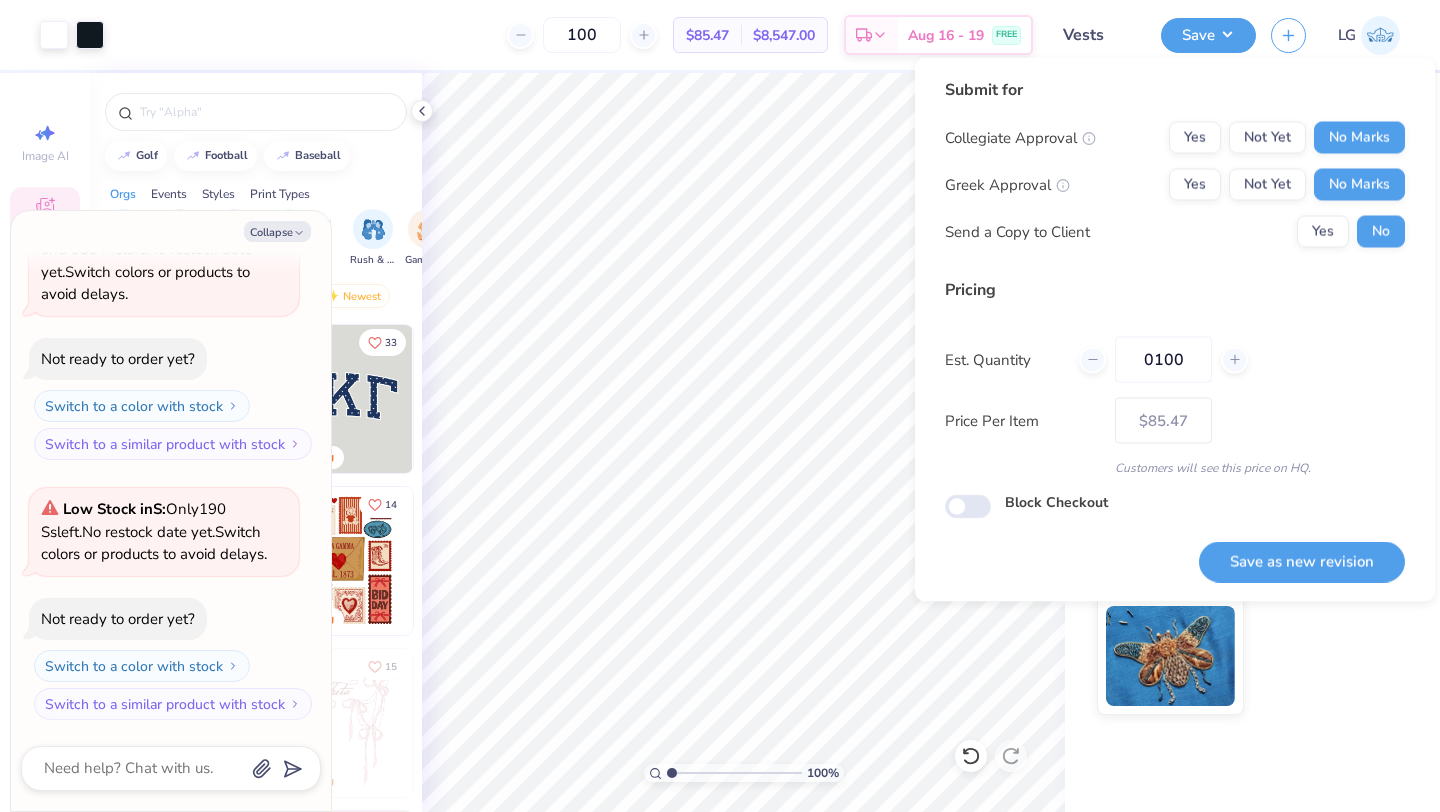 type on "0100" 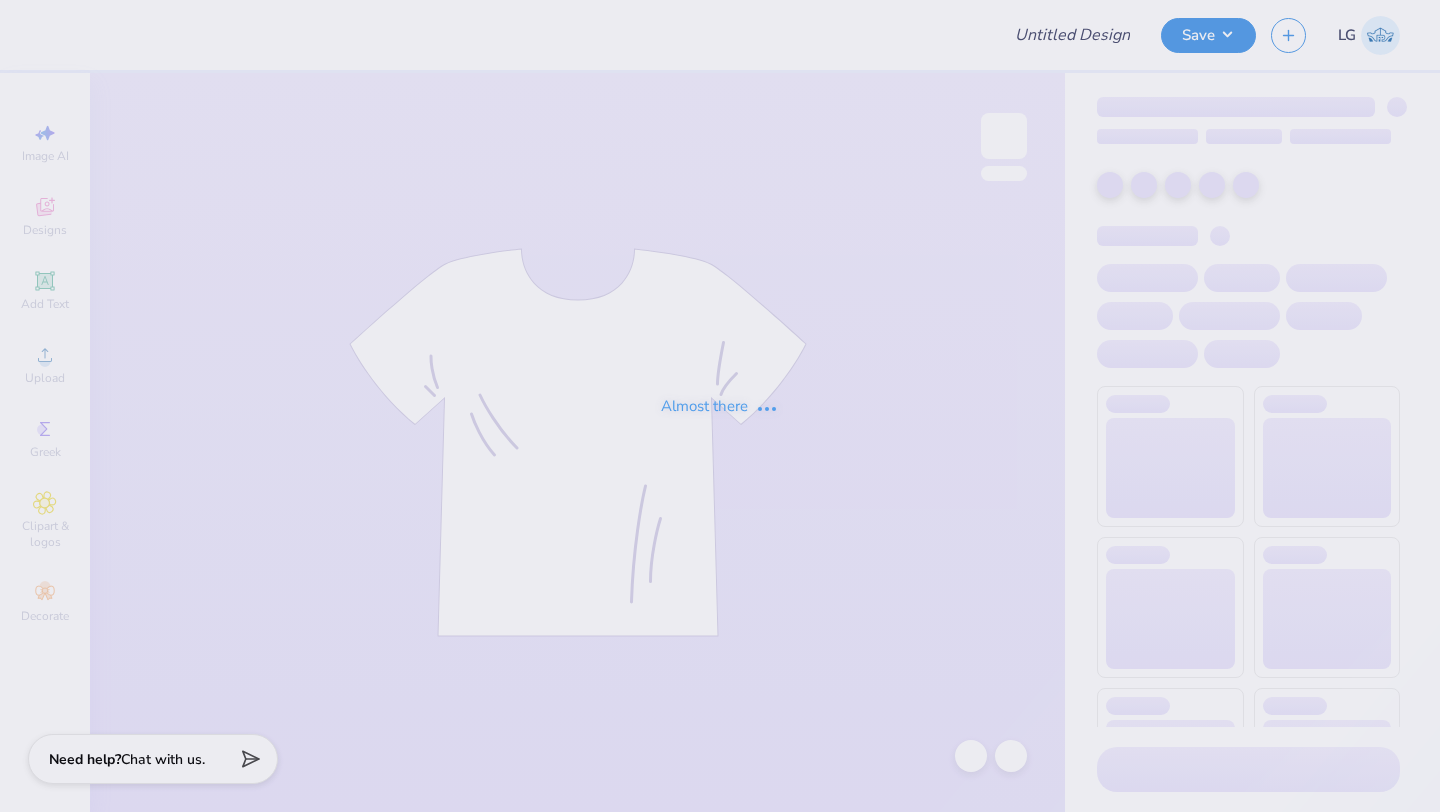 scroll, scrollTop: 0, scrollLeft: 0, axis: both 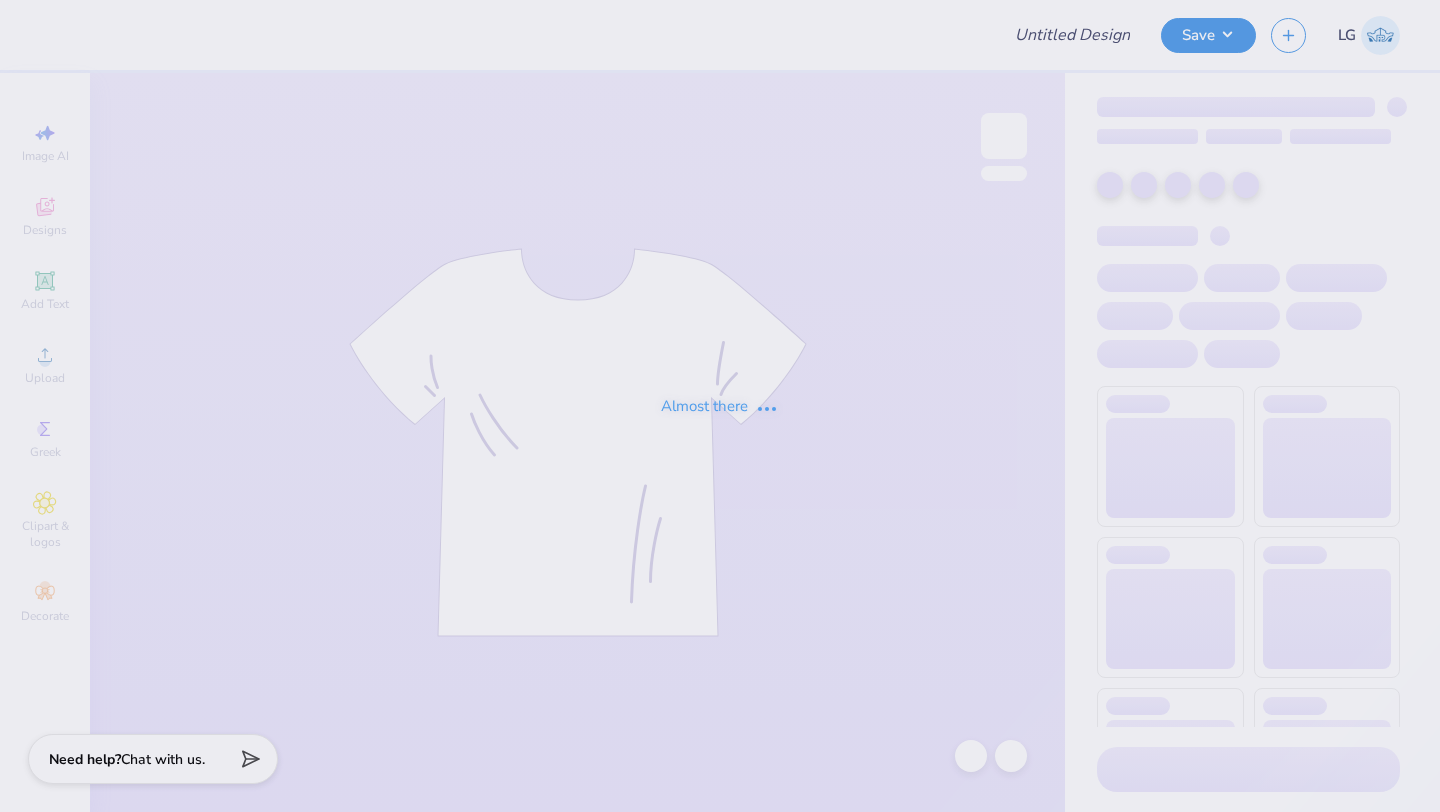 type on "Vests" 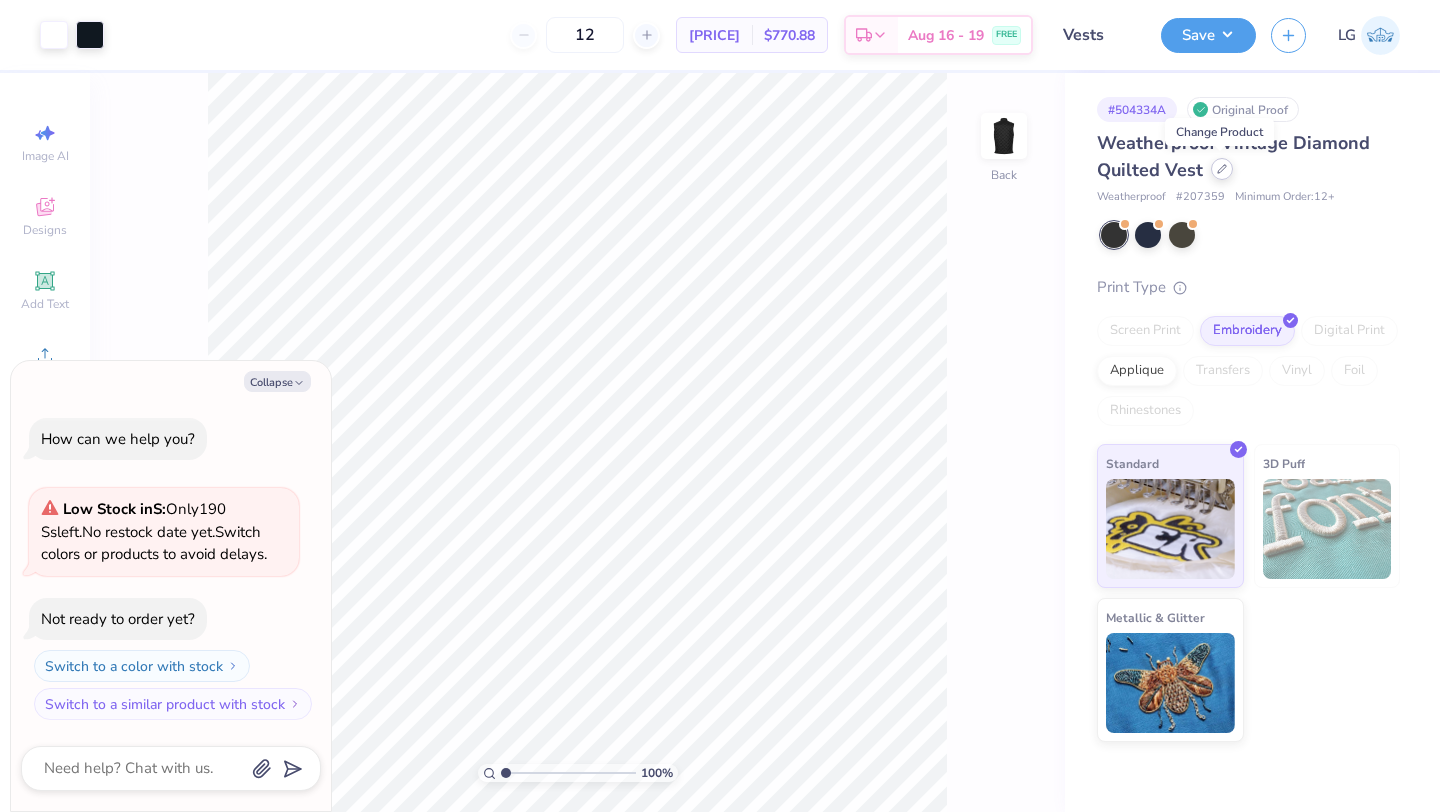 click at bounding box center (1222, 169) 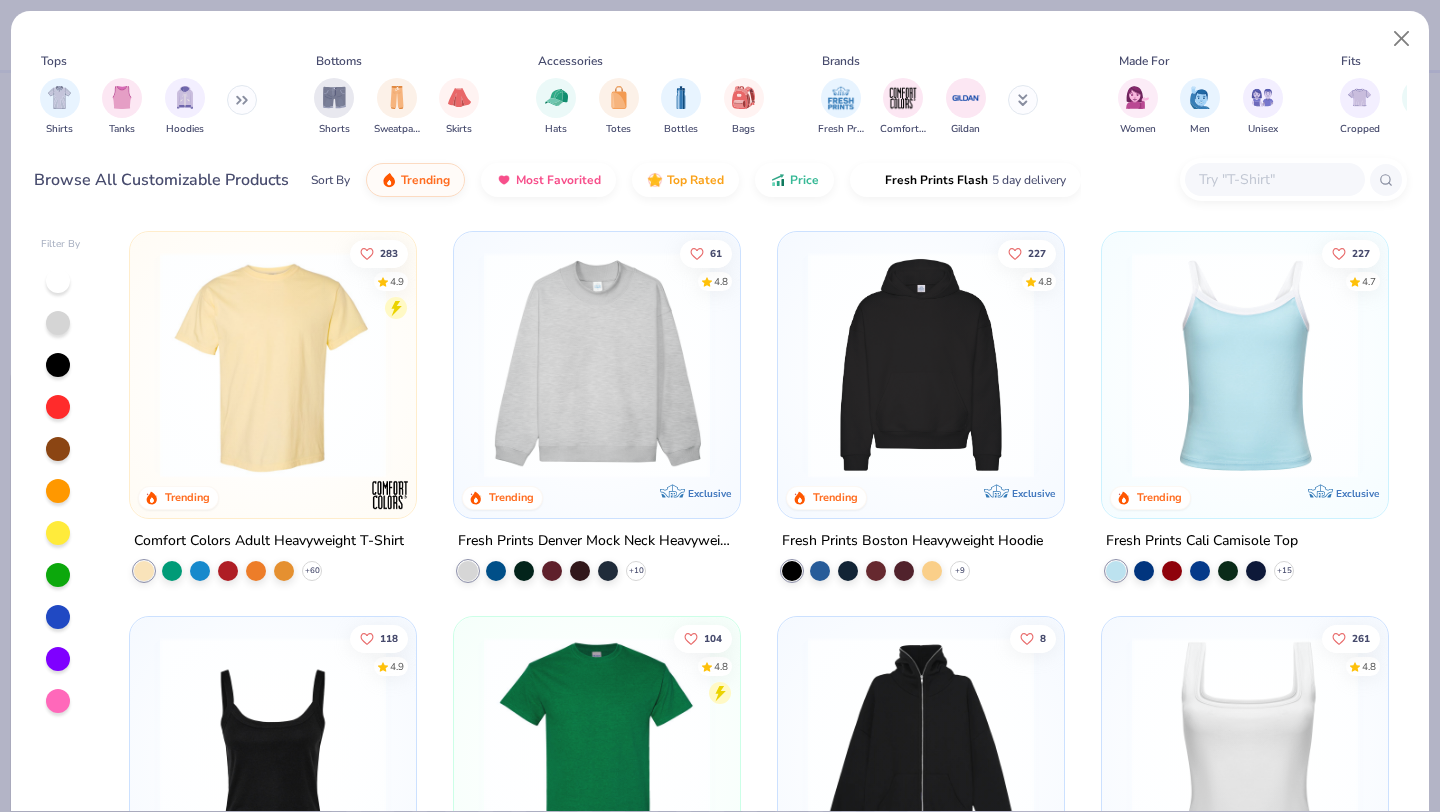 click at bounding box center [1275, 179] 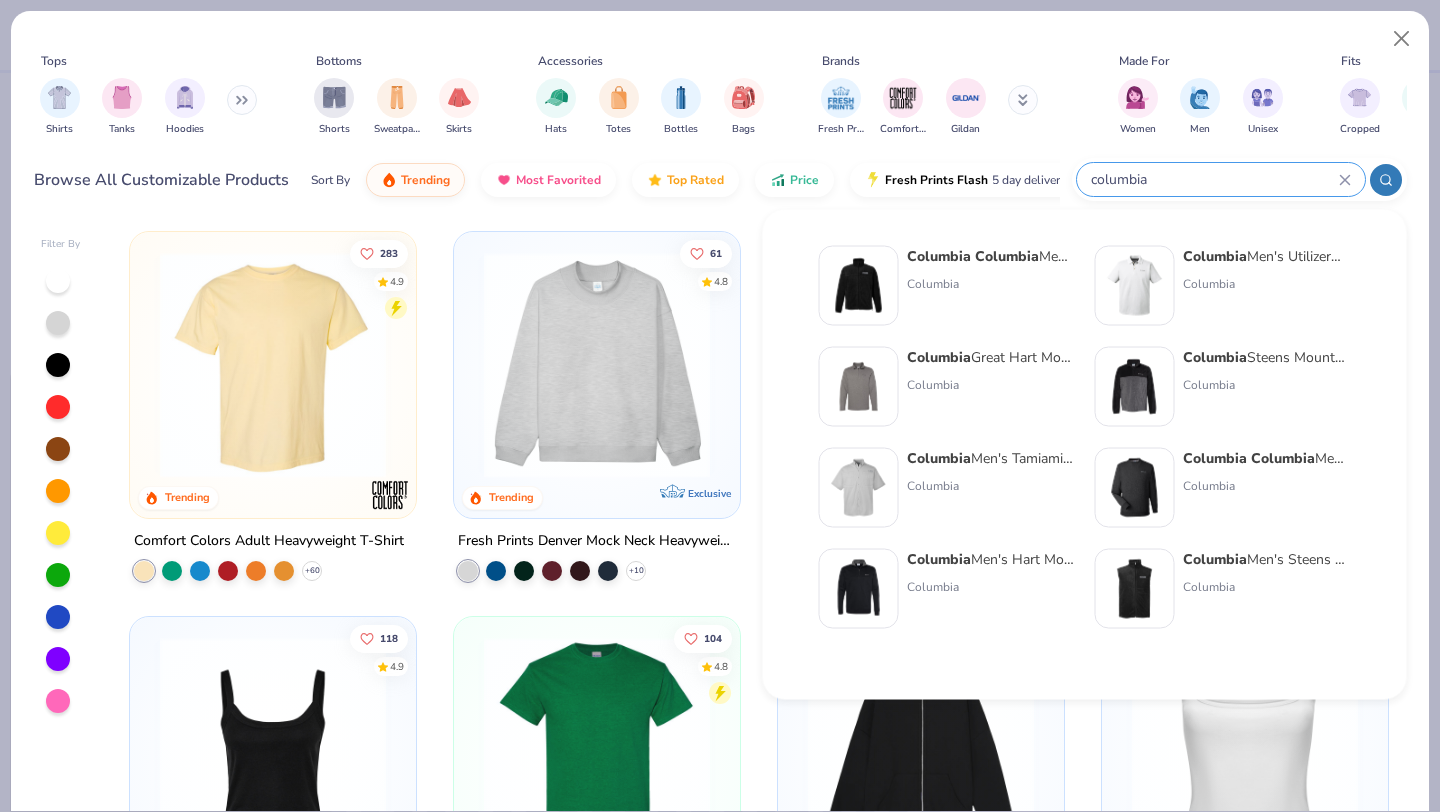 type on "columbia" 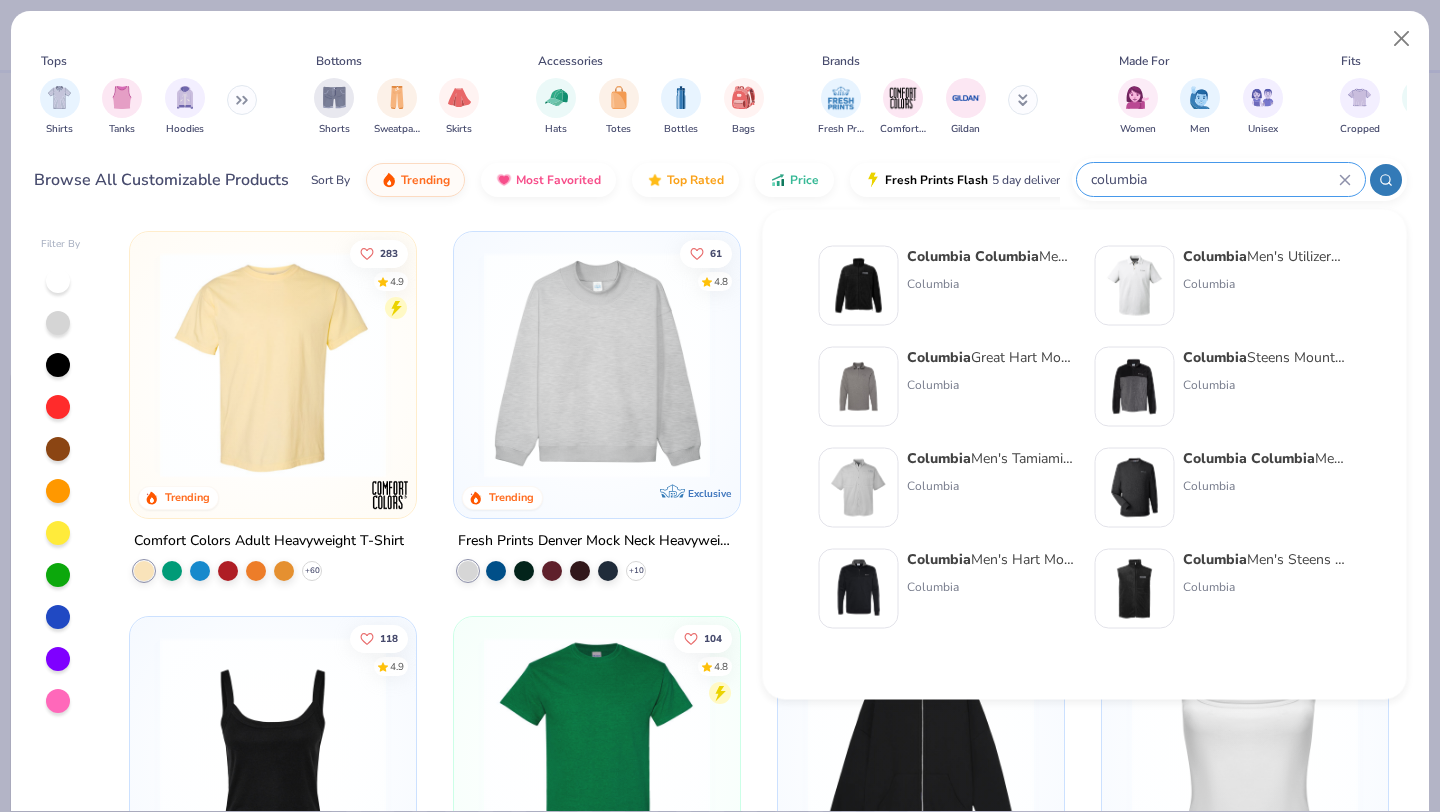 click at bounding box center [1135, 589] 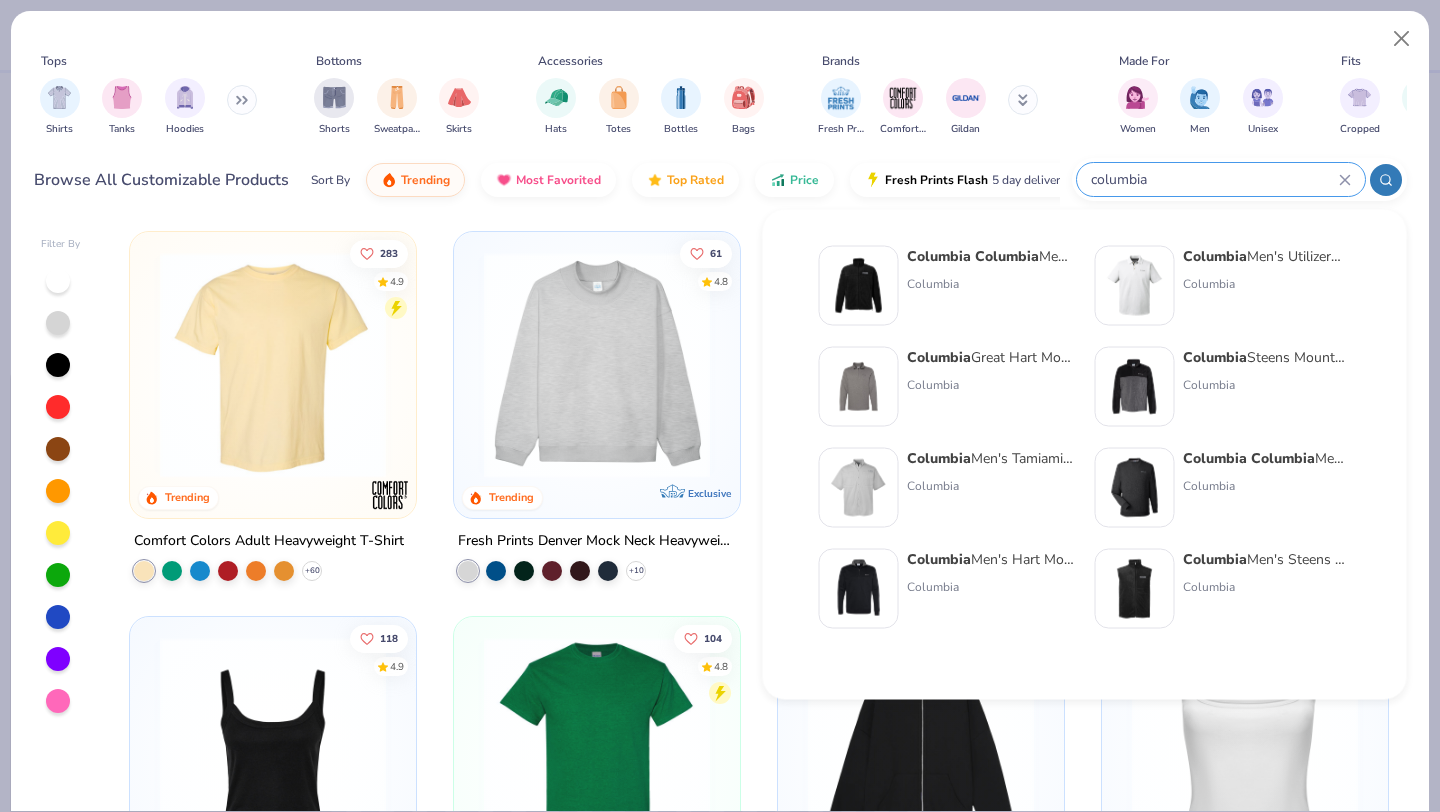 type 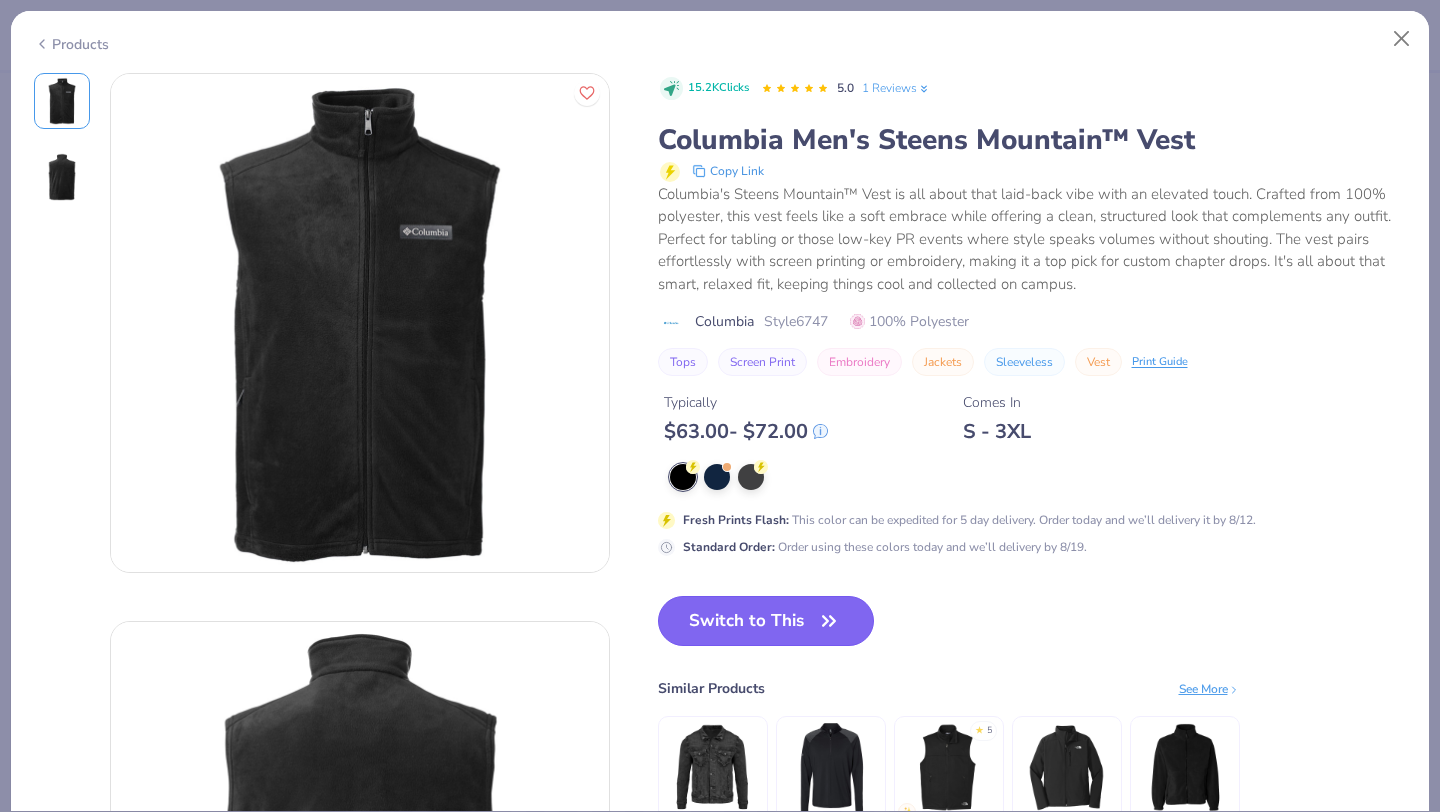click on "Switch to This" at bounding box center (766, 621) 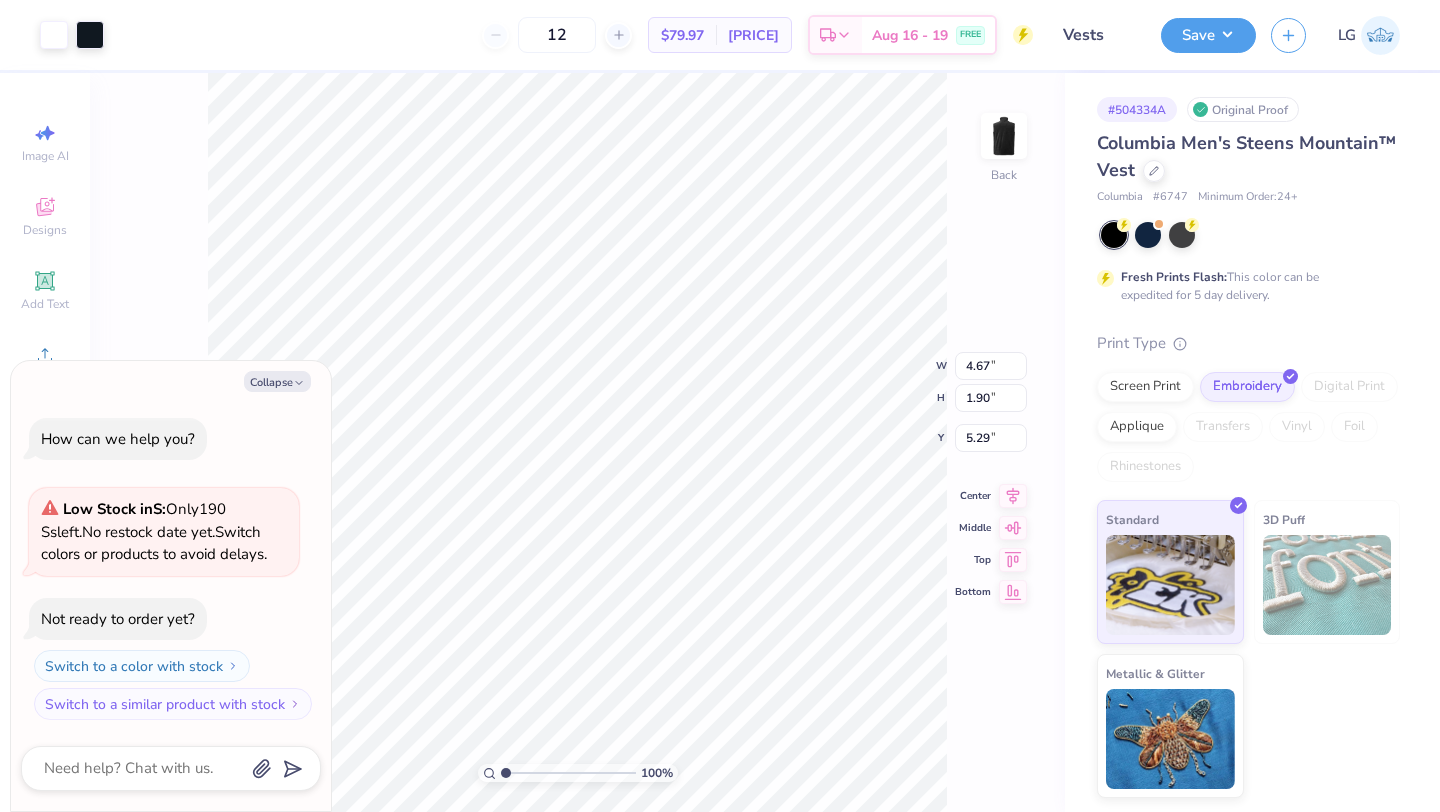 type on "x" 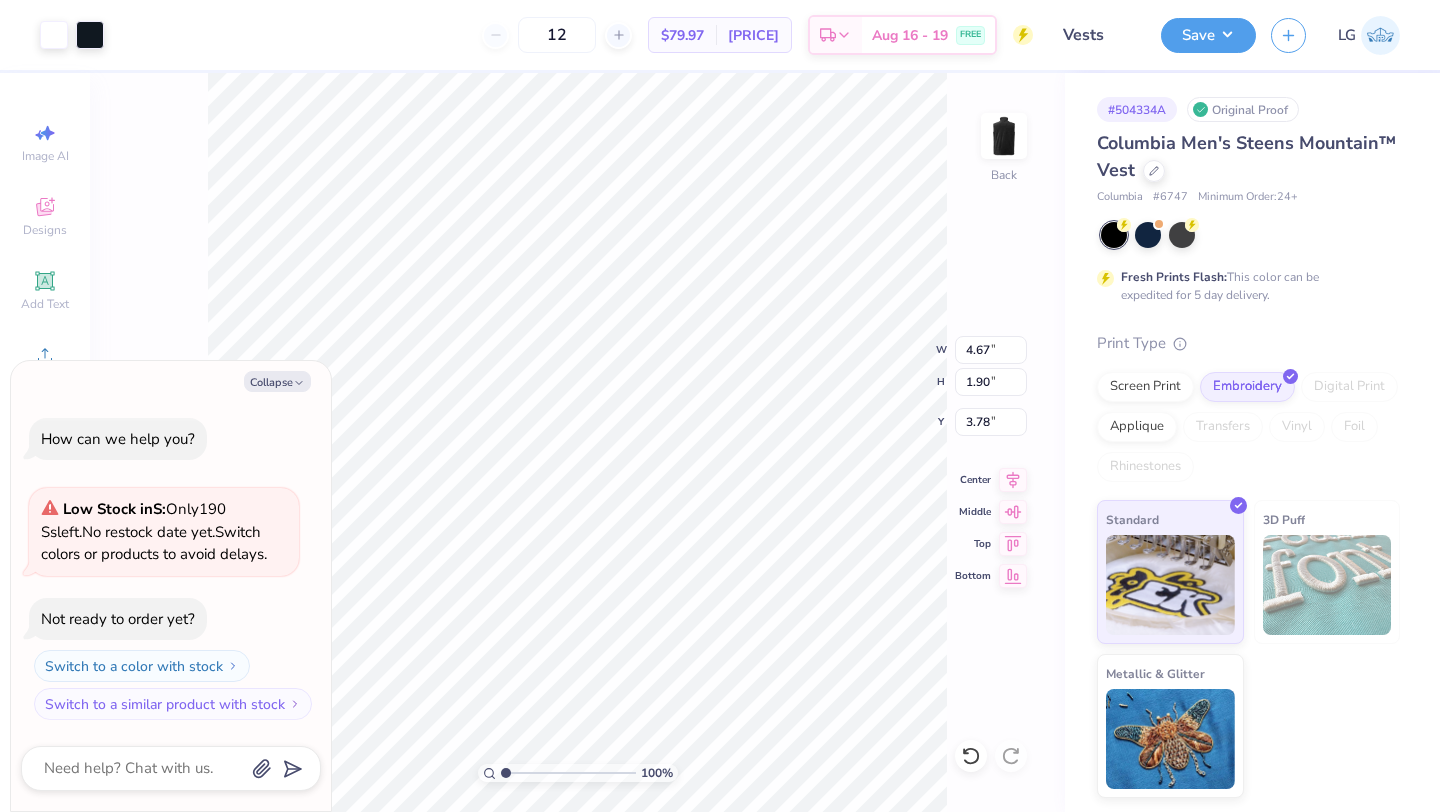 type on "x" 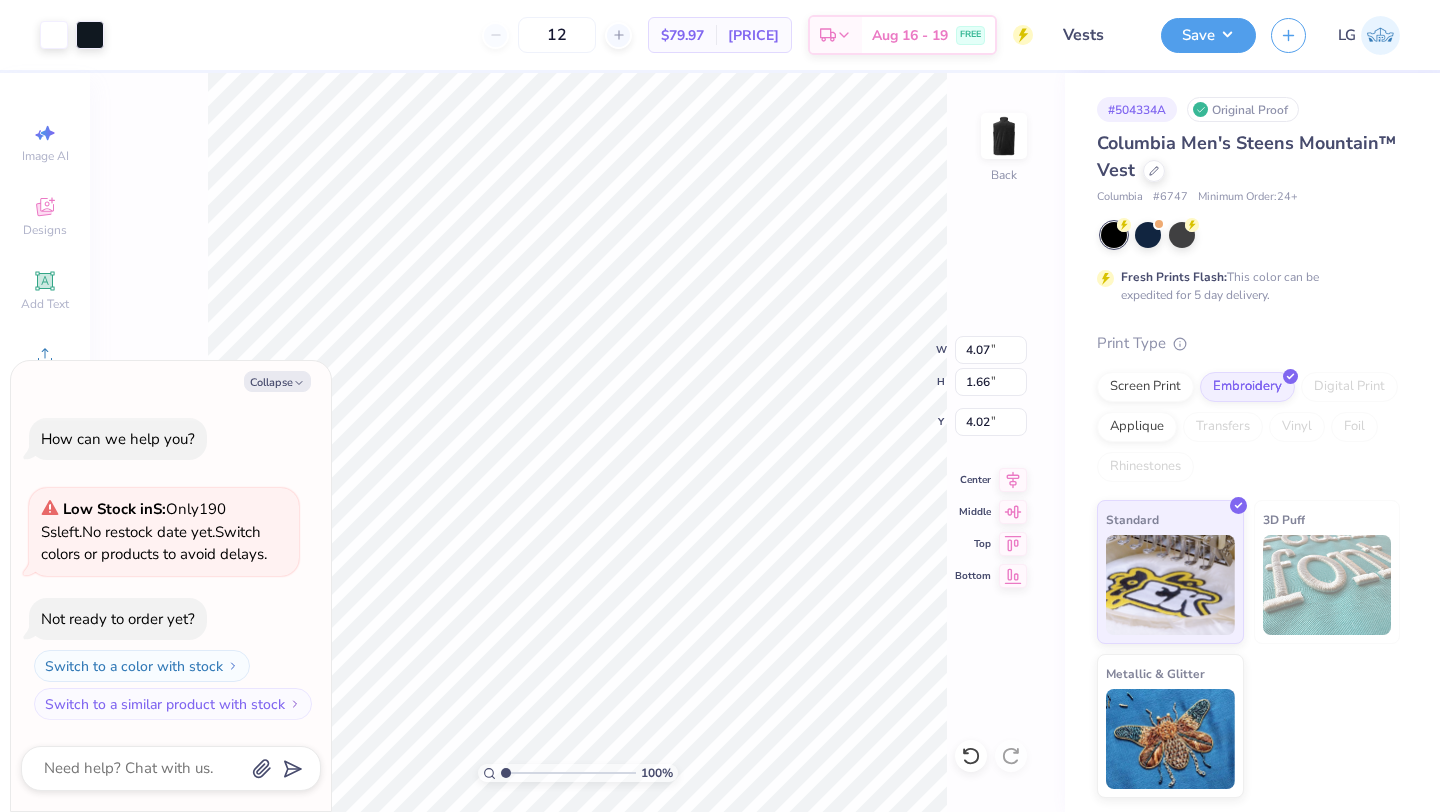 type on "x" 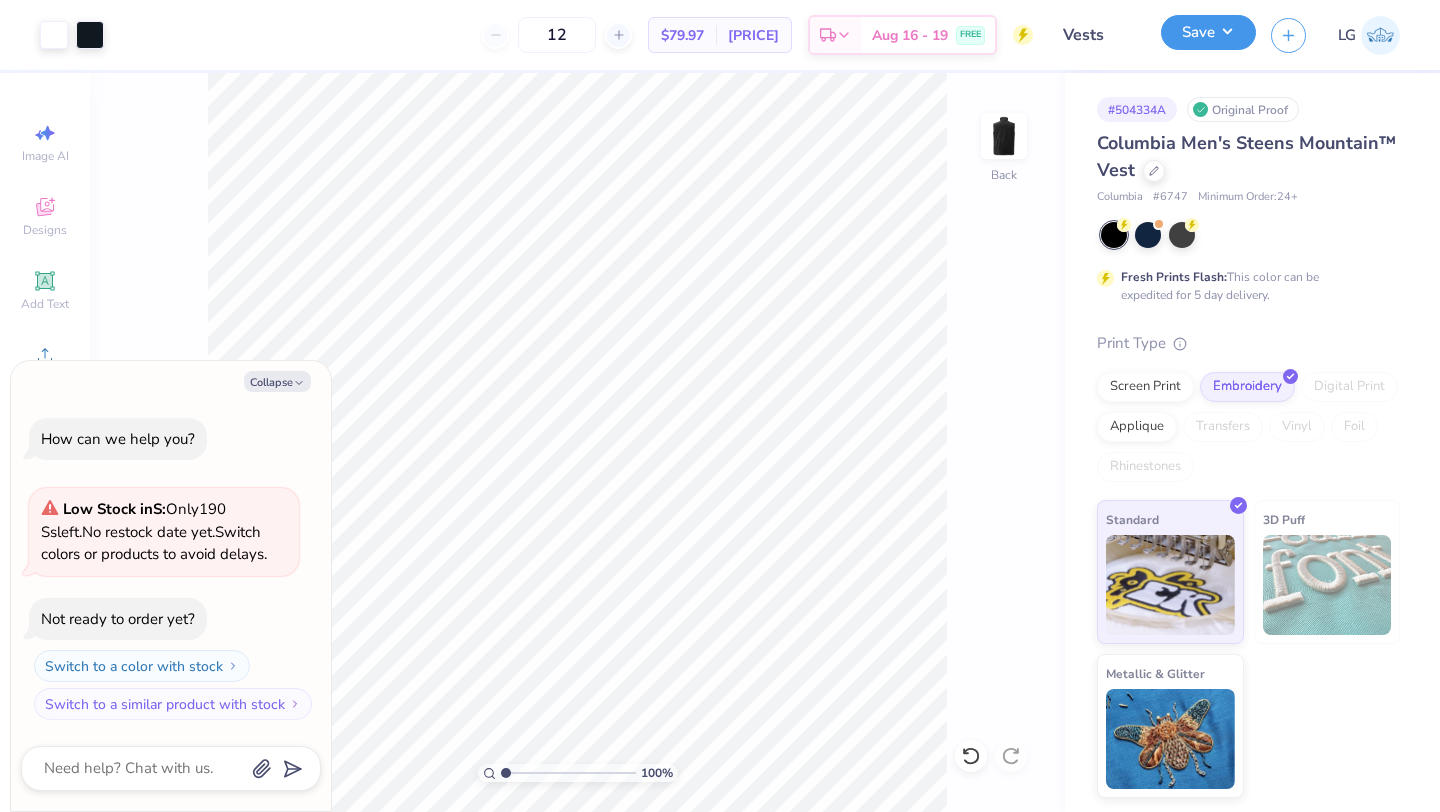 click on "Save" at bounding box center (1208, 32) 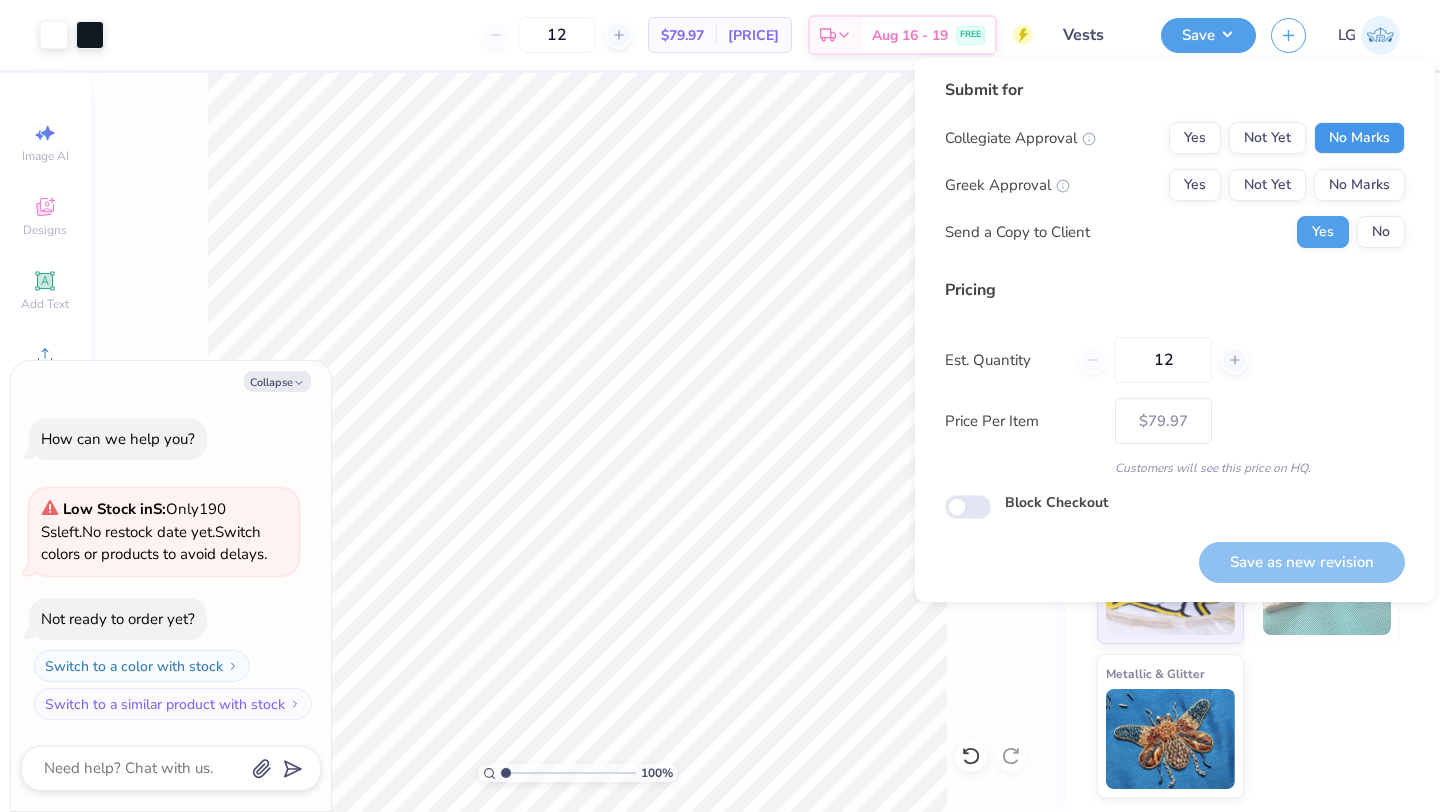 click on "No Marks" at bounding box center [1359, 138] 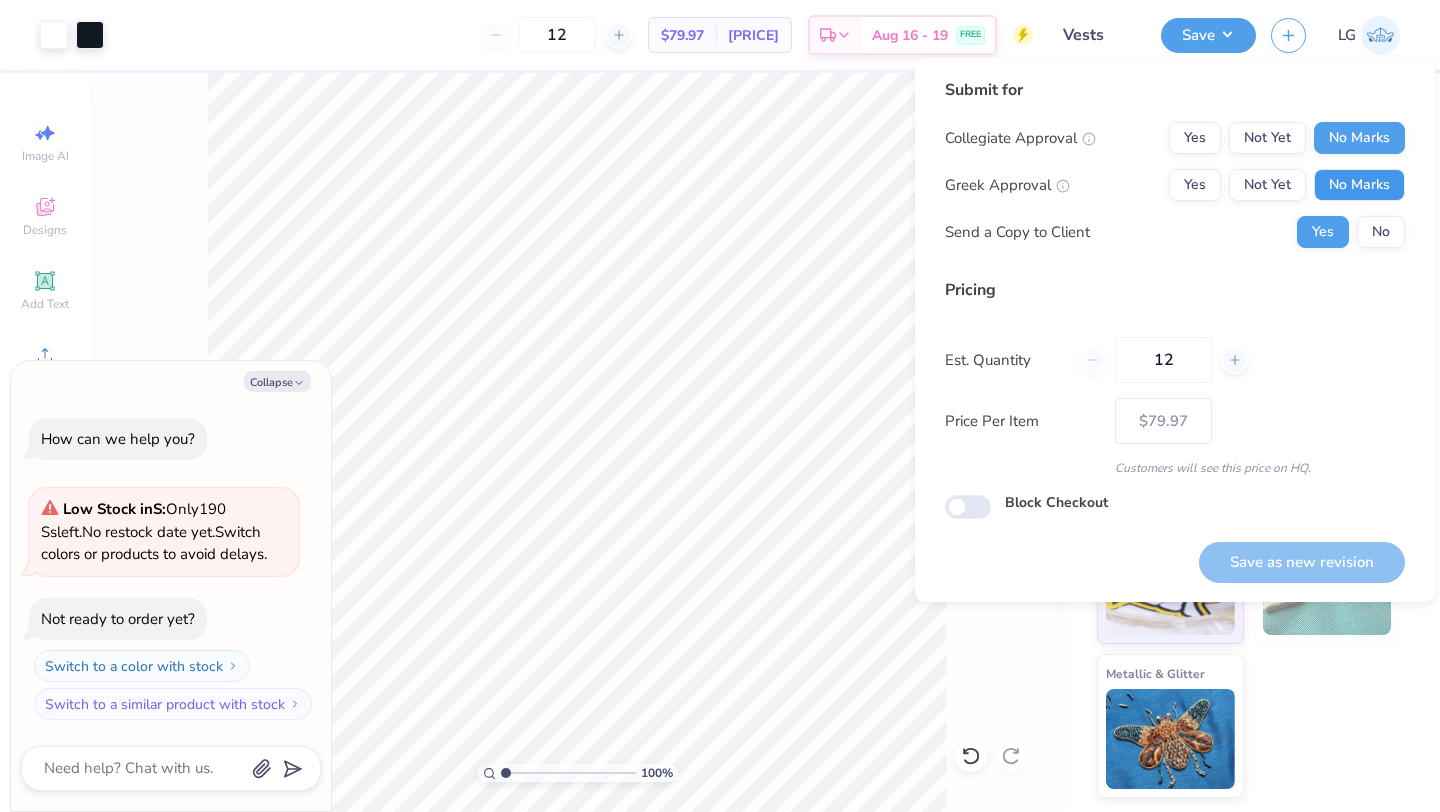 click on "No Marks" at bounding box center [1359, 185] 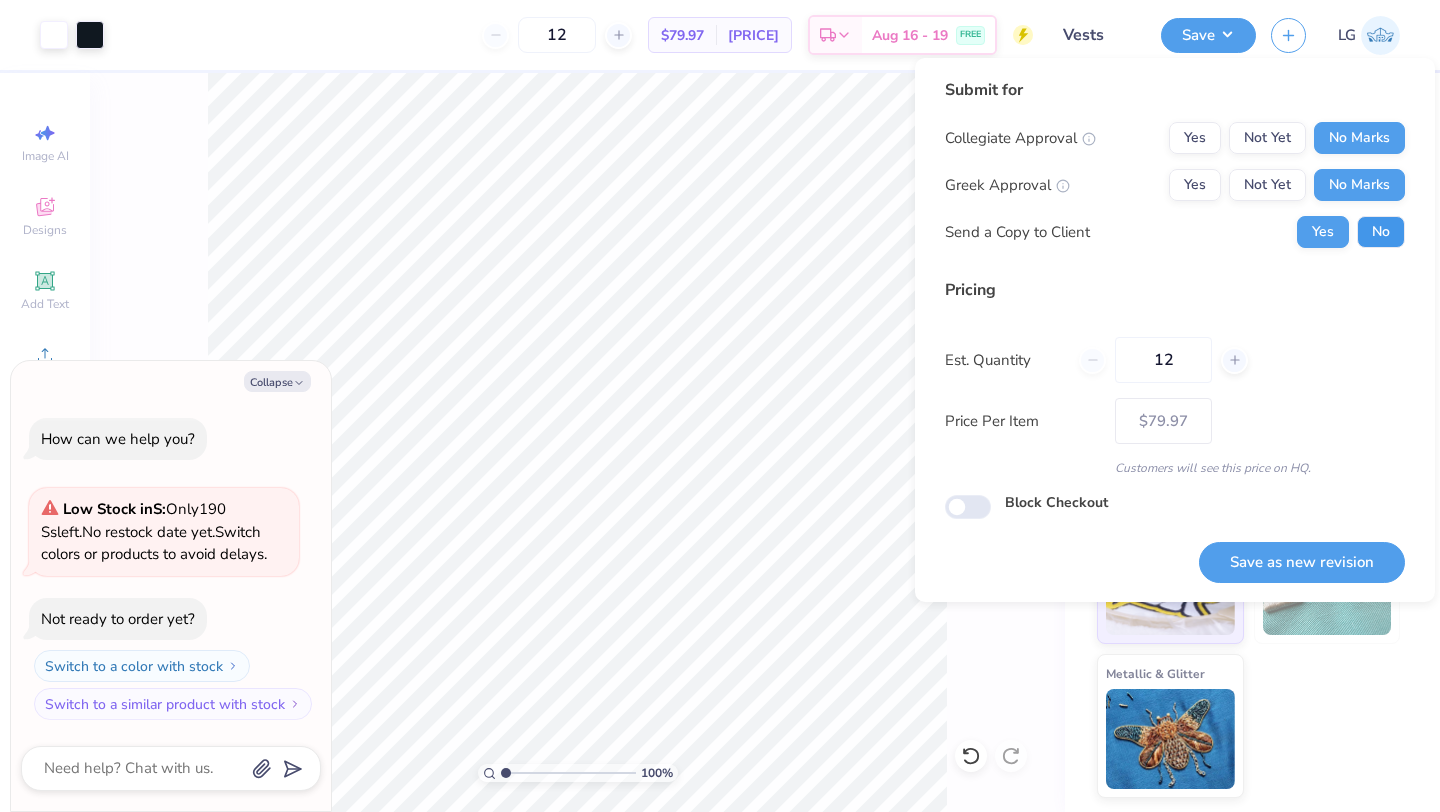 click on "No" at bounding box center [1381, 232] 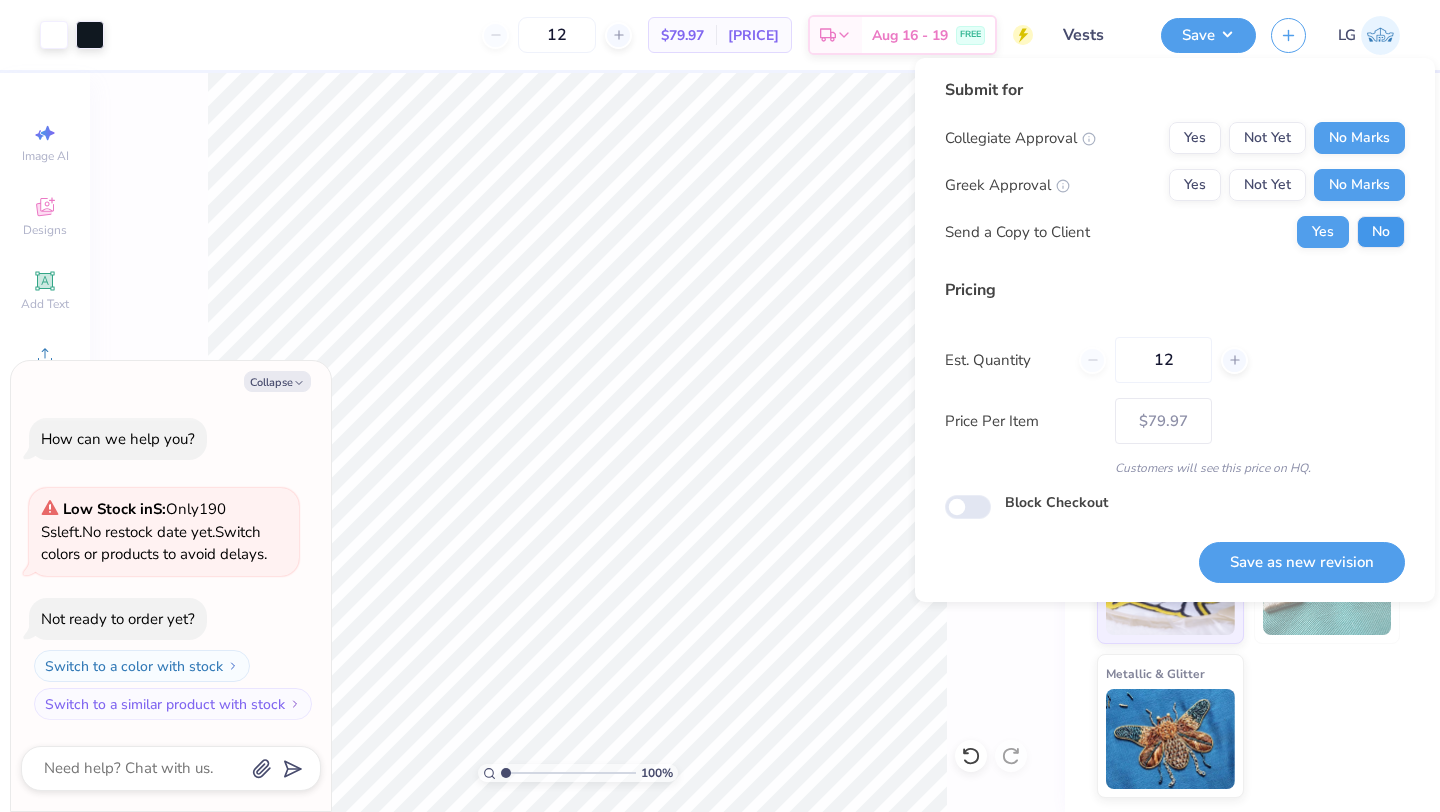 type on "x" 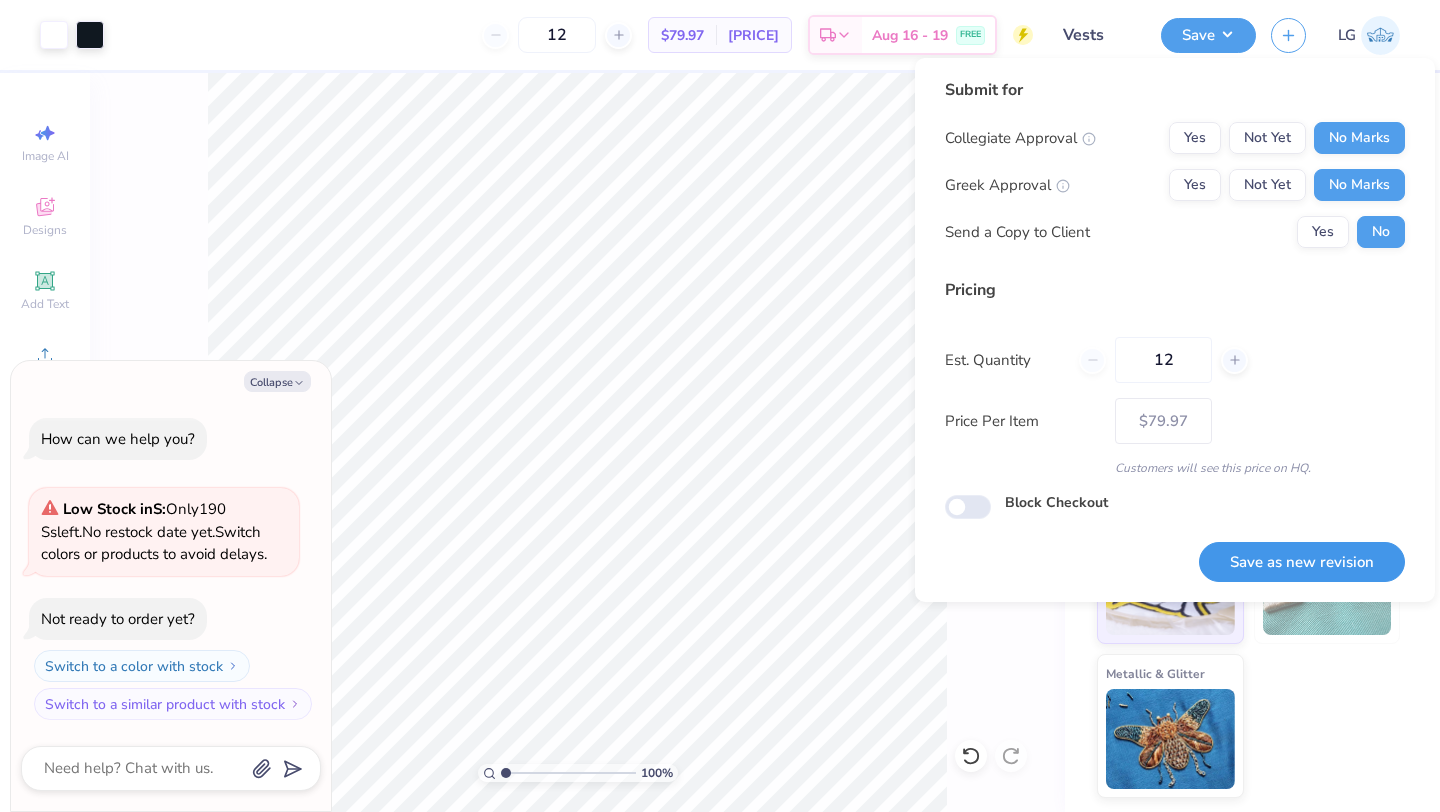 click on "Save as new revision" at bounding box center [1302, 562] 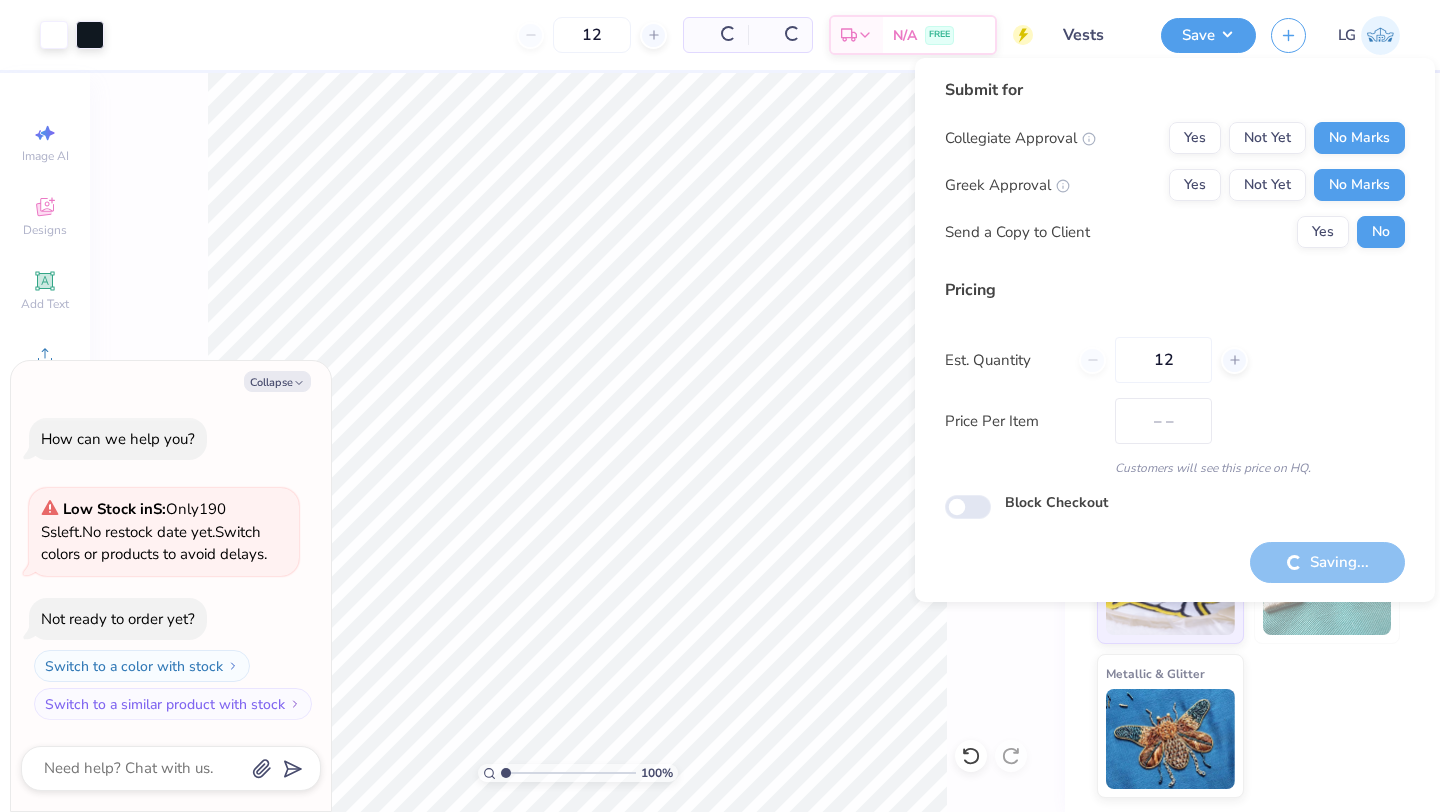 type on "$79.97" 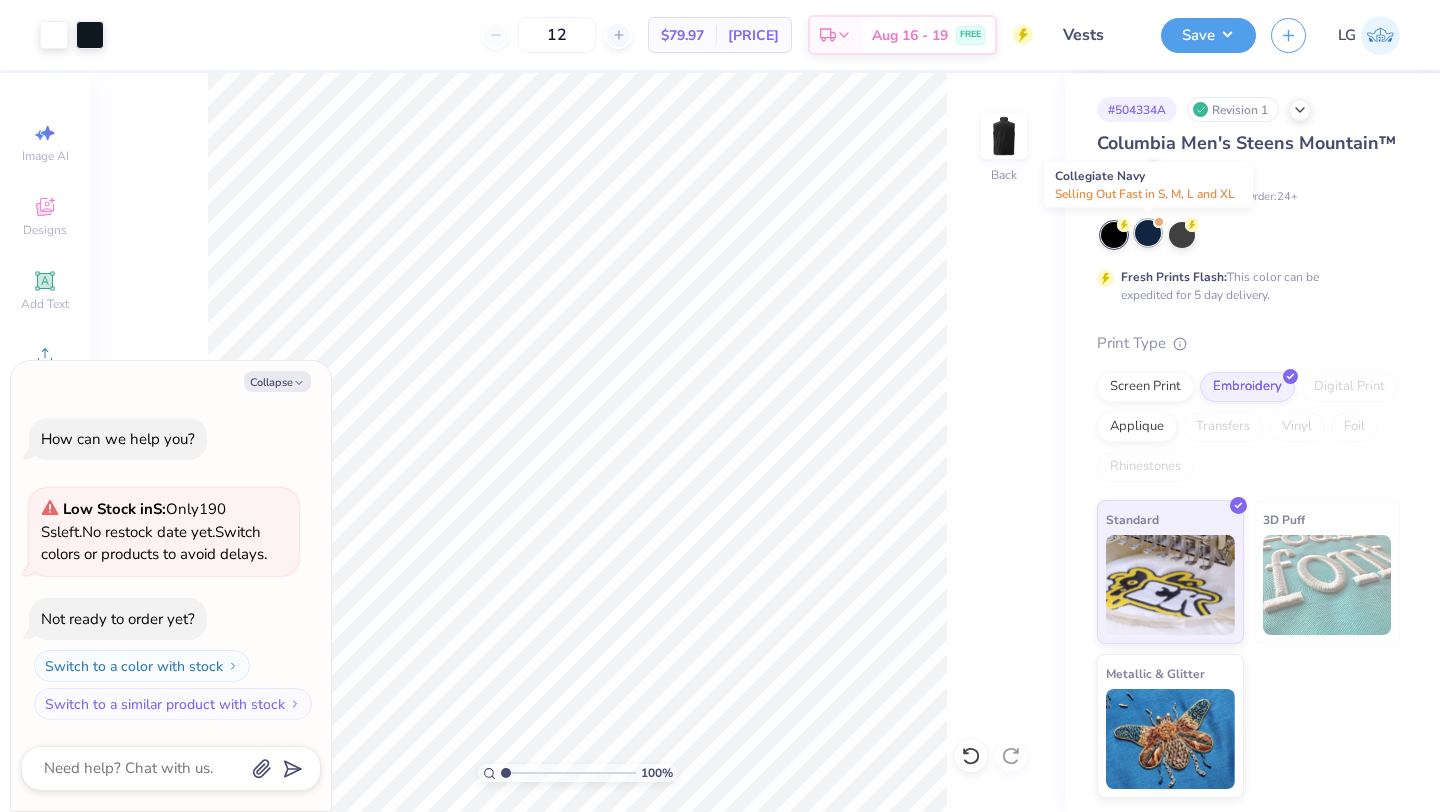 click at bounding box center [1148, 233] 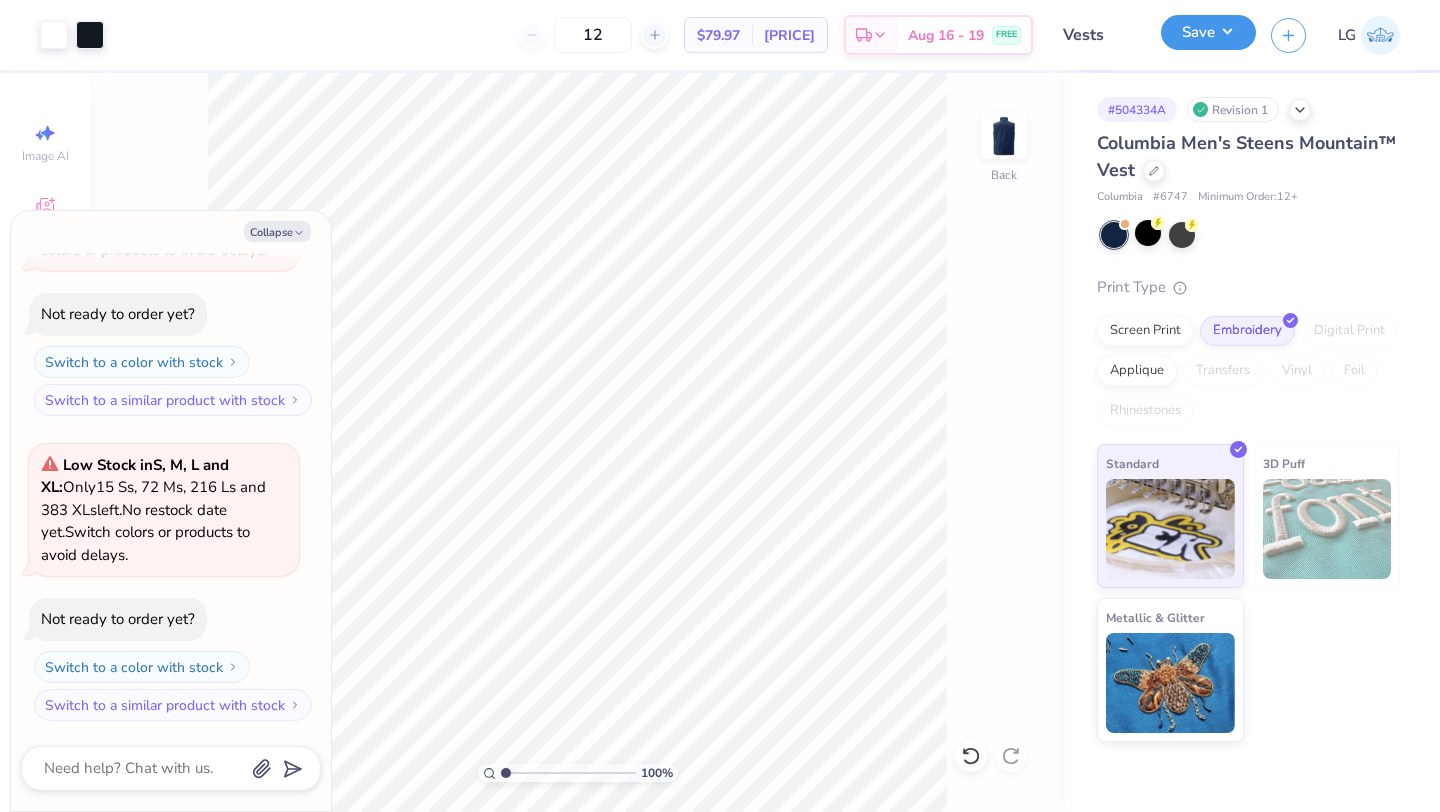 click on "Save" at bounding box center [1208, 32] 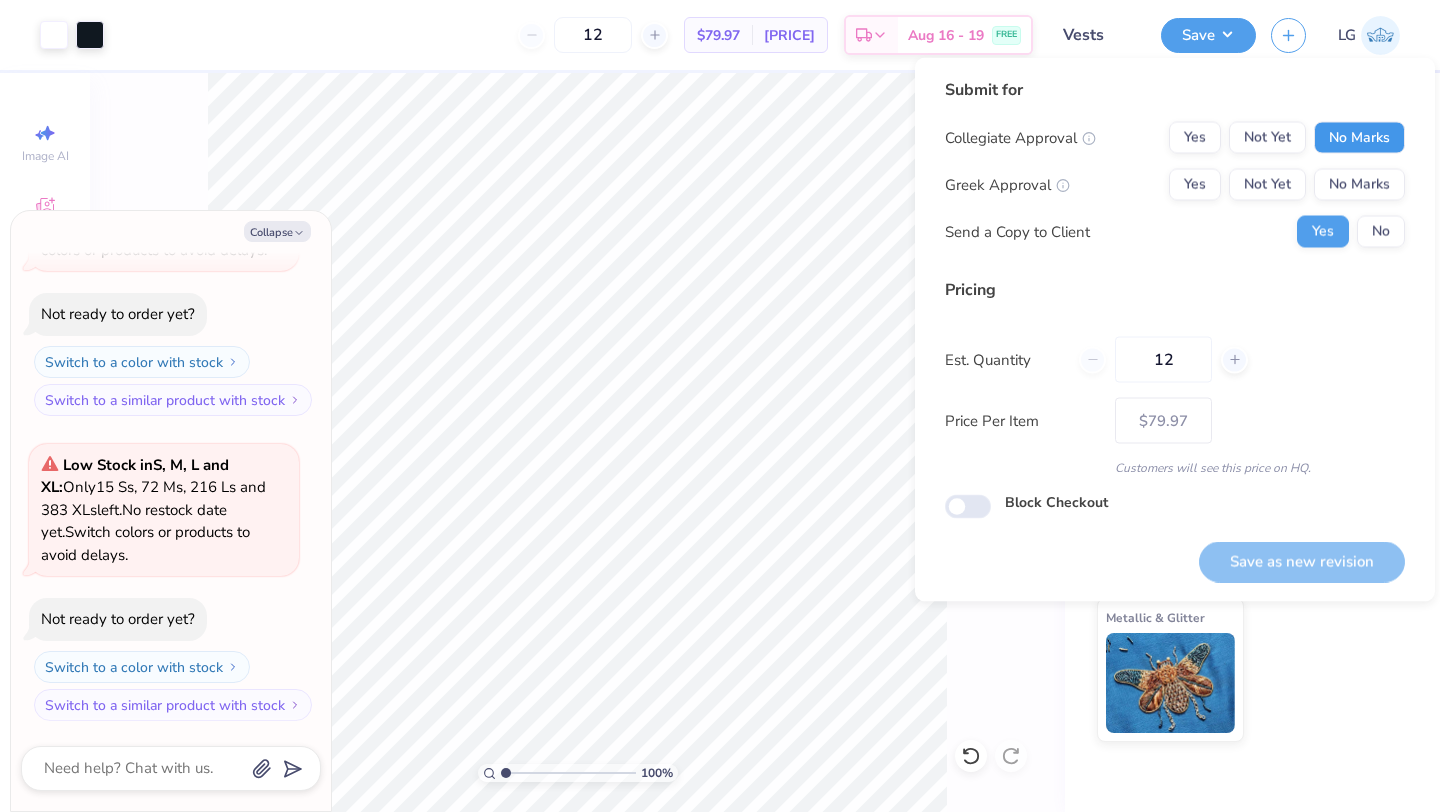 click on "No Marks" at bounding box center (1359, 138) 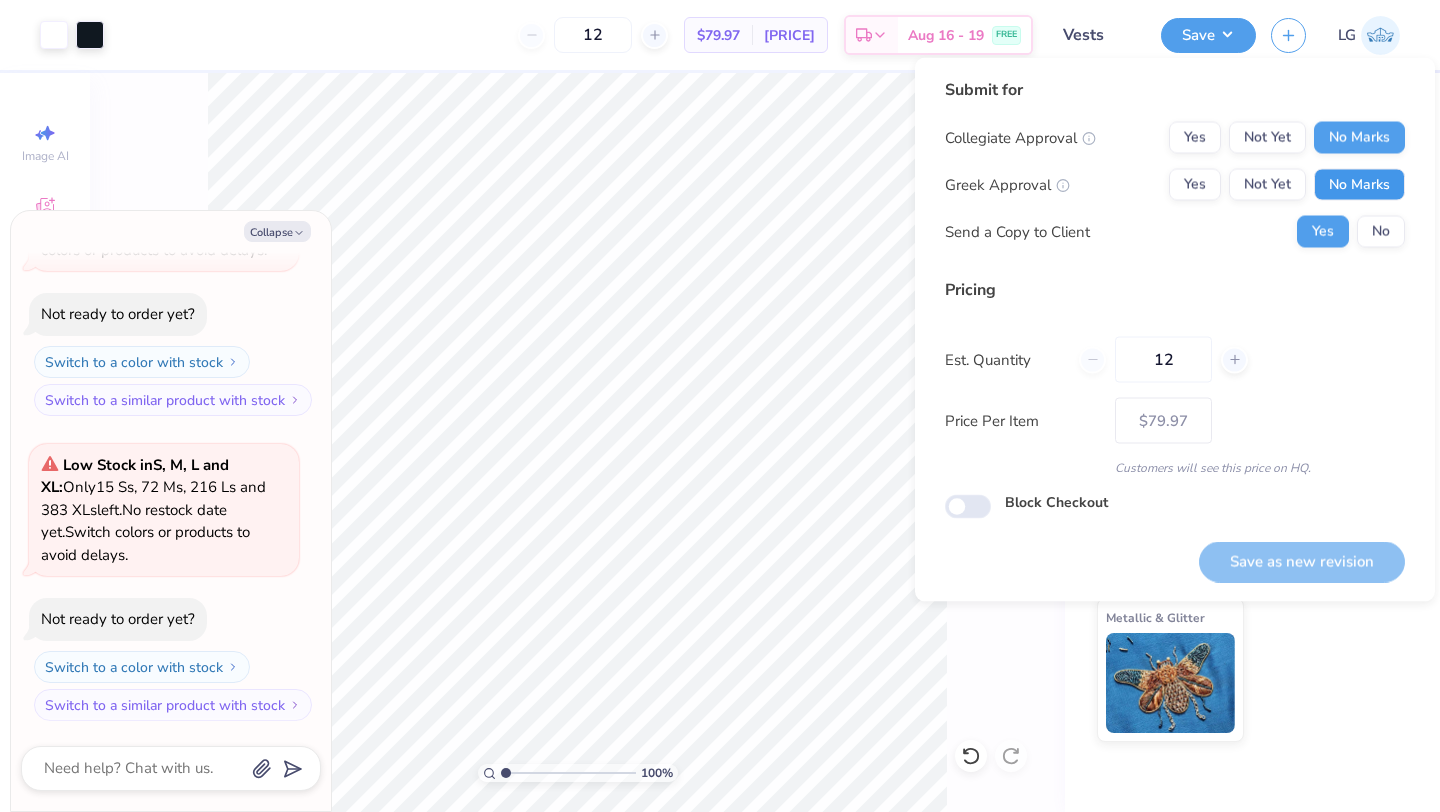 click on "No Marks" at bounding box center (1359, 185) 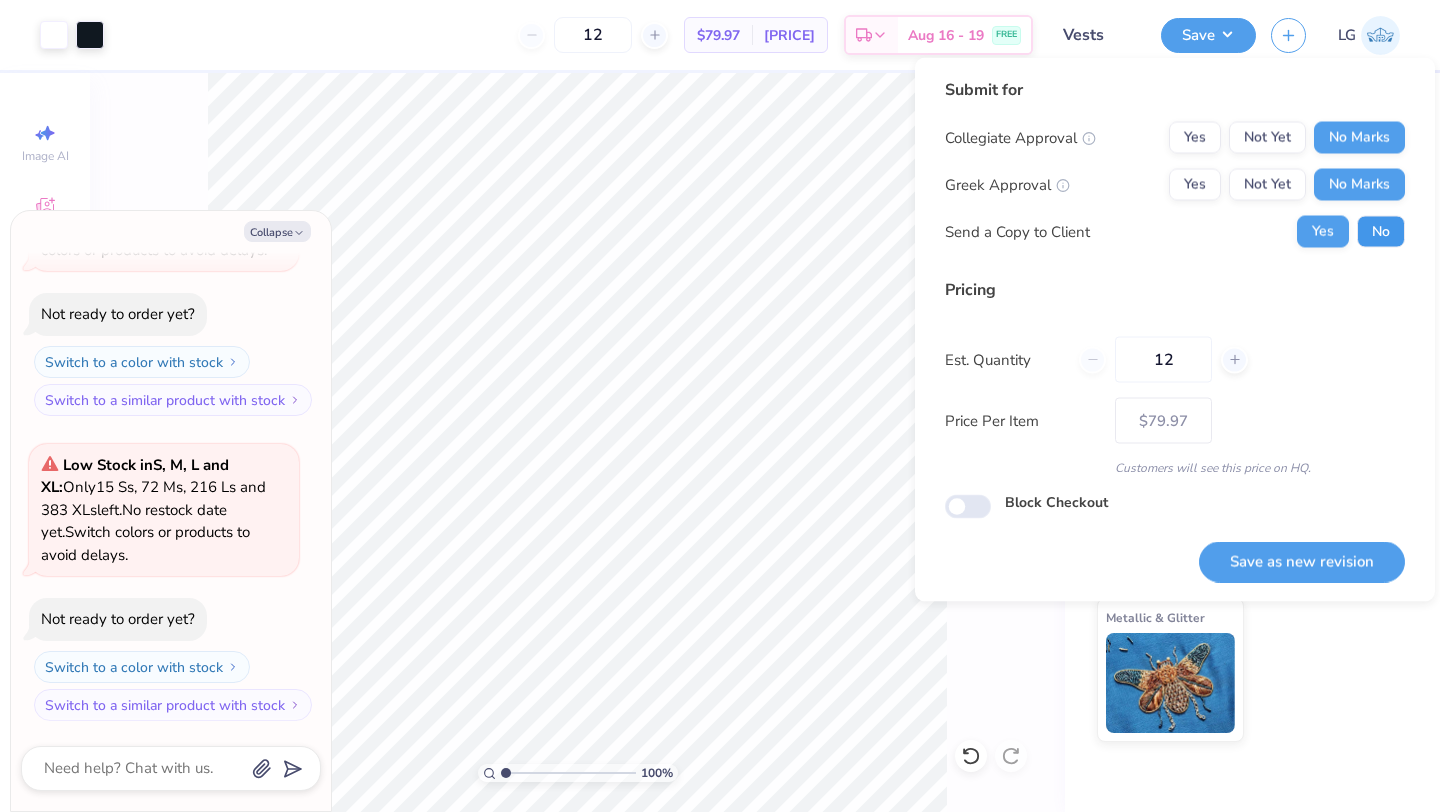 click on "No" at bounding box center (1381, 232) 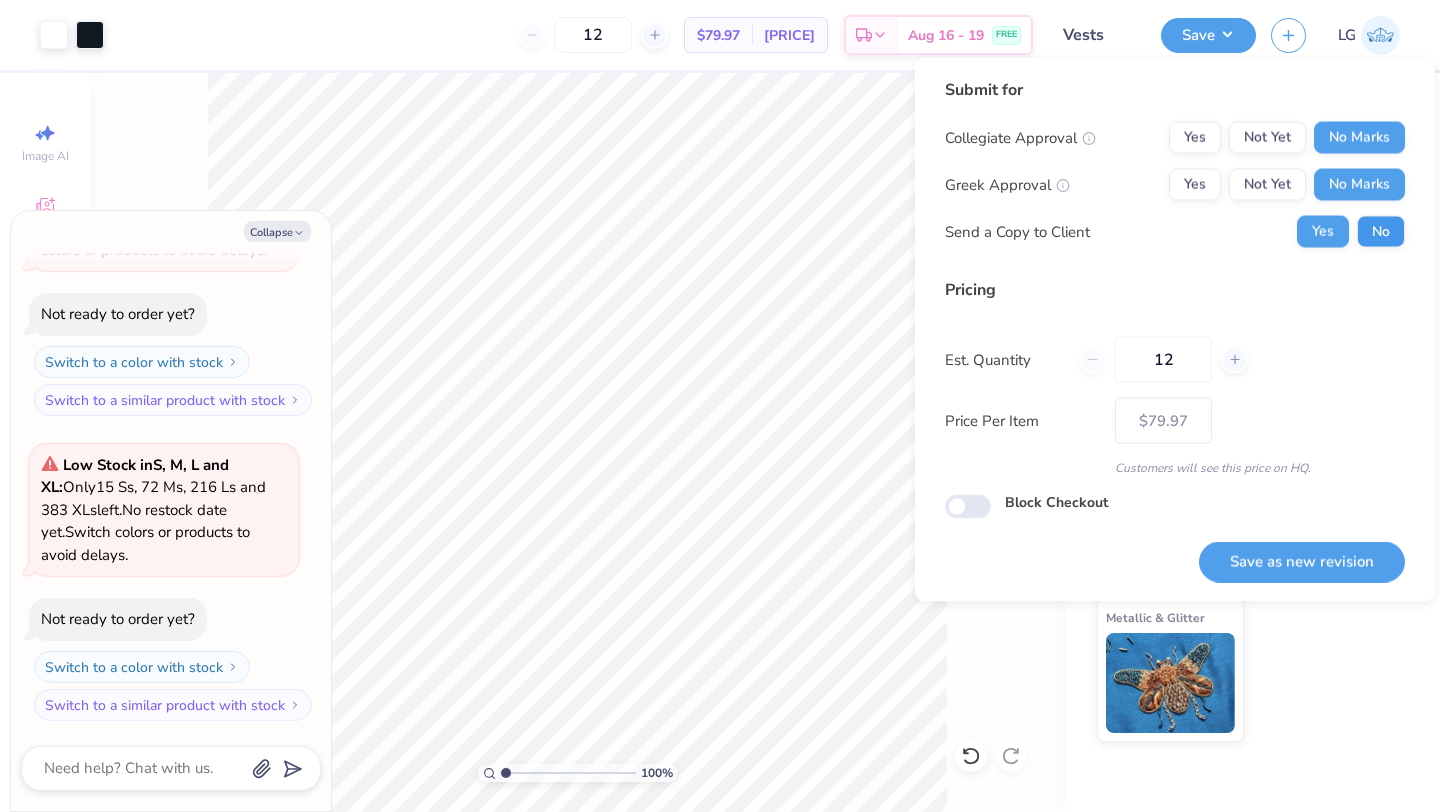 type on "x" 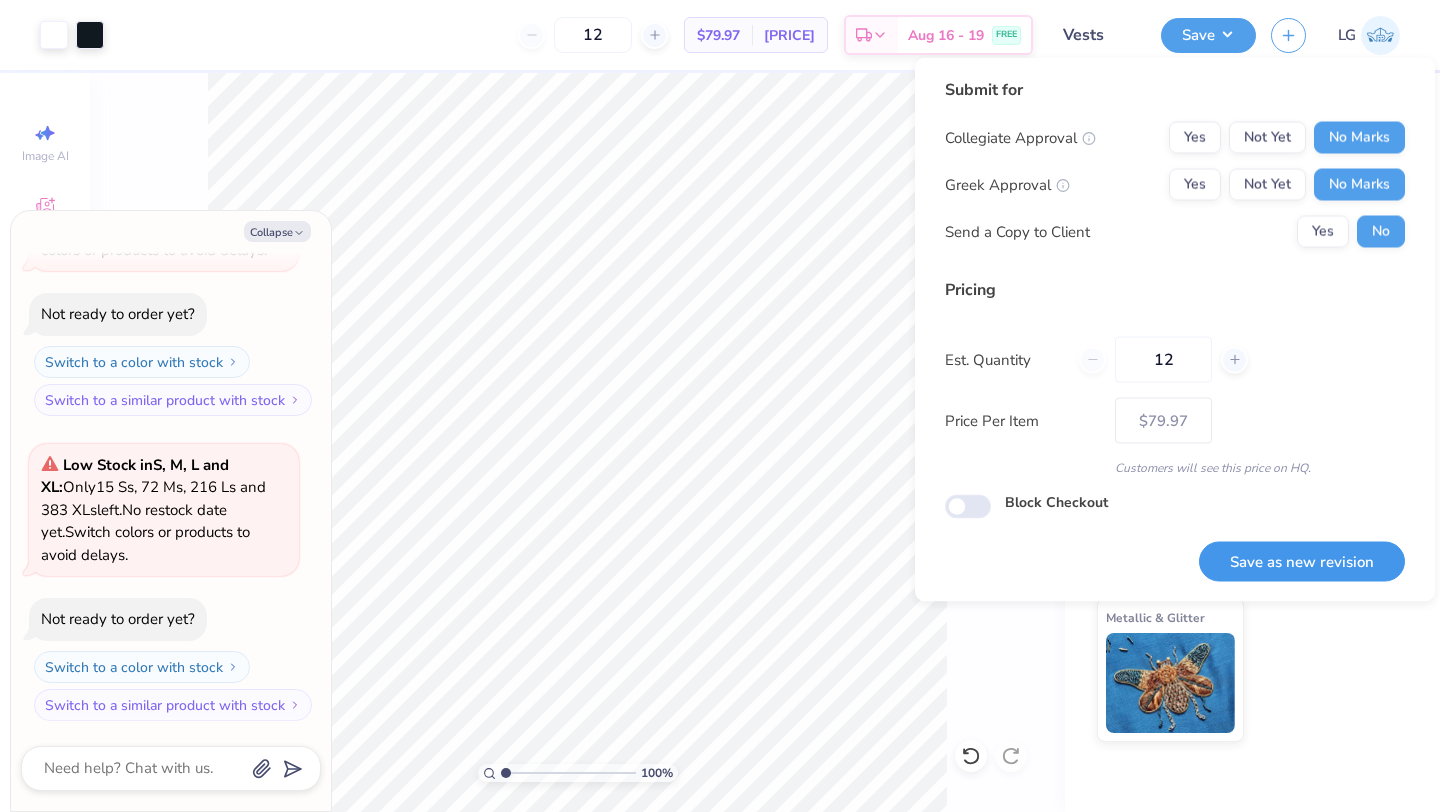 click on "Save as new revision" at bounding box center [1302, 561] 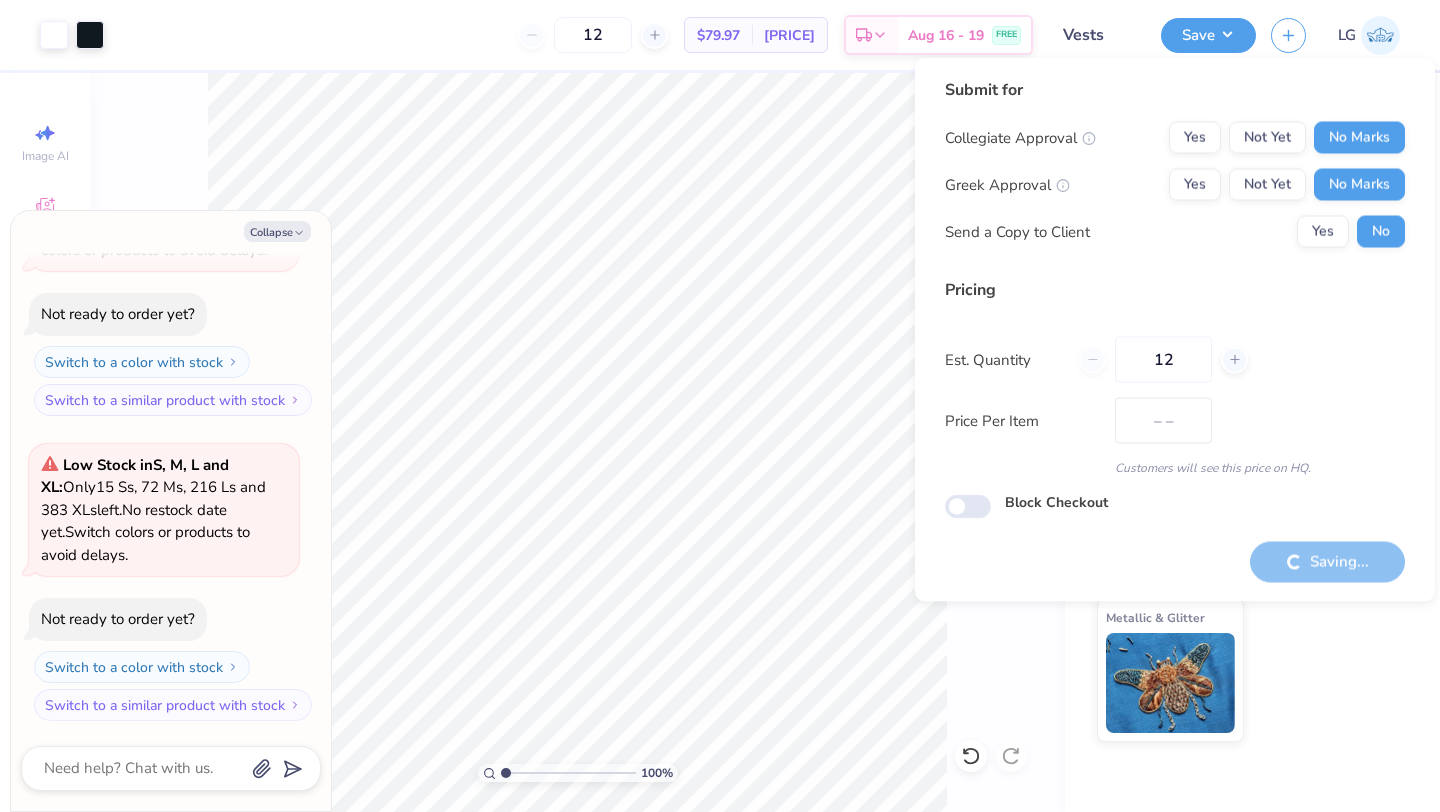 type on "$79.97" 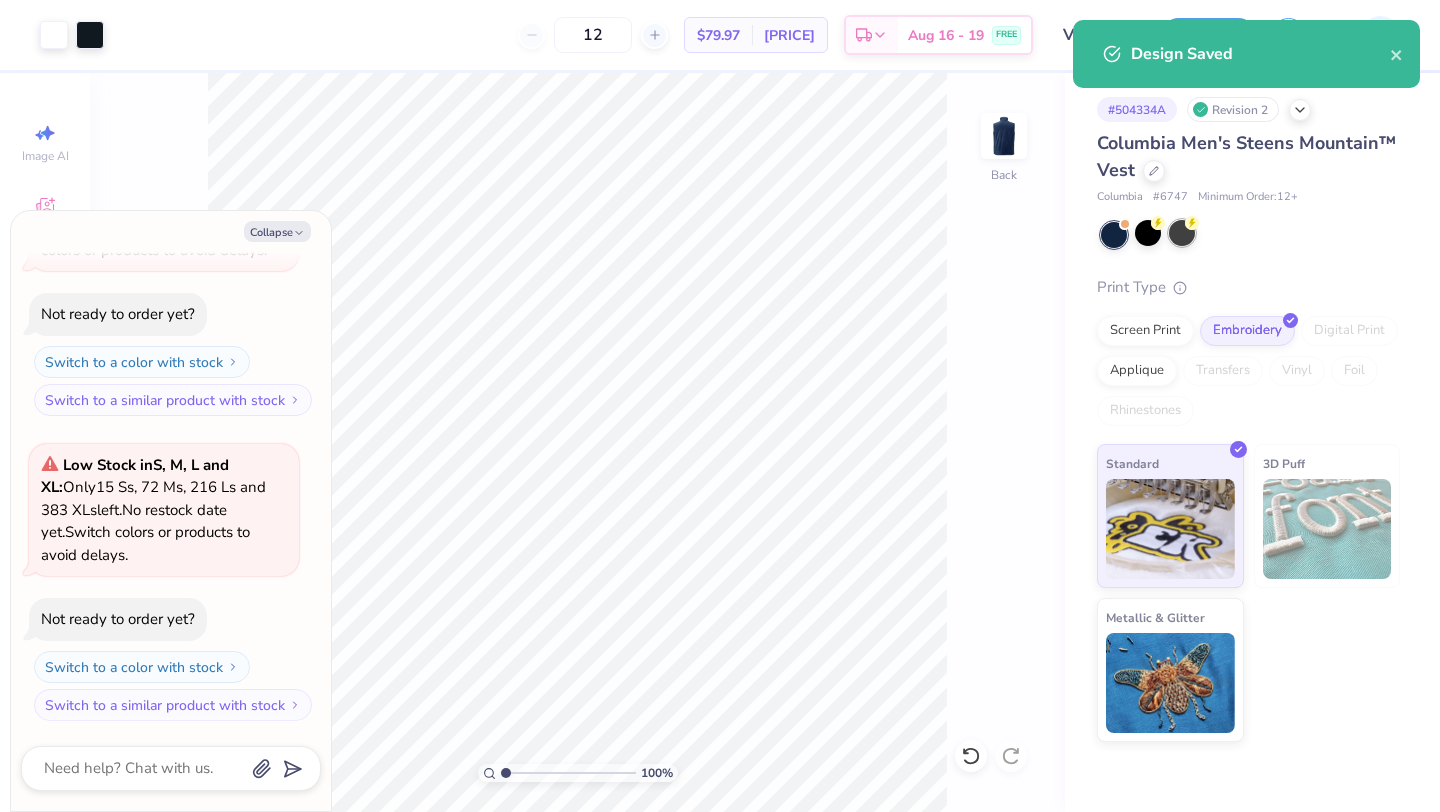 click at bounding box center (1182, 233) 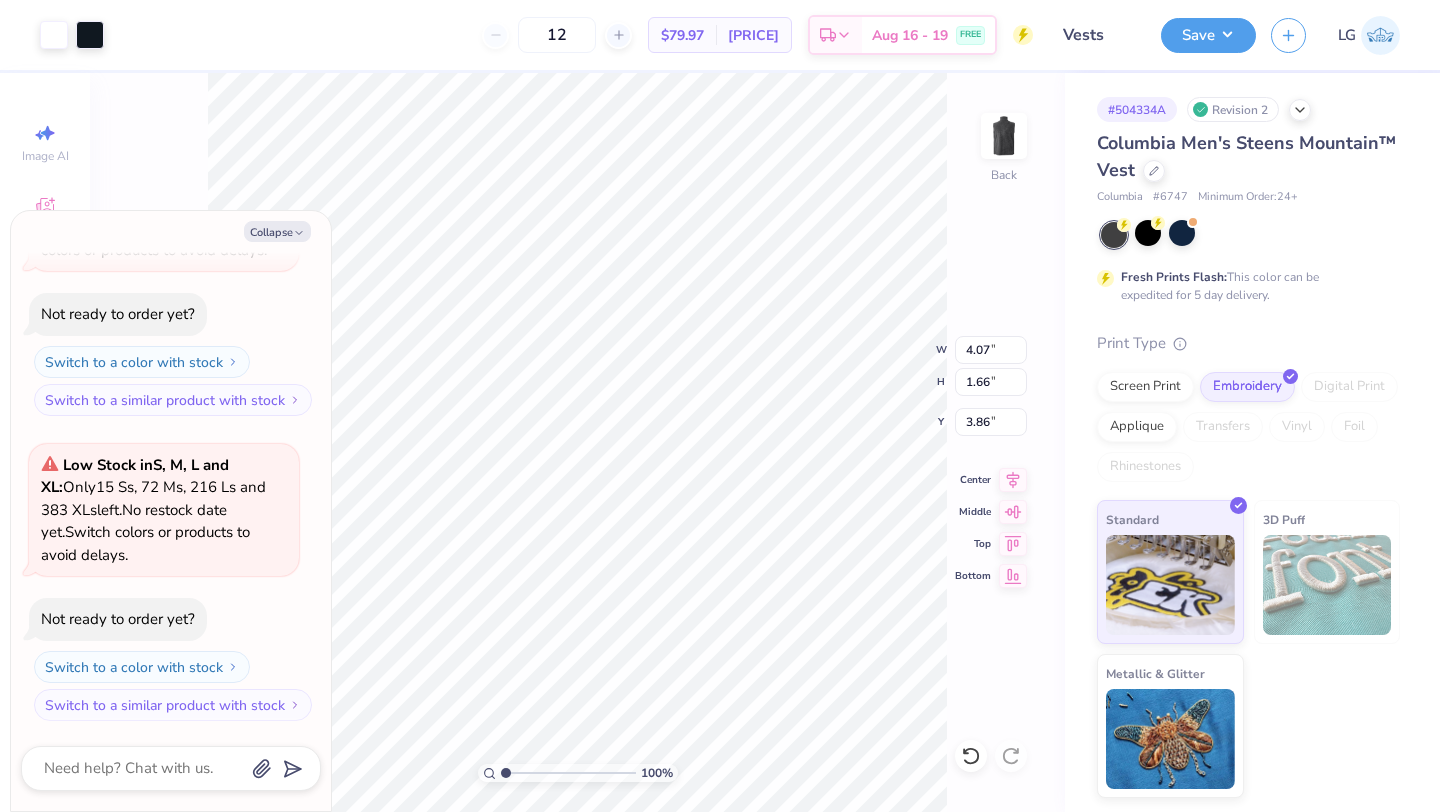 type on "x" 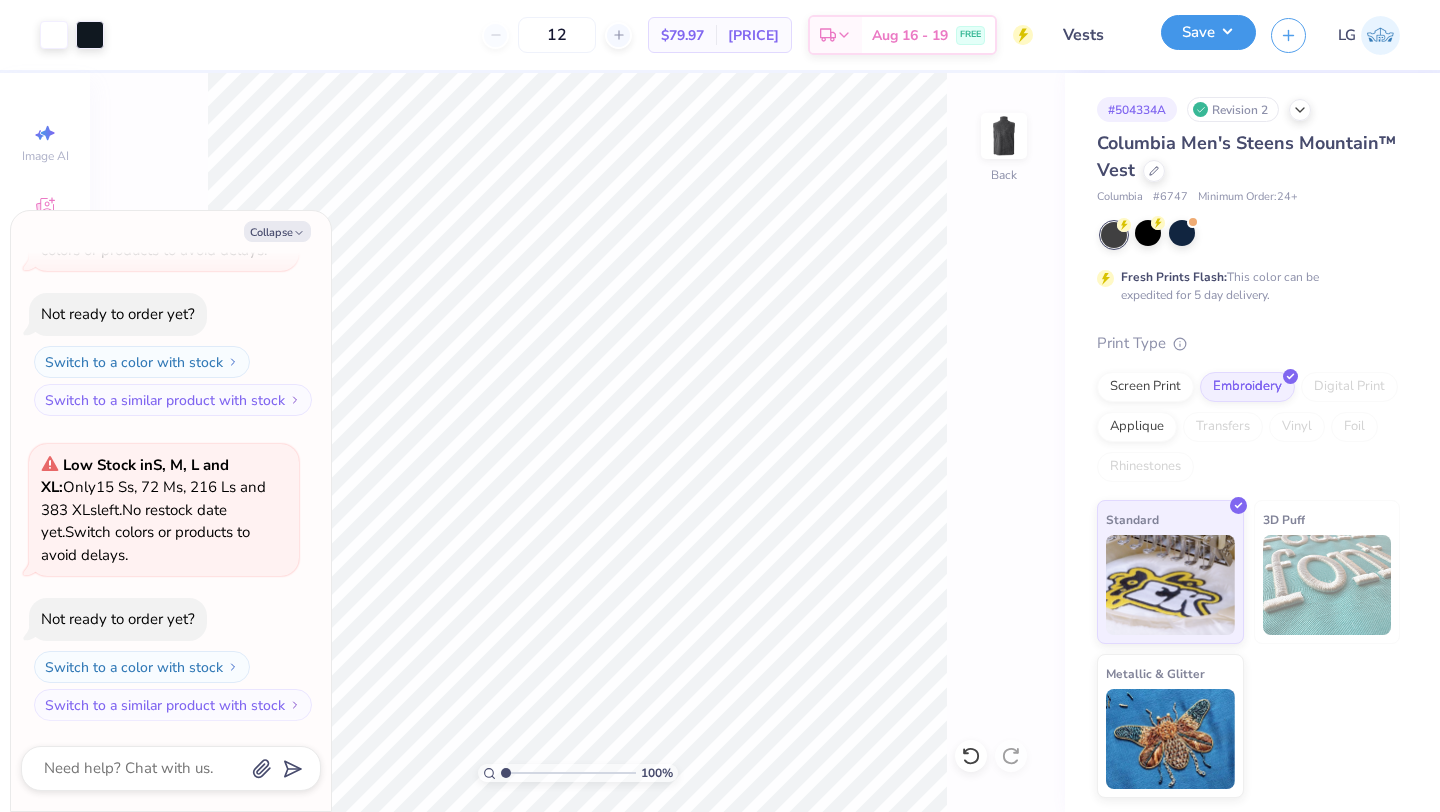 click on "Save" at bounding box center (1208, 32) 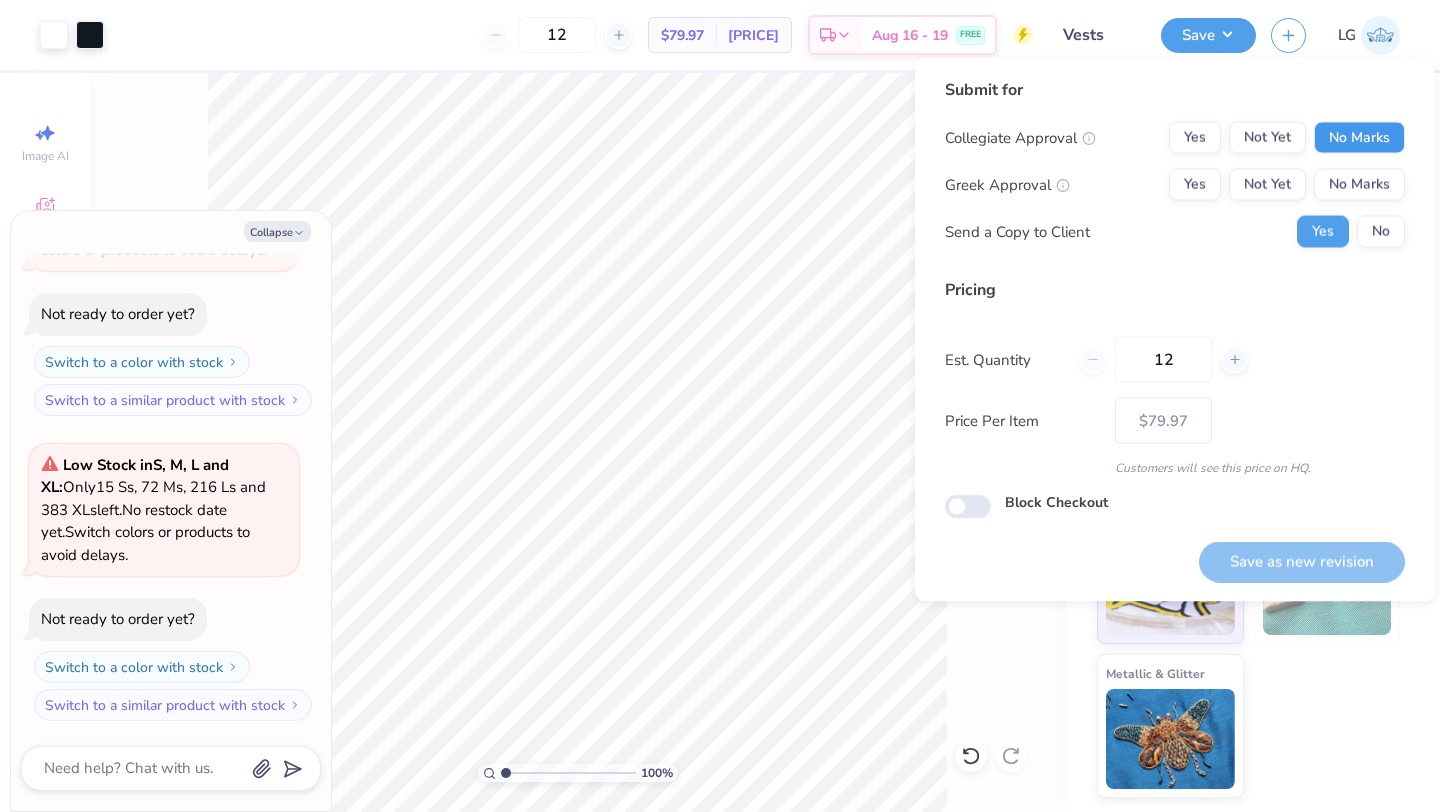 click on "No Marks" at bounding box center [1359, 138] 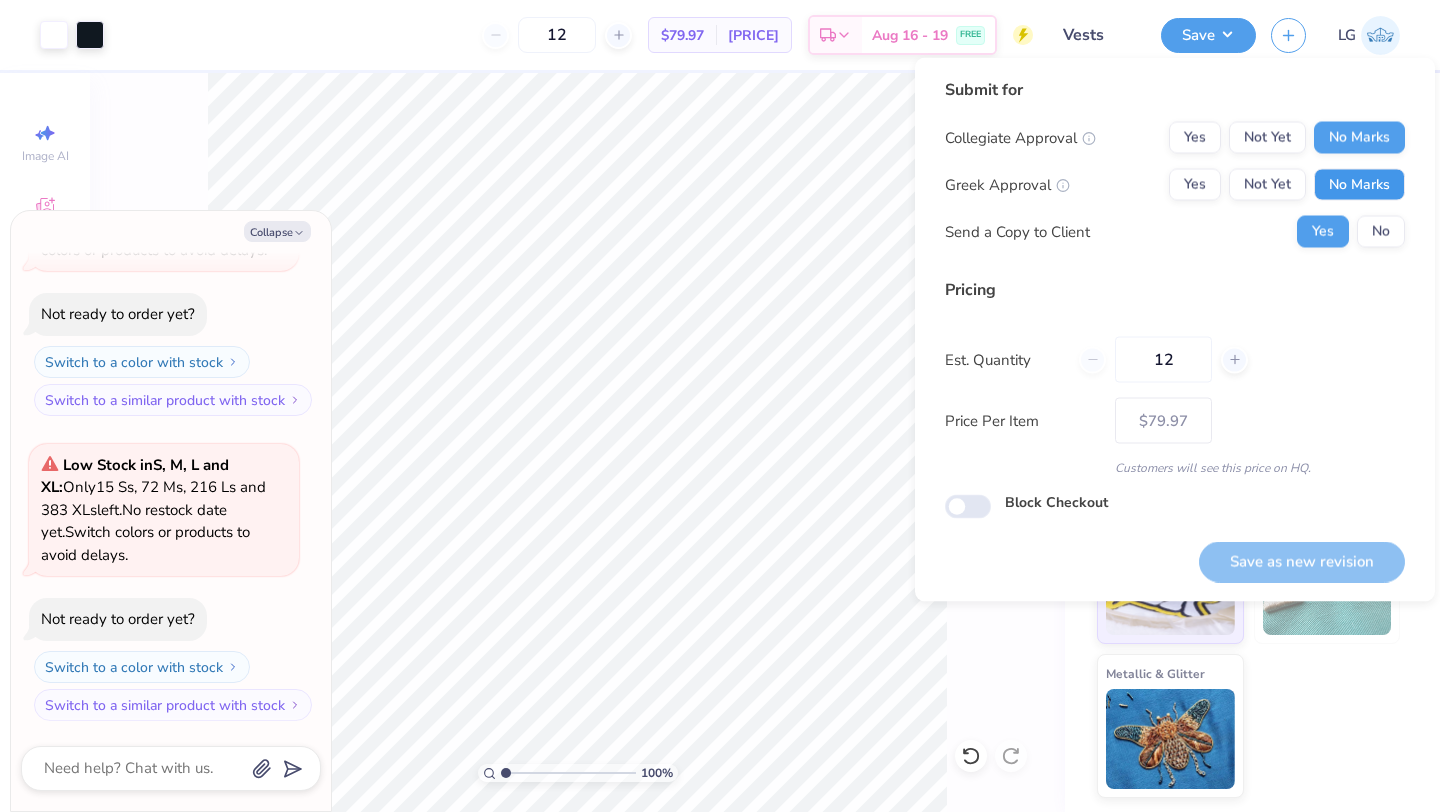 click on "No Marks" at bounding box center [1359, 185] 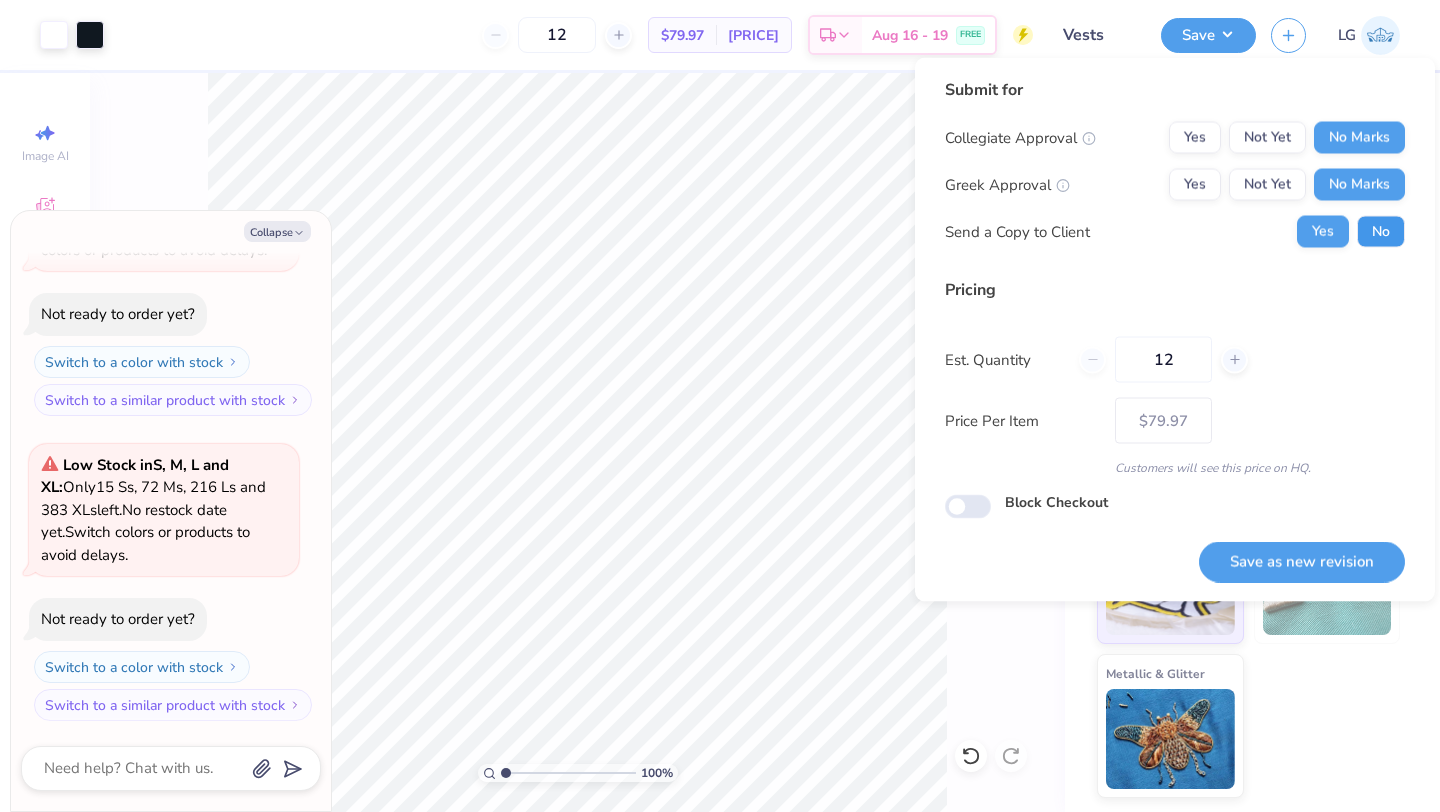 click on "No" at bounding box center [1381, 232] 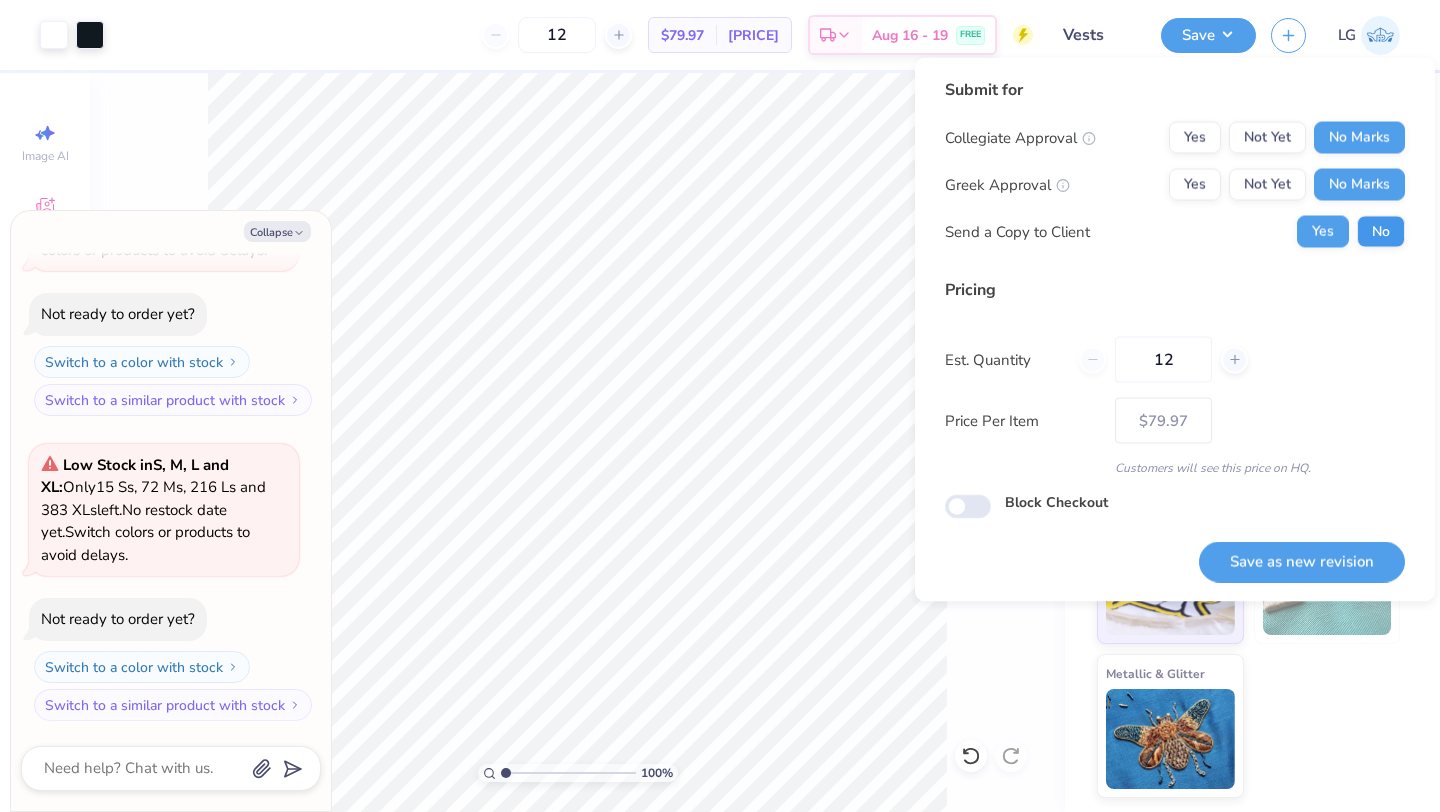 type on "x" 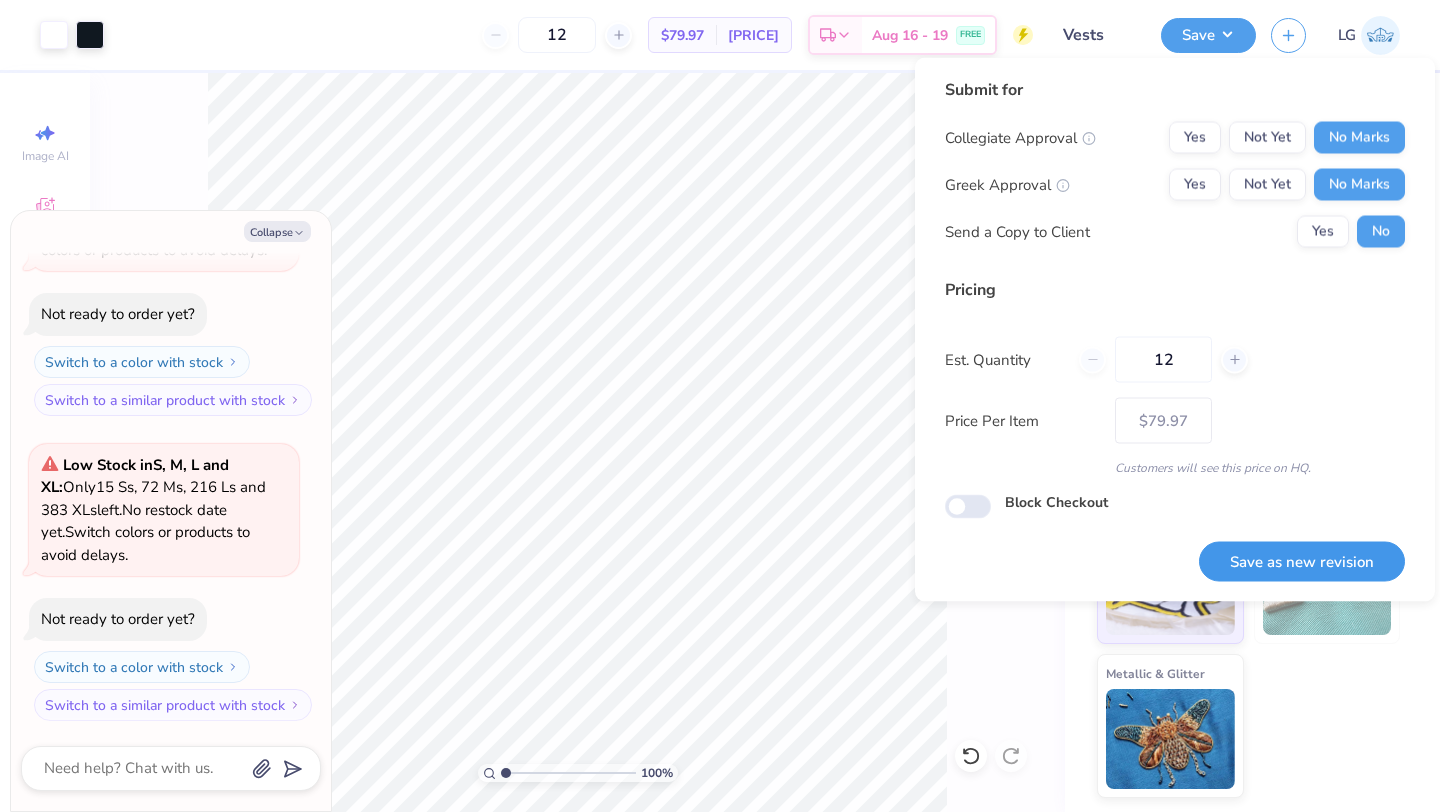 click on "Save as new revision" at bounding box center [1302, 561] 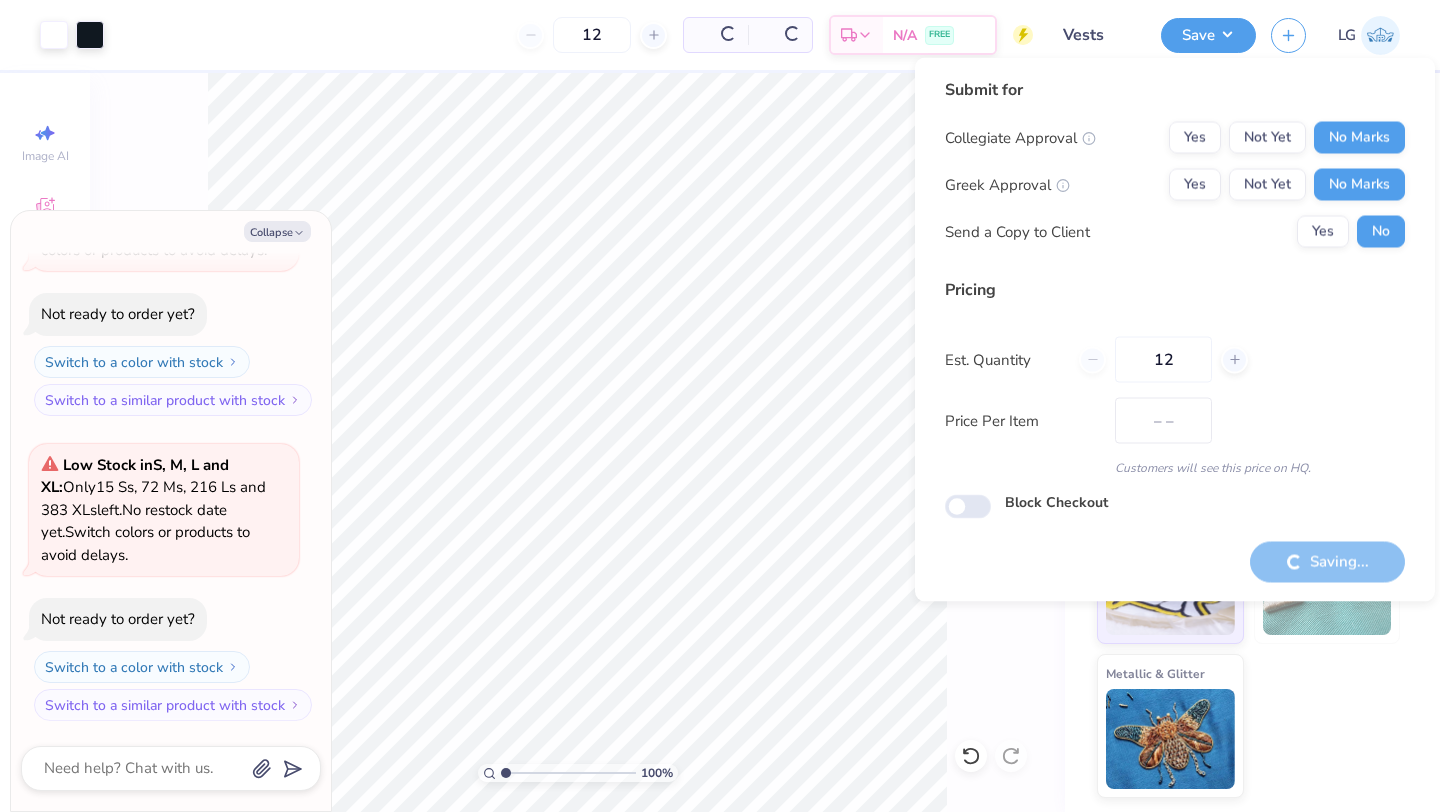 type on "$79.97" 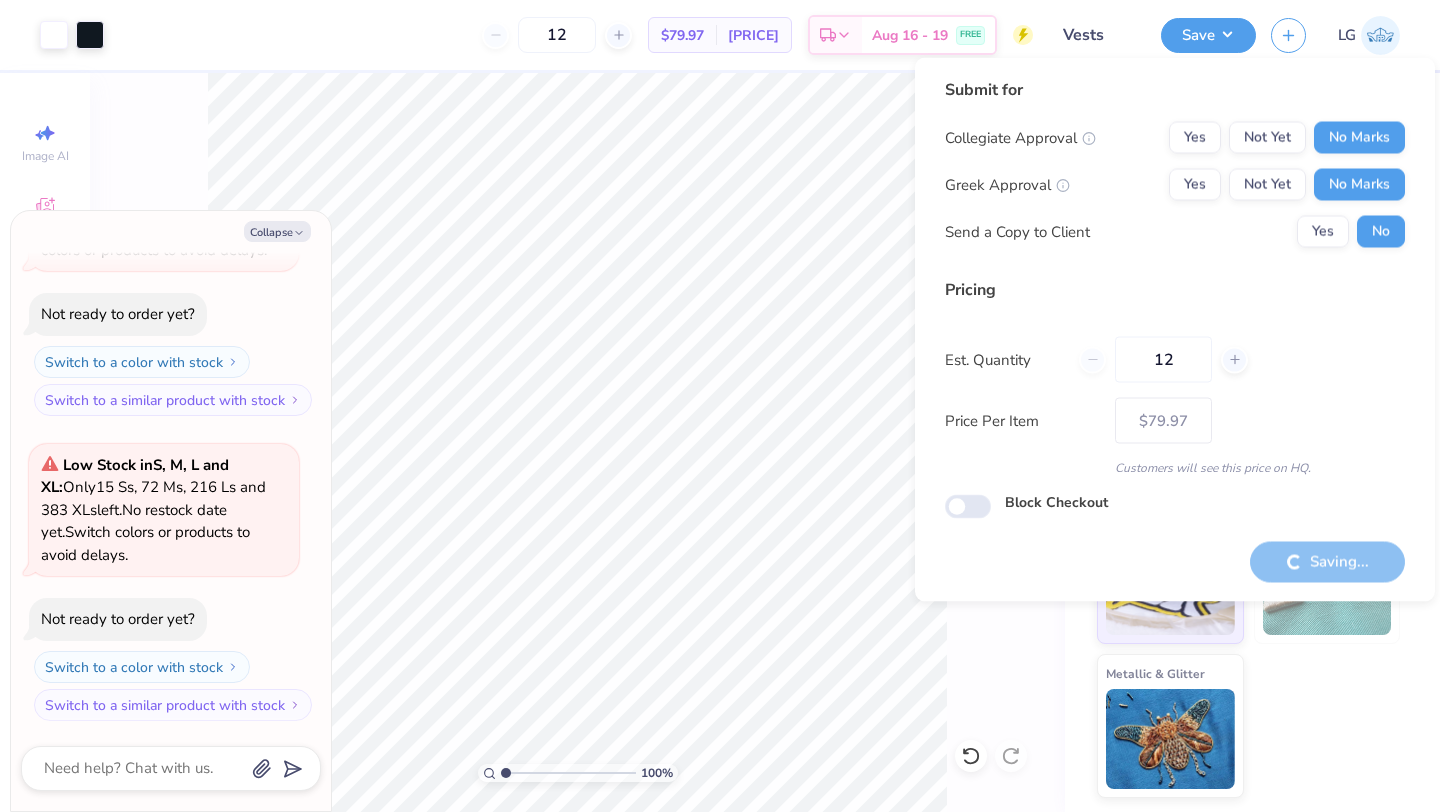 type on "x" 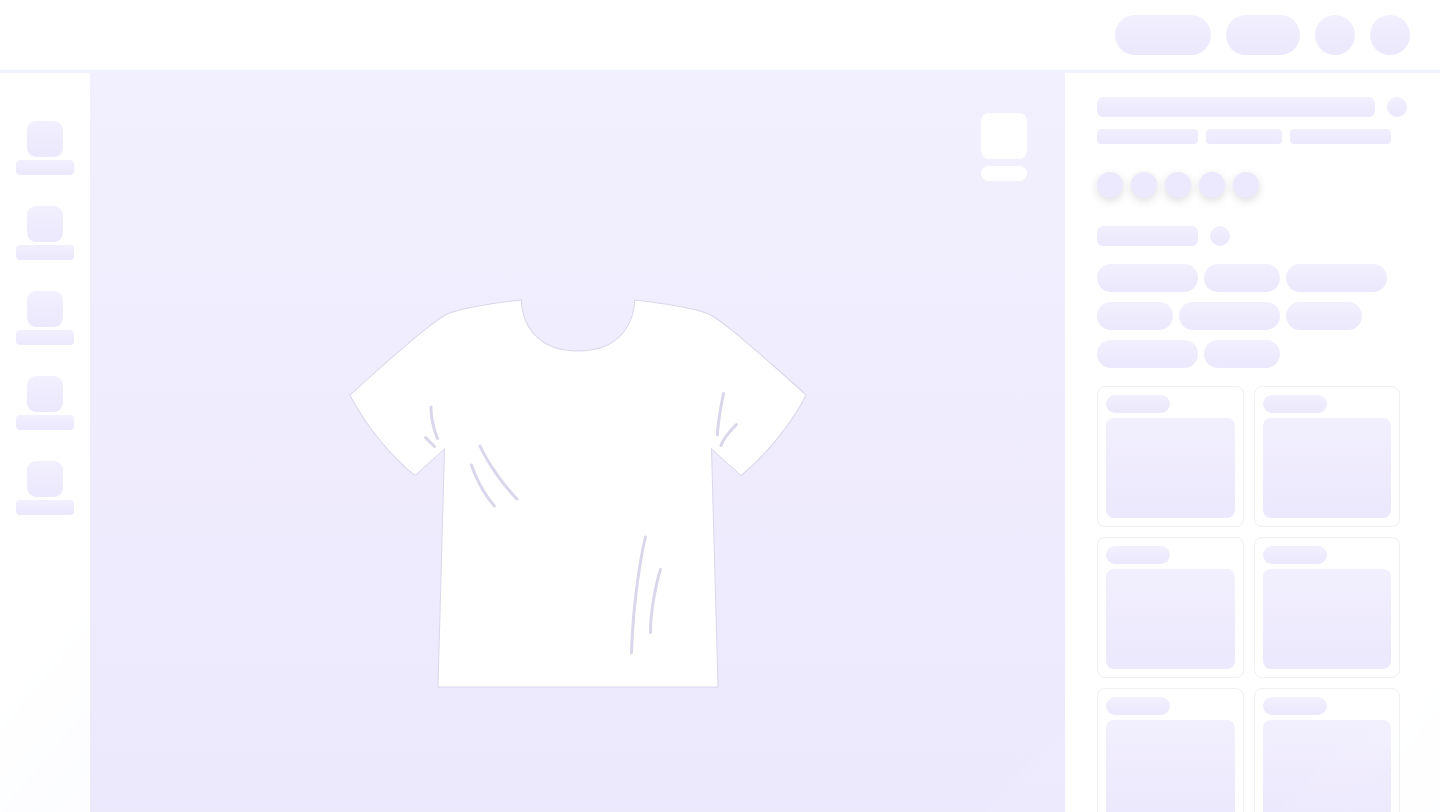 scroll, scrollTop: 0, scrollLeft: 0, axis: both 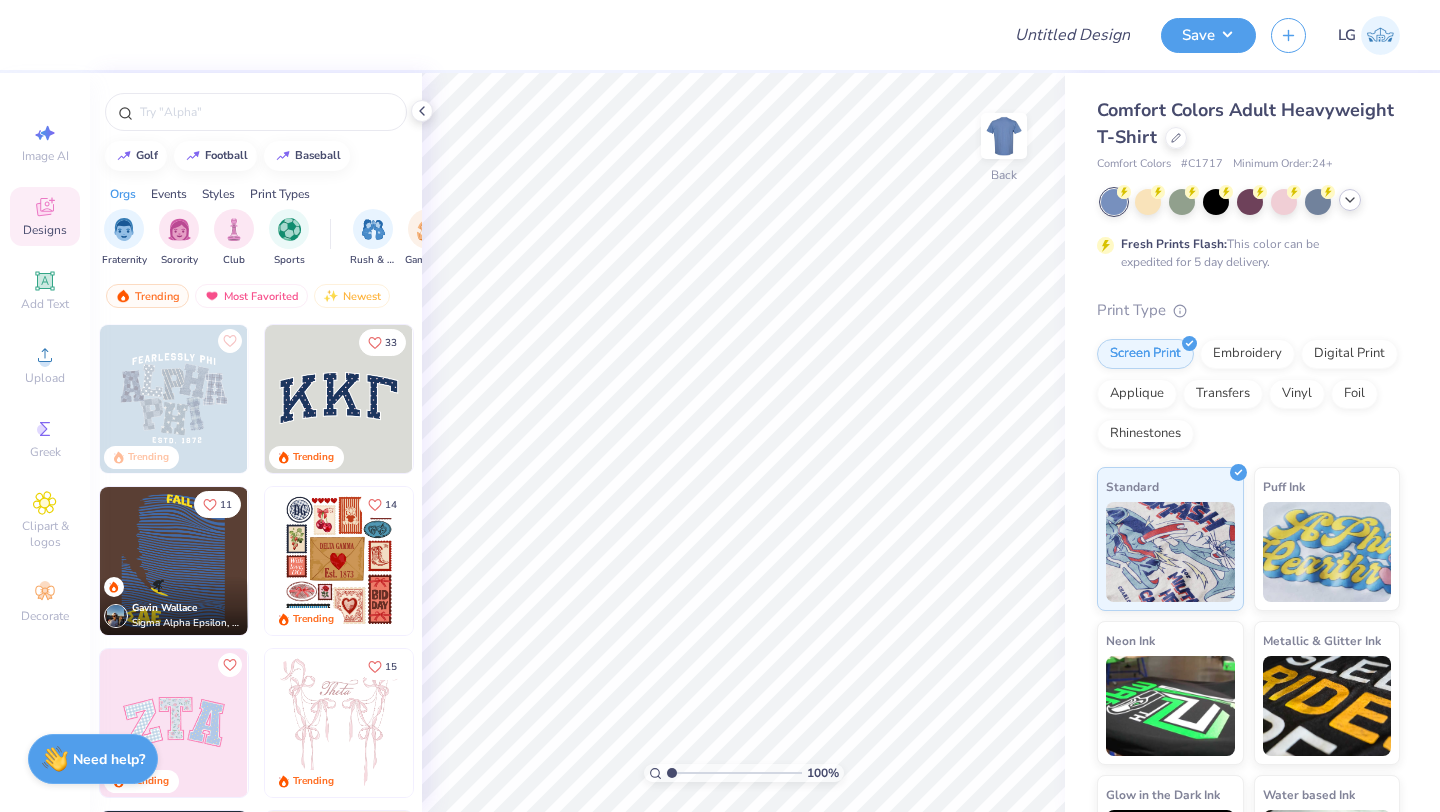 click at bounding box center (1350, 200) 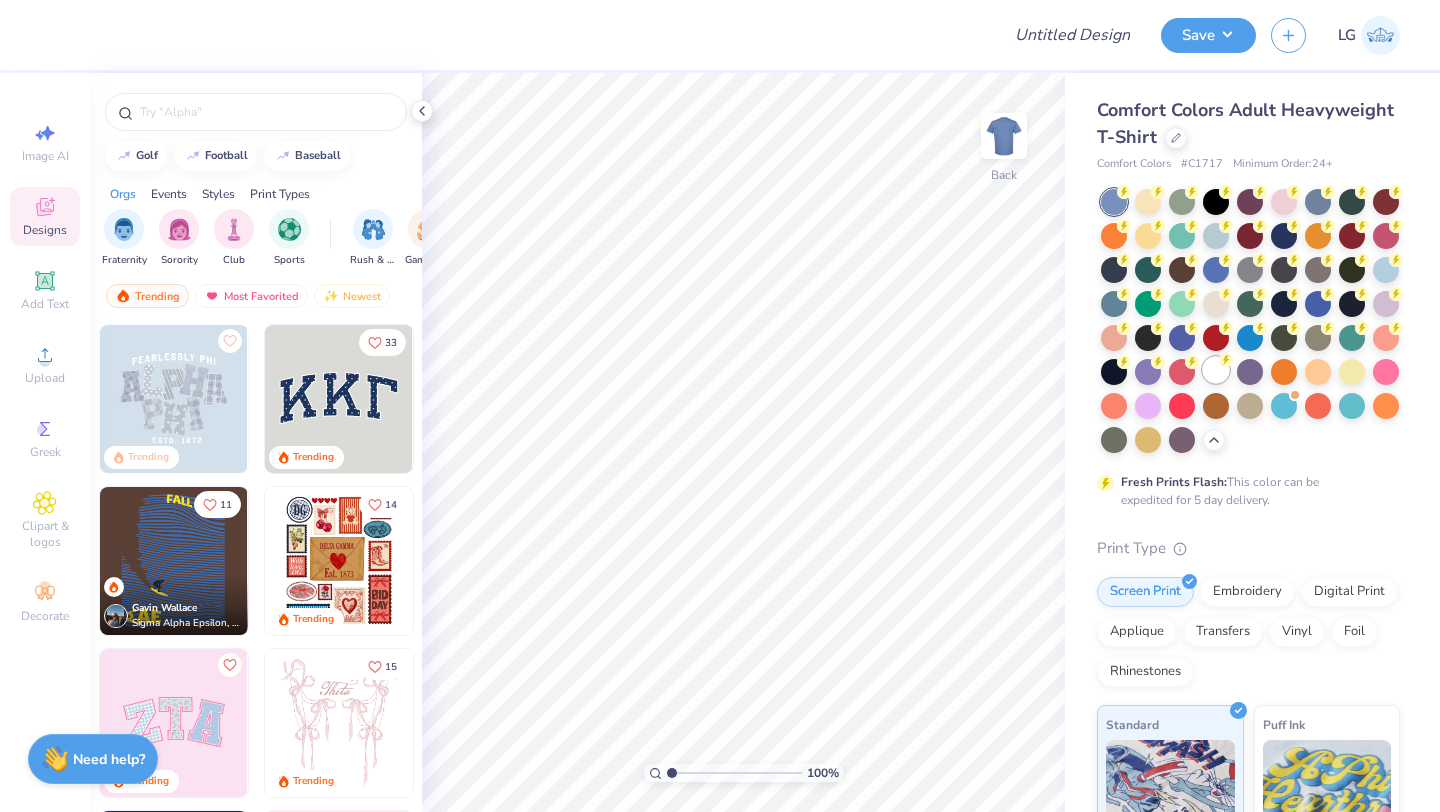 click at bounding box center [1216, 370] 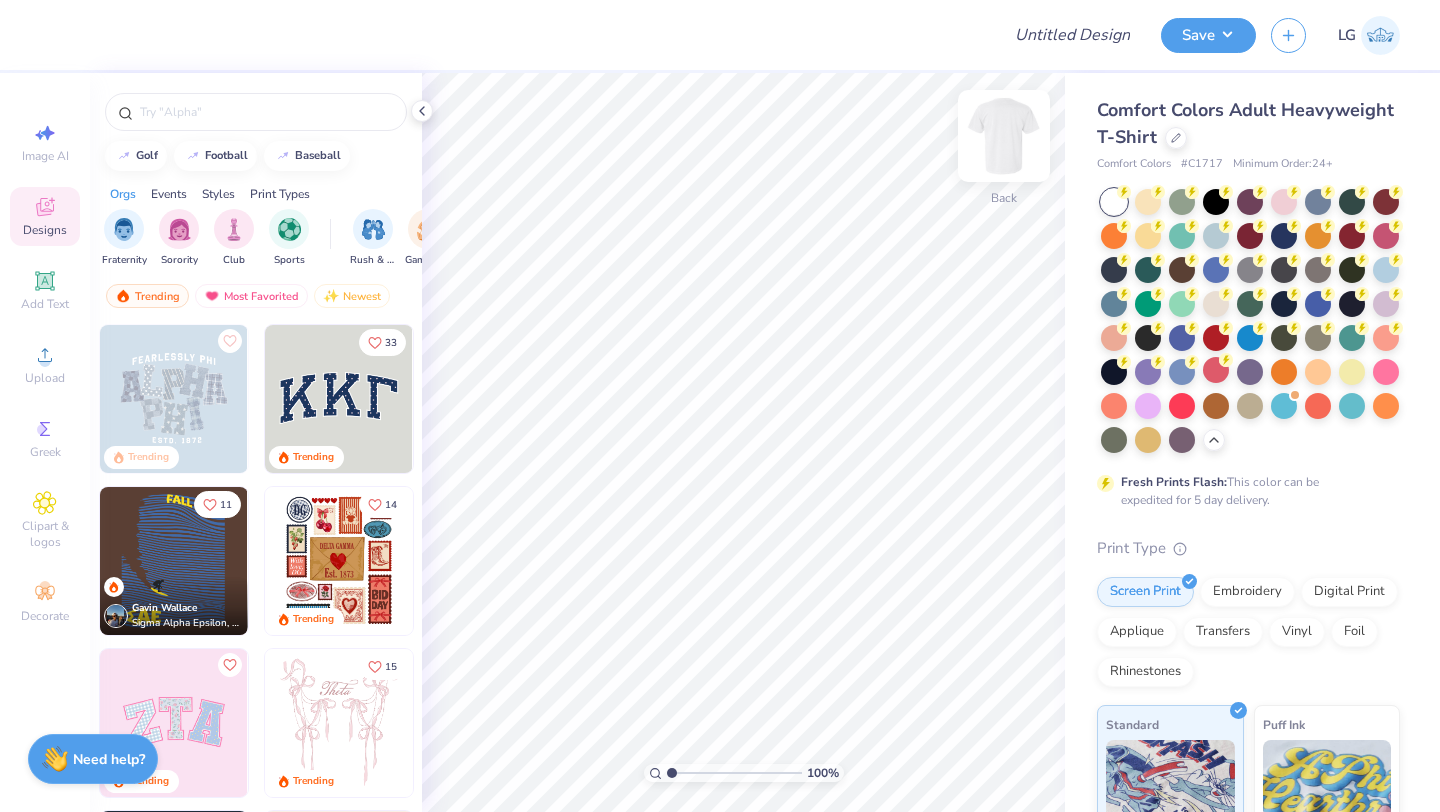 click at bounding box center [1004, 136] 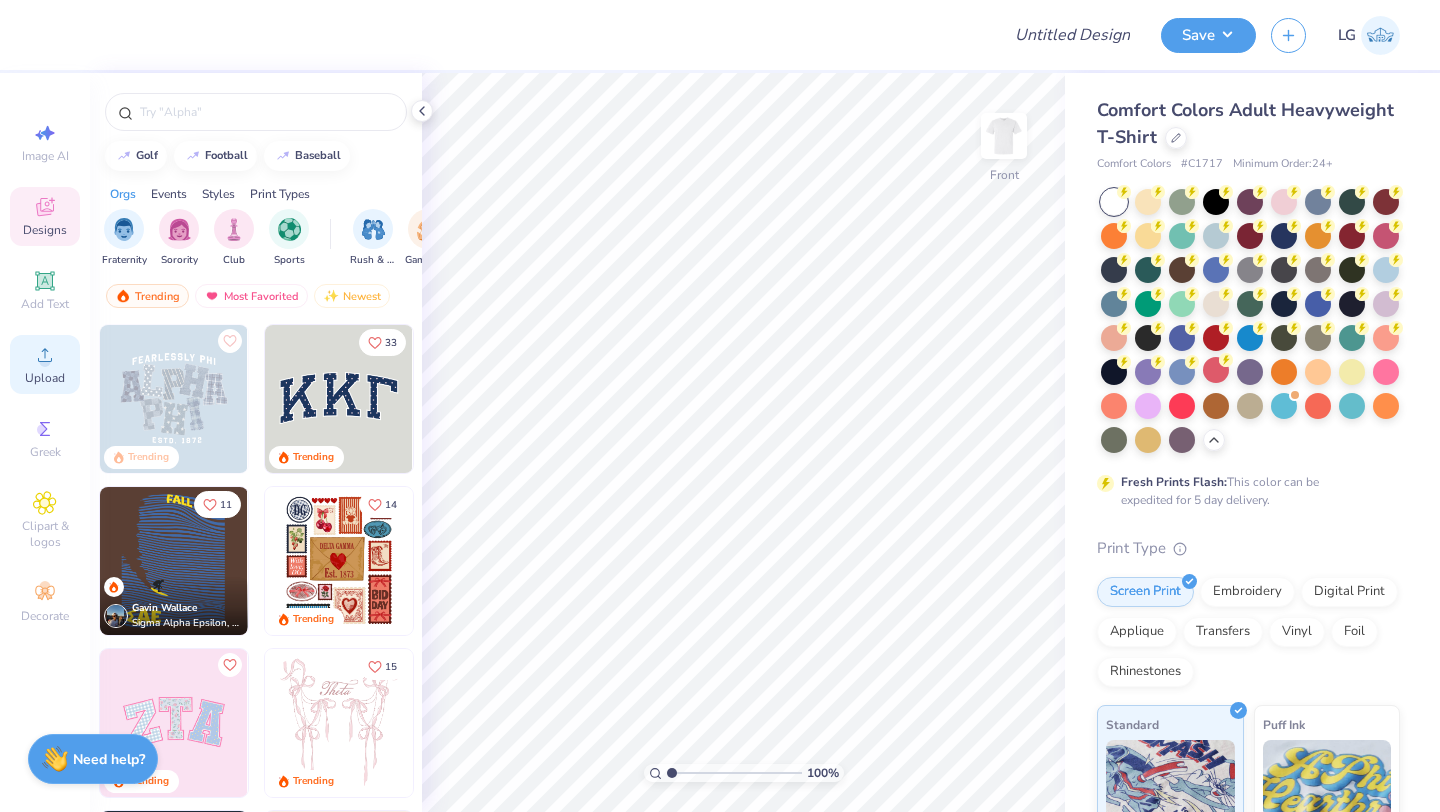 click 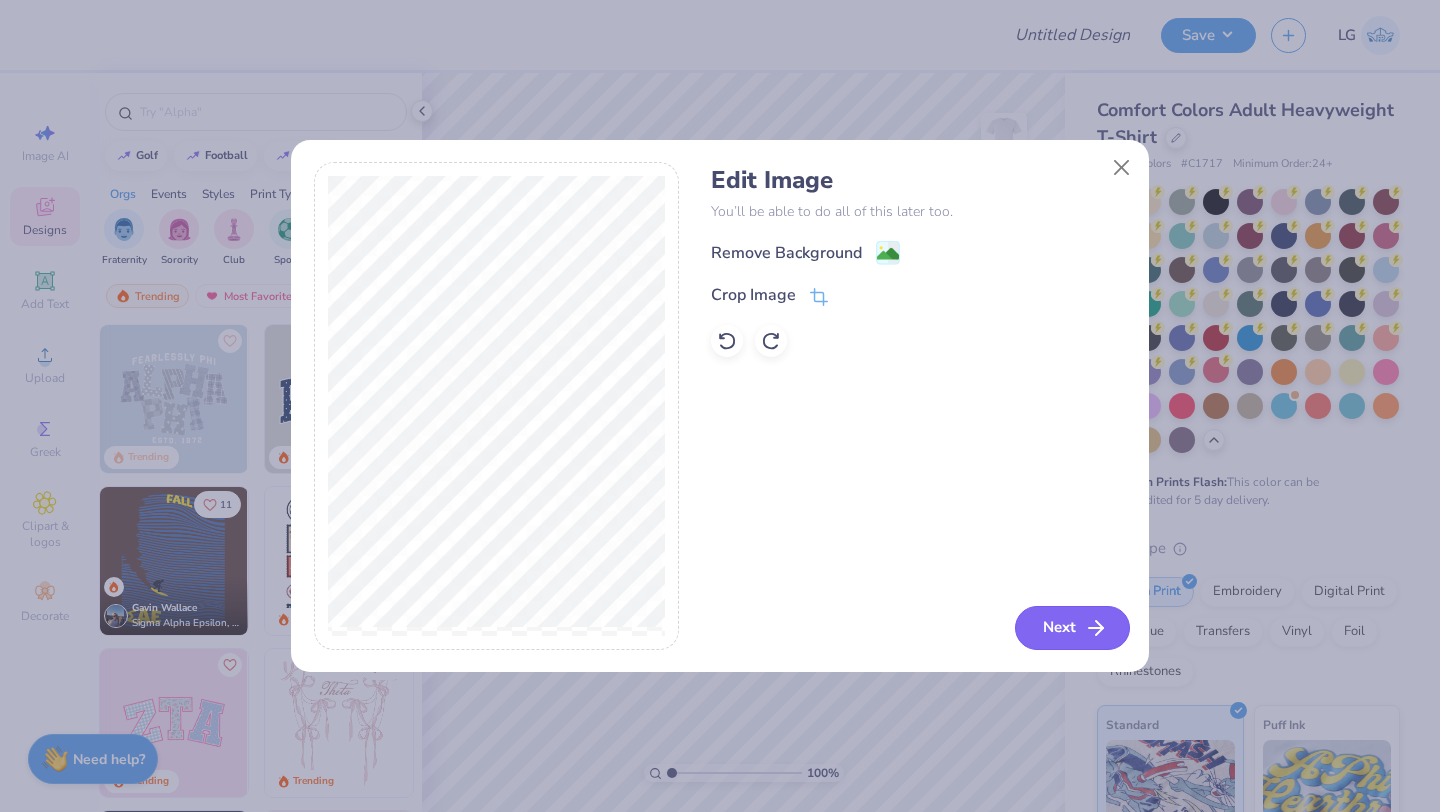 click on "Next" at bounding box center [1072, 628] 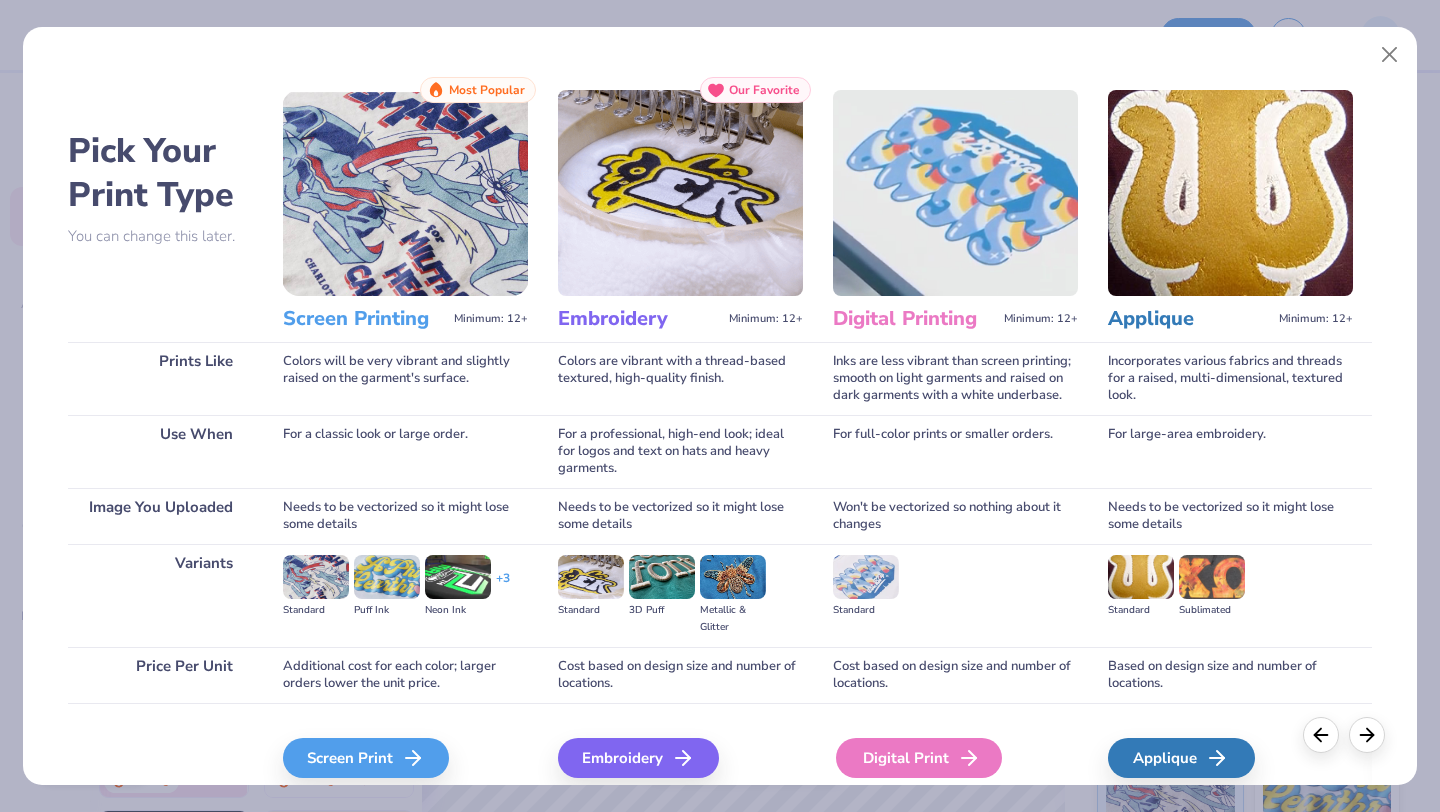 click on "Digital Print" at bounding box center [919, 758] 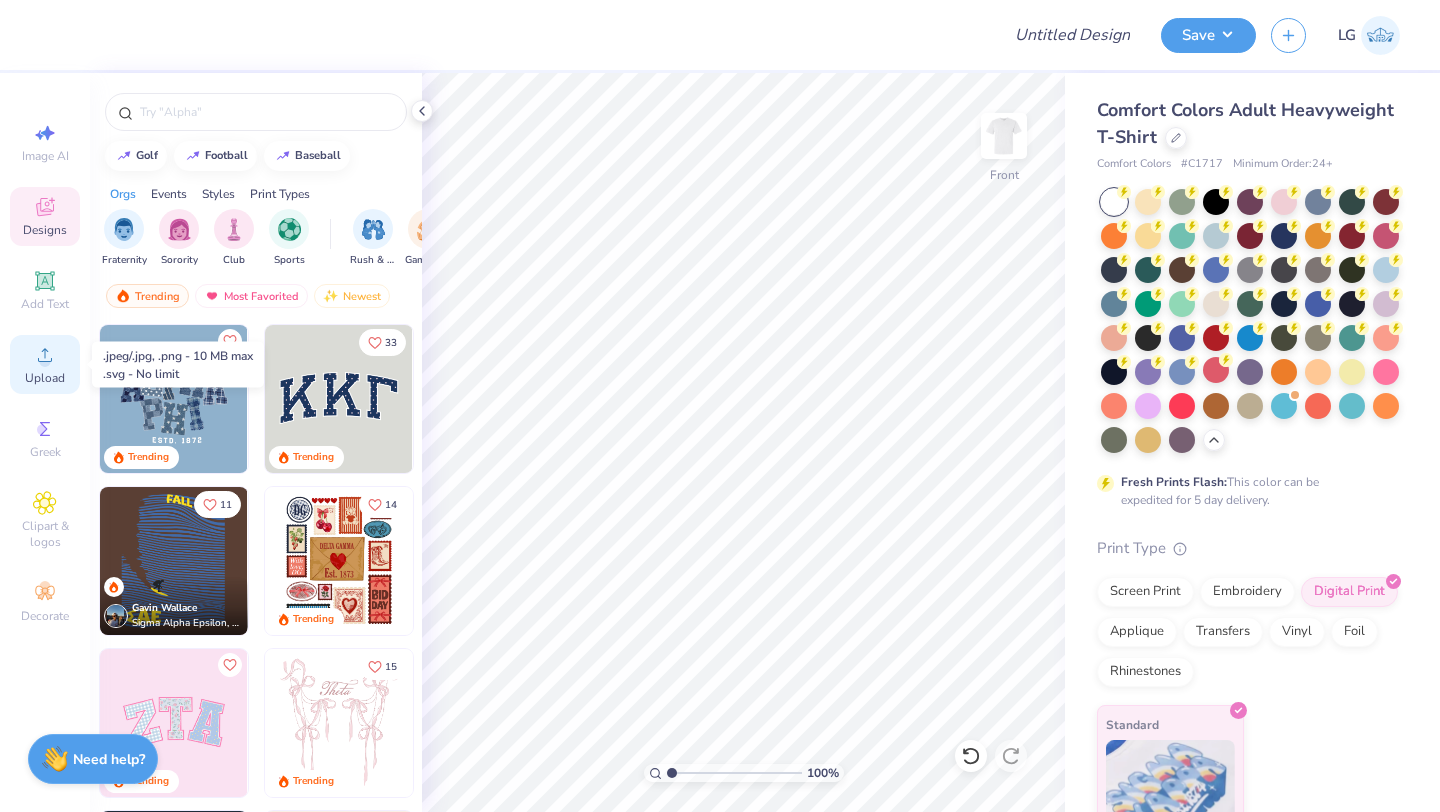 click 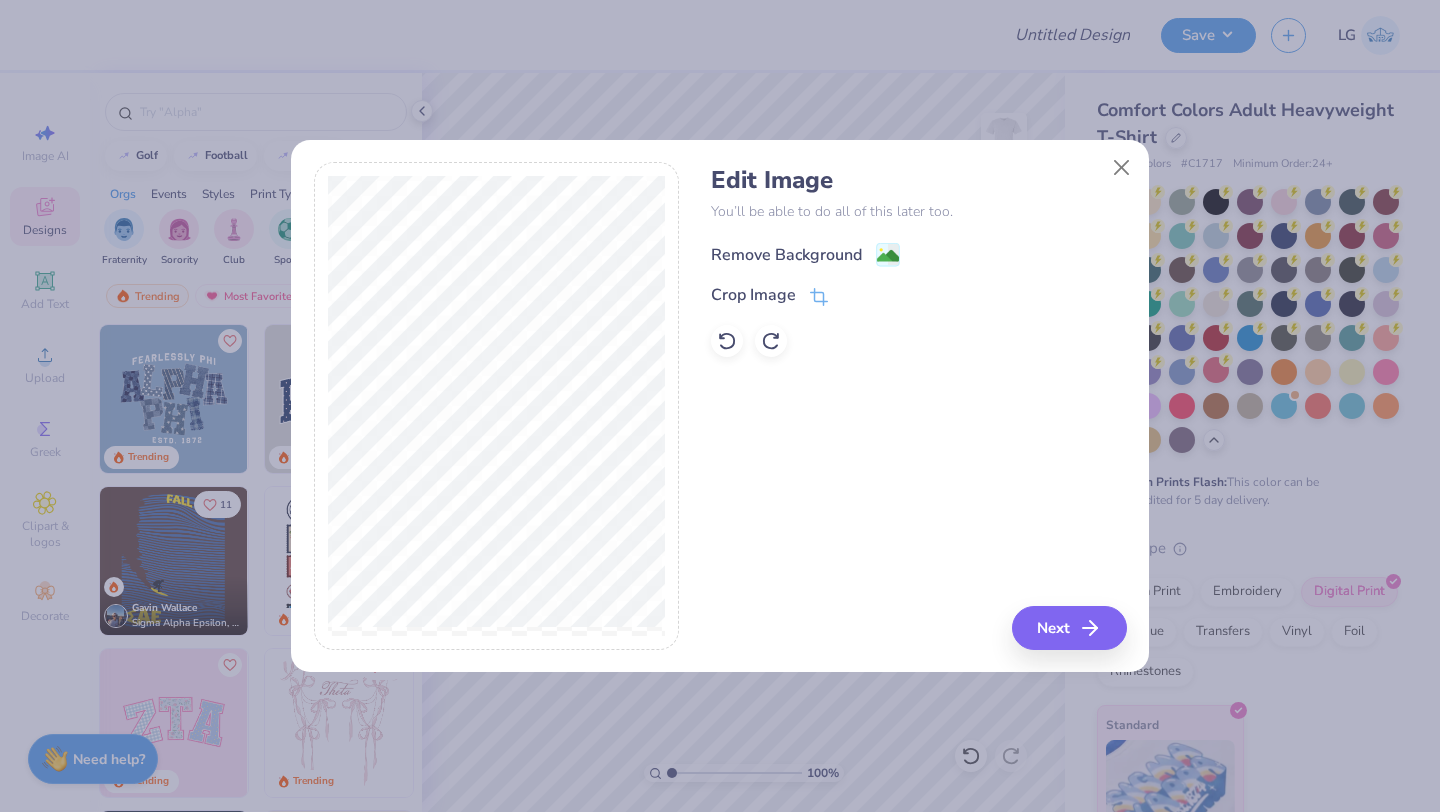 click on "Remove Background" at bounding box center (786, 255) 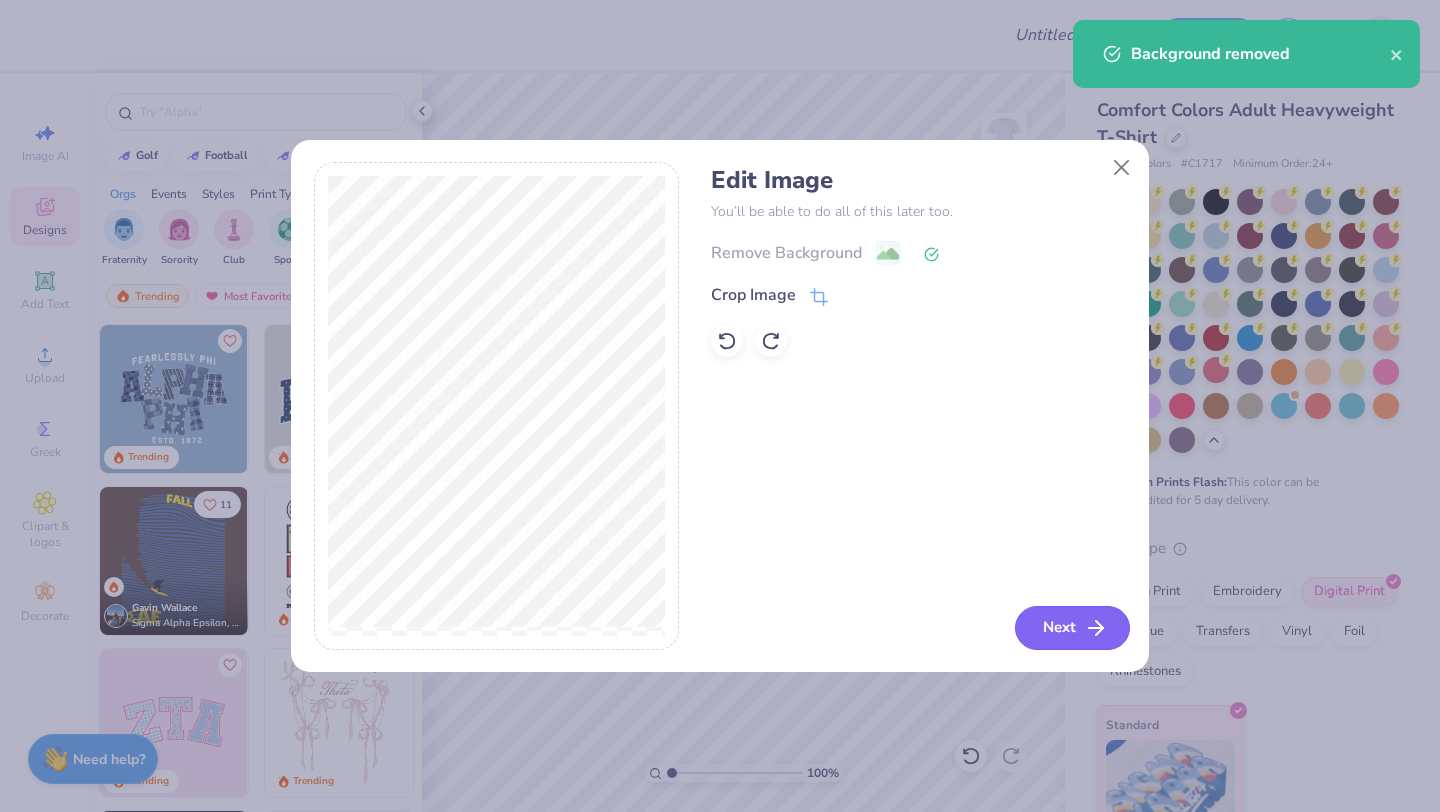 click on "Next" at bounding box center [1072, 628] 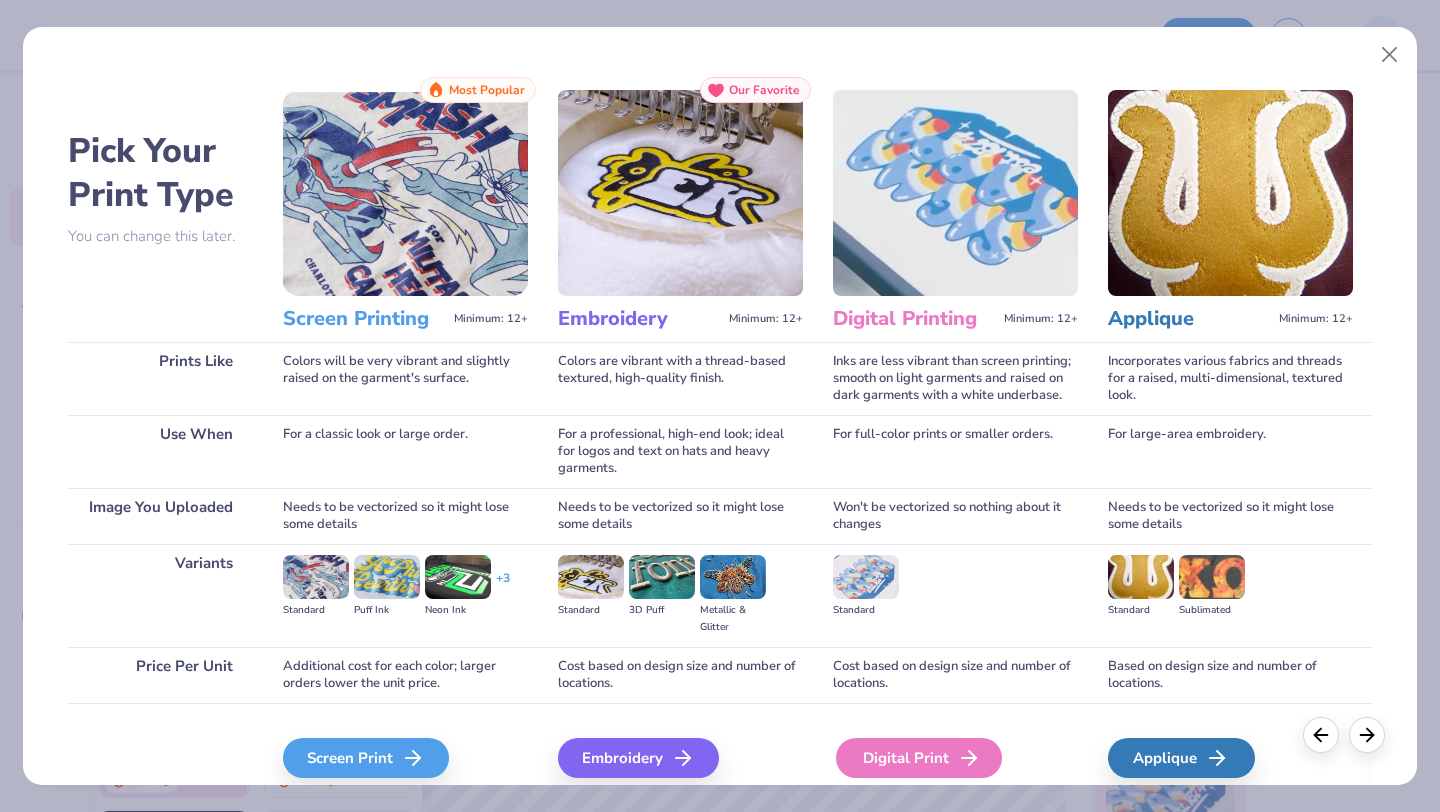 click on "Digital Print" at bounding box center (919, 758) 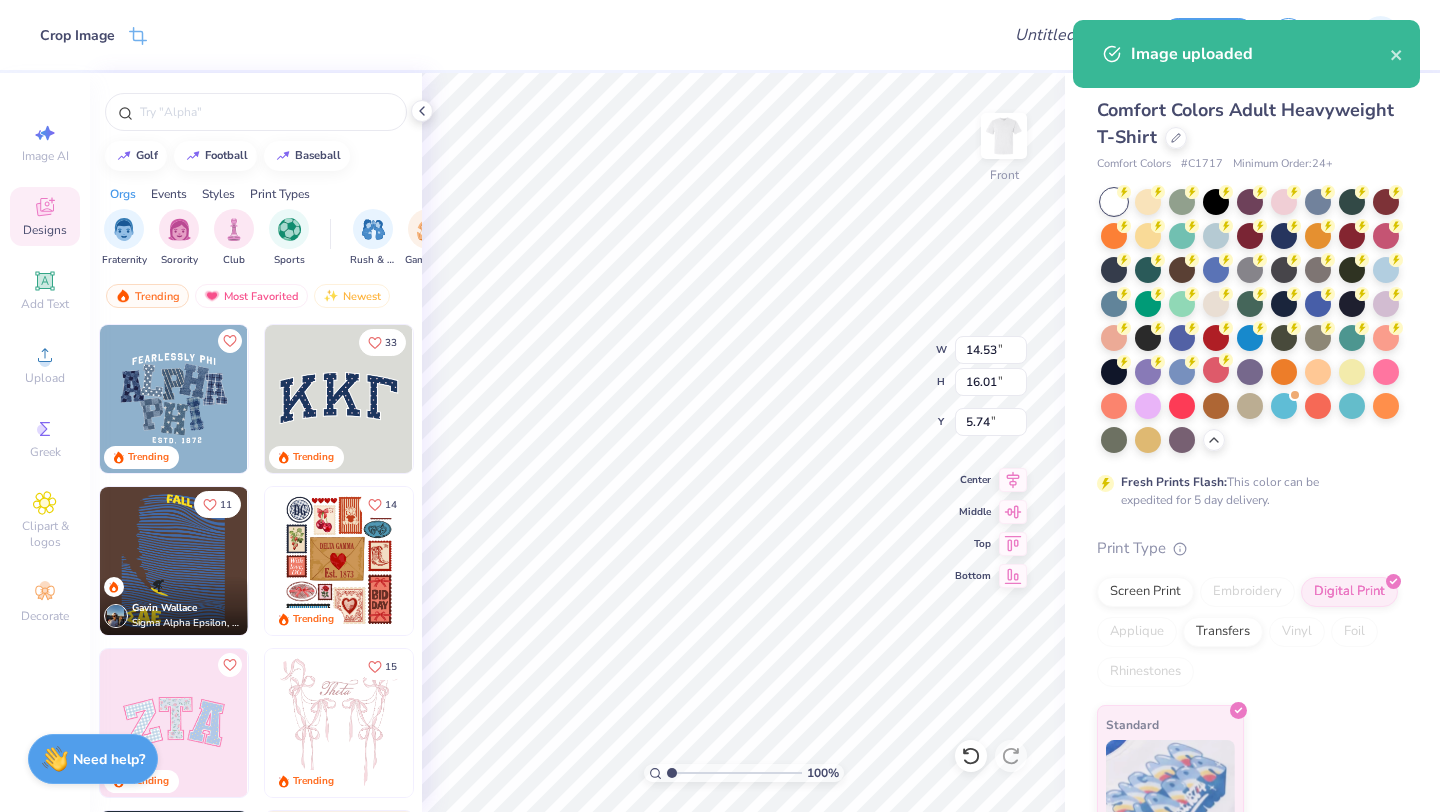 type on "12.16" 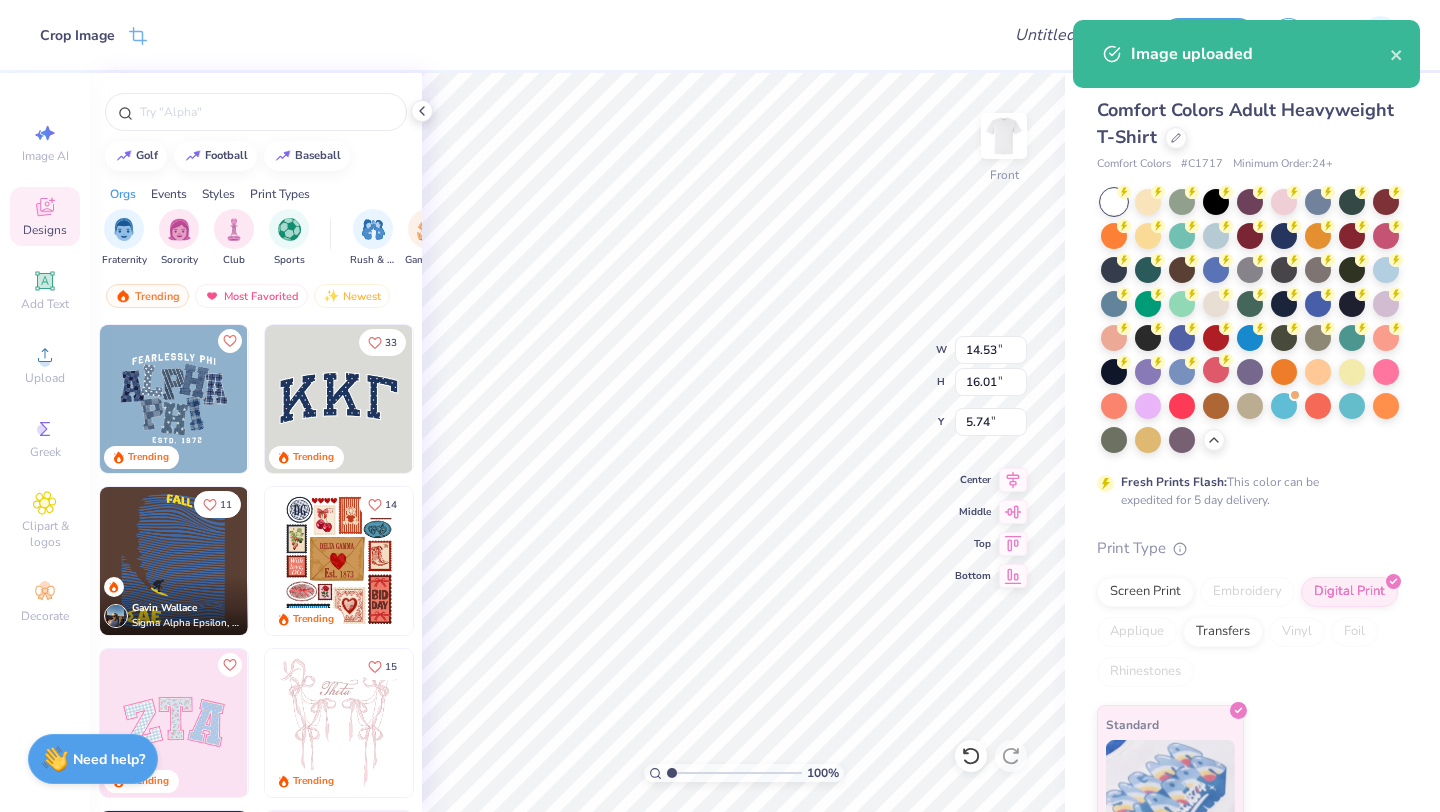 type on "13.40" 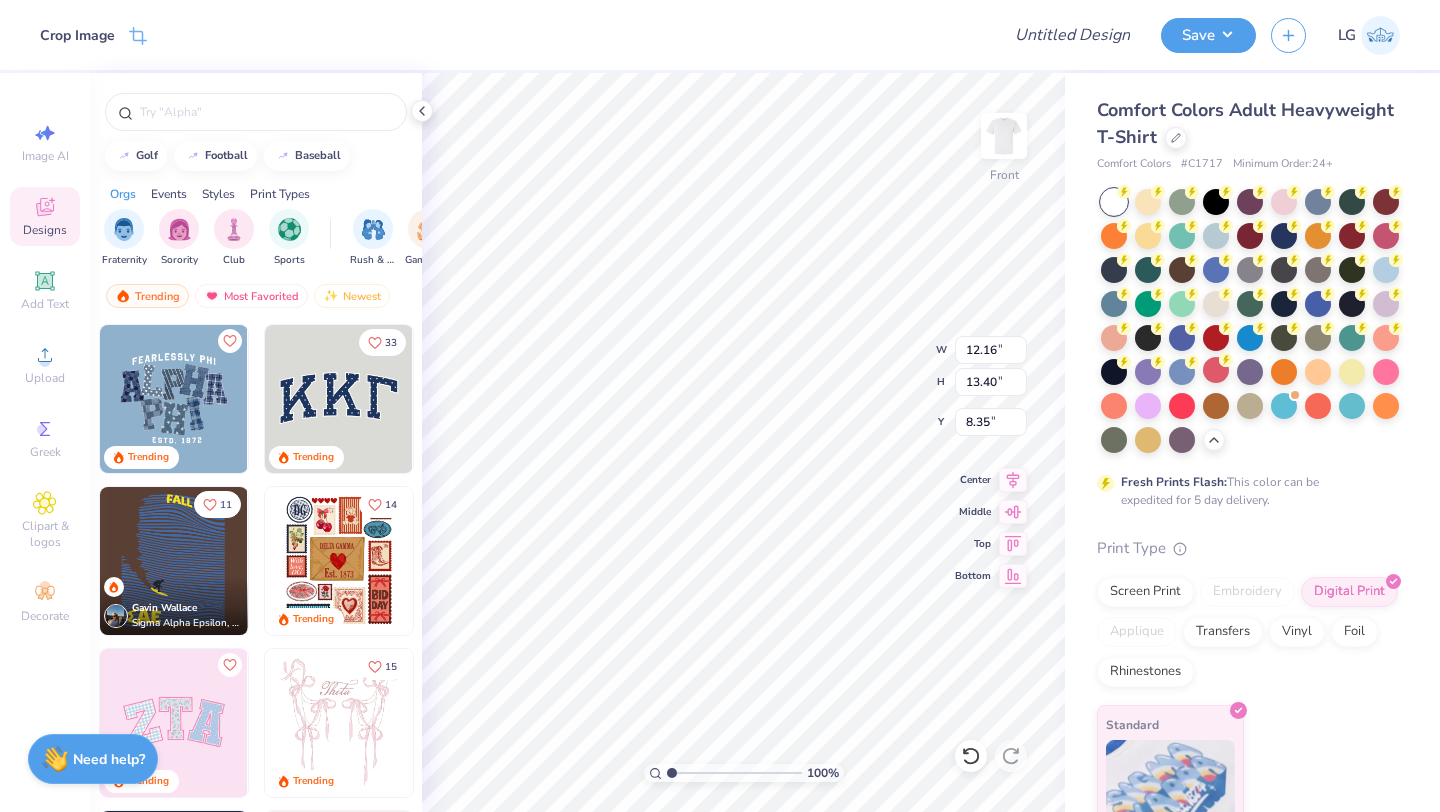 type on "3.00" 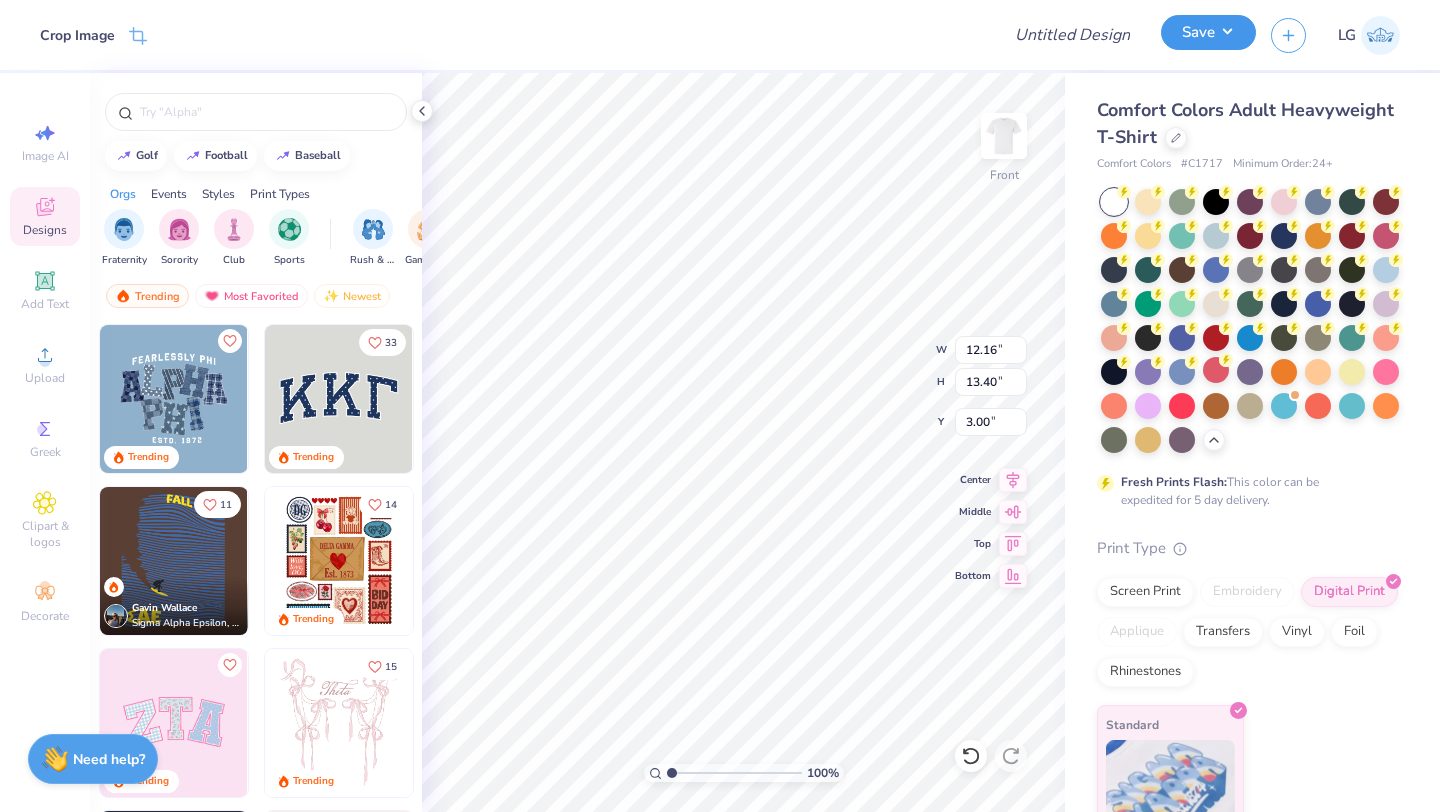 click on "Save" at bounding box center (1208, 32) 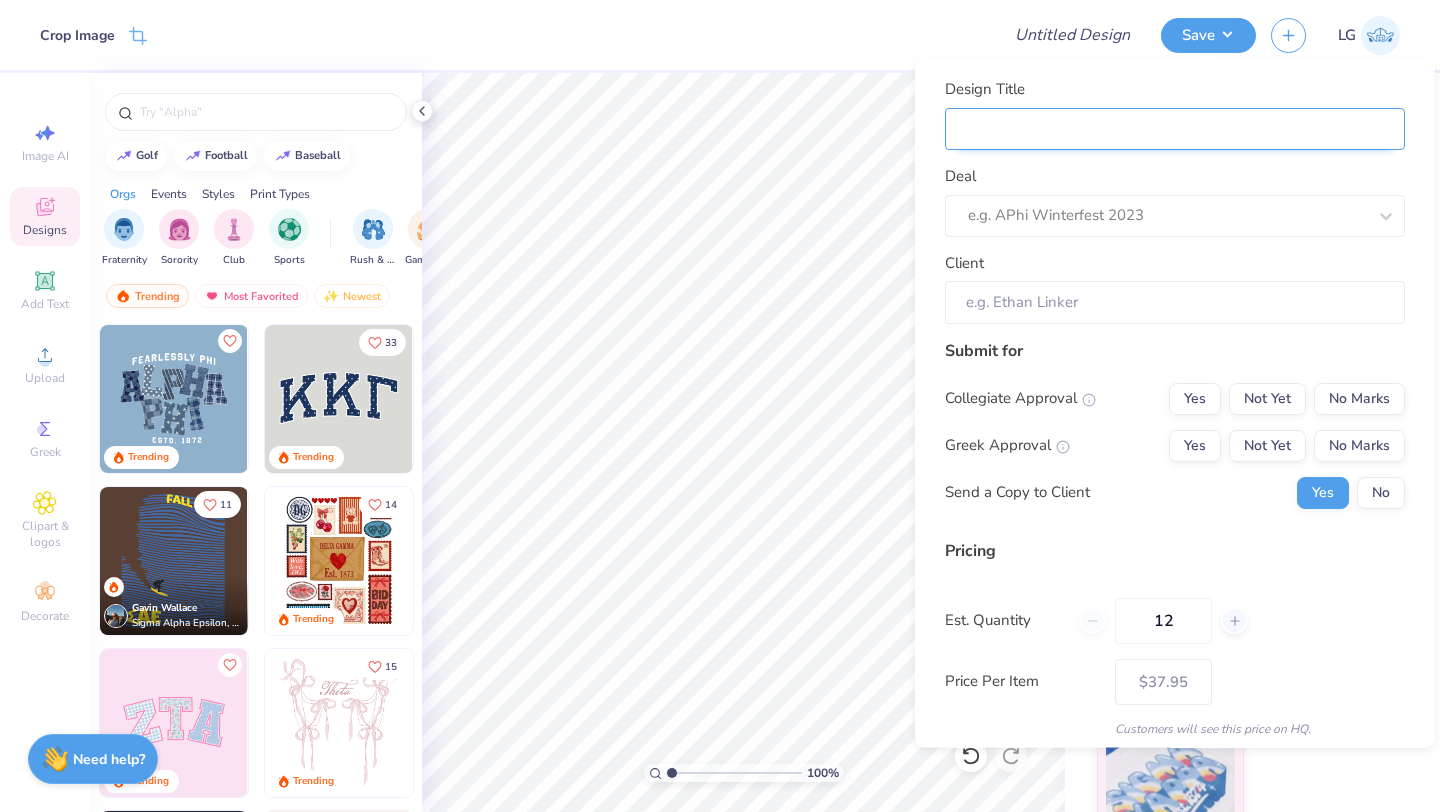 click on "Design Title" at bounding box center (1175, 128) 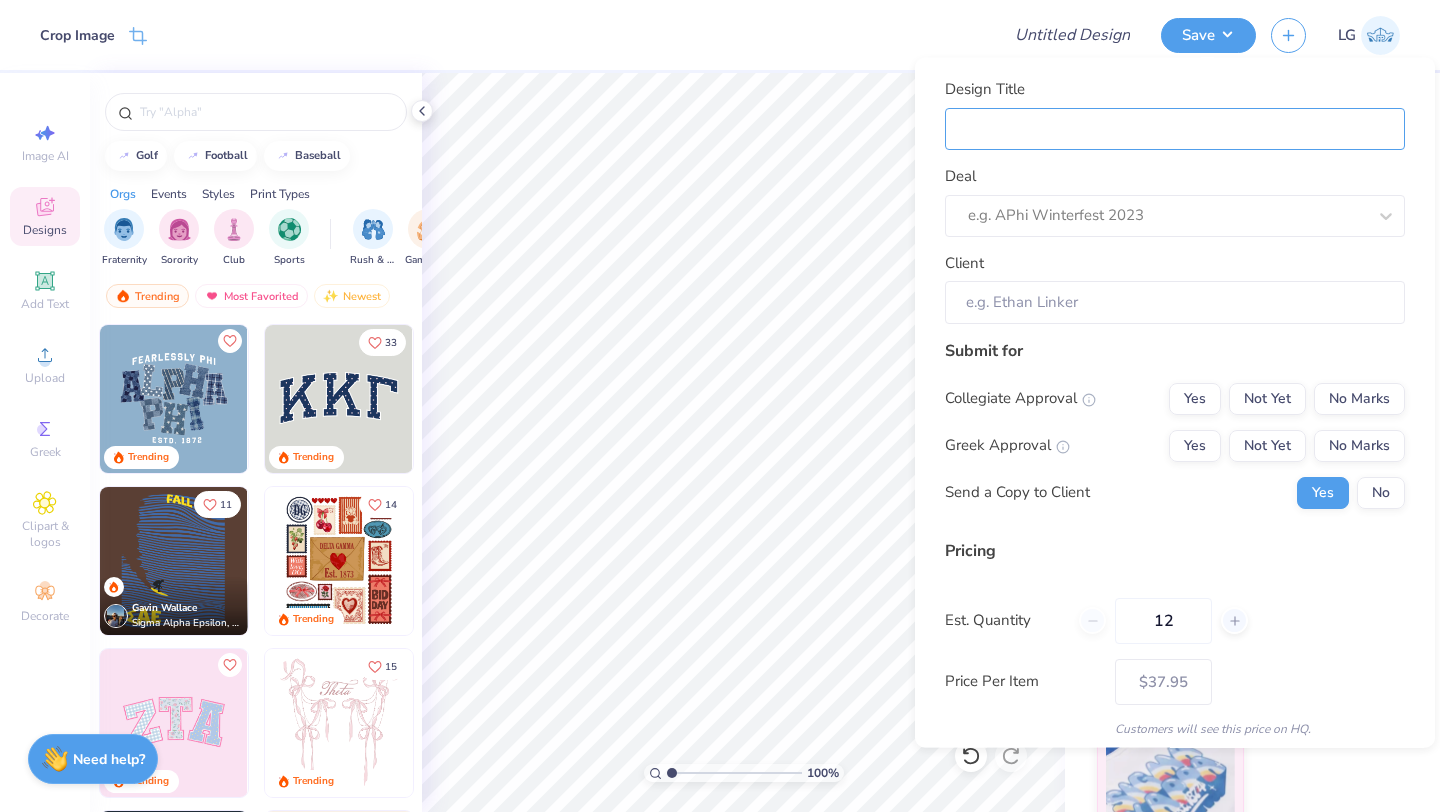 type on "D" 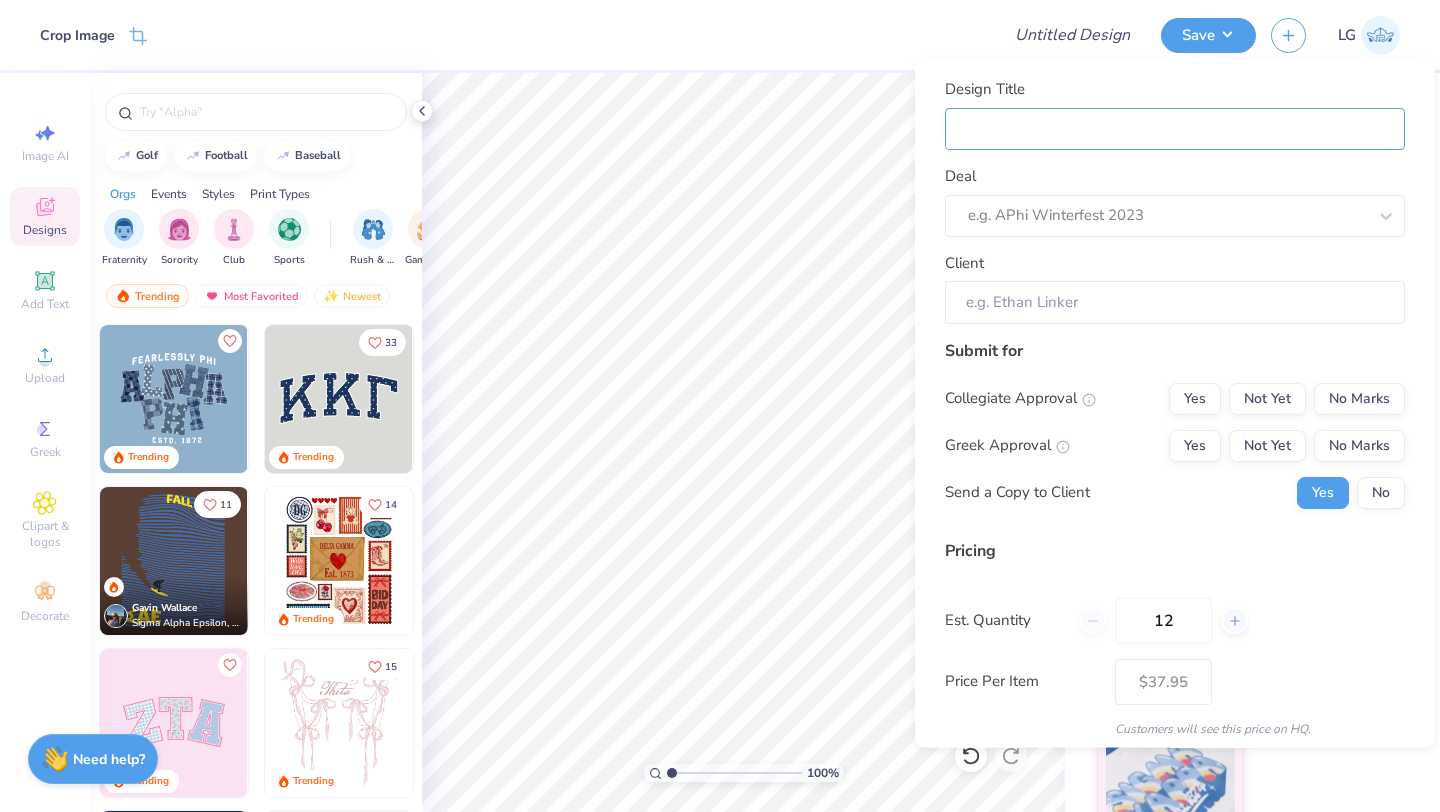 type on "D" 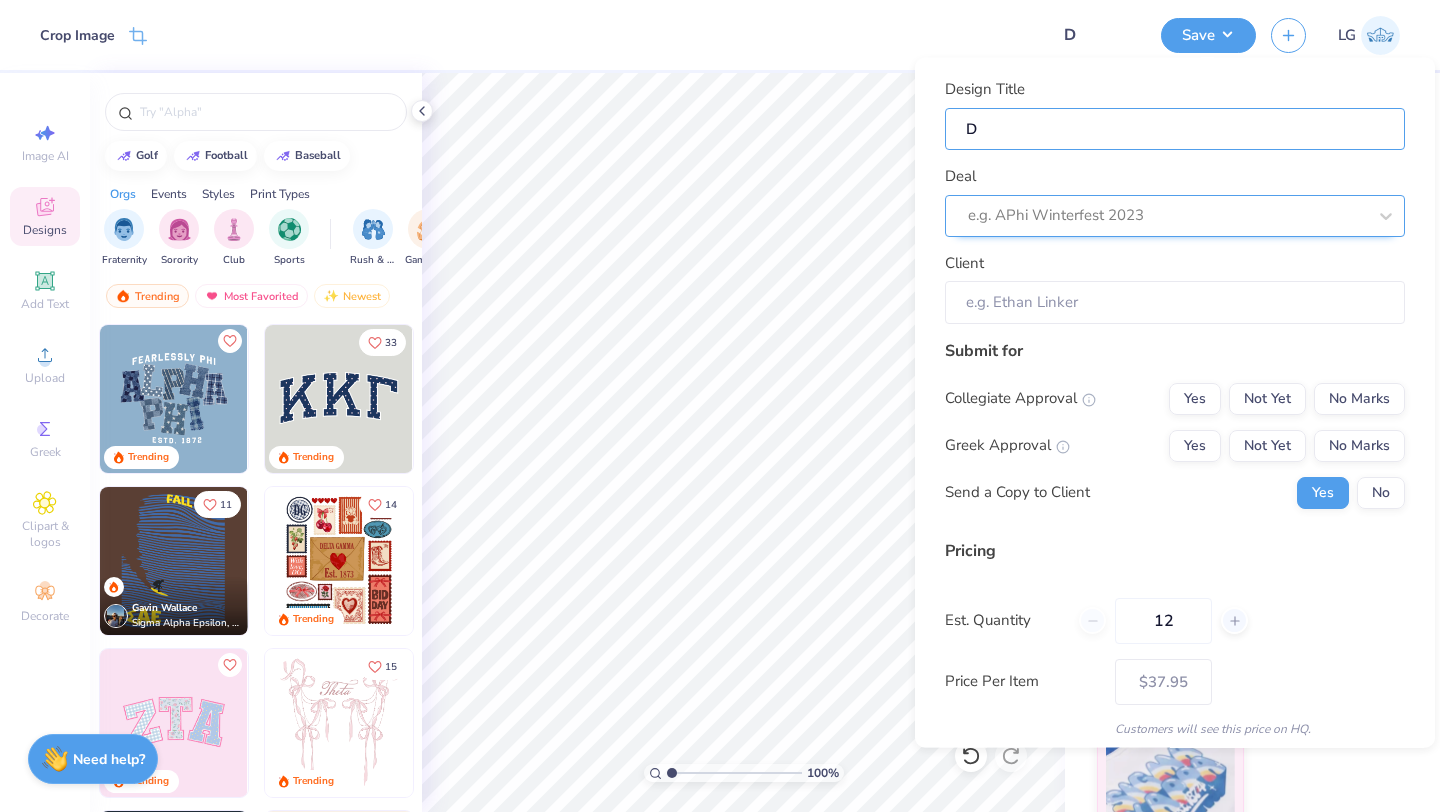 type on "De" 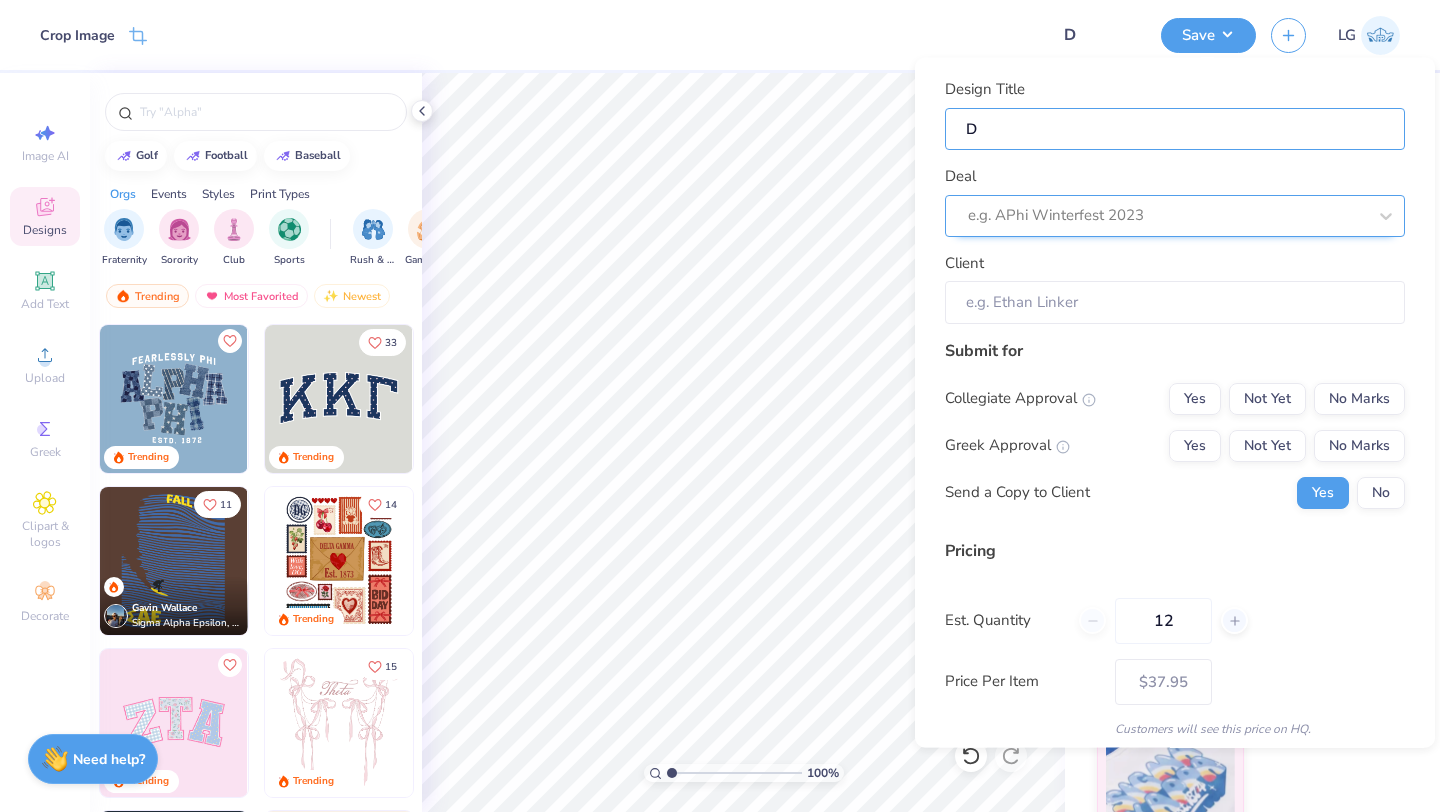 type on "De" 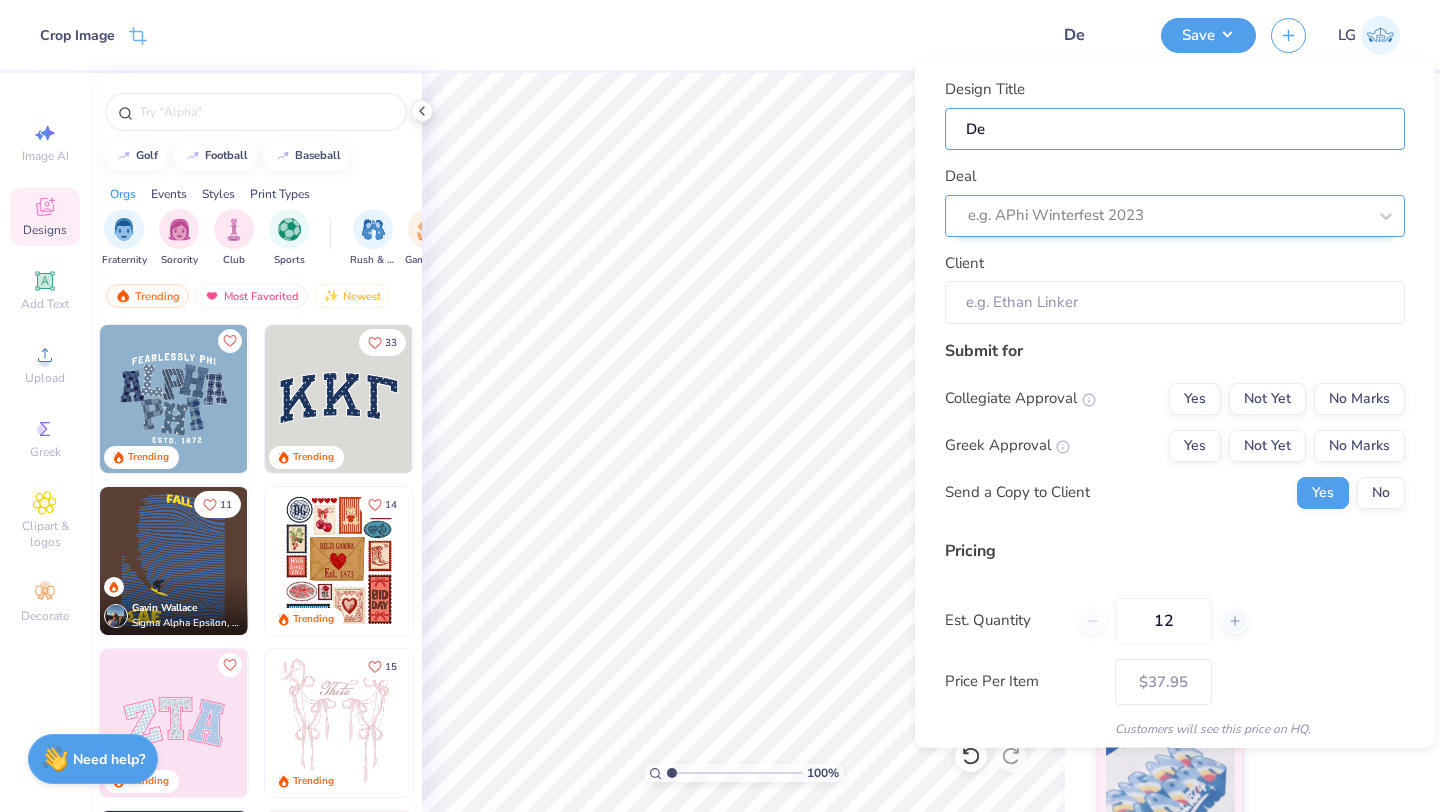 type on "Des" 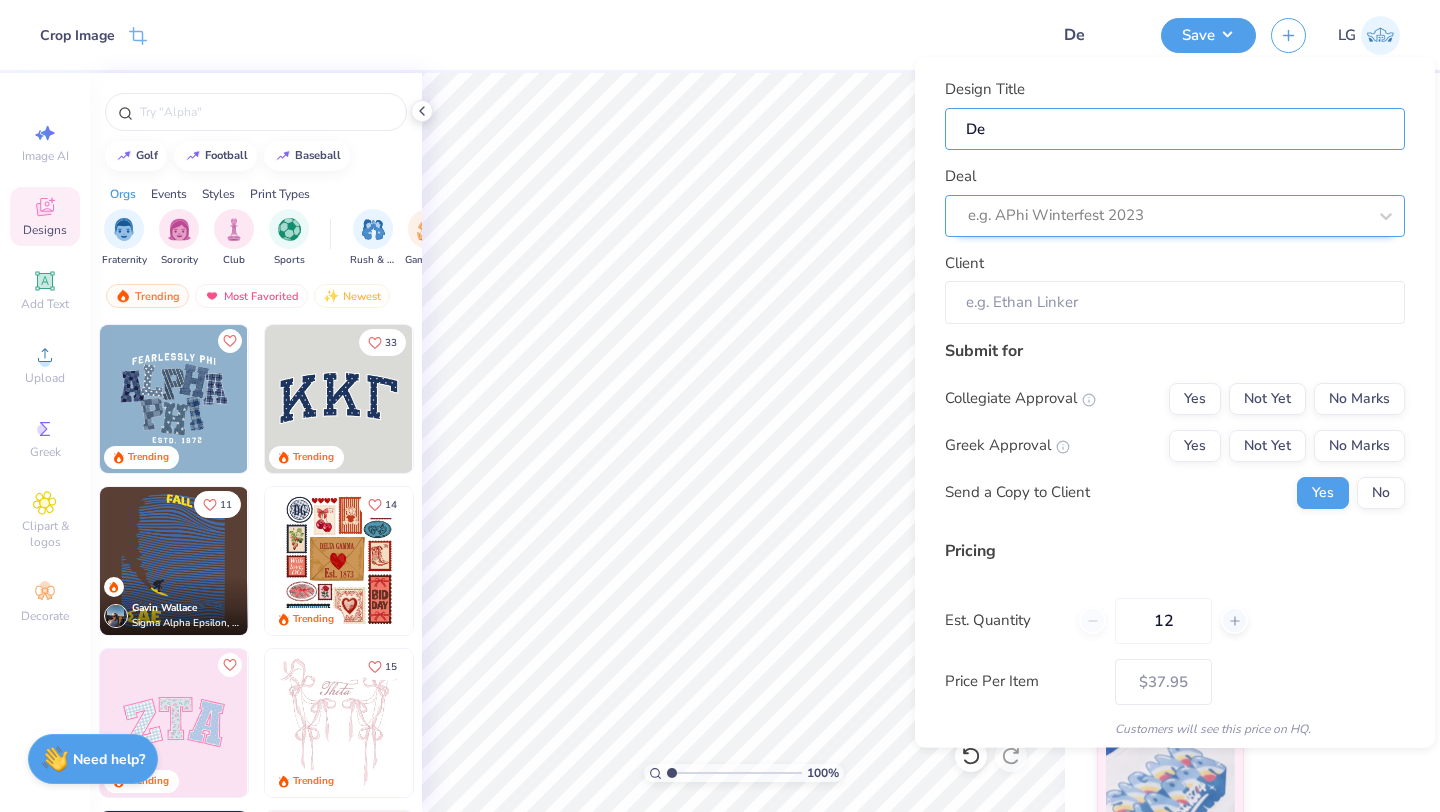 type on "Des" 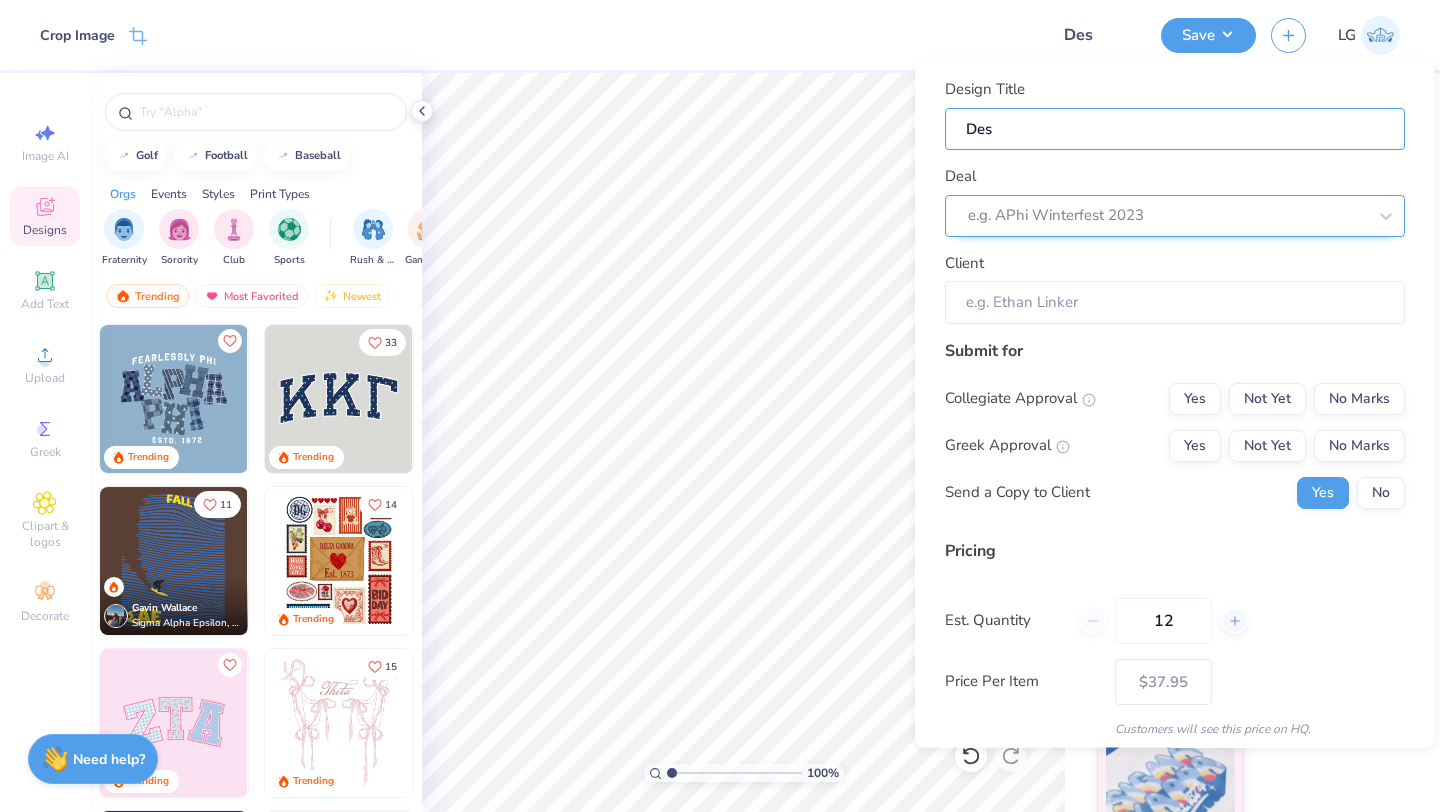 type on "Desi" 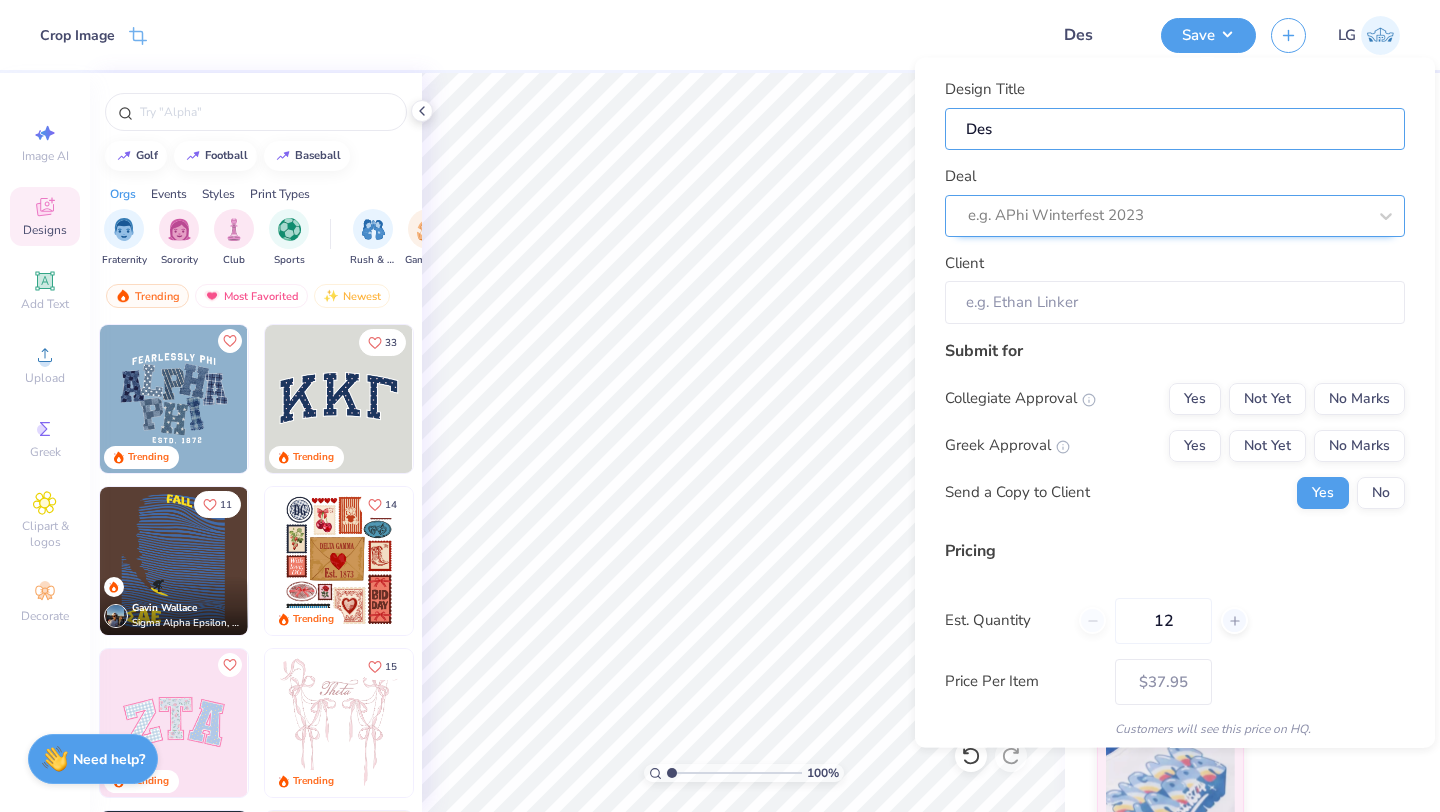 type on "Desi" 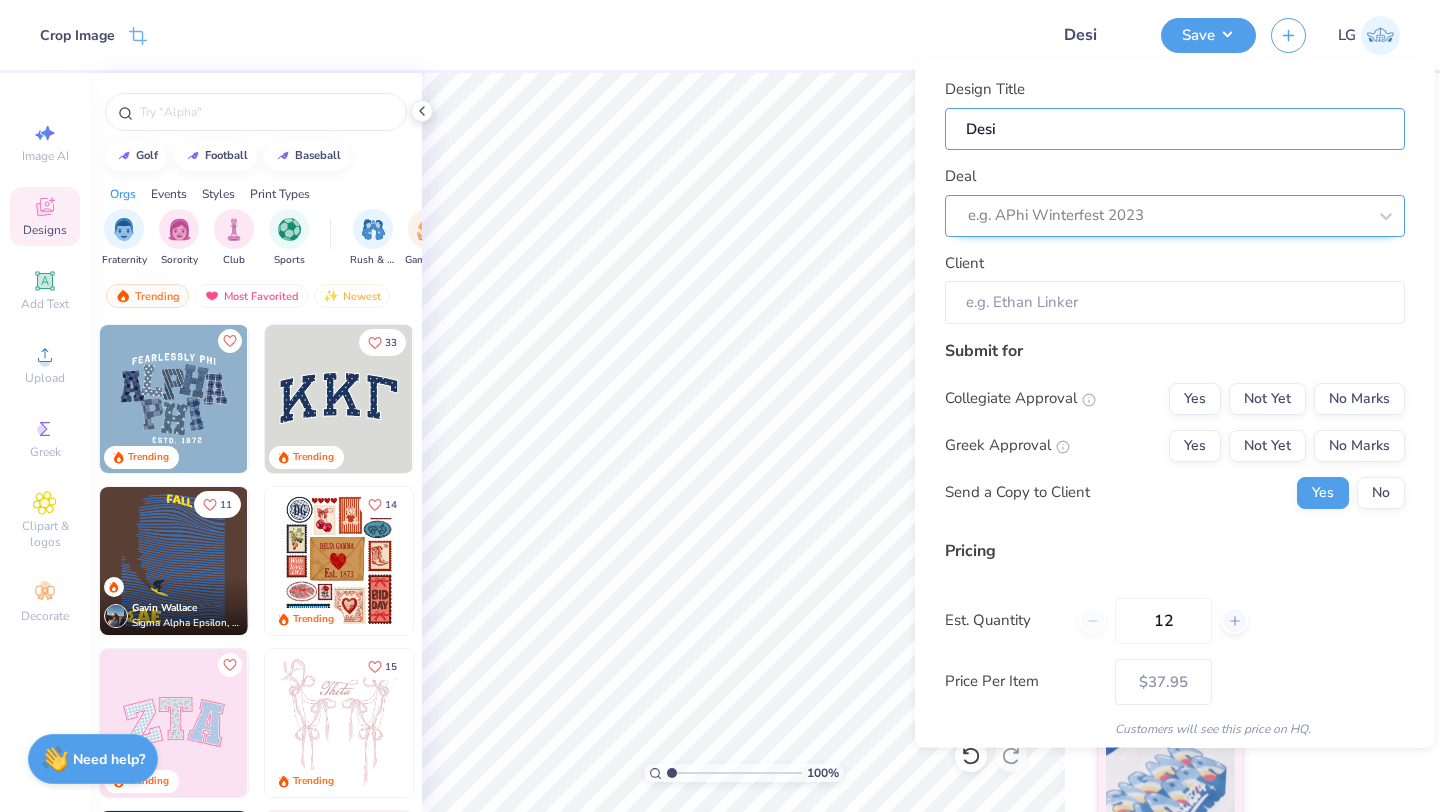 type on "Desig" 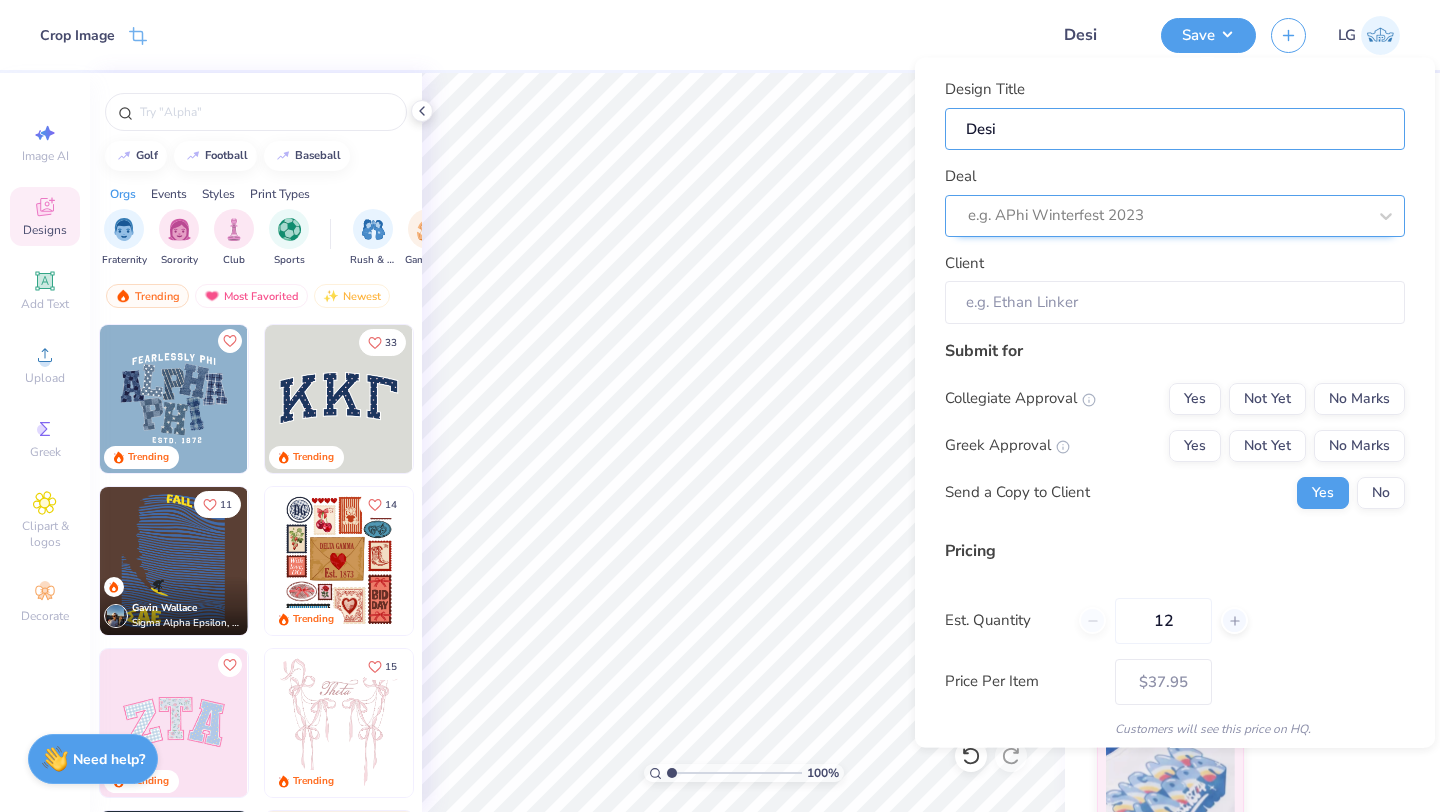 type on "Desig" 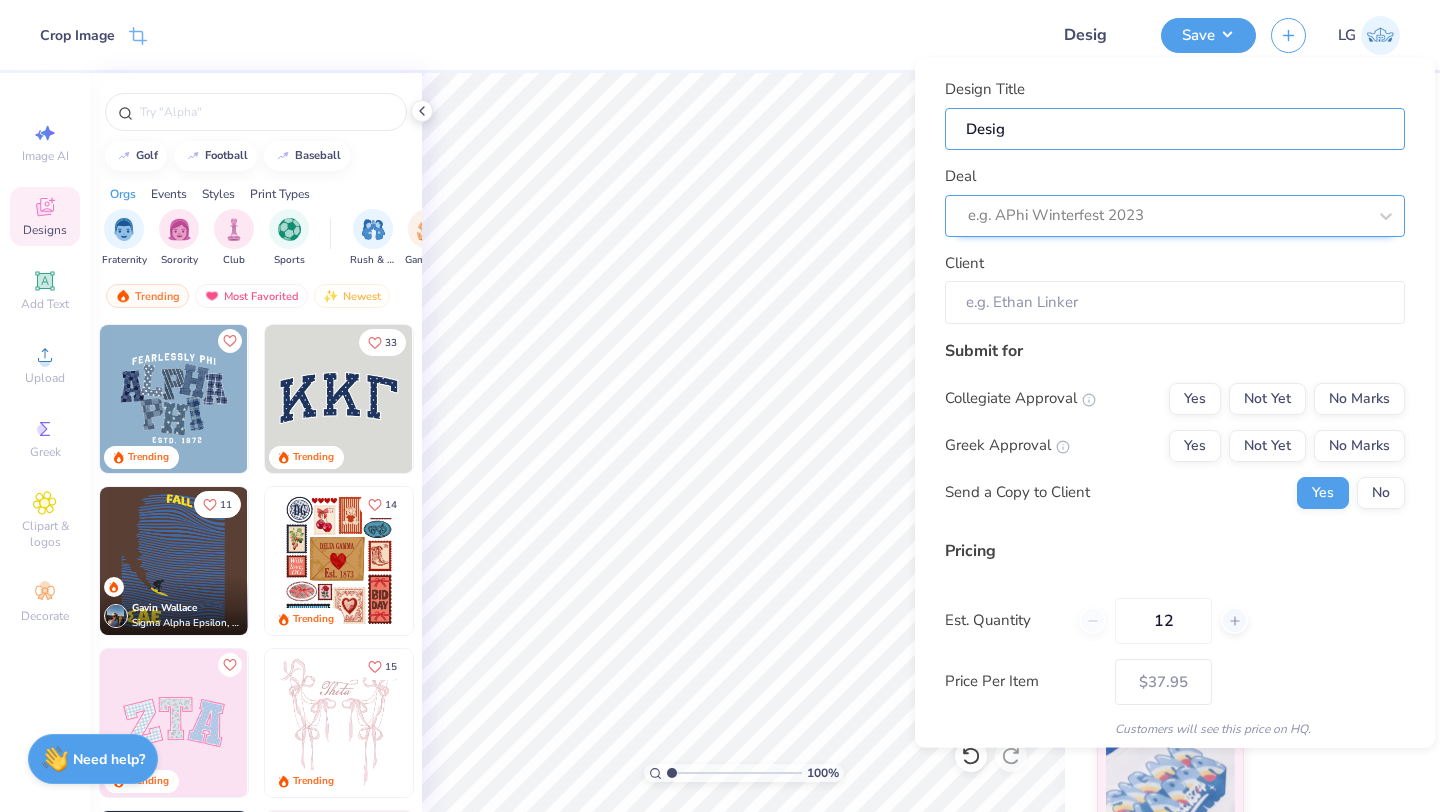 type on "Design" 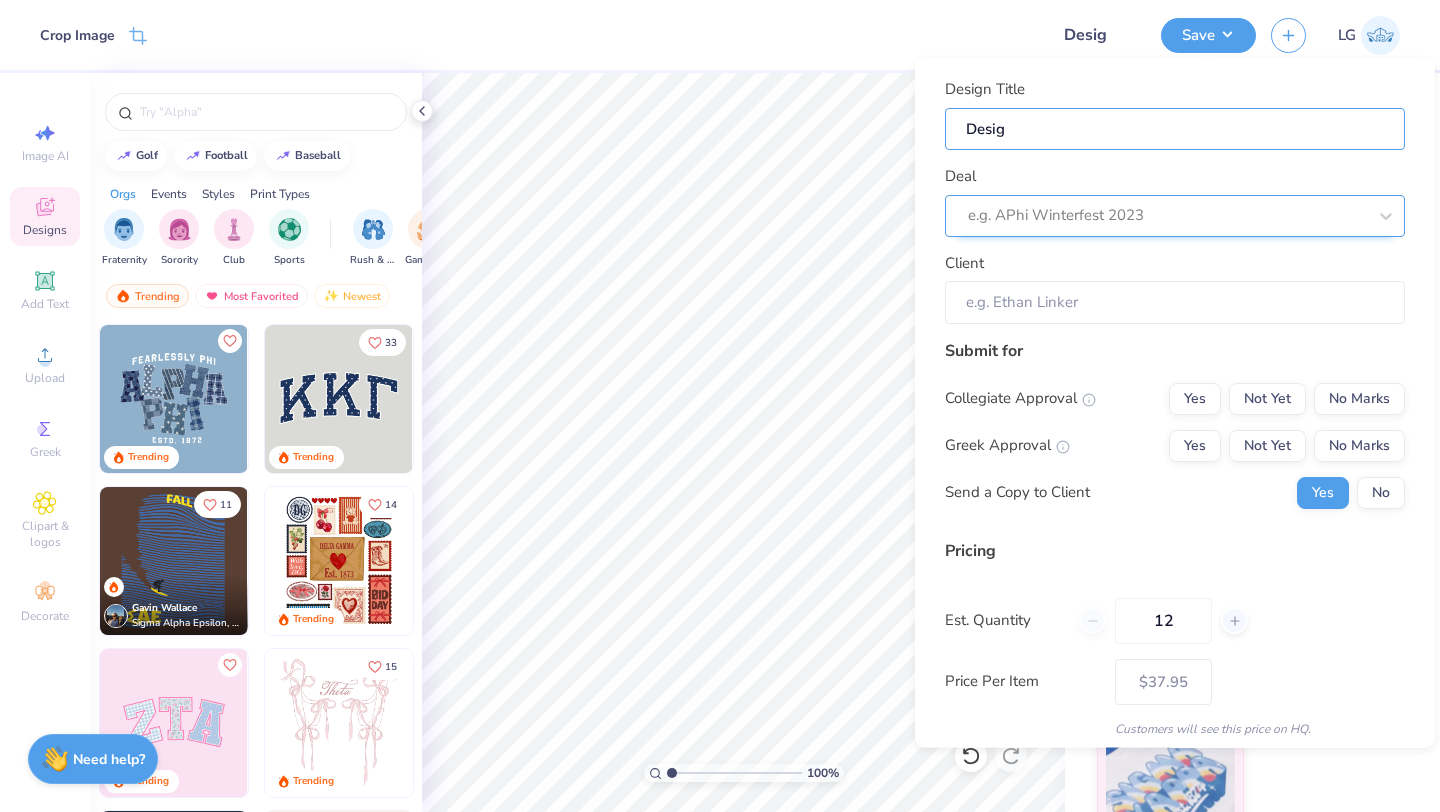 type on "Design" 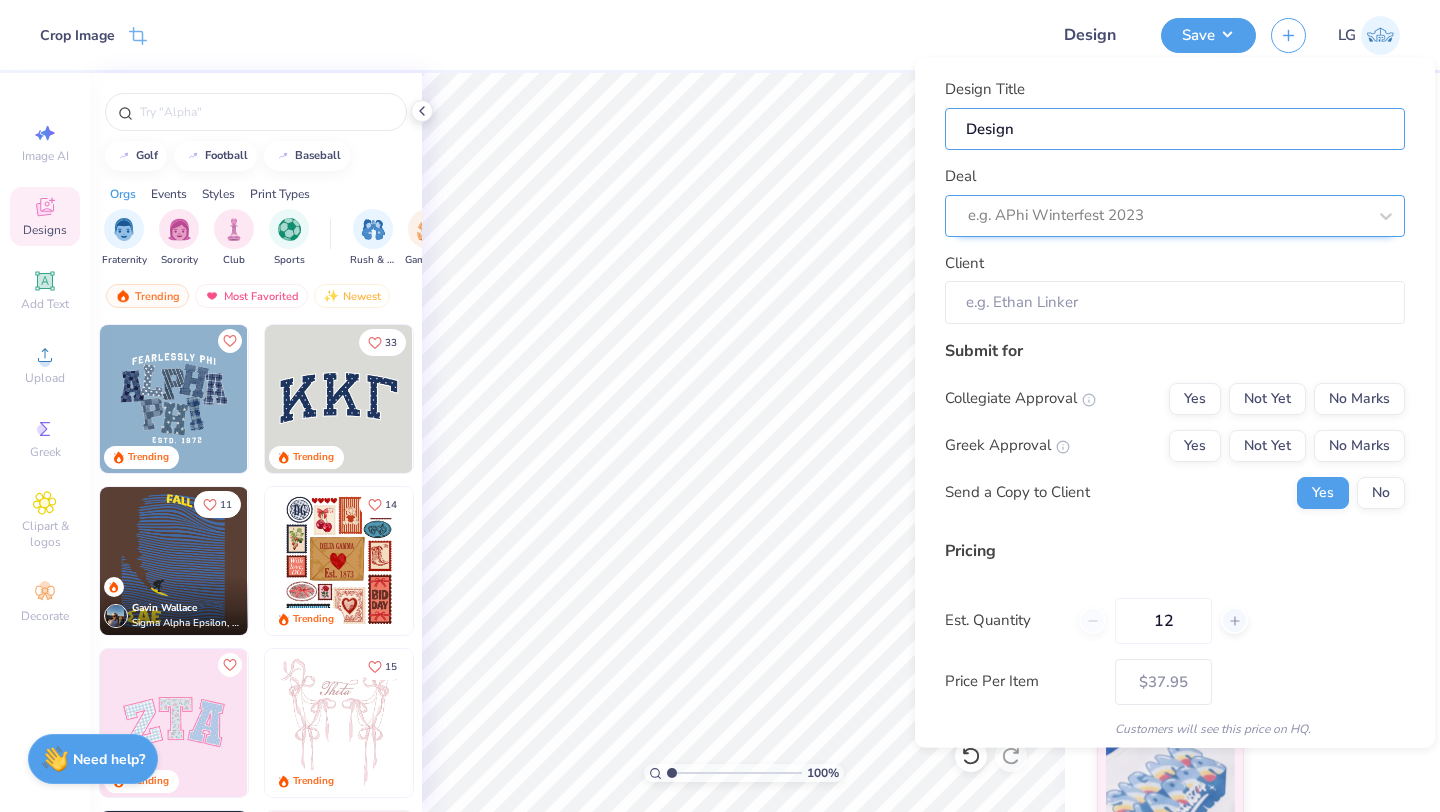 type on "Design" 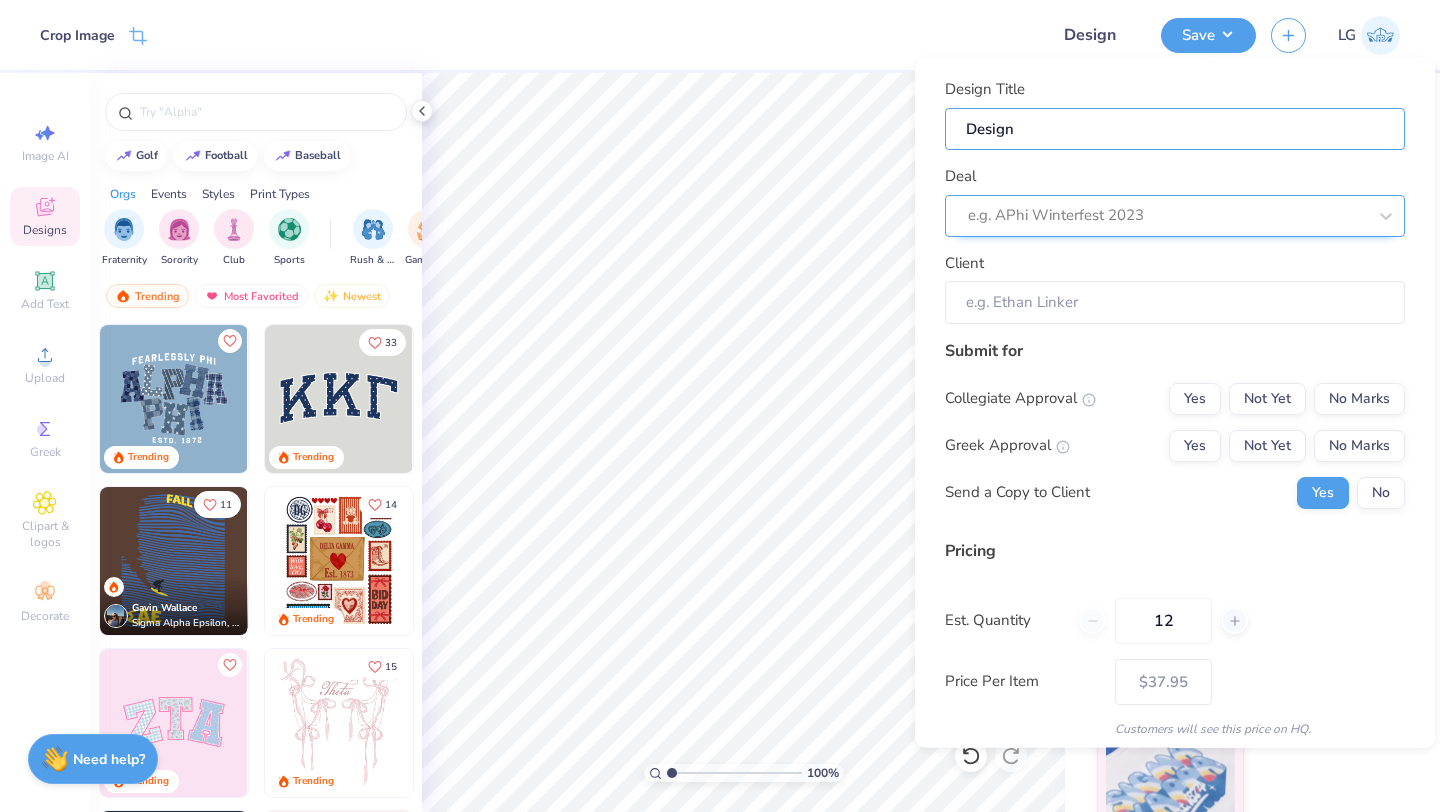 type on "Design" 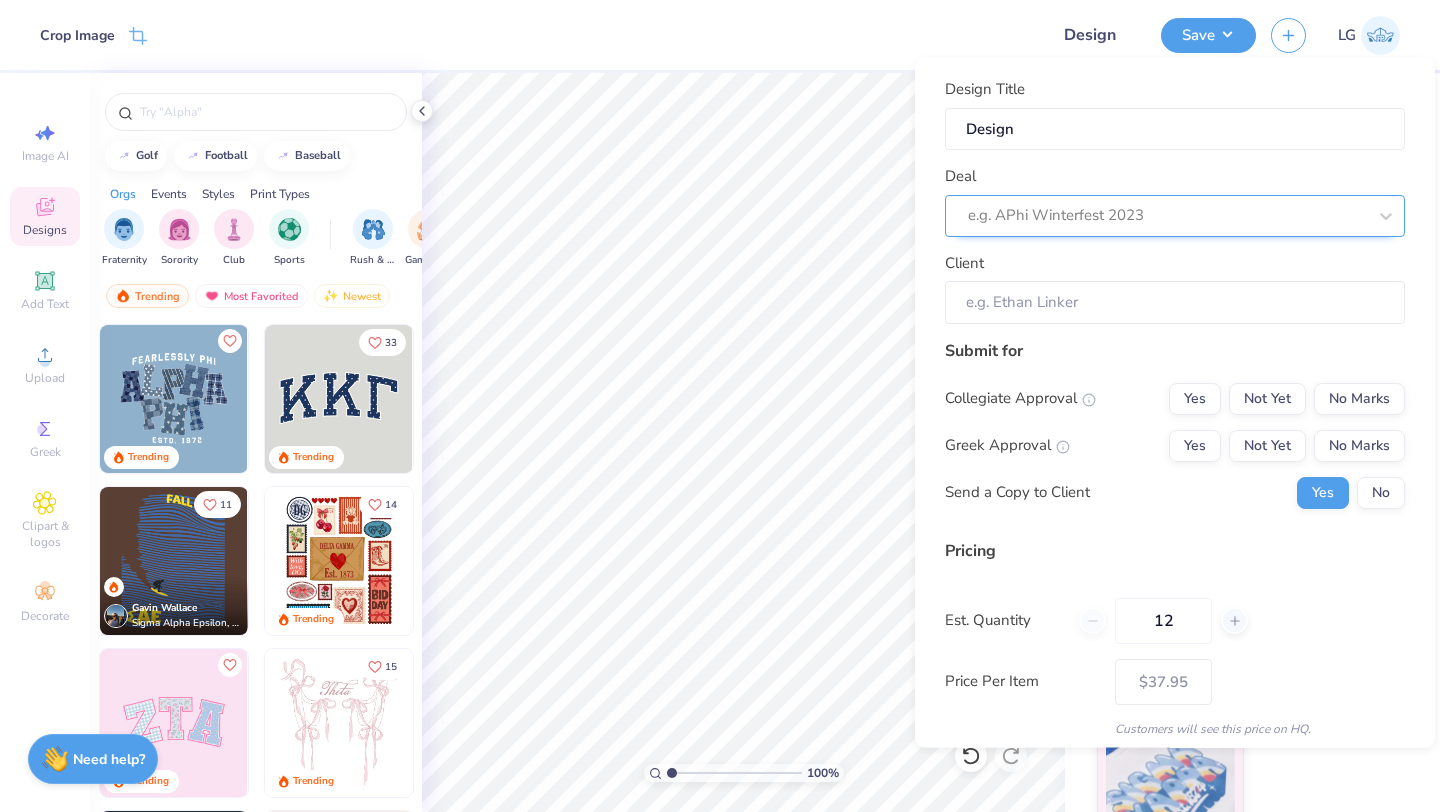 click on "e.g. APhi Winterfest 2023" at bounding box center [1175, 215] 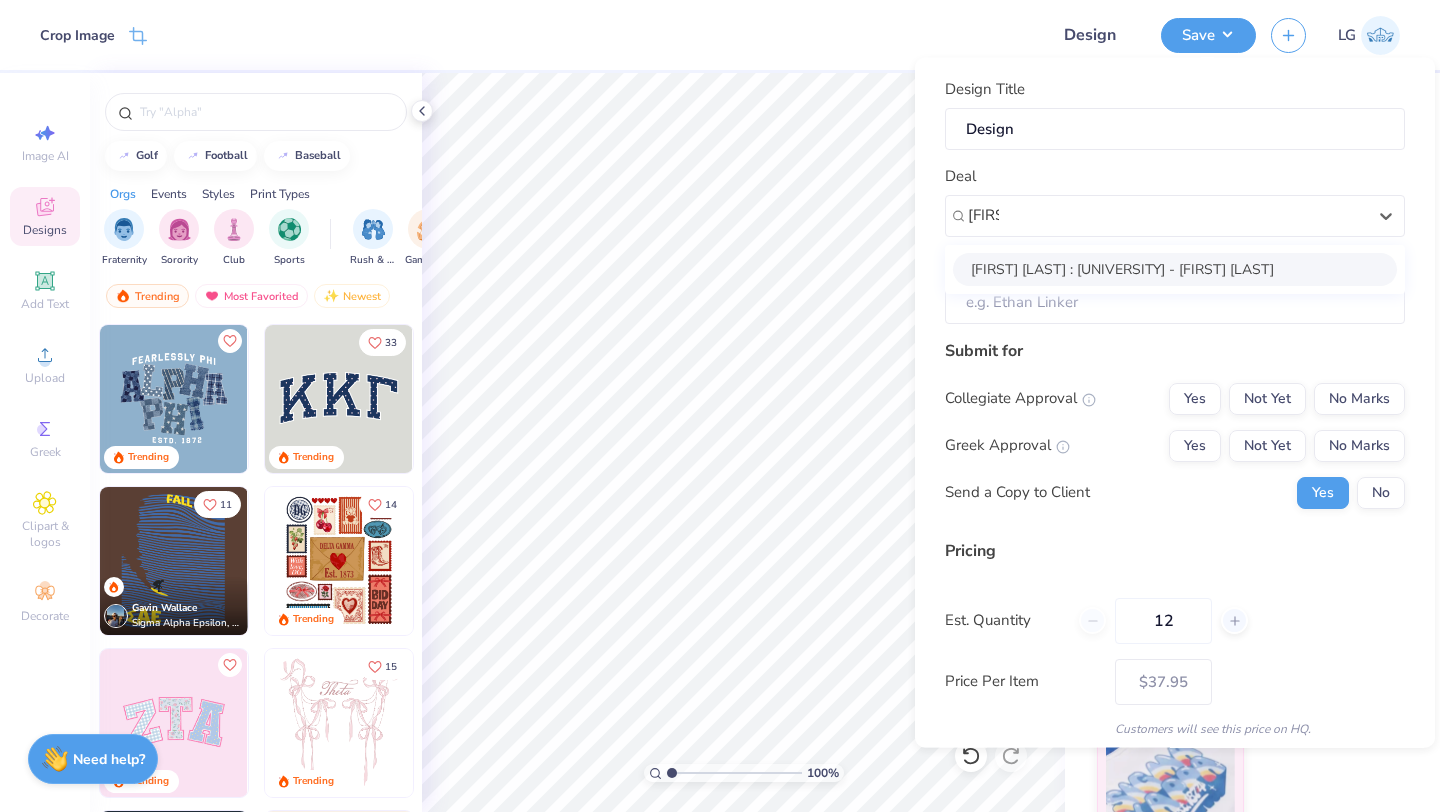 click on "[FIRST] [LAST] : [UNIVERSITY] - [FIRST] [LAST]" at bounding box center [1175, 268] 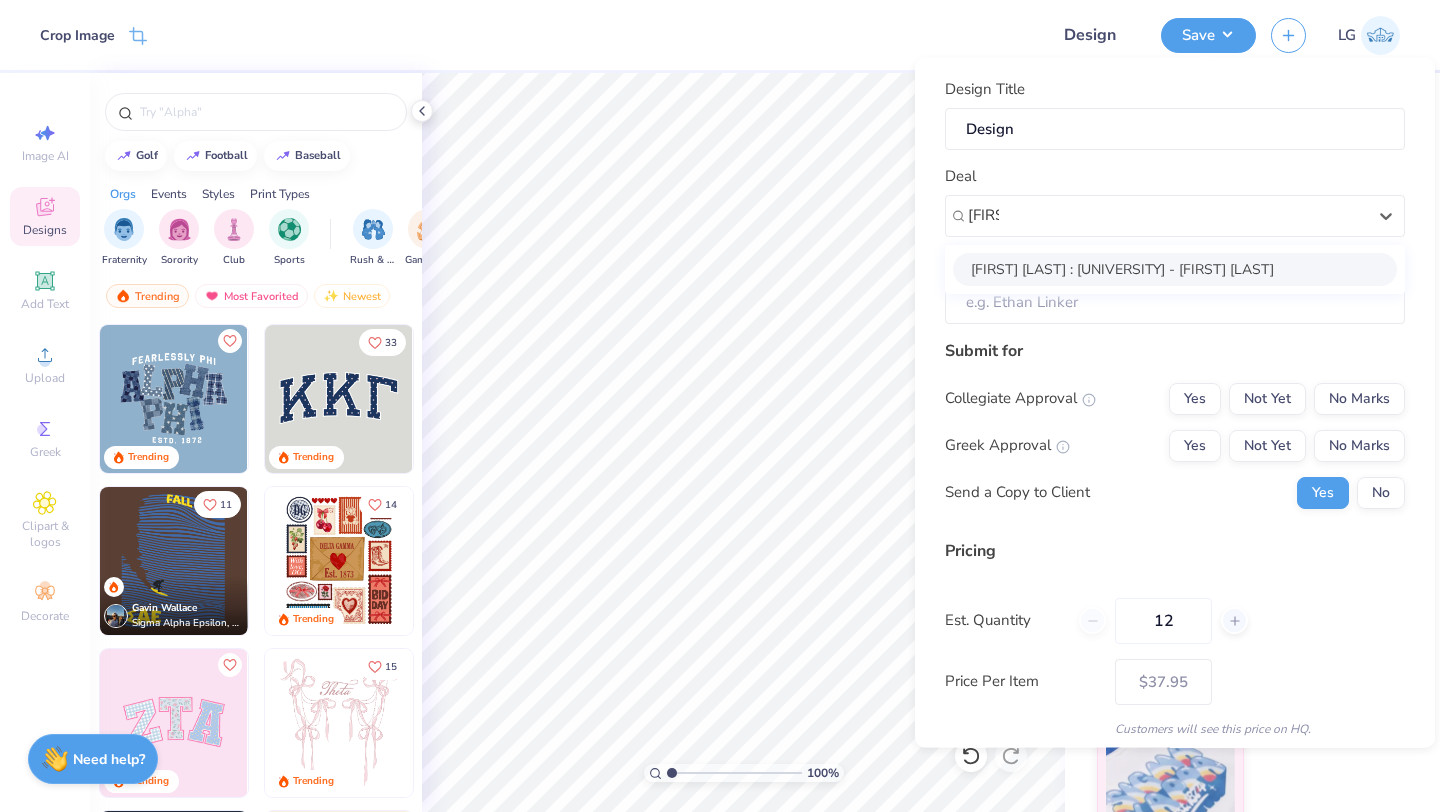 type on "[FIRST]" 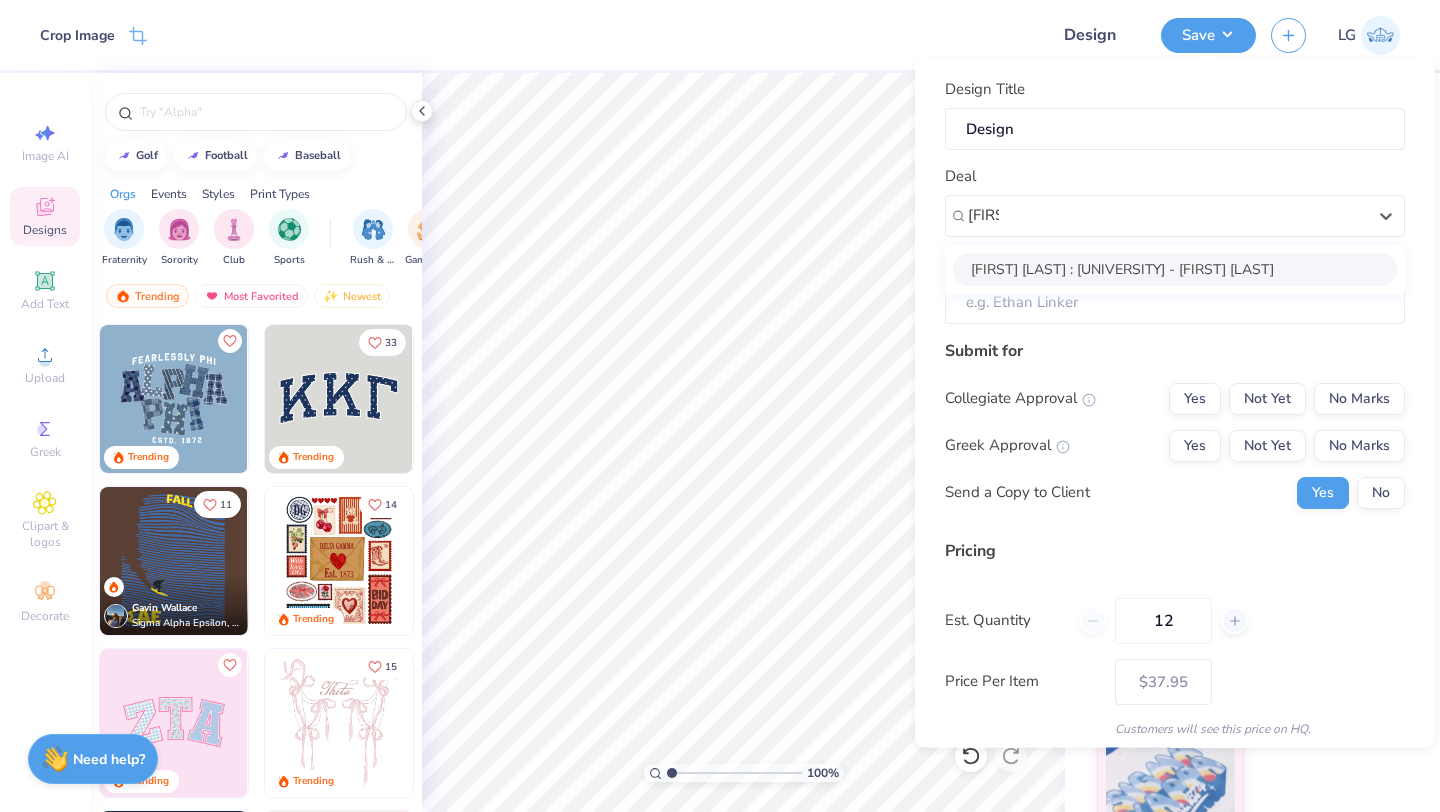 type 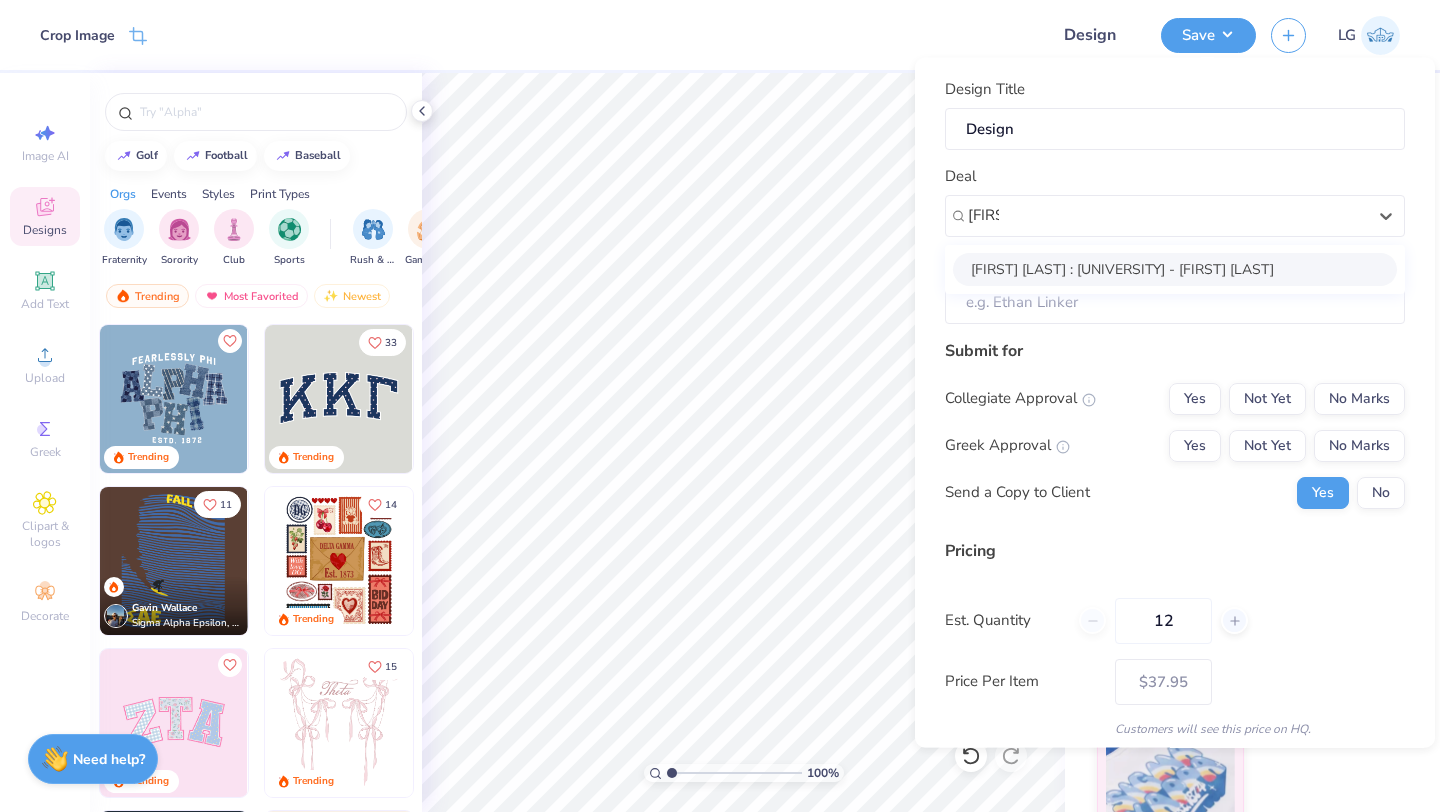 type on "[FIRST] [LAST]" 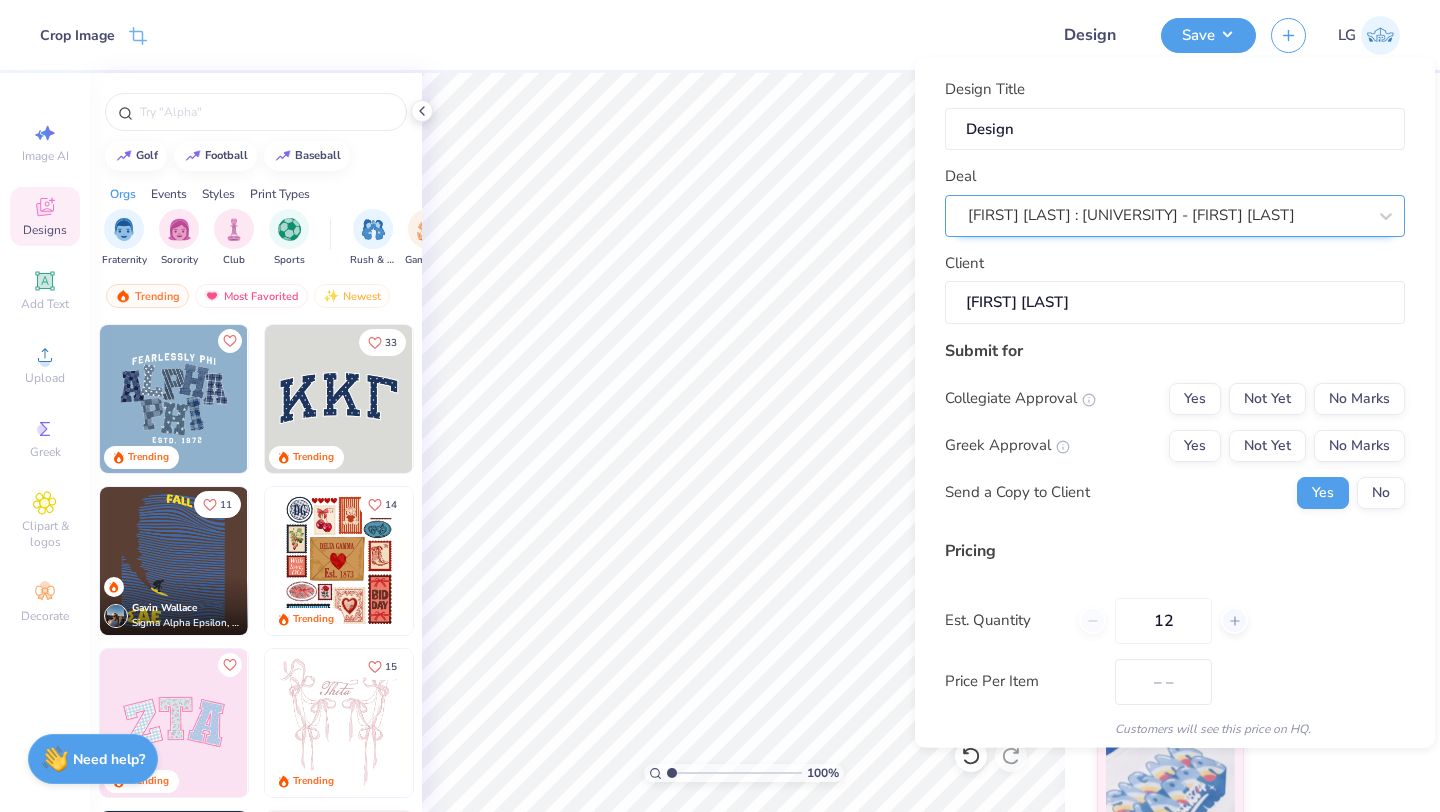 type on "$45.00" 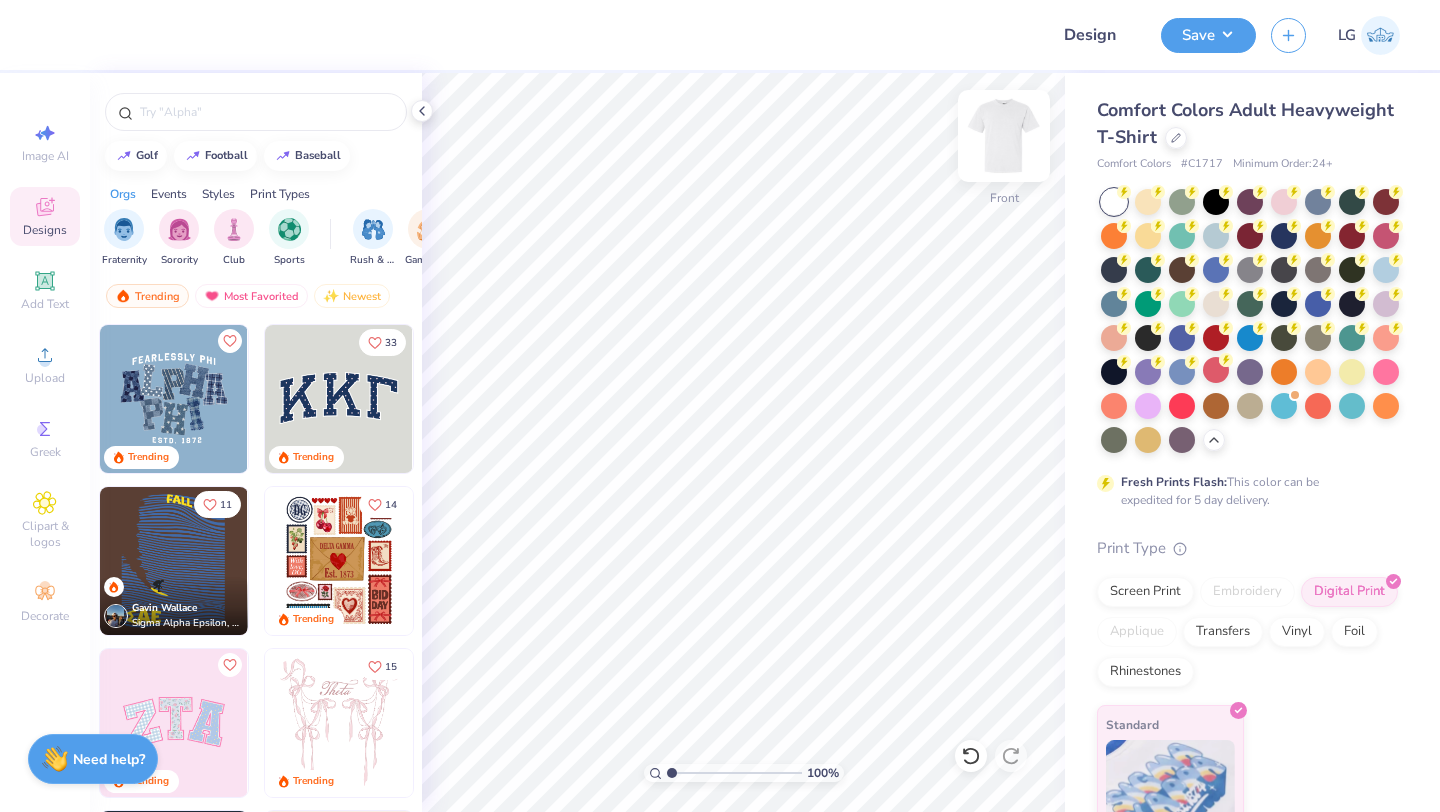 click at bounding box center (1004, 136) 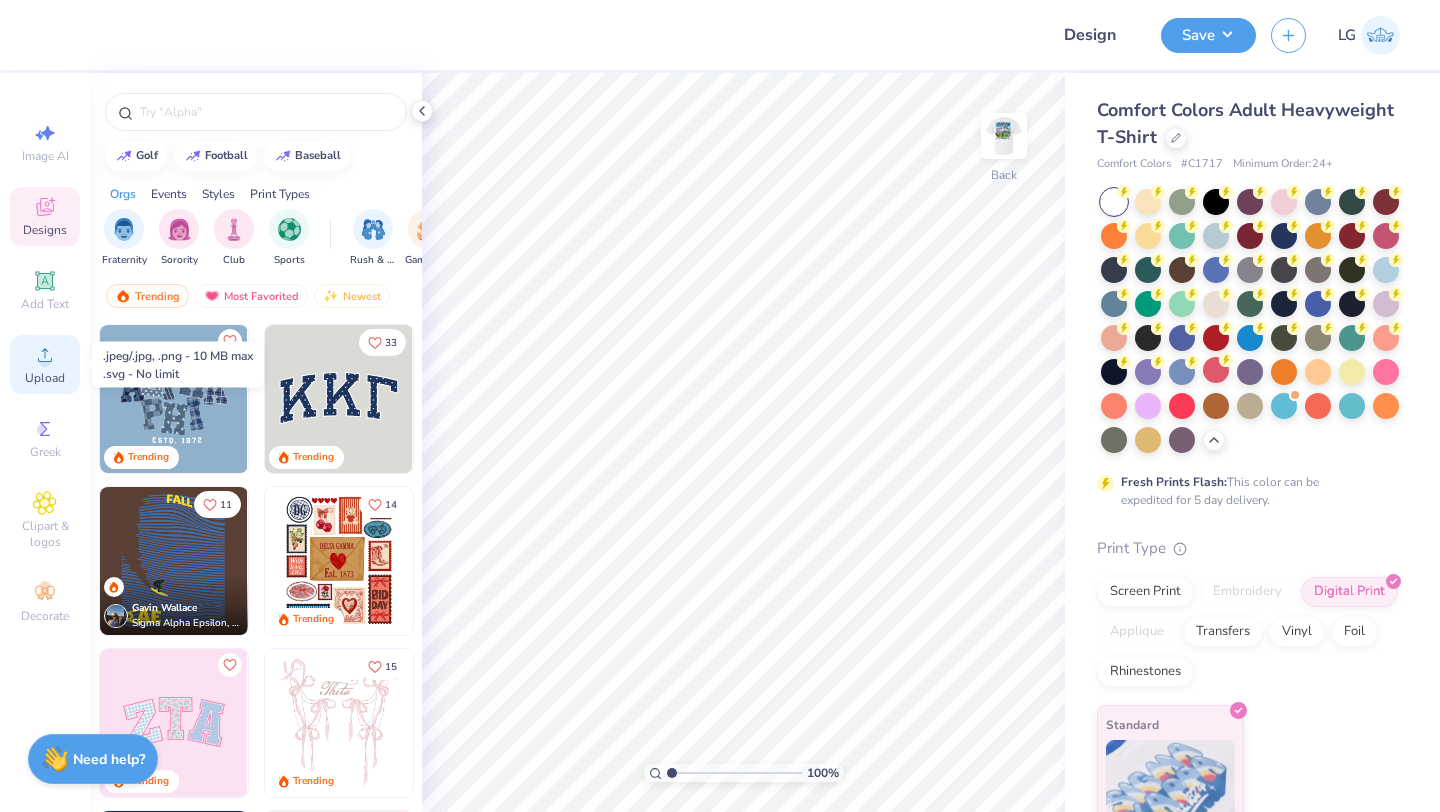 click on "Upload" at bounding box center (45, 378) 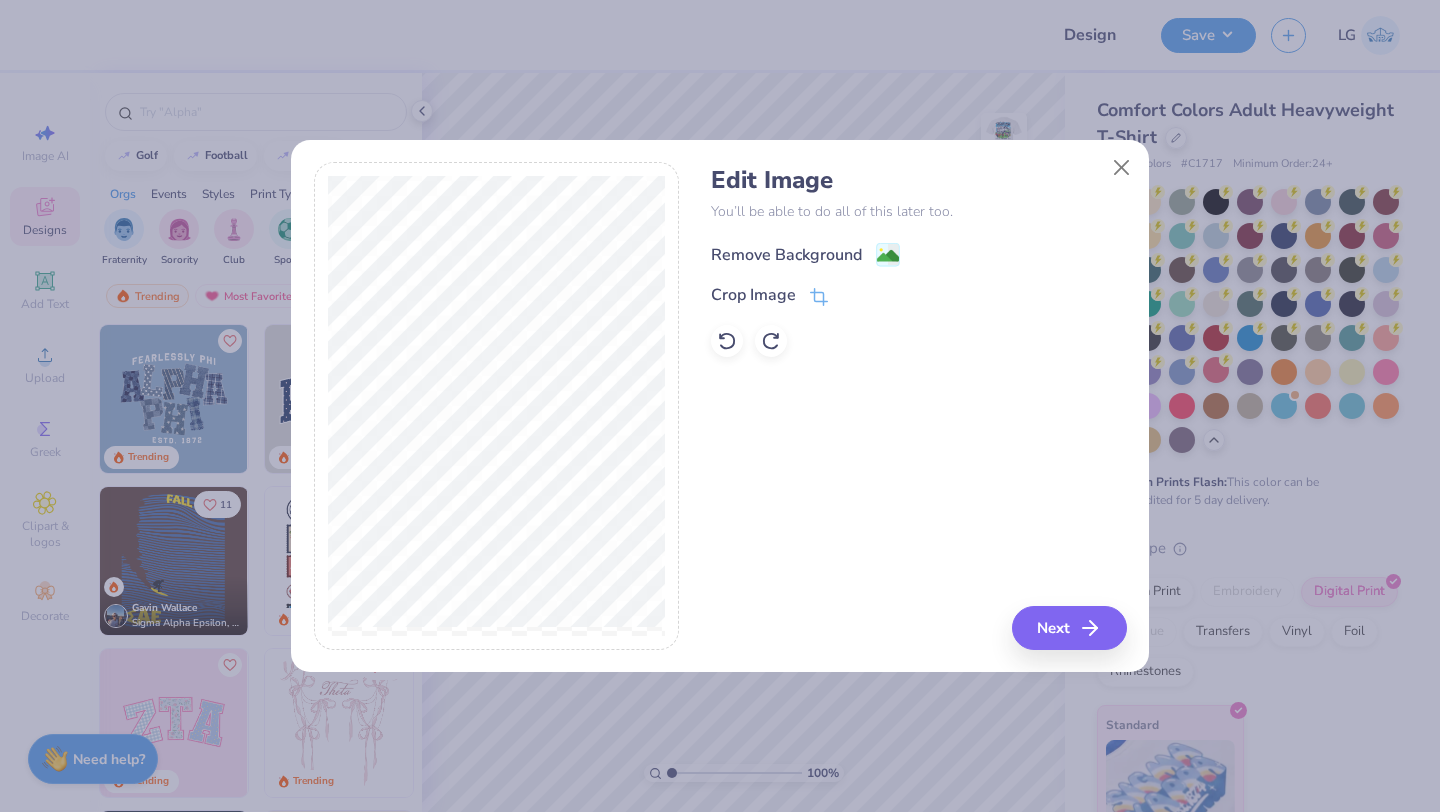 click on "Remove Background" at bounding box center [786, 255] 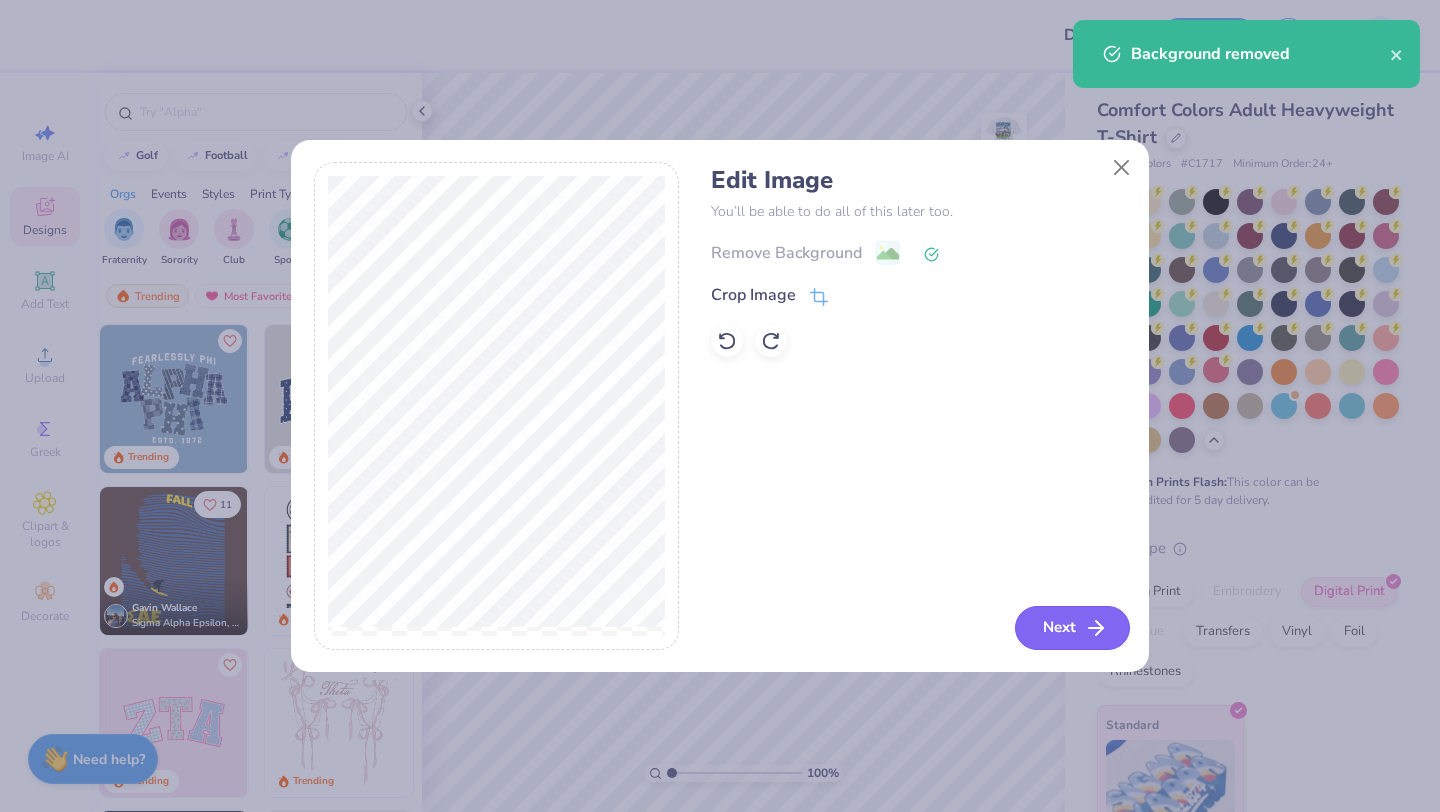 click on "Next" at bounding box center [1072, 628] 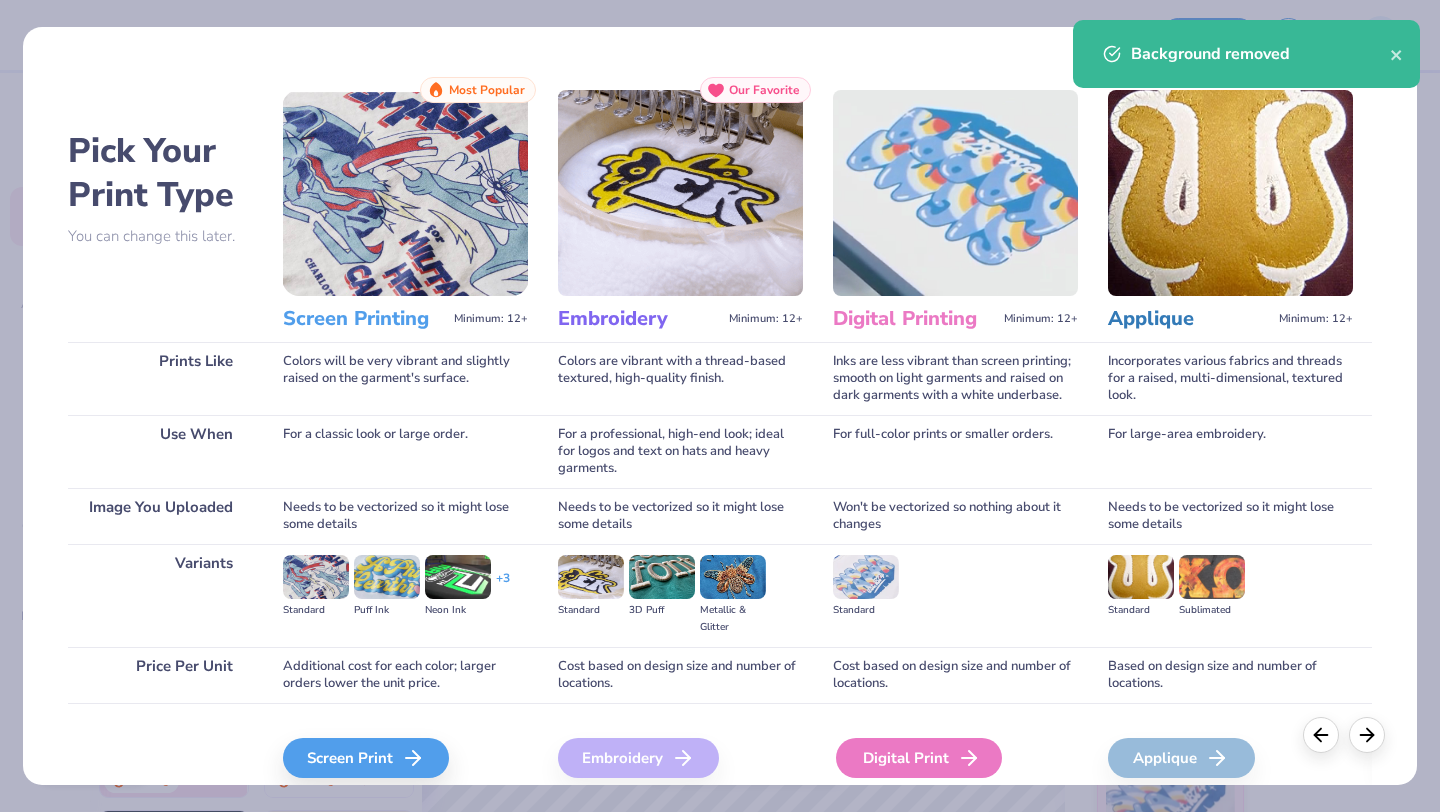 click on "Digital Print" at bounding box center (919, 758) 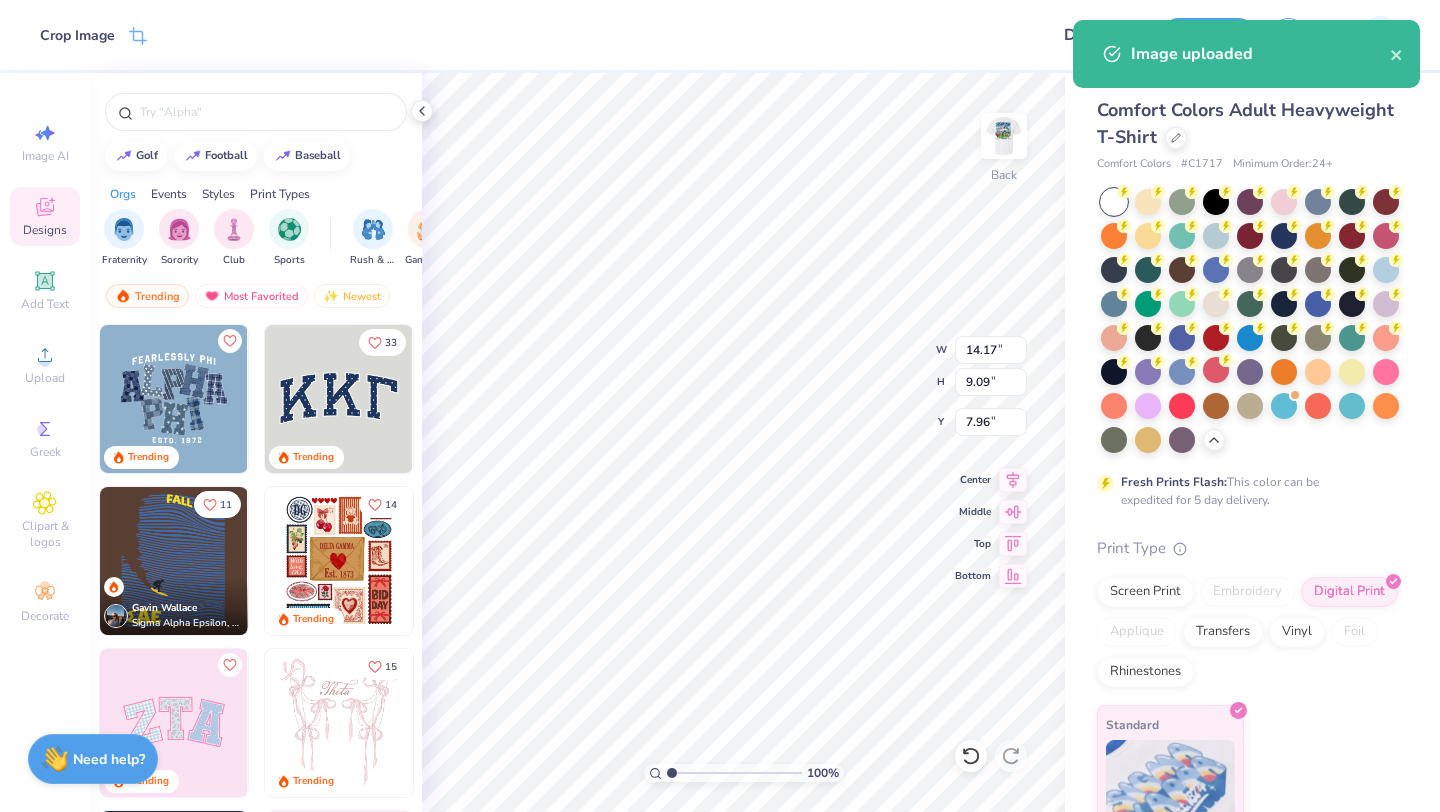 type on "3.27" 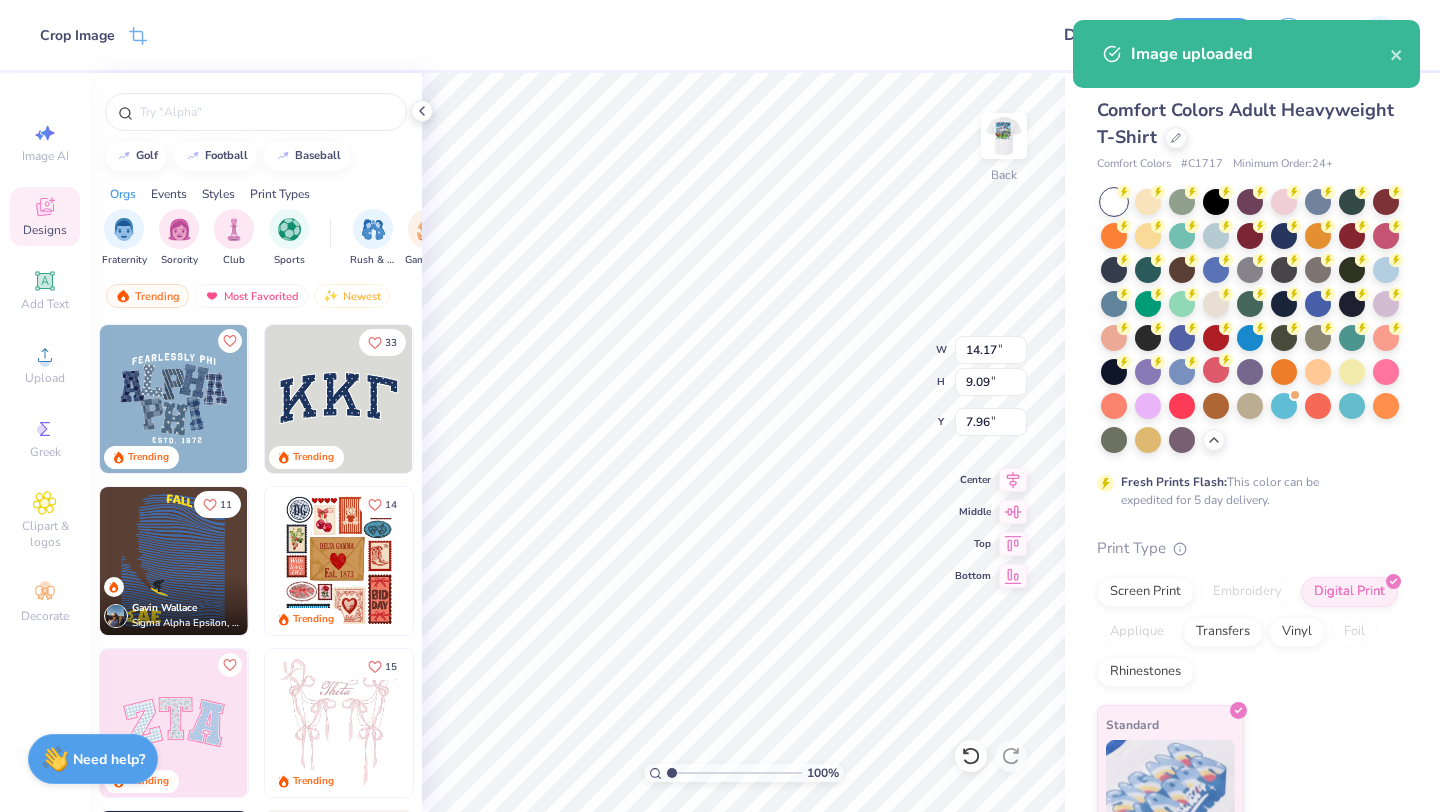 type on "2.10" 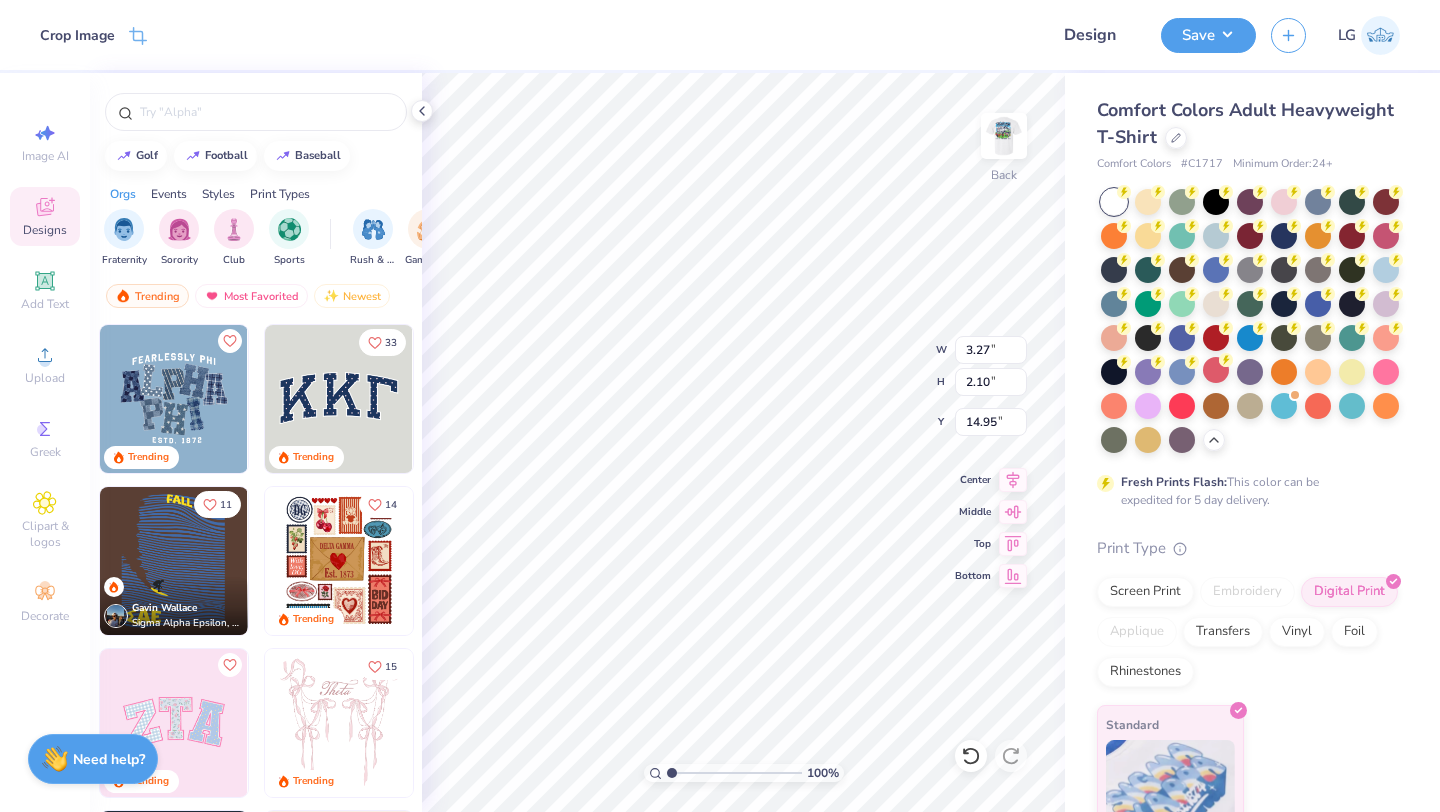 type on "3.00" 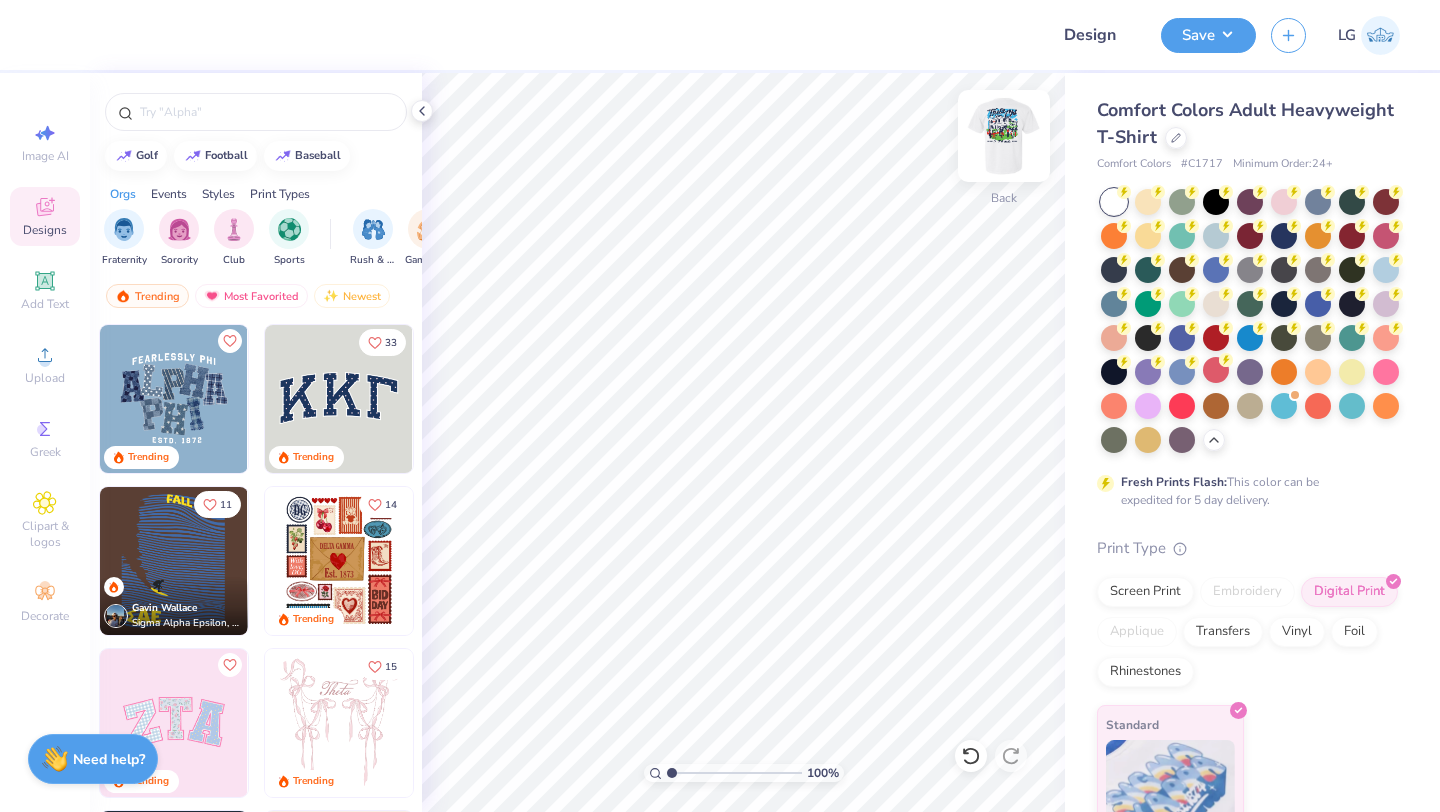 click at bounding box center (1004, 136) 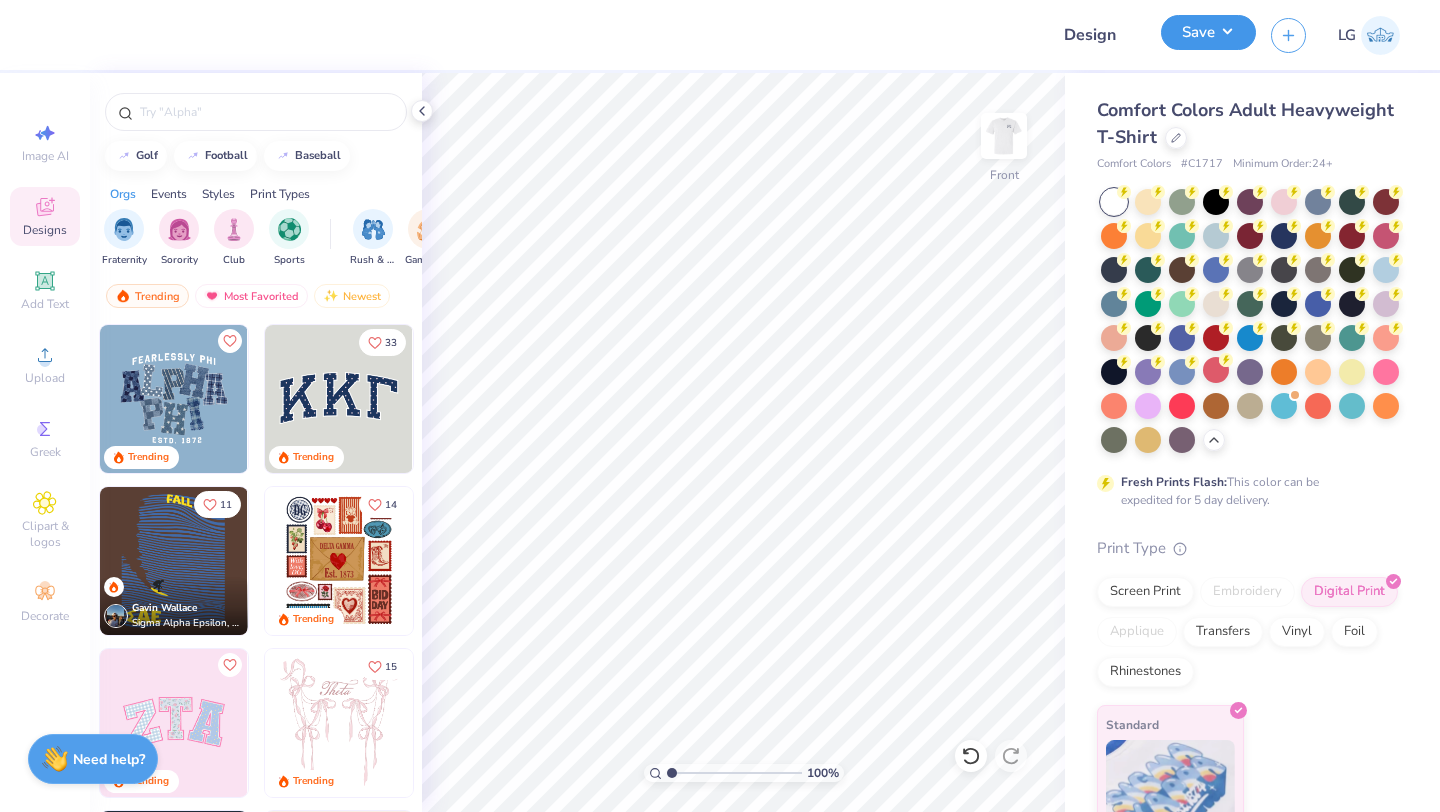 click on "Save" at bounding box center (1208, 32) 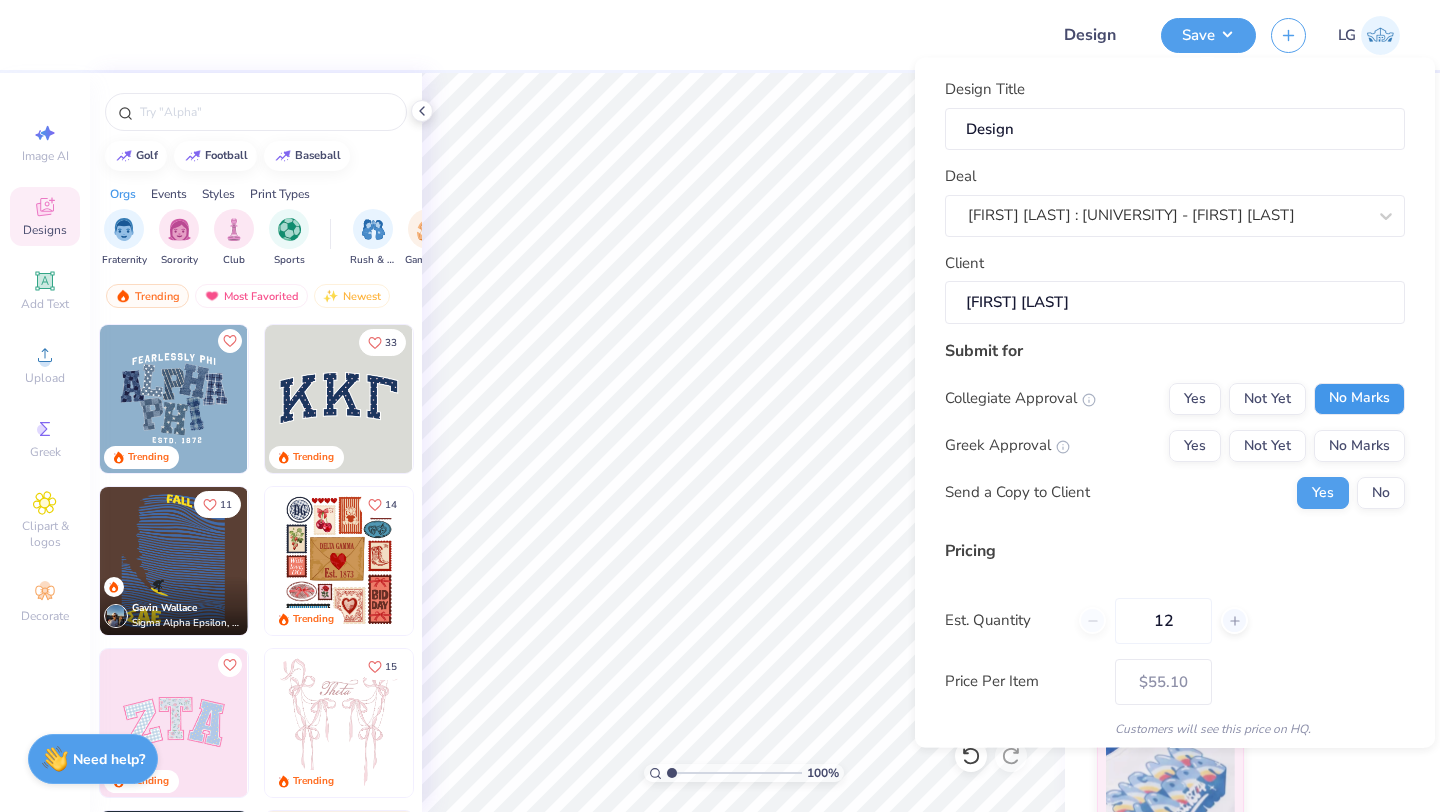 click on "No Marks" at bounding box center [1359, 398] 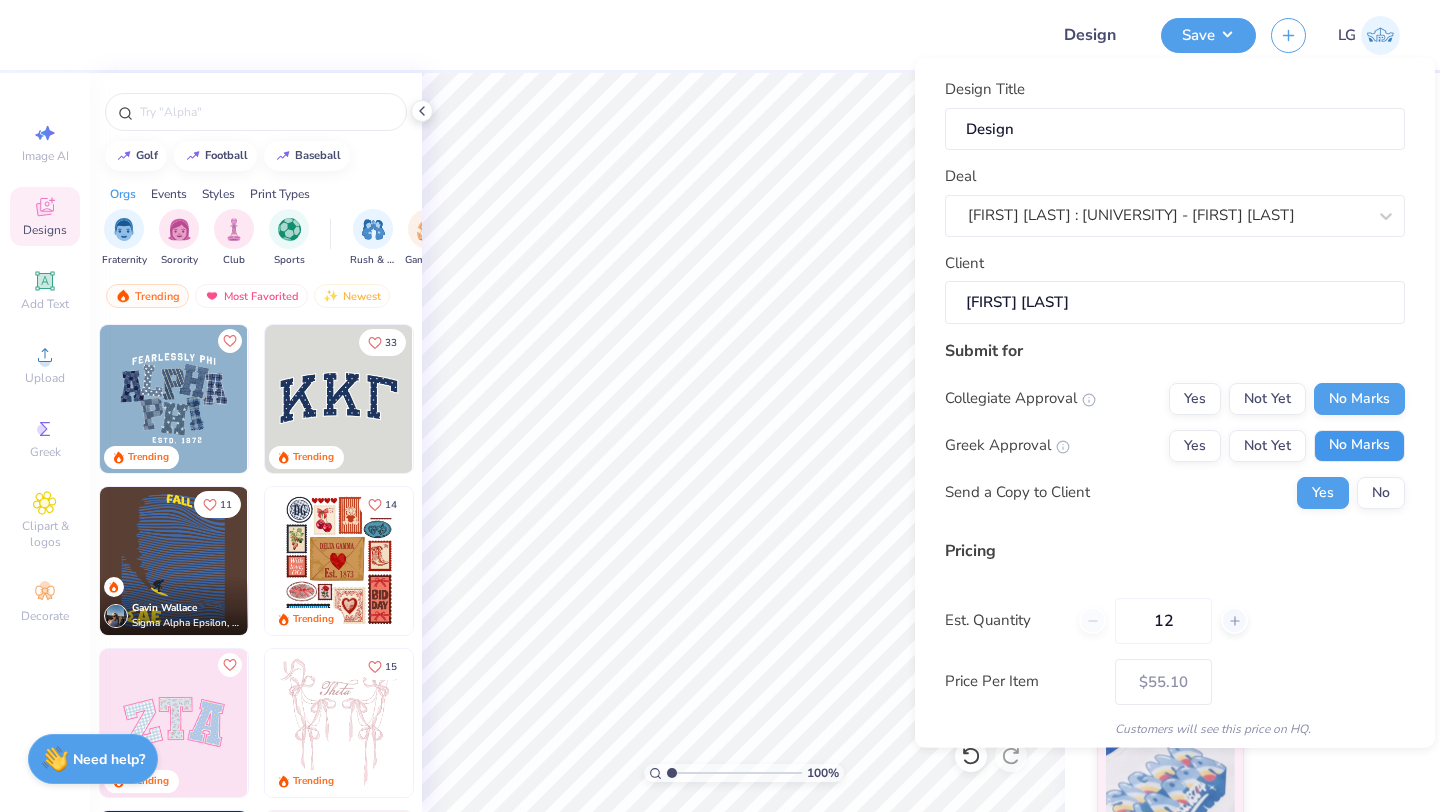click on "No Marks" at bounding box center (1359, 445) 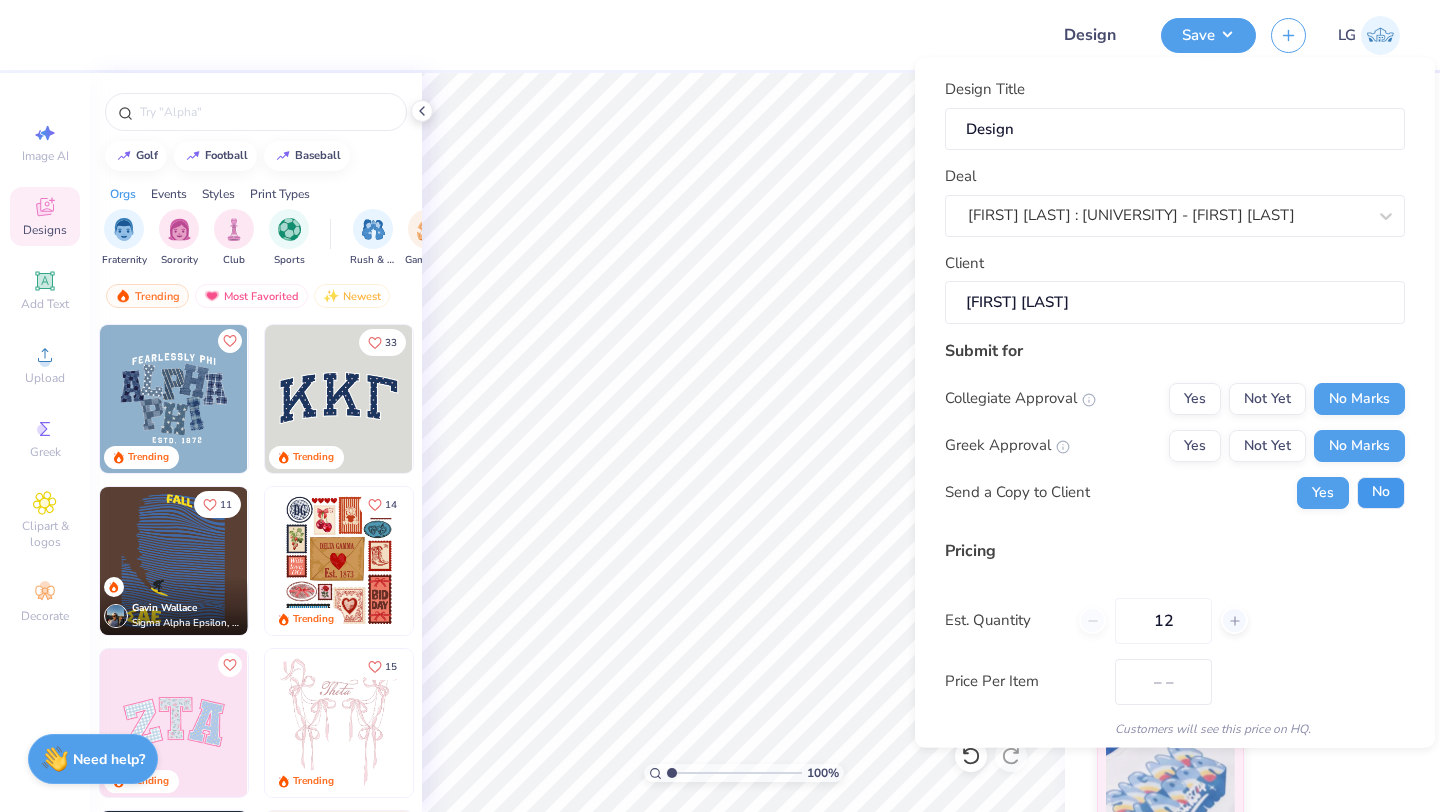 click on "No" at bounding box center (1381, 492) 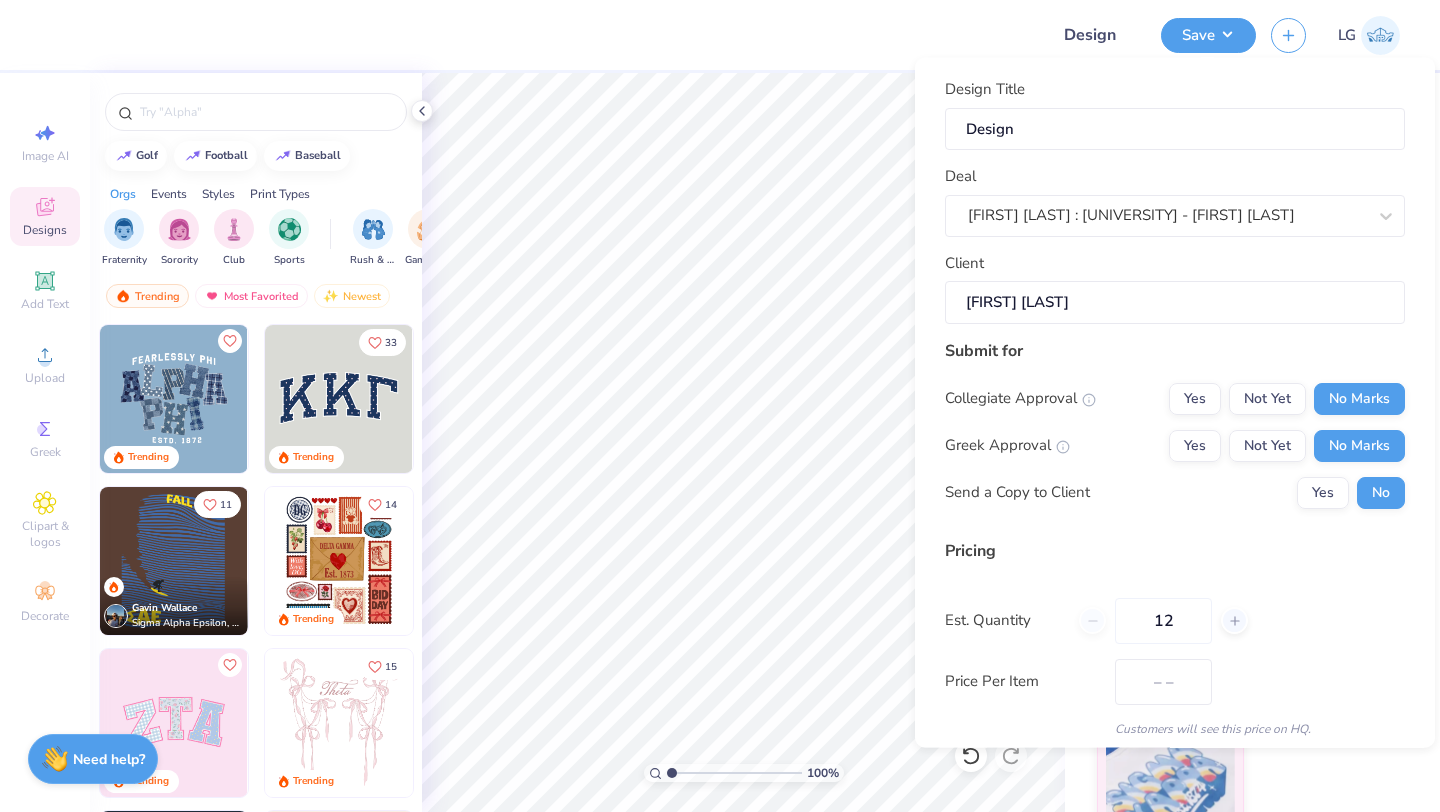 scroll, scrollTop: 115, scrollLeft: 0, axis: vertical 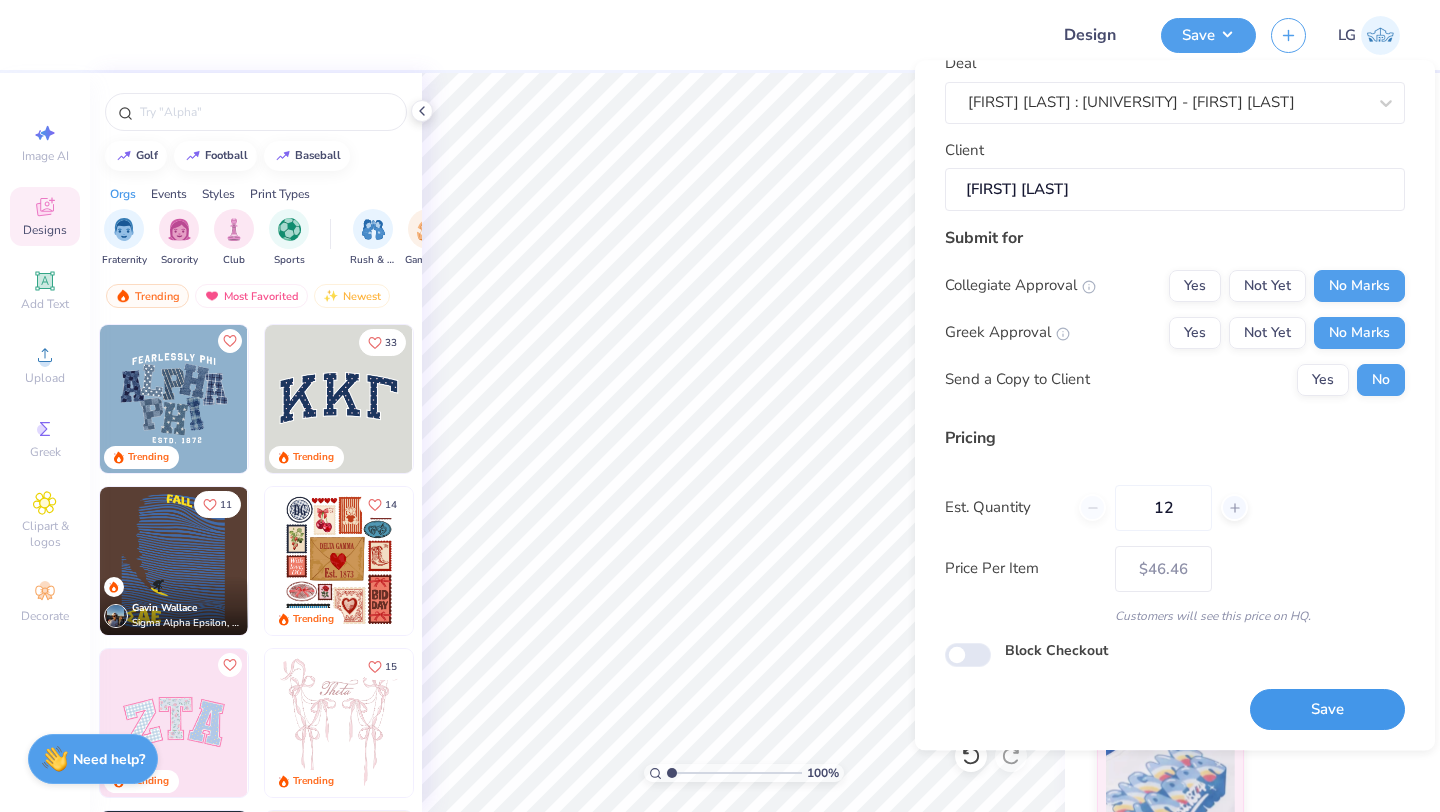 click on "Save" at bounding box center [1327, 710] 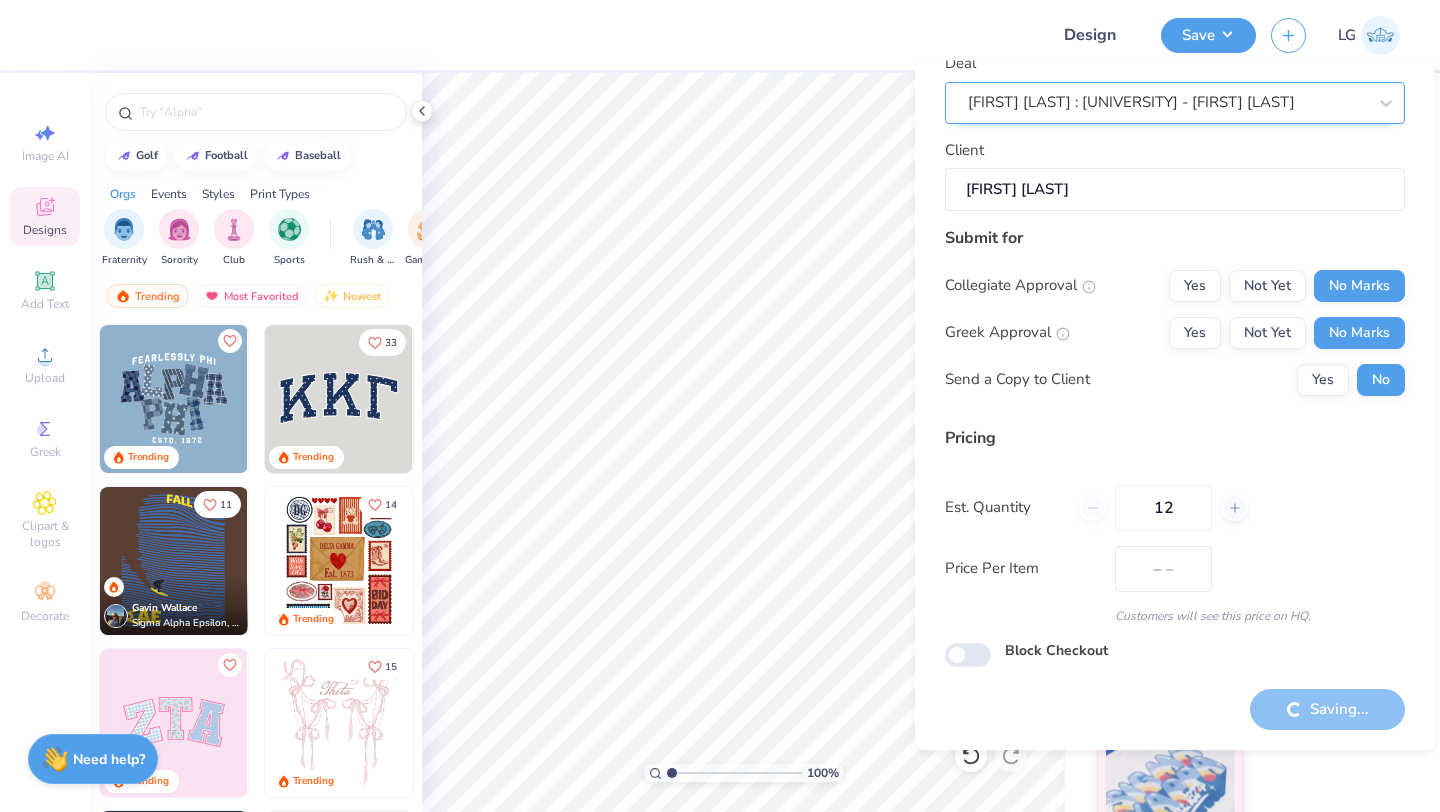 type on "$46.46" 